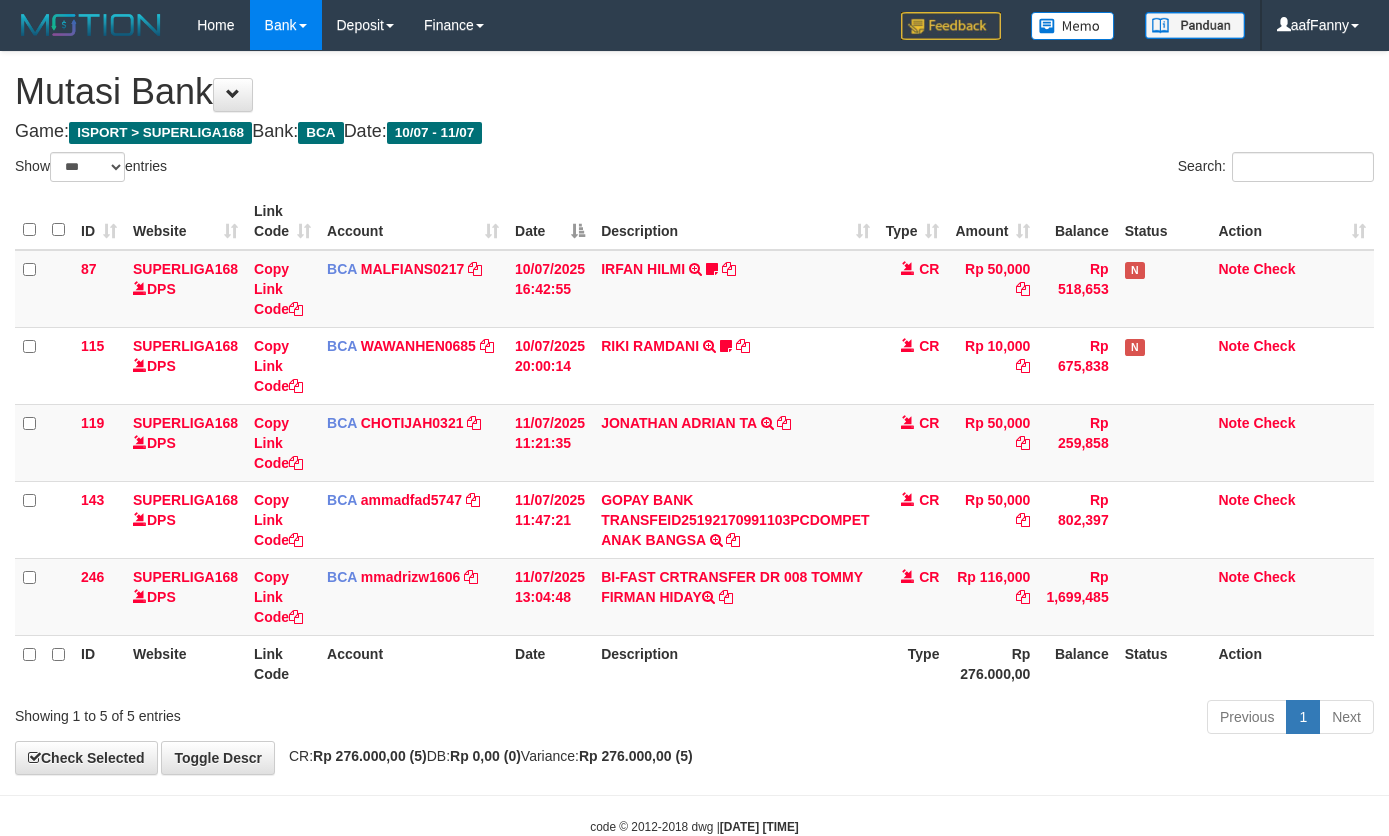select on "***" 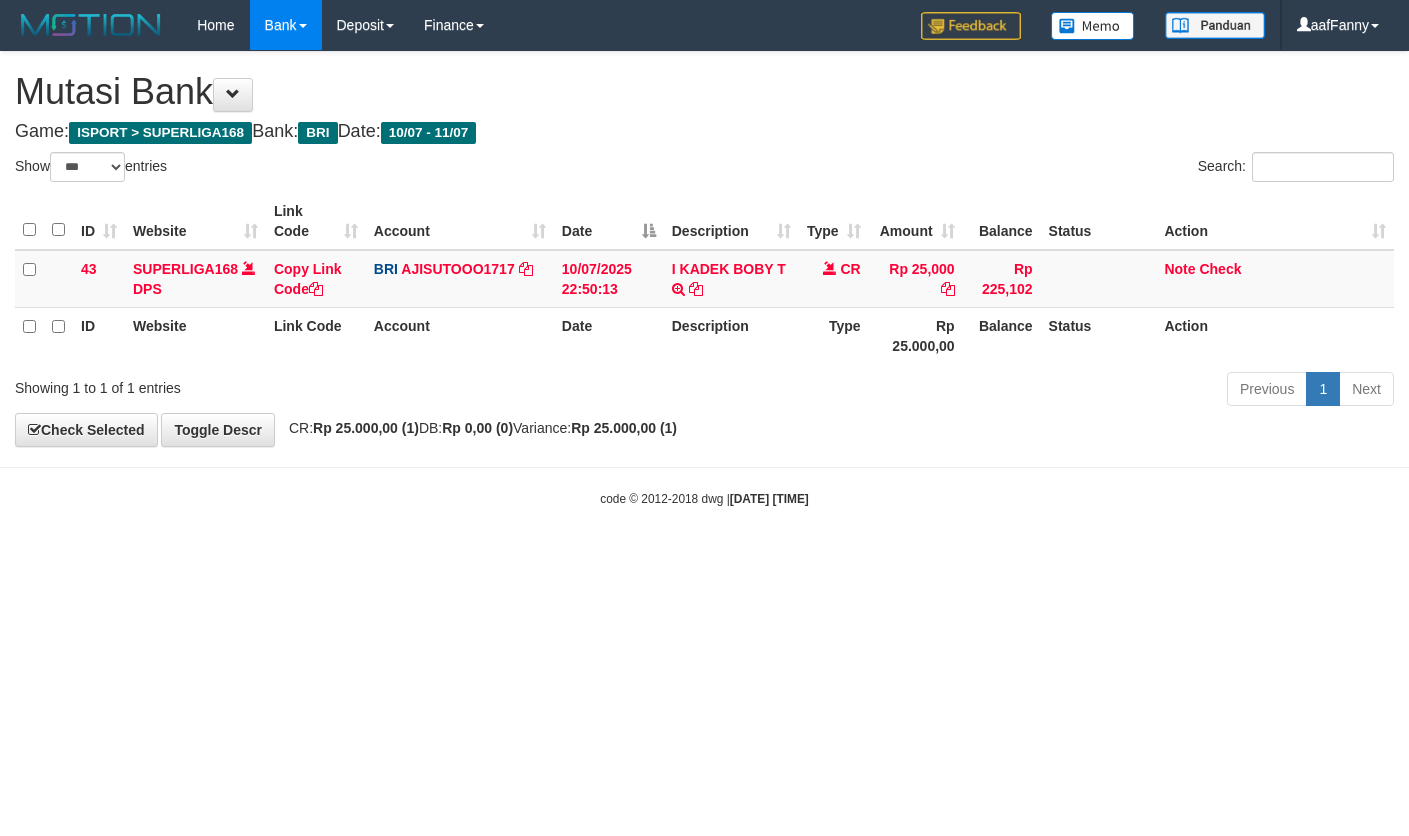 select on "***" 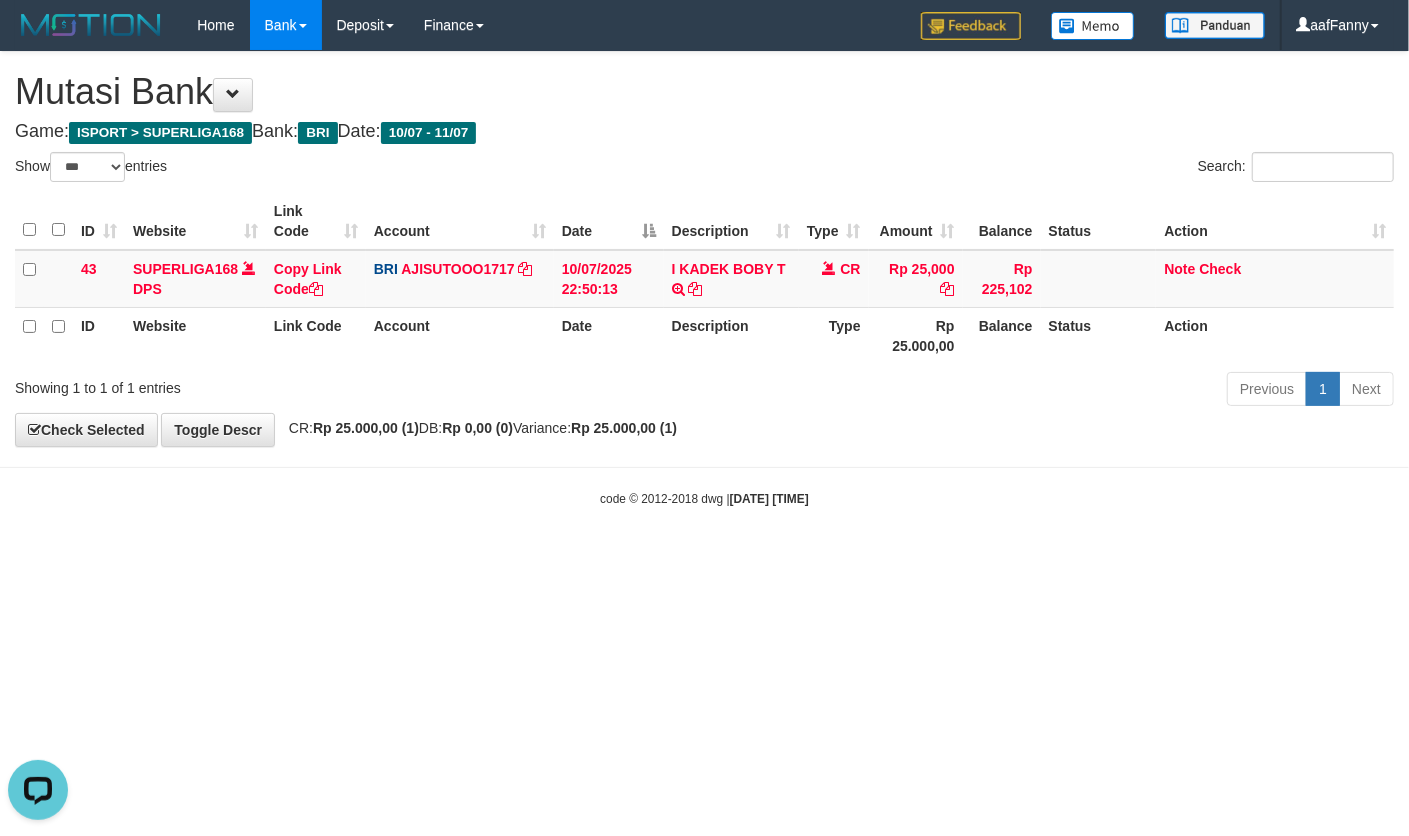 scroll, scrollTop: 0, scrollLeft: 0, axis: both 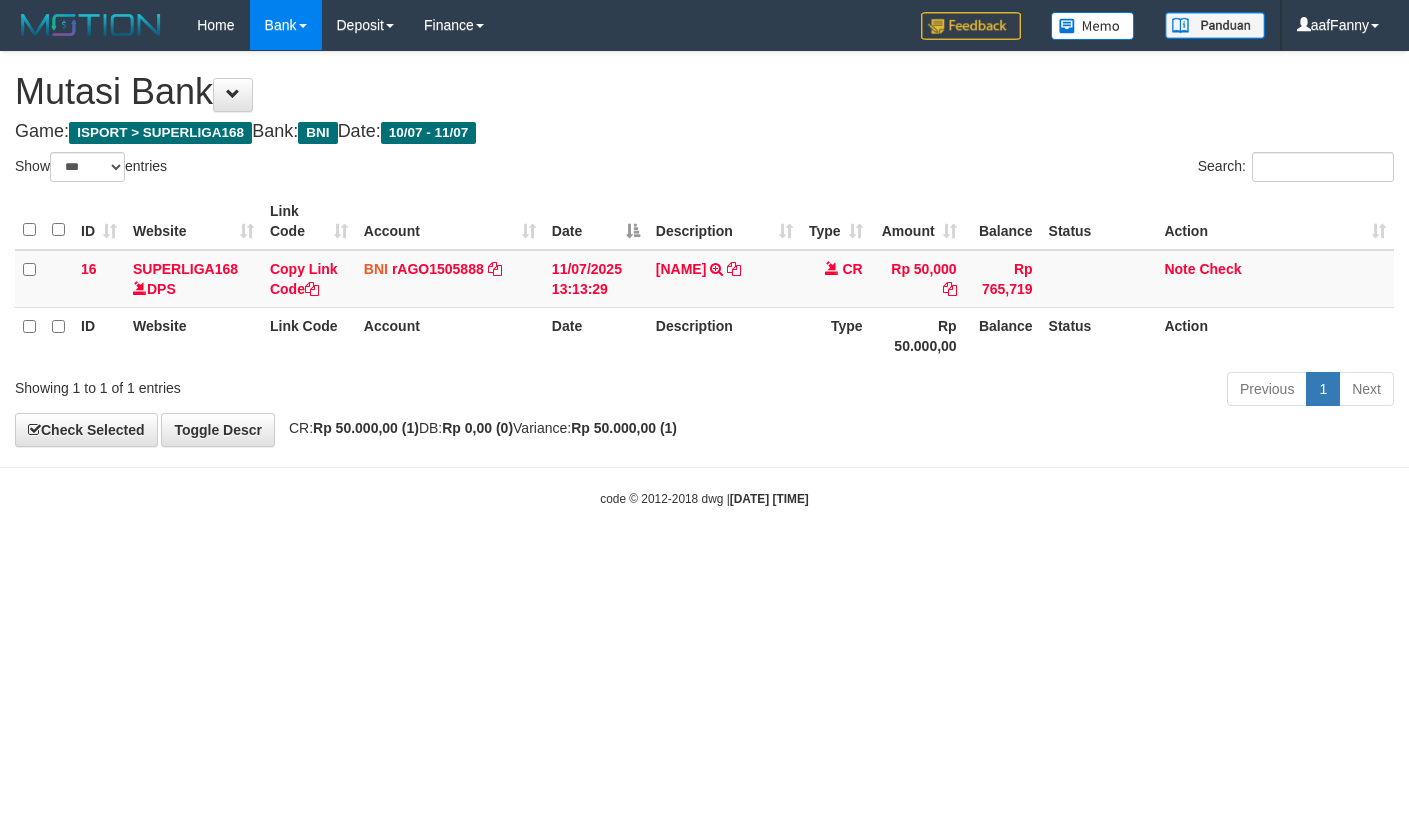 select on "***" 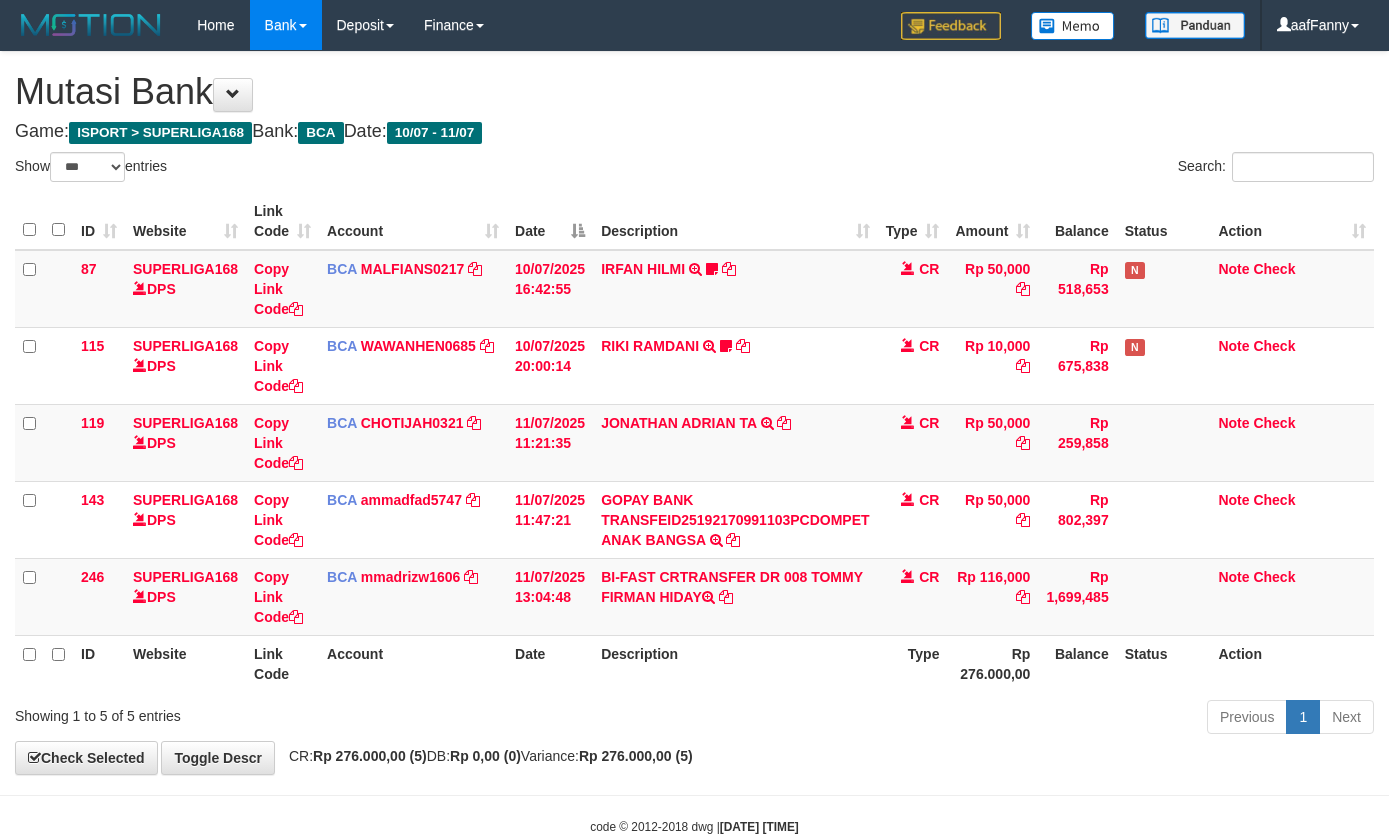 select on "***" 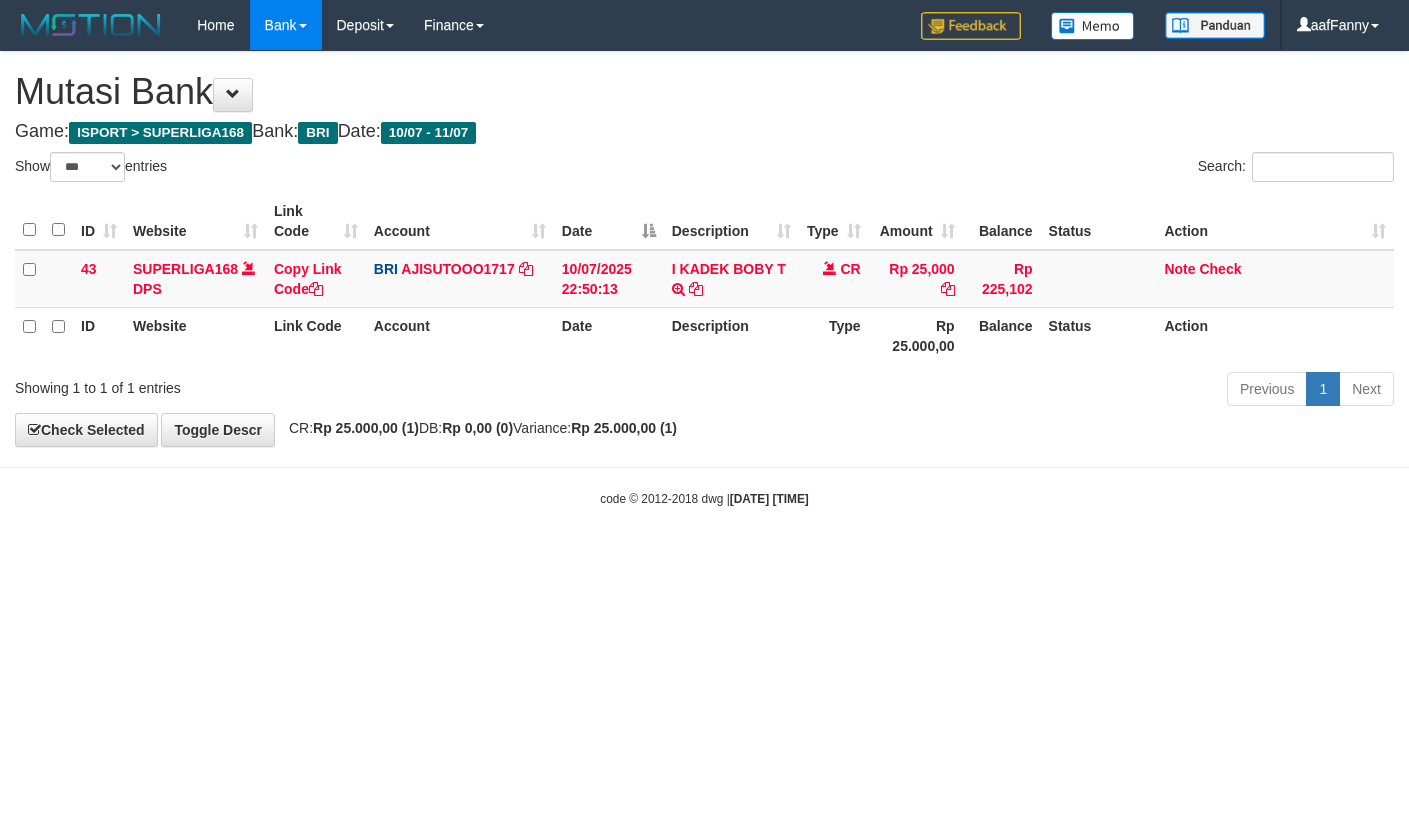select on "***" 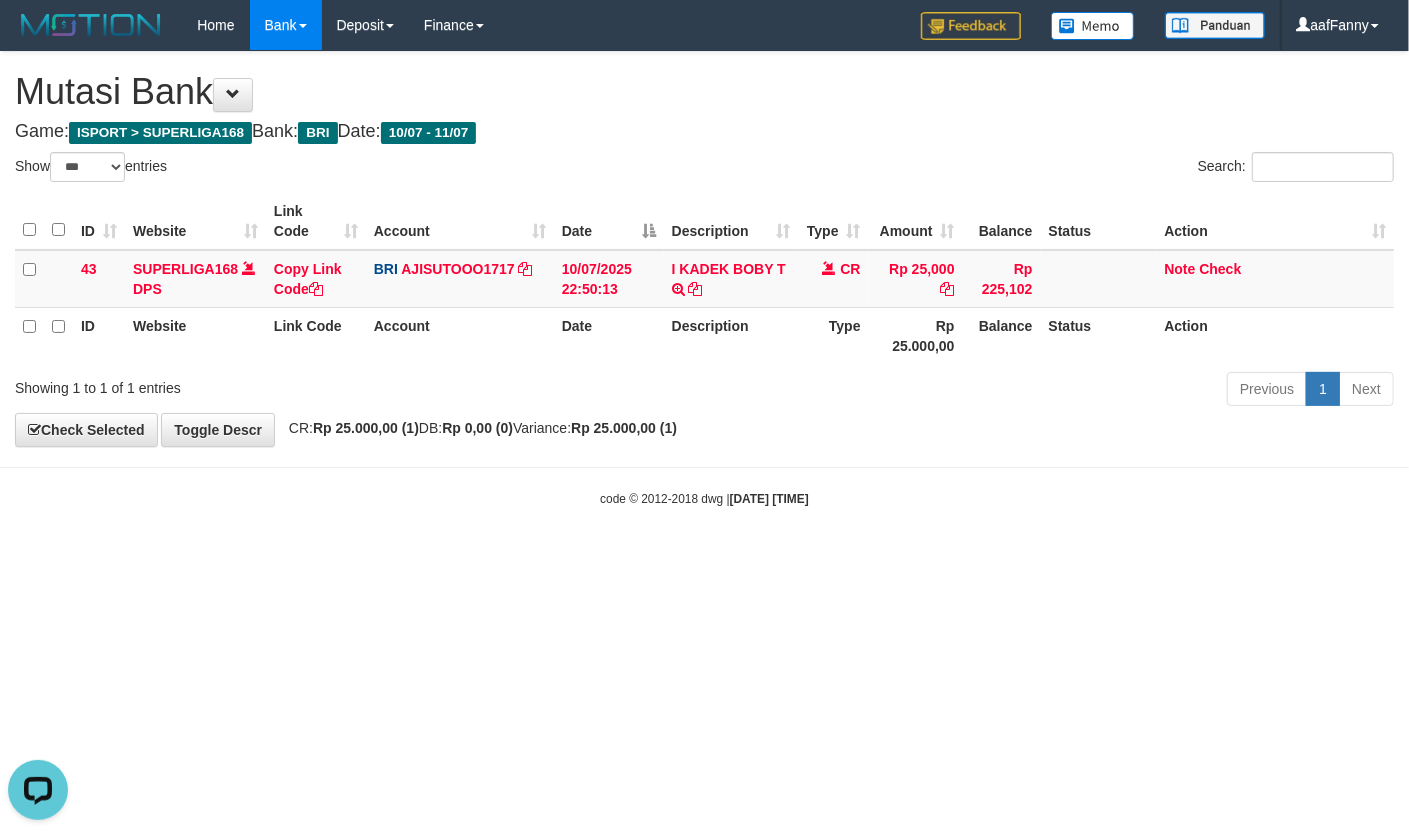 scroll, scrollTop: 0, scrollLeft: 0, axis: both 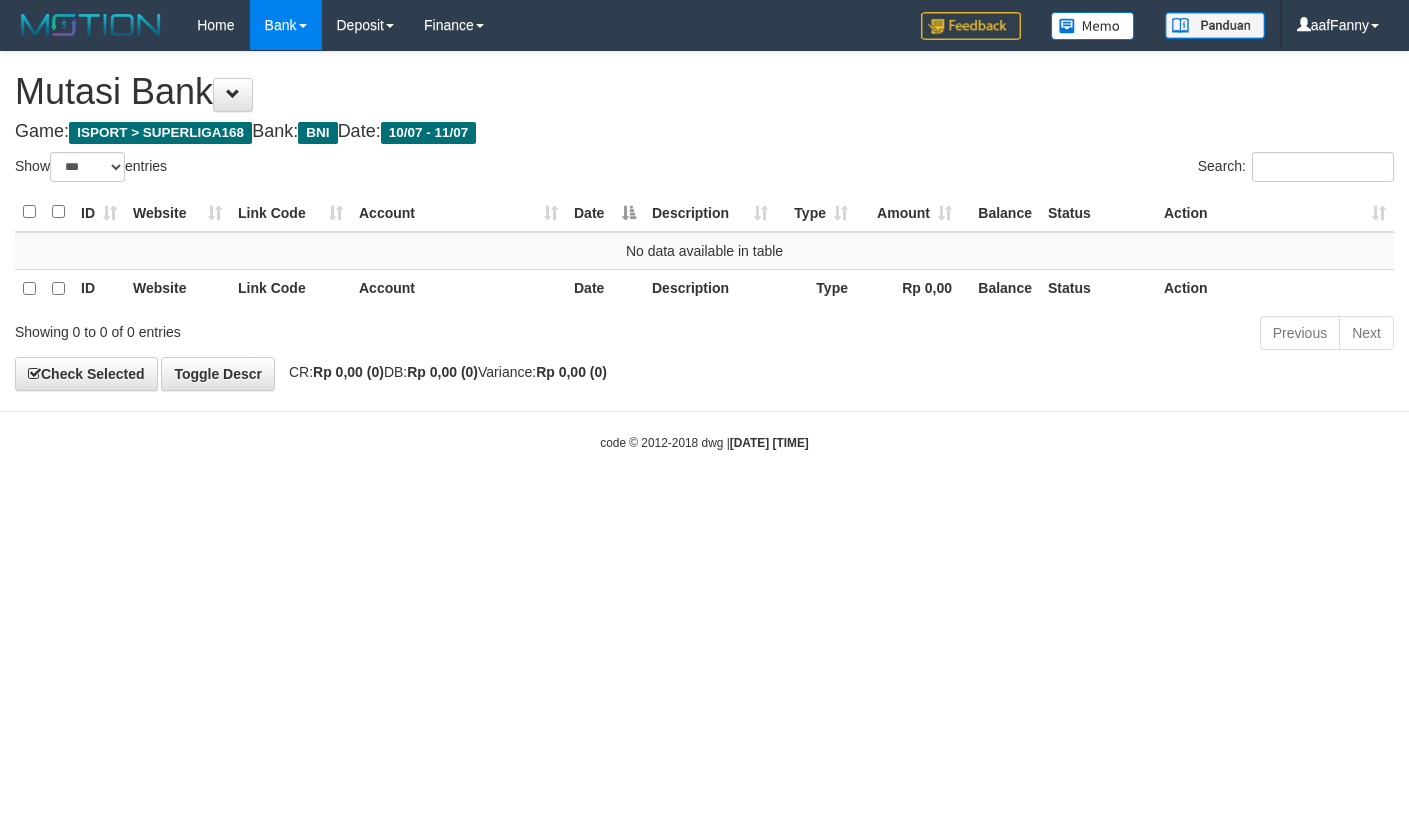 select on "***" 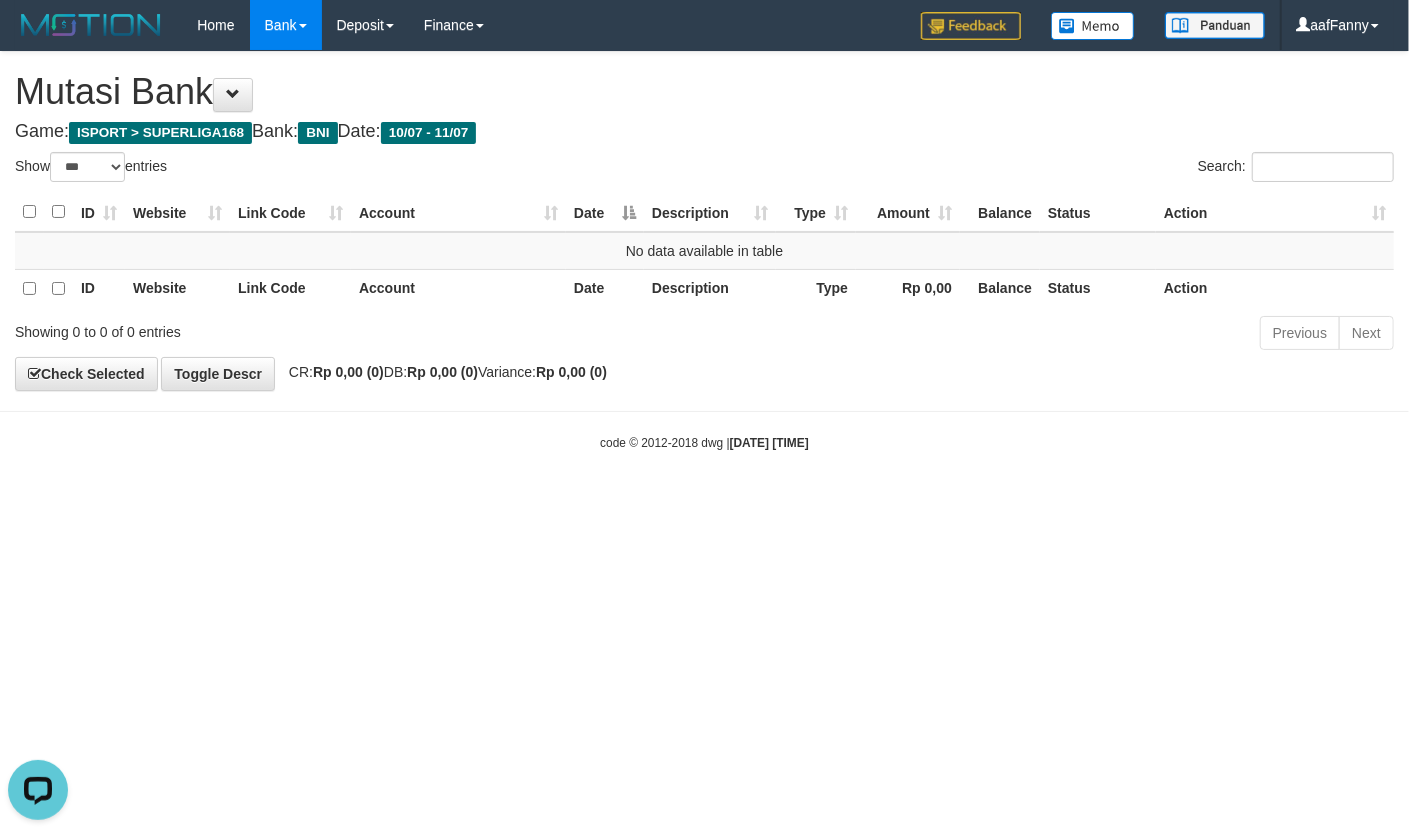 scroll, scrollTop: 0, scrollLeft: 0, axis: both 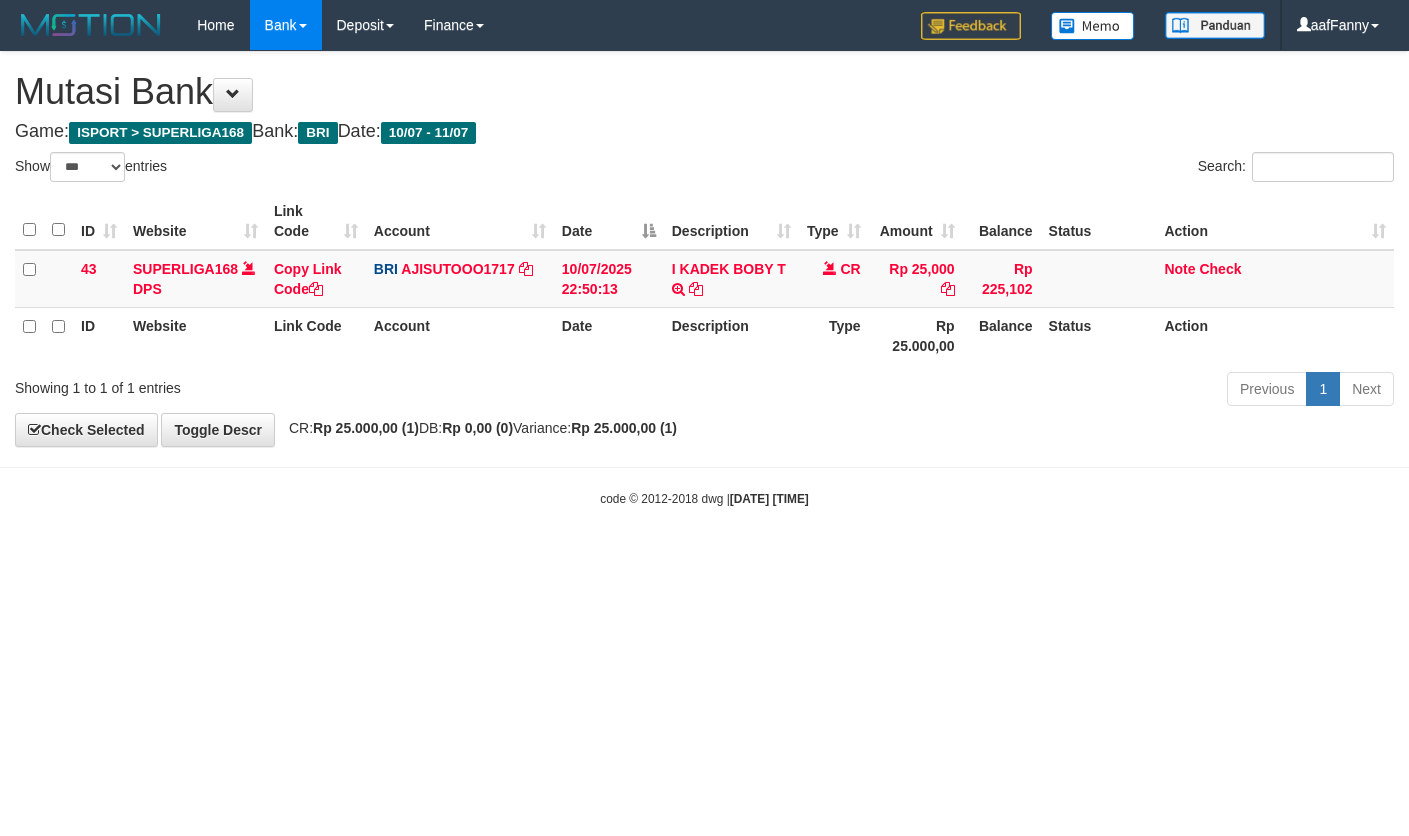 select on "***" 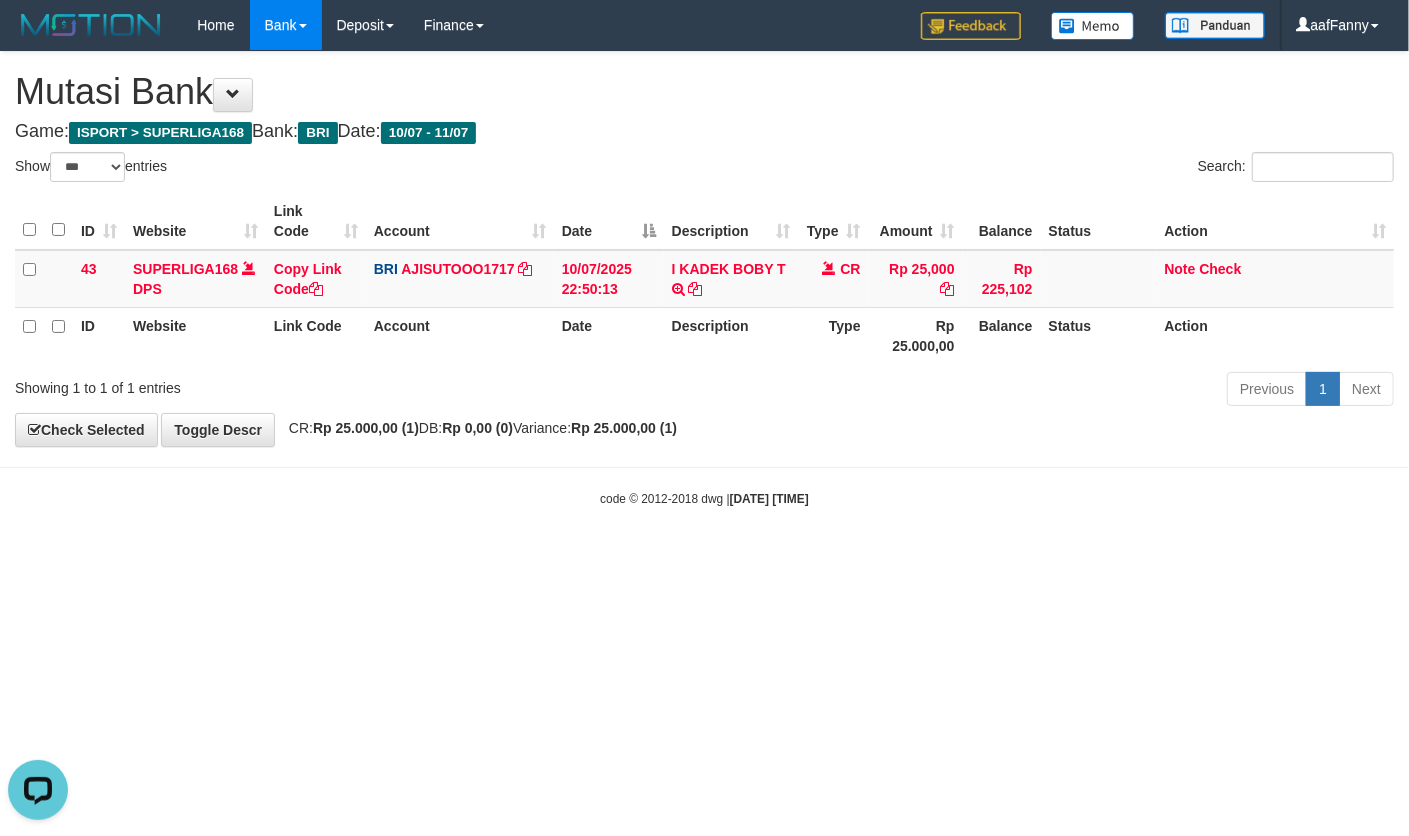 scroll, scrollTop: 0, scrollLeft: 0, axis: both 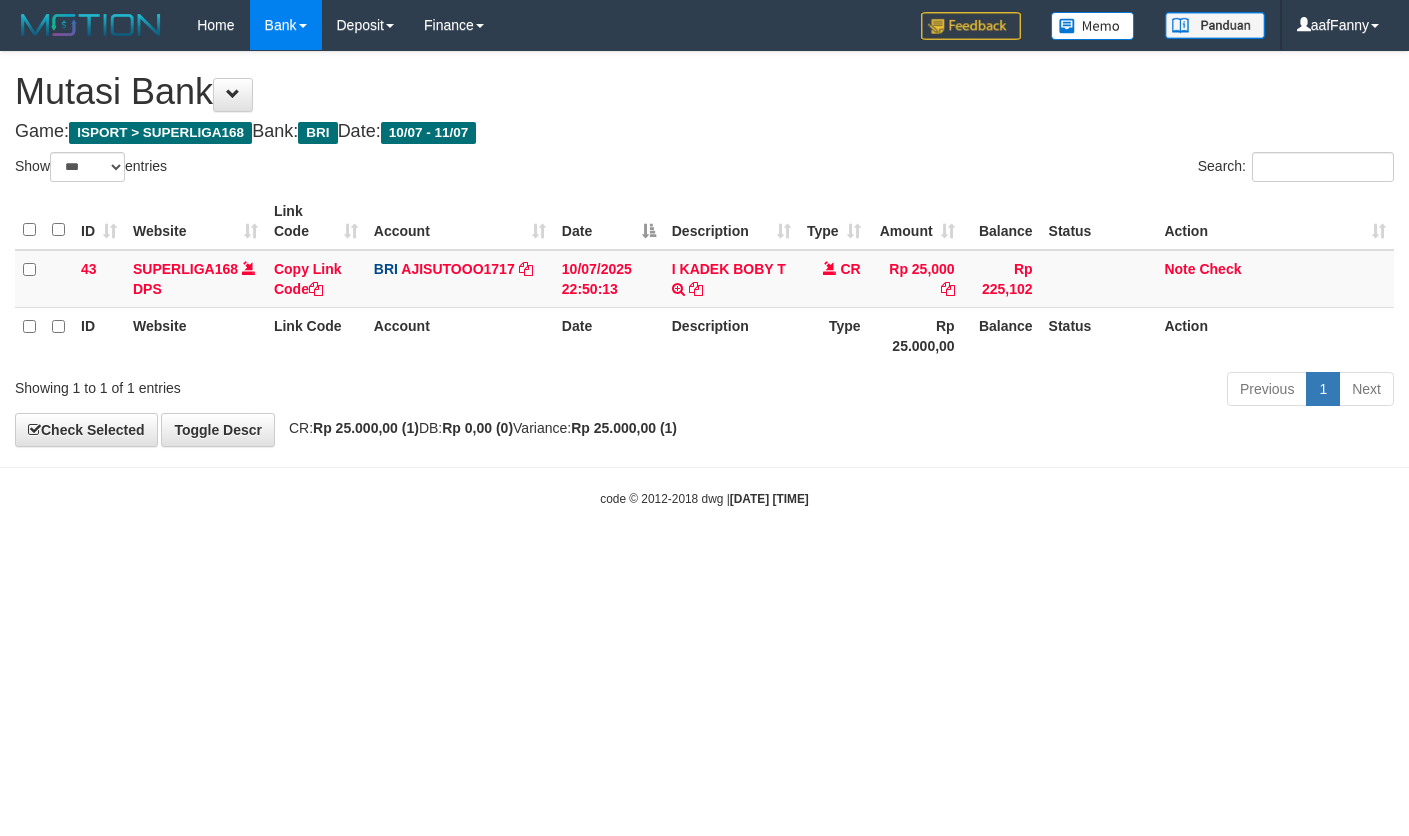 select on "***" 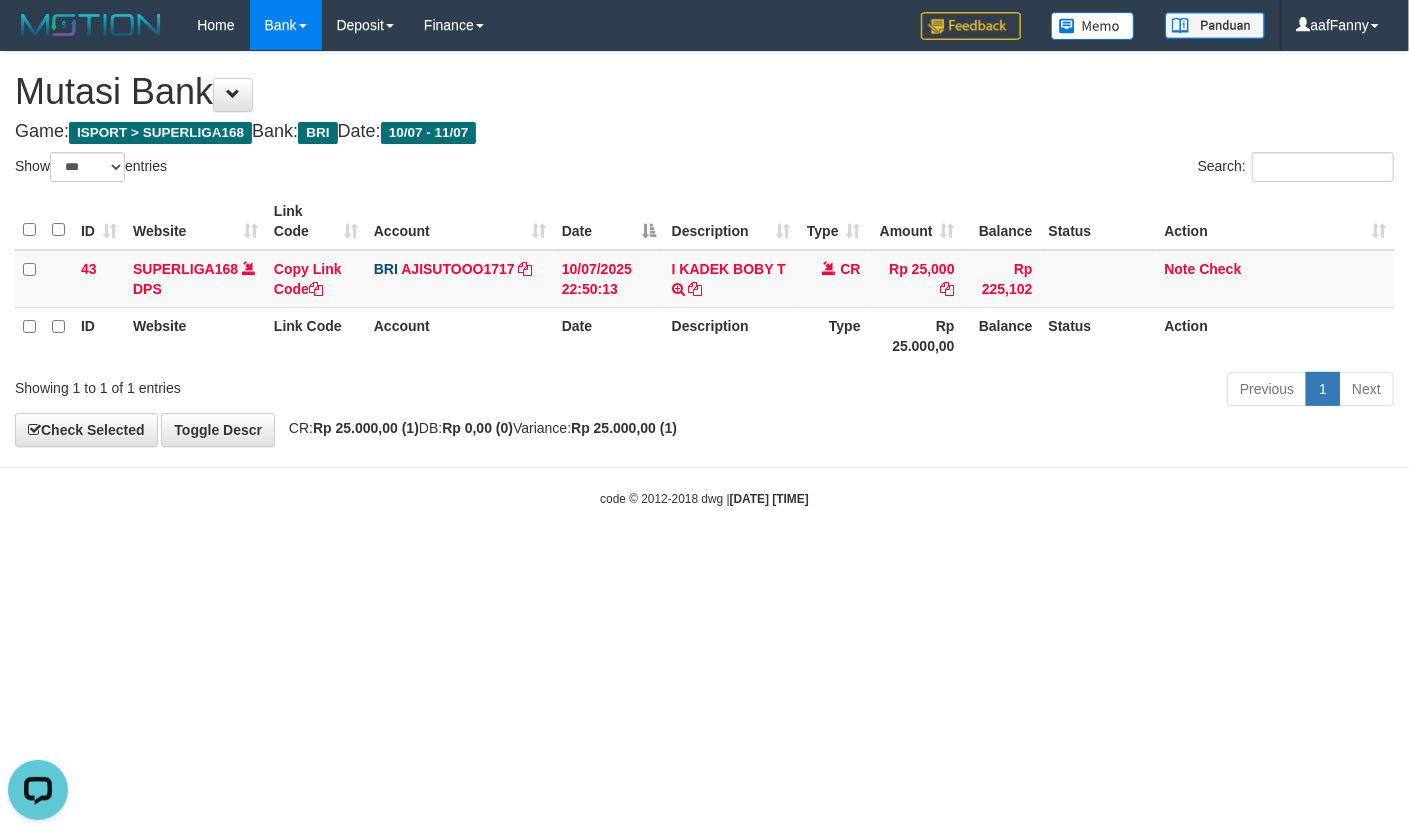scroll, scrollTop: 0, scrollLeft: 0, axis: both 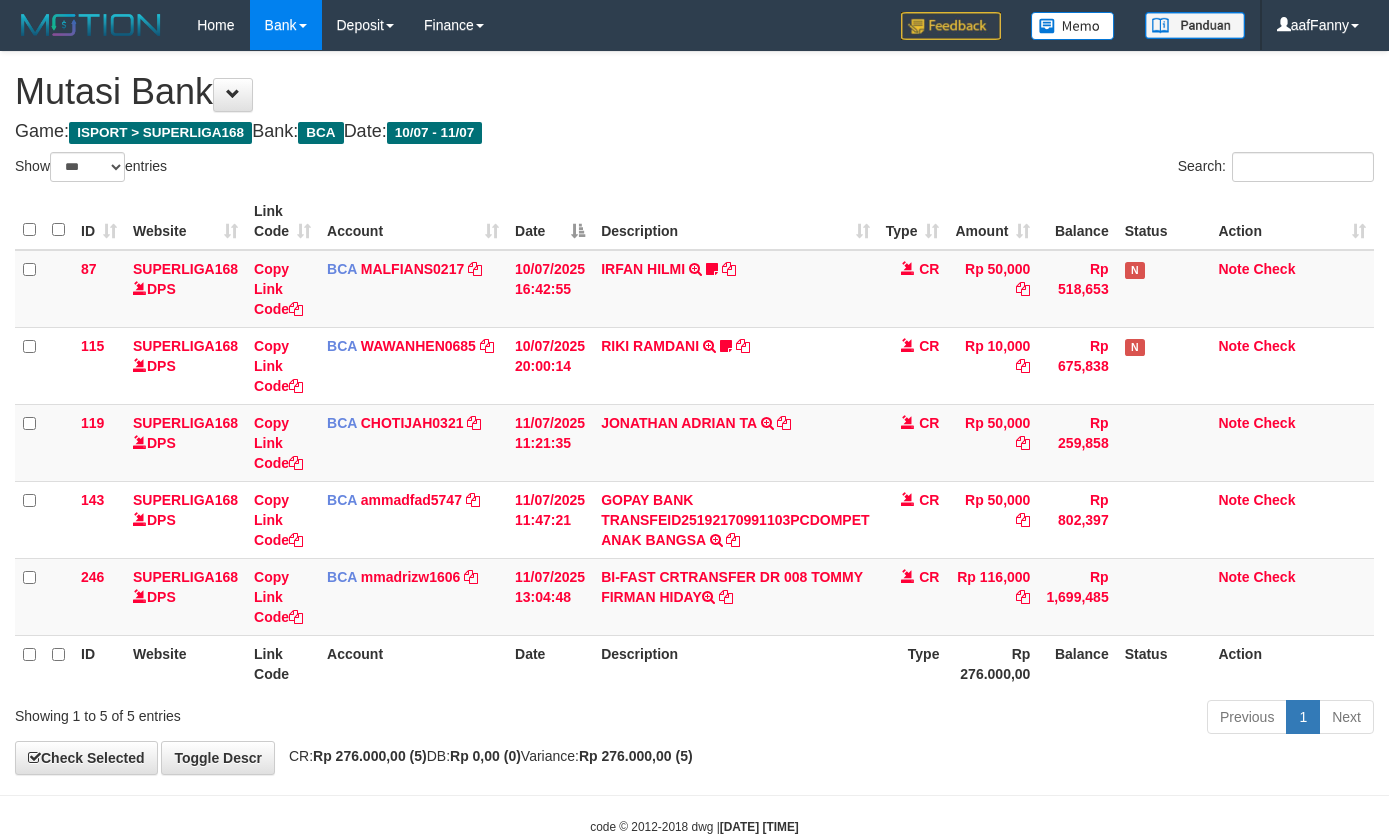 select on "***" 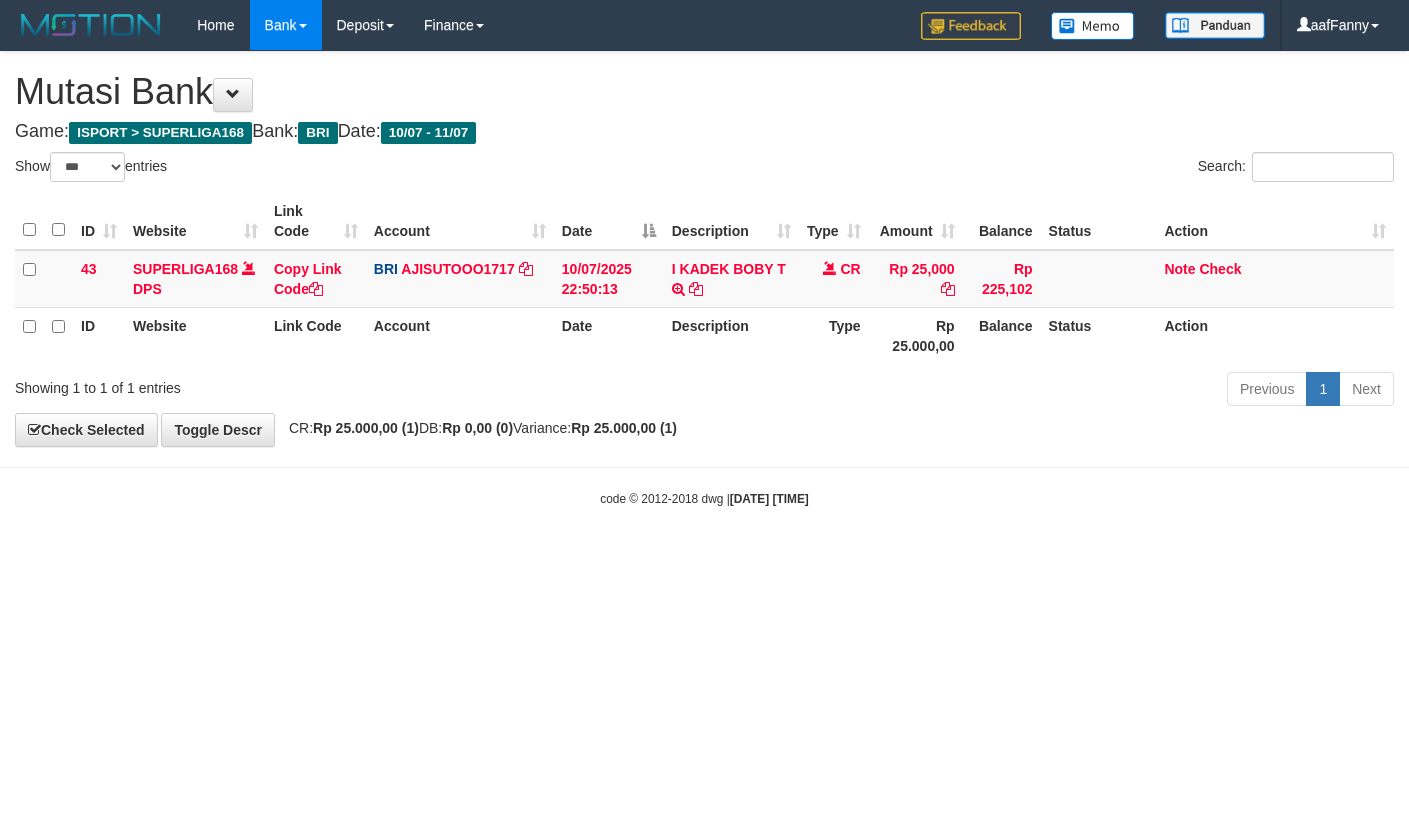 select on "***" 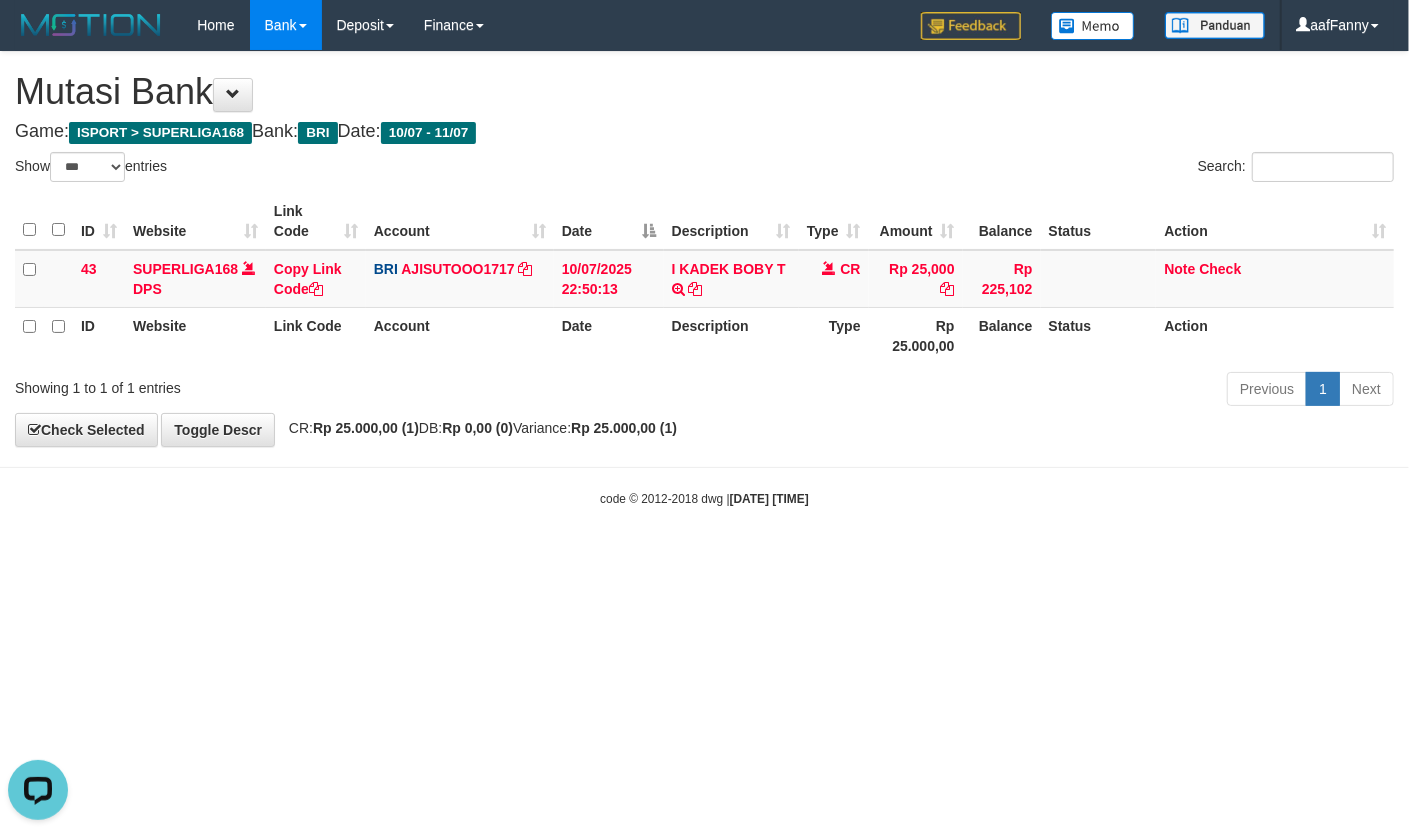 scroll, scrollTop: 0, scrollLeft: 0, axis: both 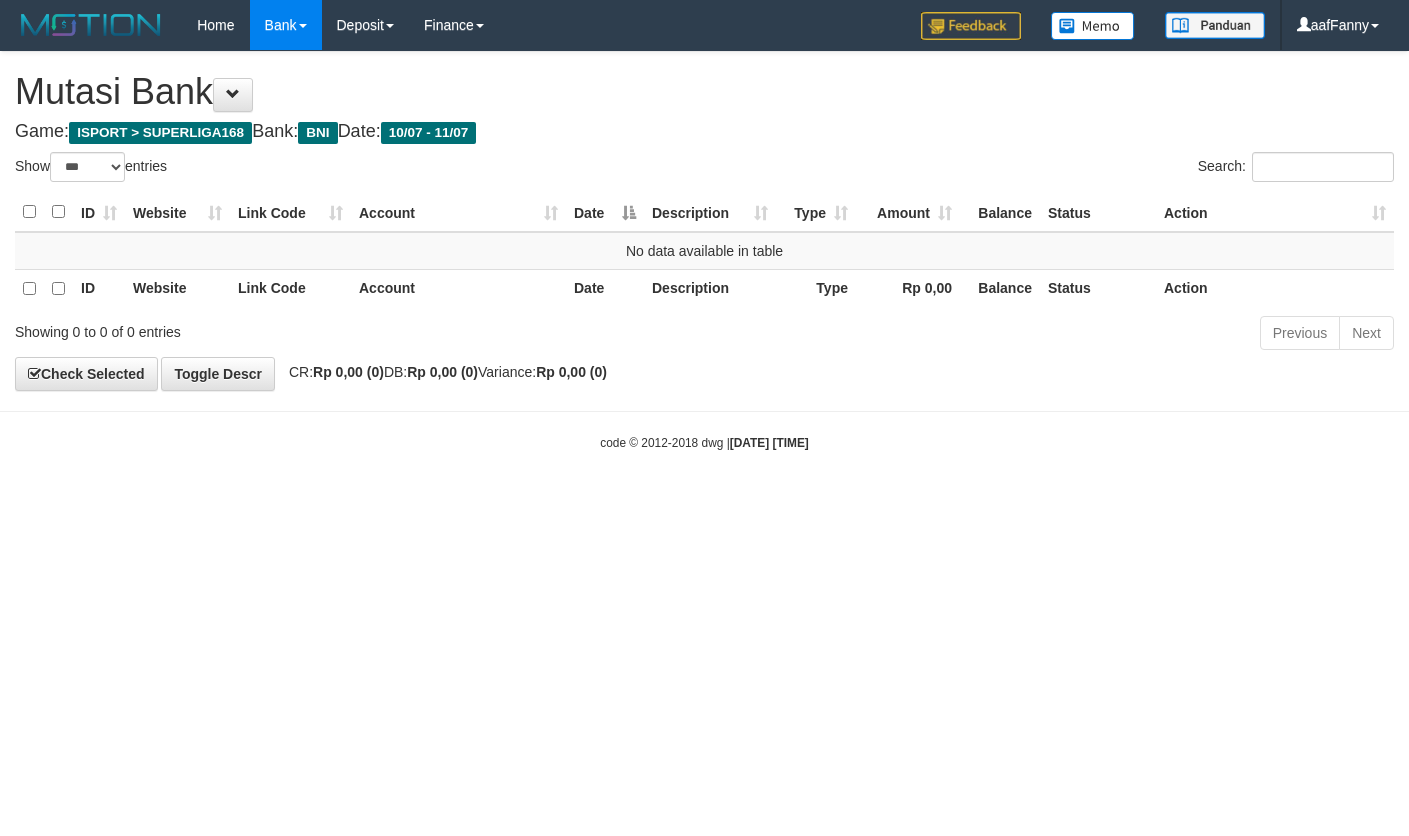select on "***" 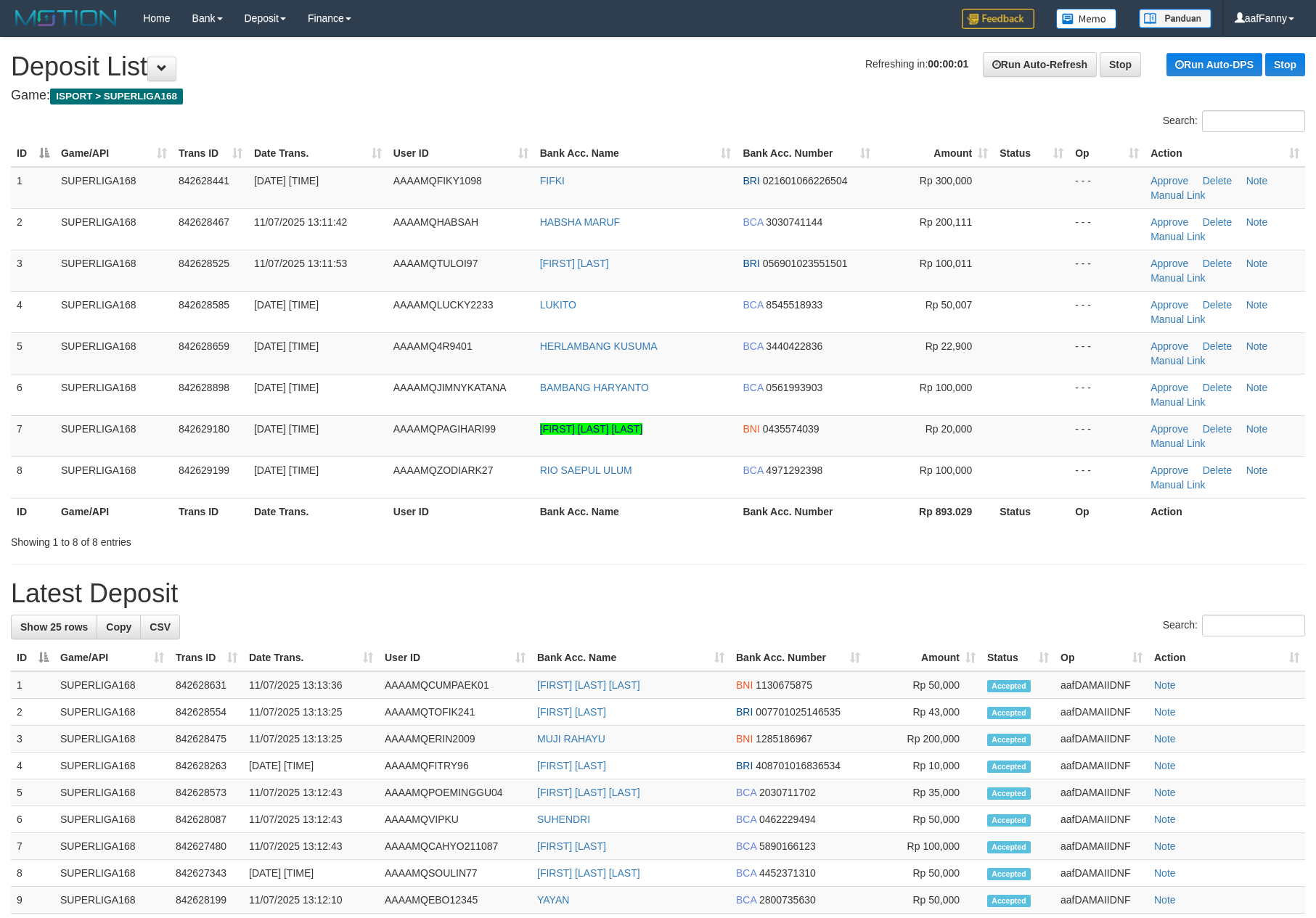 scroll, scrollTop: 0, scrollLeft: 0, axis: both 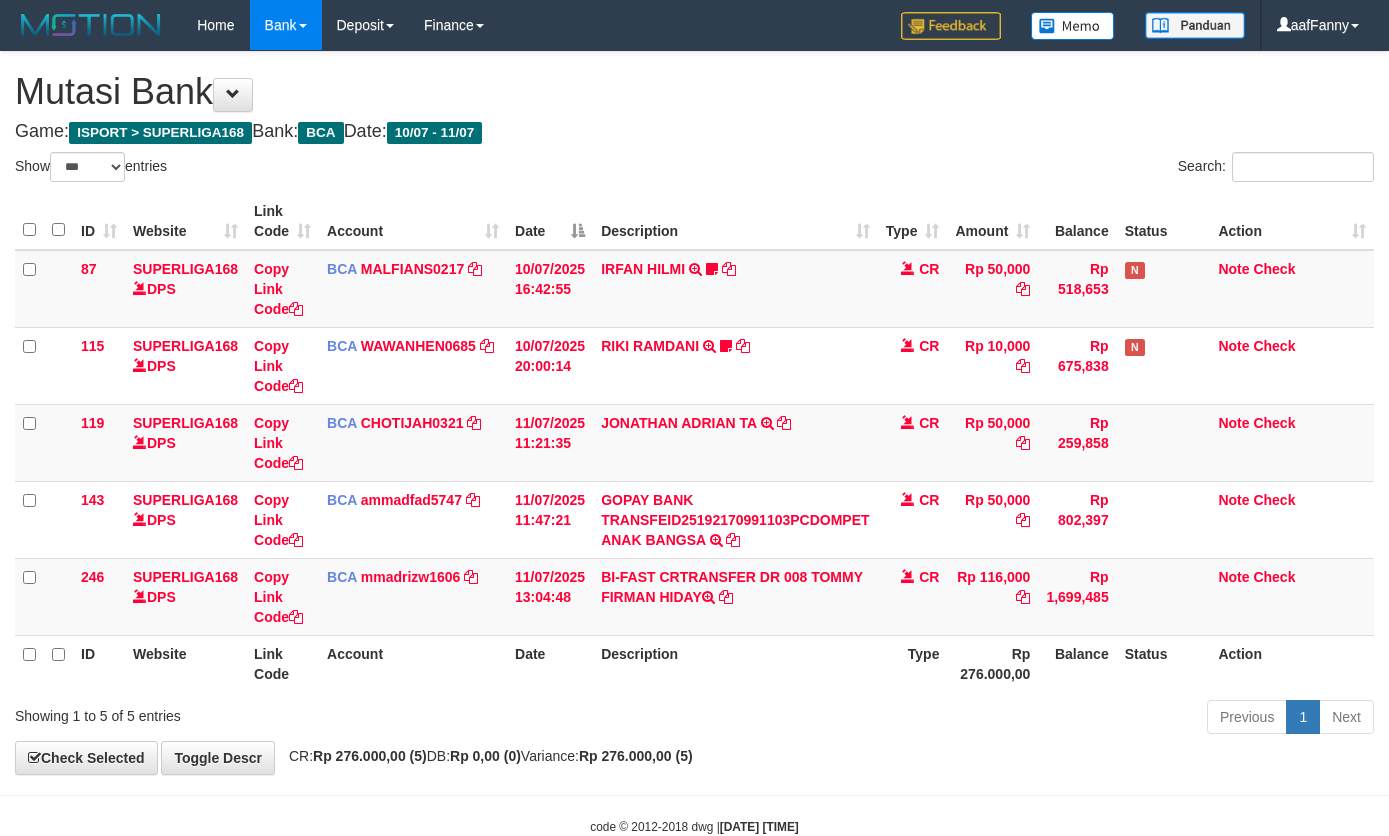 select on "***" 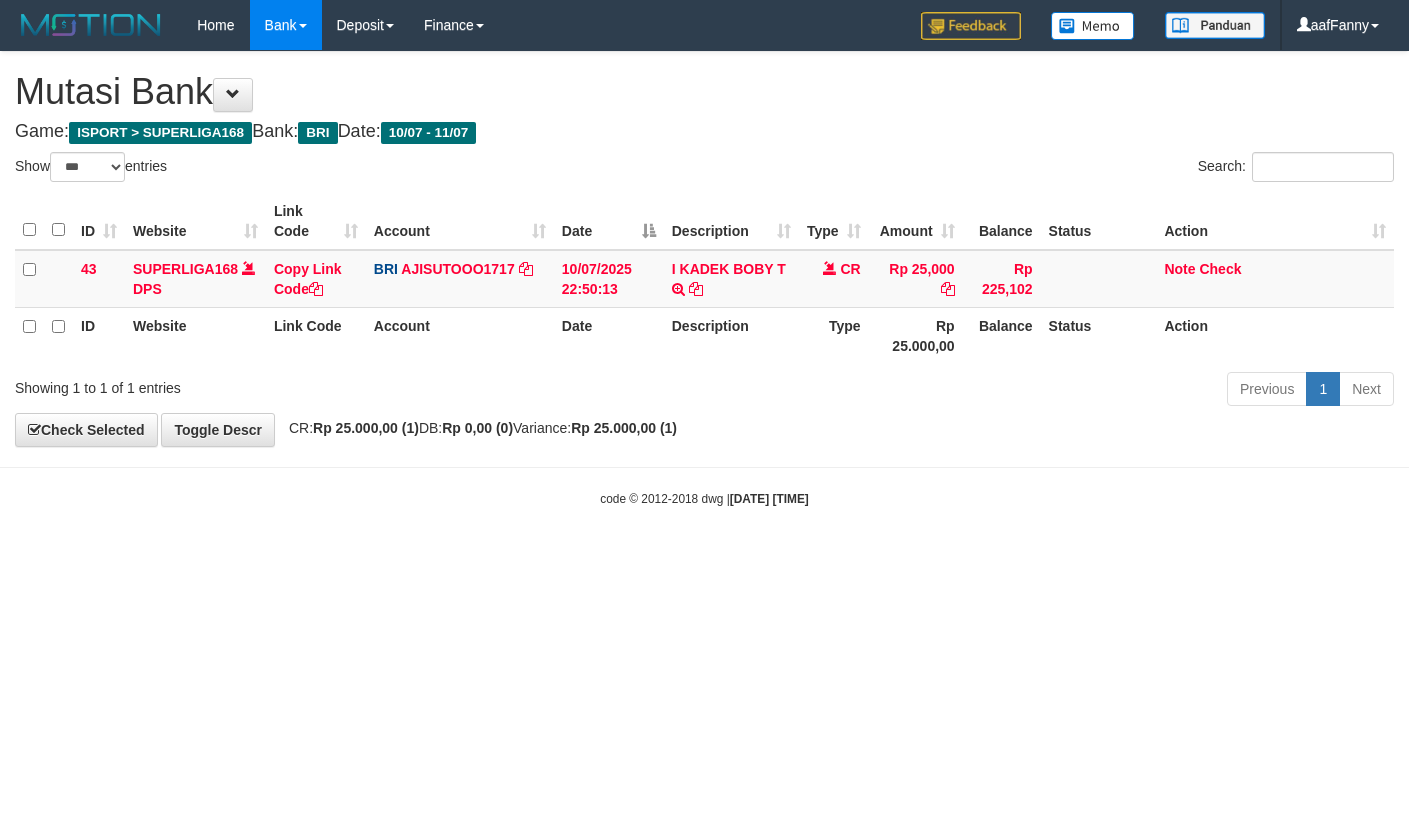 select on "***" 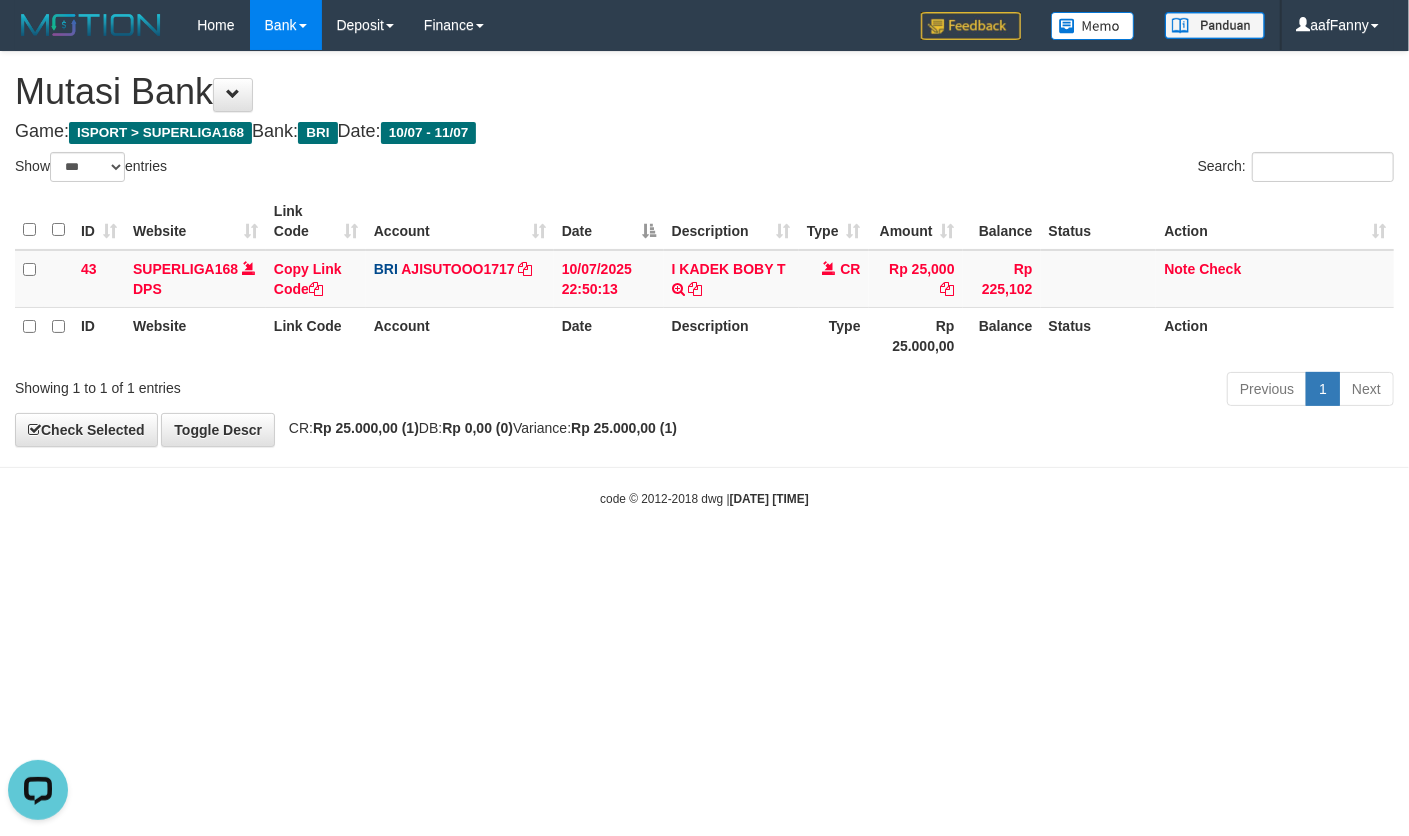 scroll, scrollTop: 0, scrollLeft: 0, axis: both 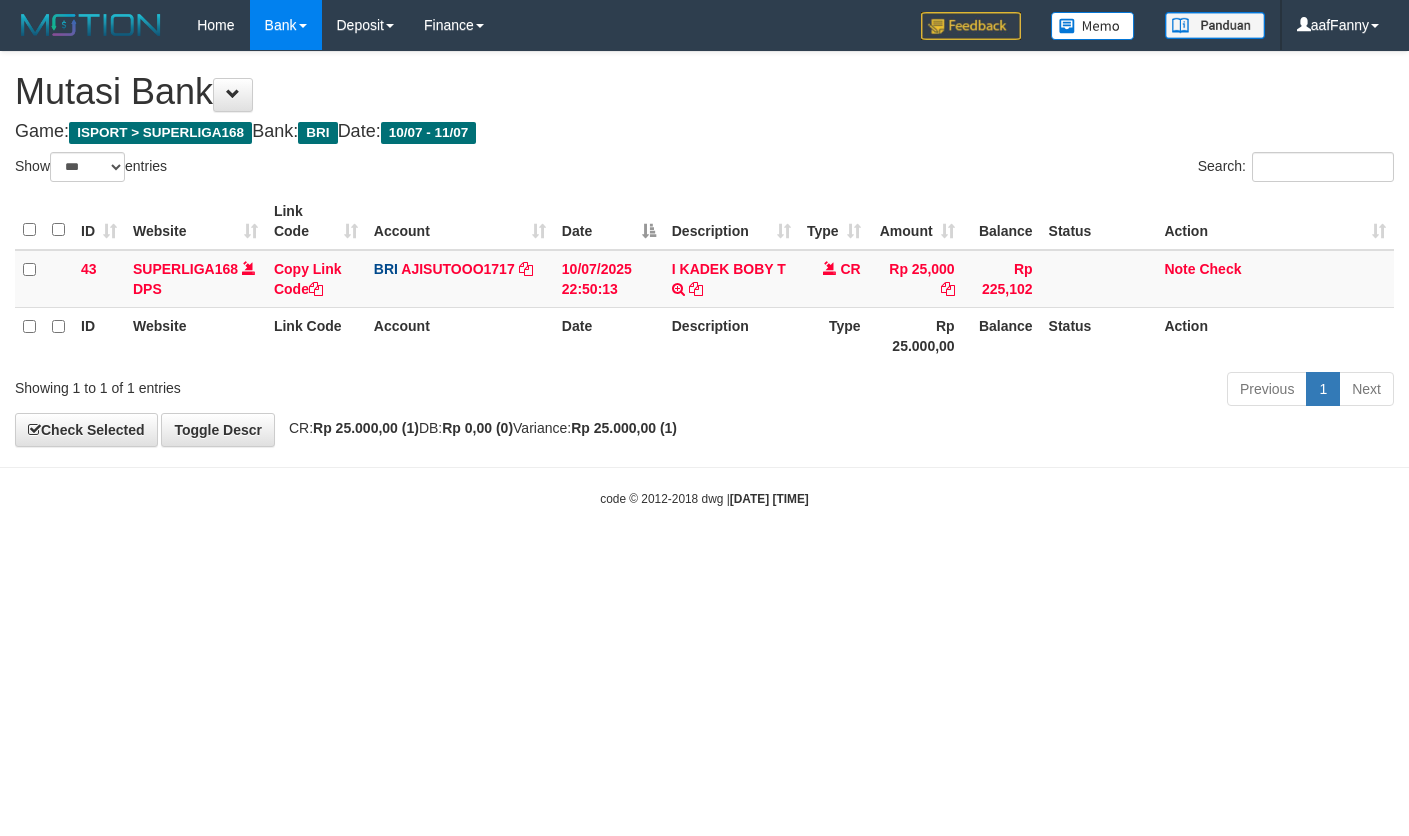 select on "***" 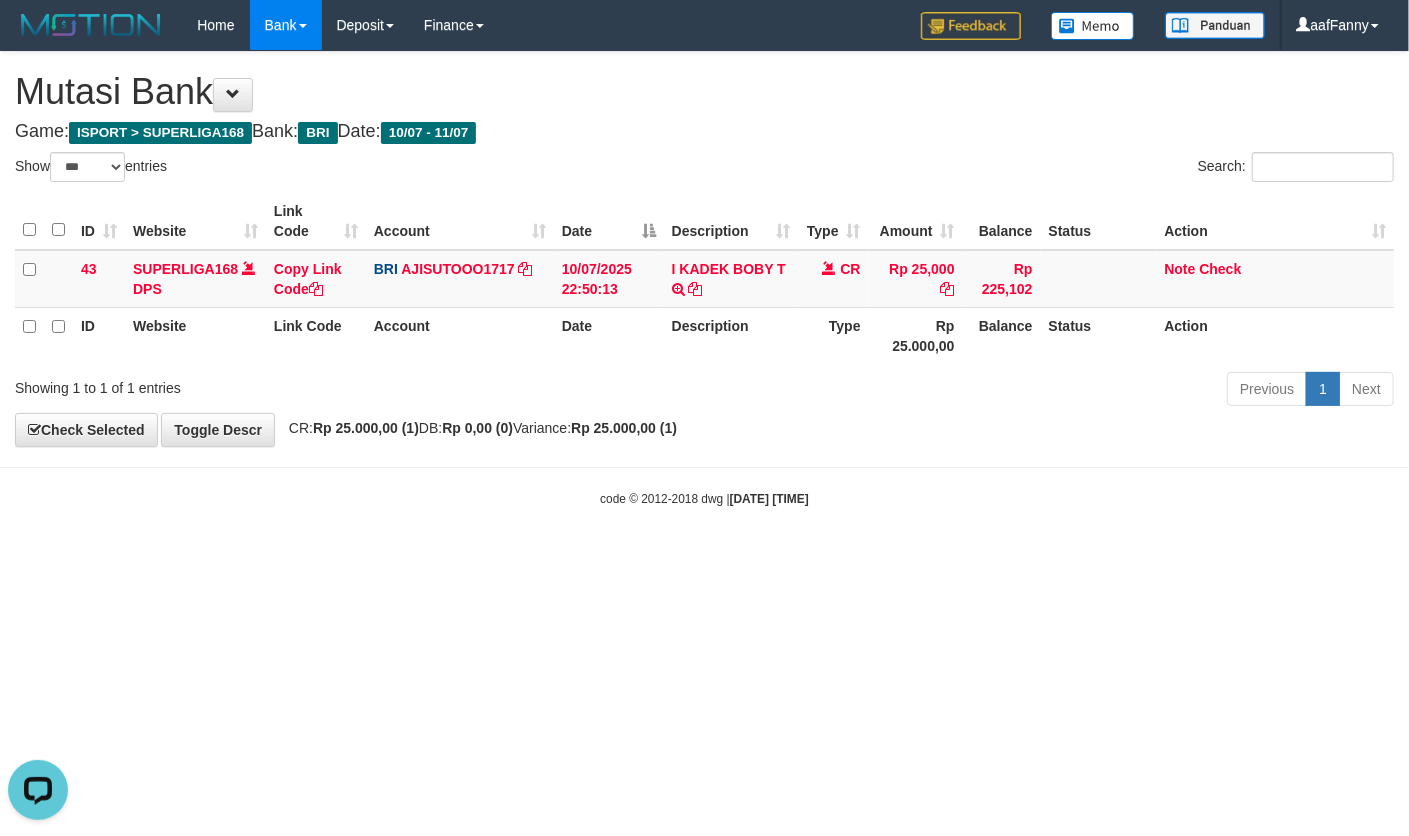 scroll, scrollTop: 0, scrollLeft: 0, axis: both 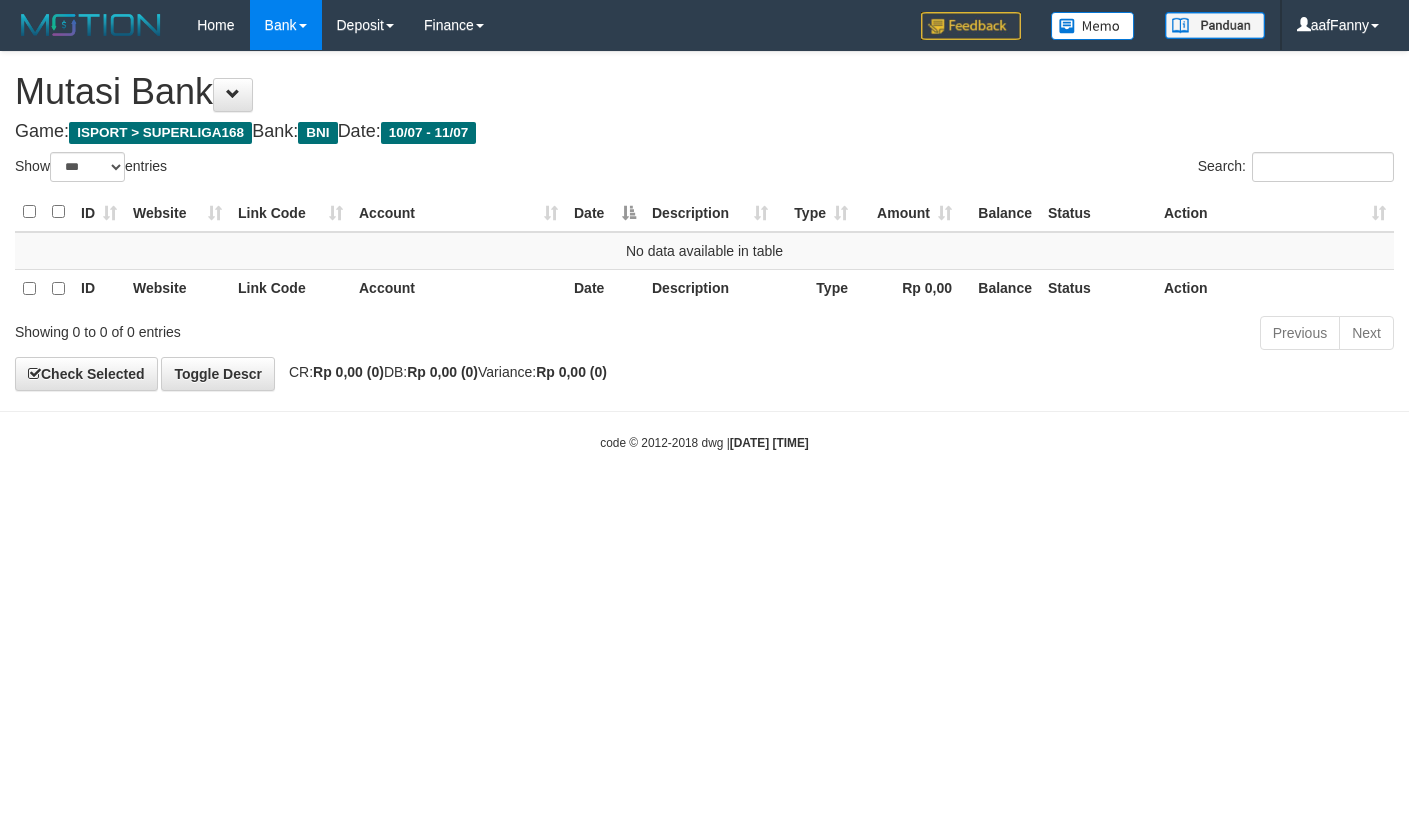 select on "***" 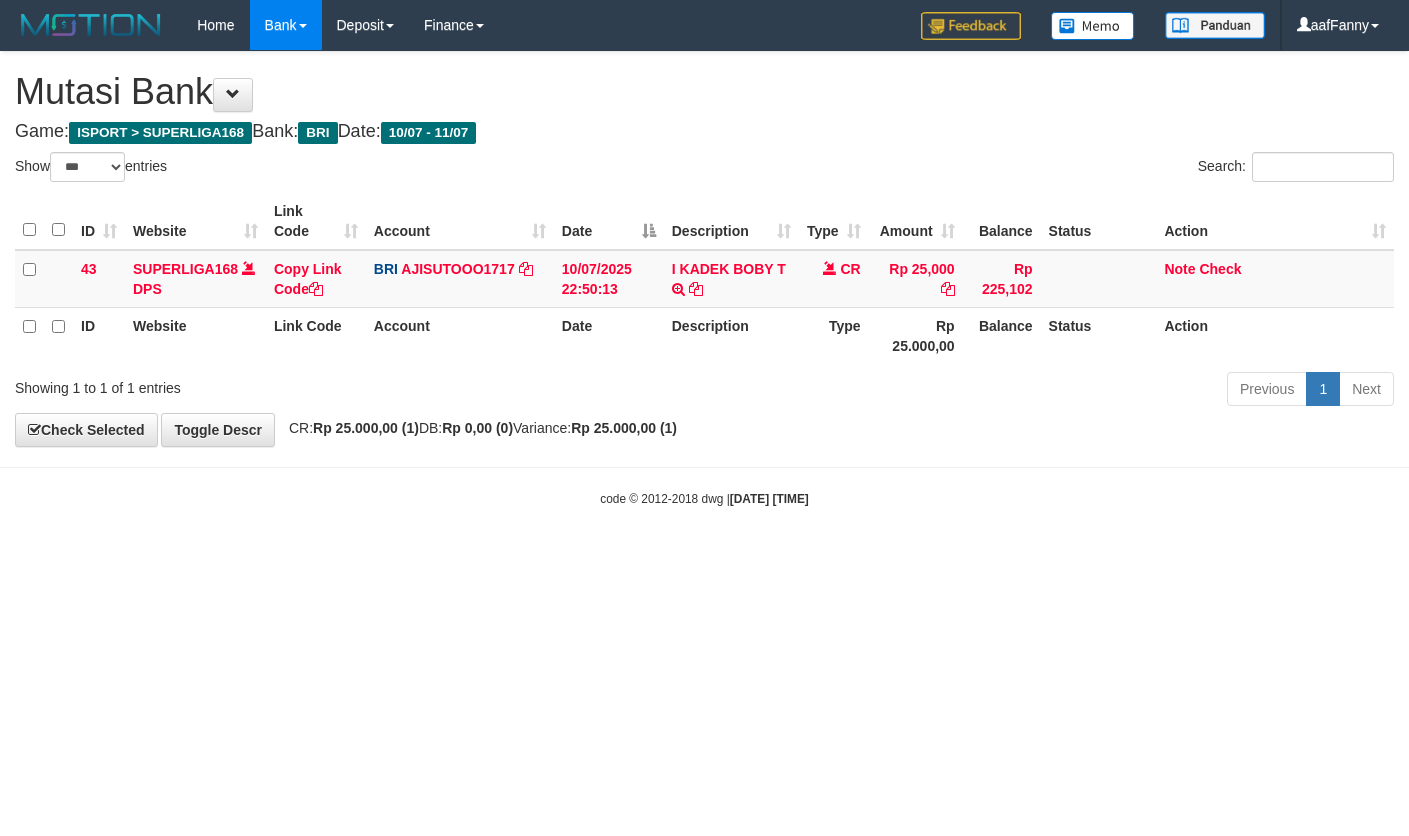 select on "***" 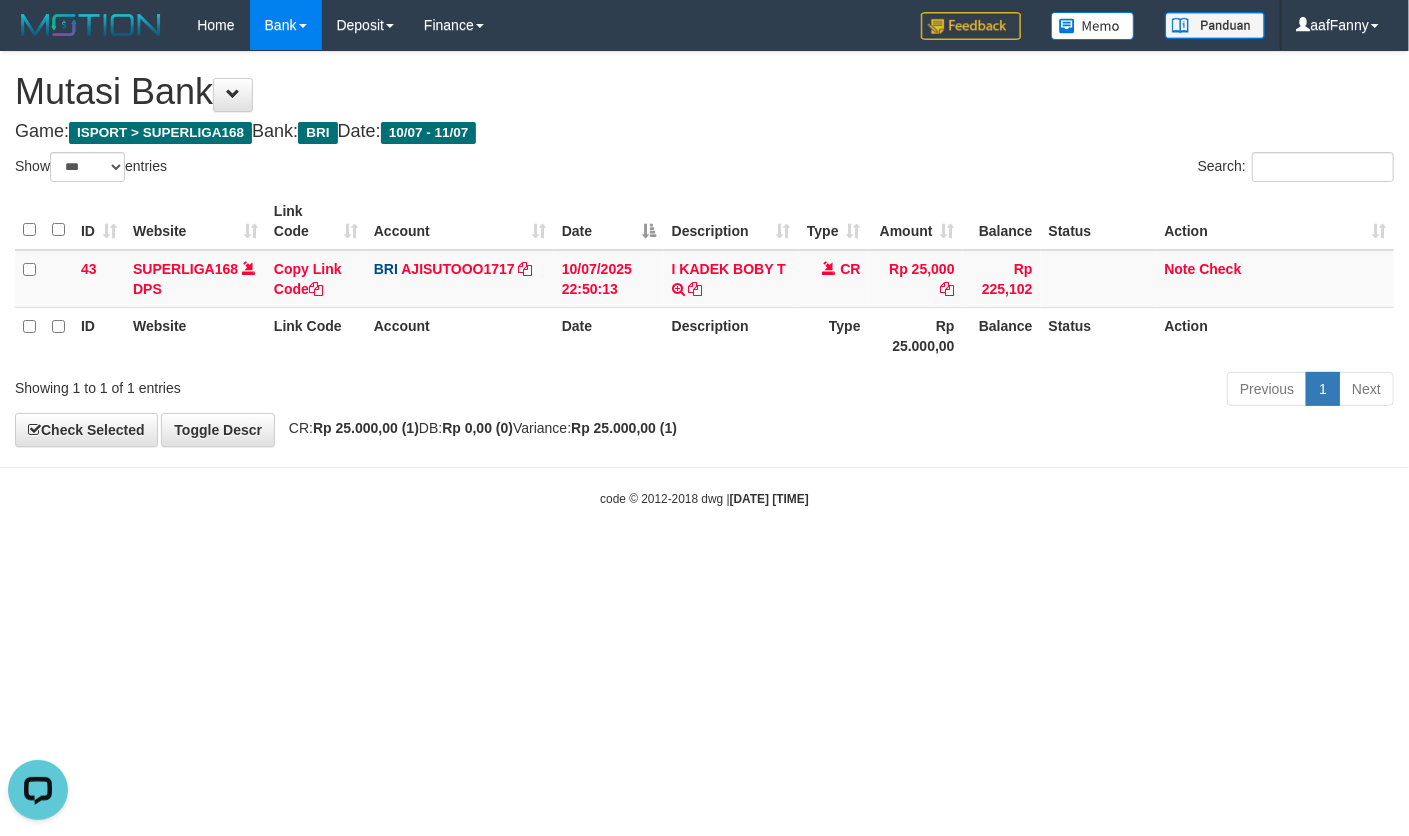 scroll, scrollTop: 0, scrollLeft: 0, axis: both 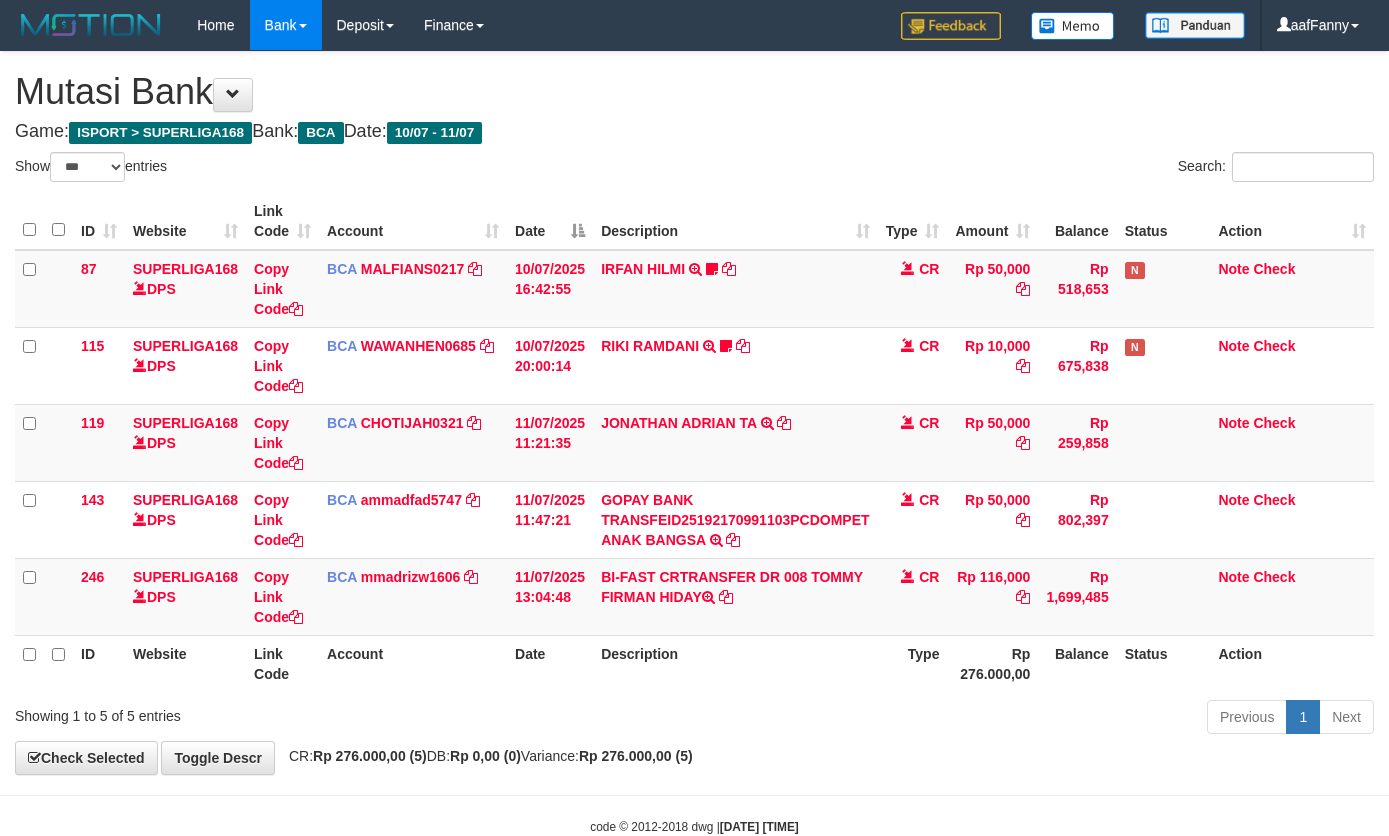 select on "***" 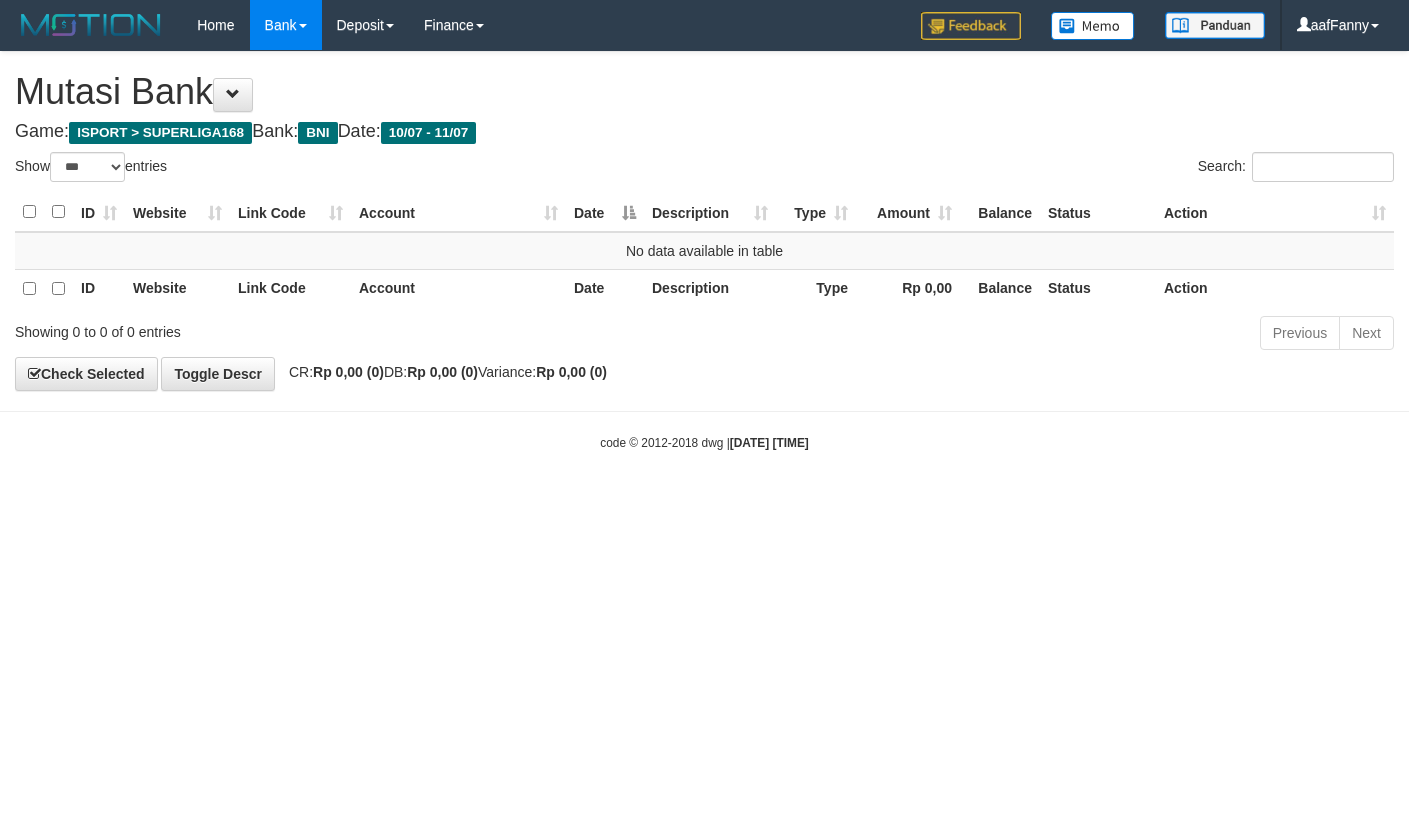 select on "***" 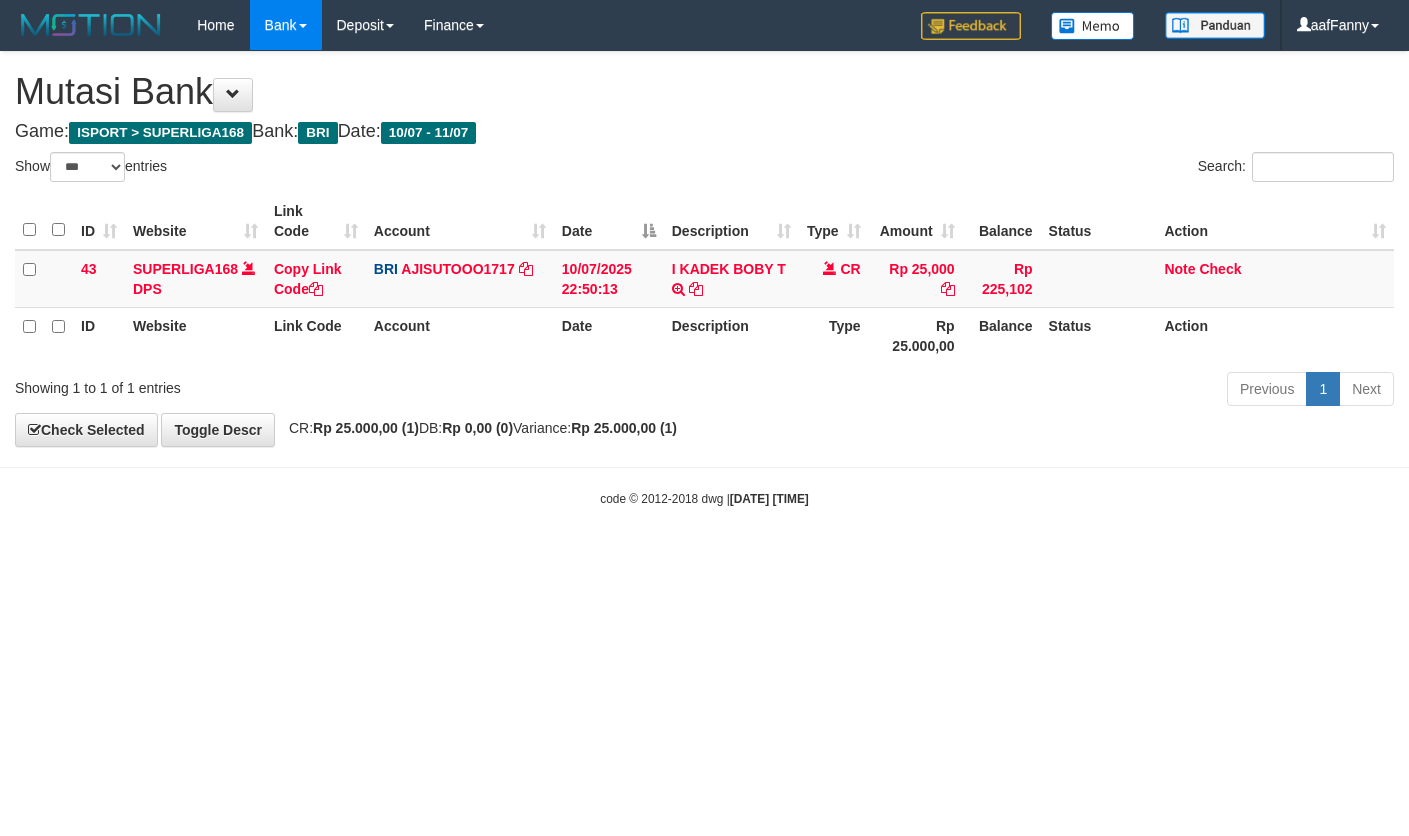 select on "***" 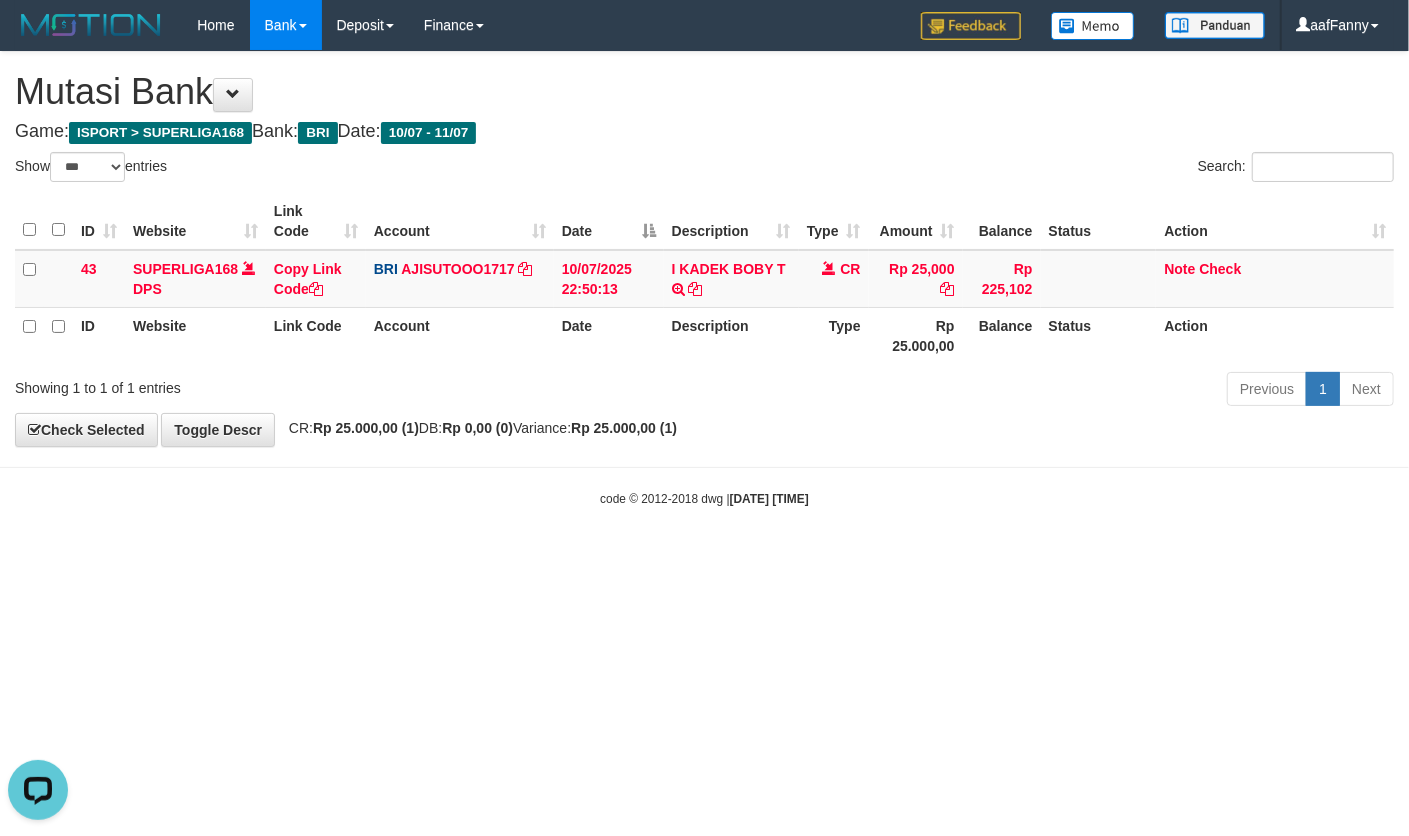 scroll, scrollTop: 0, scrollLeft: 0, axis: both 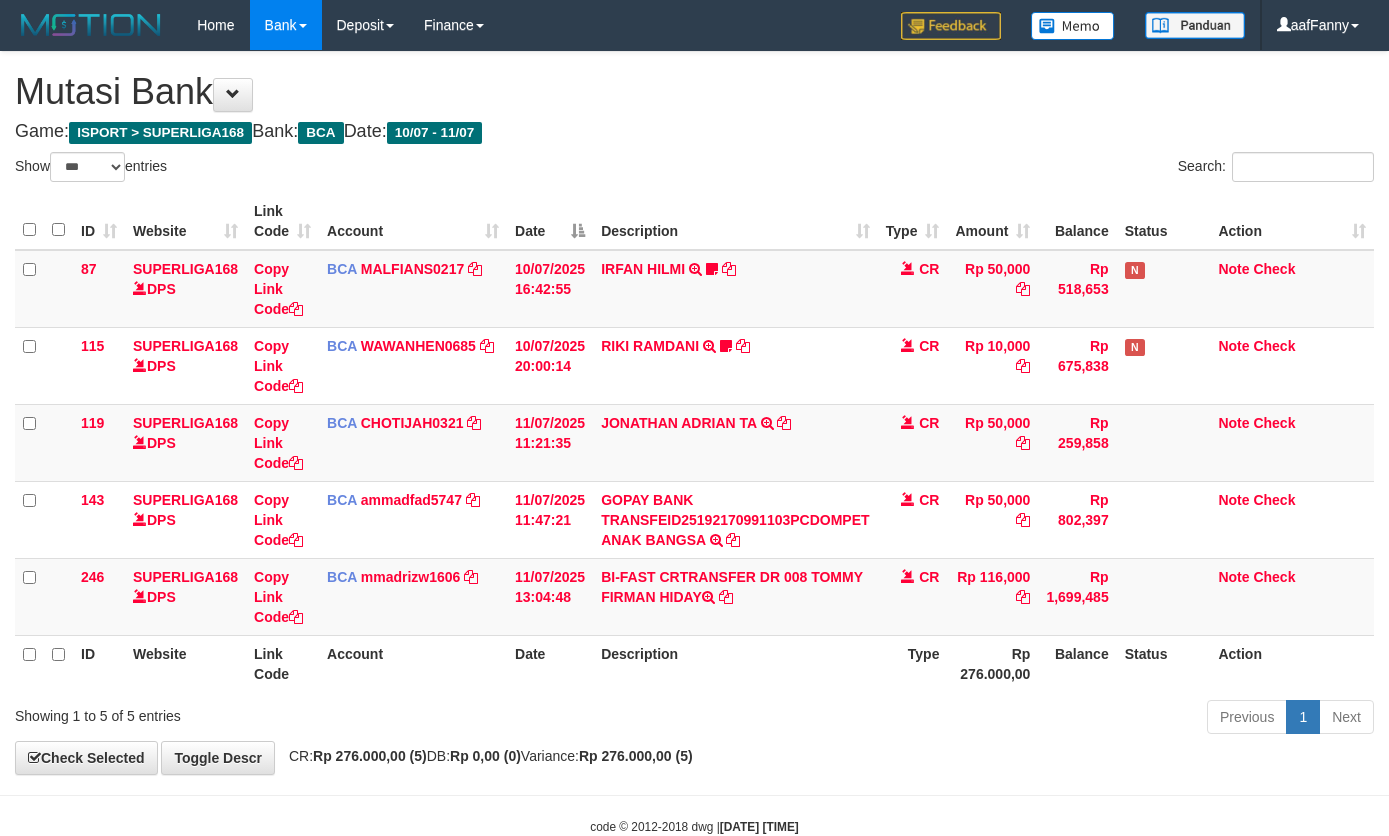 select on "***" 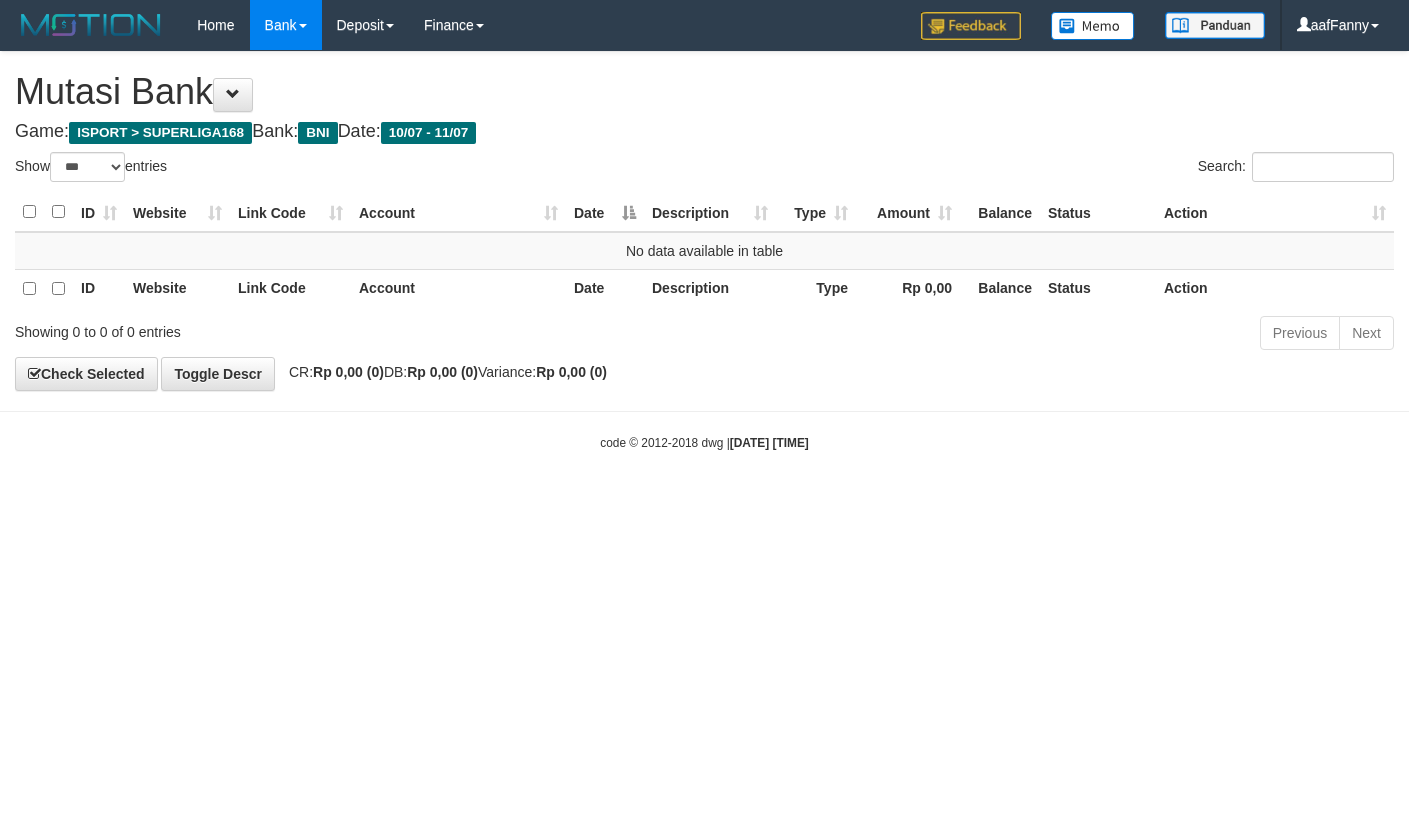 select on "***" 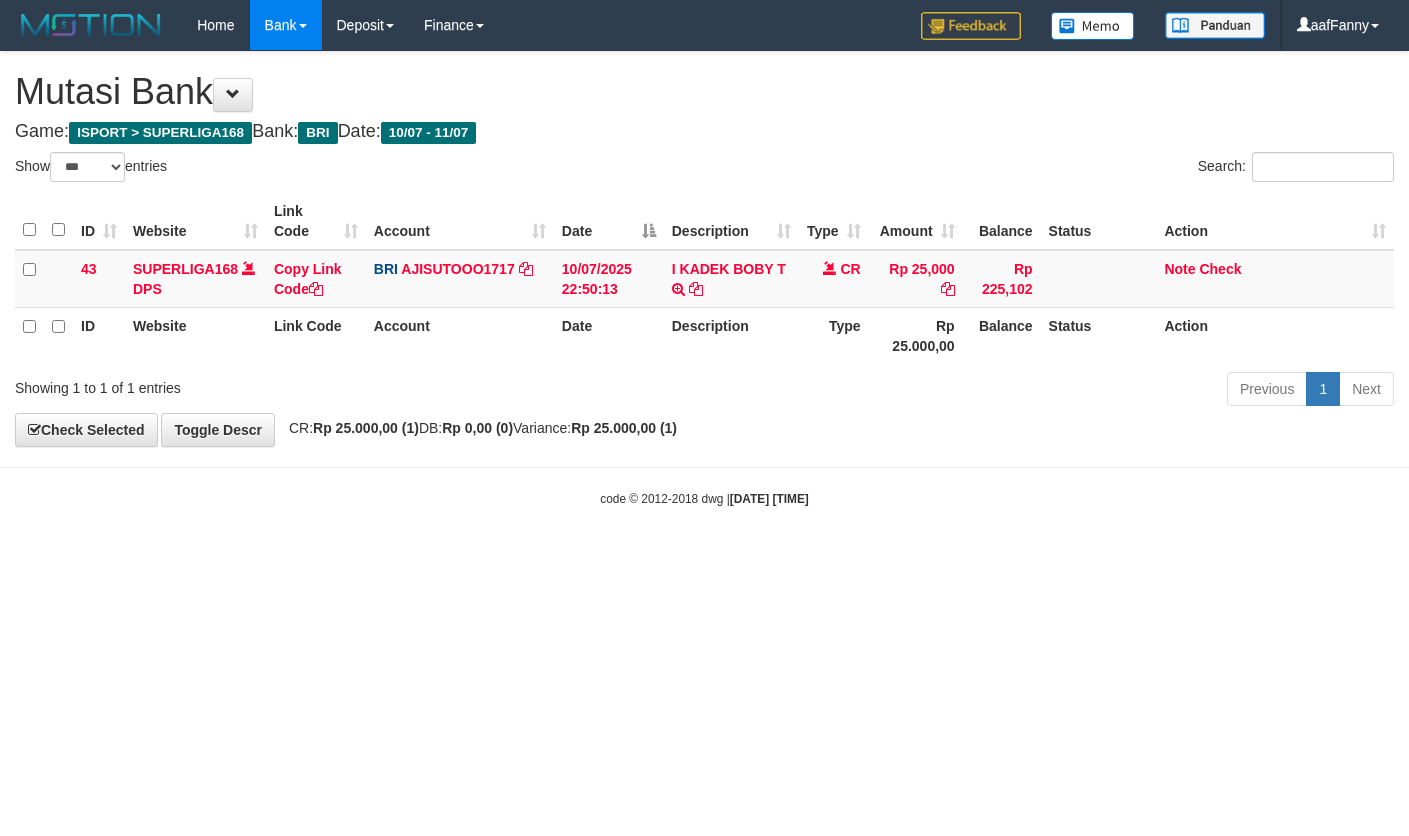select on "***" 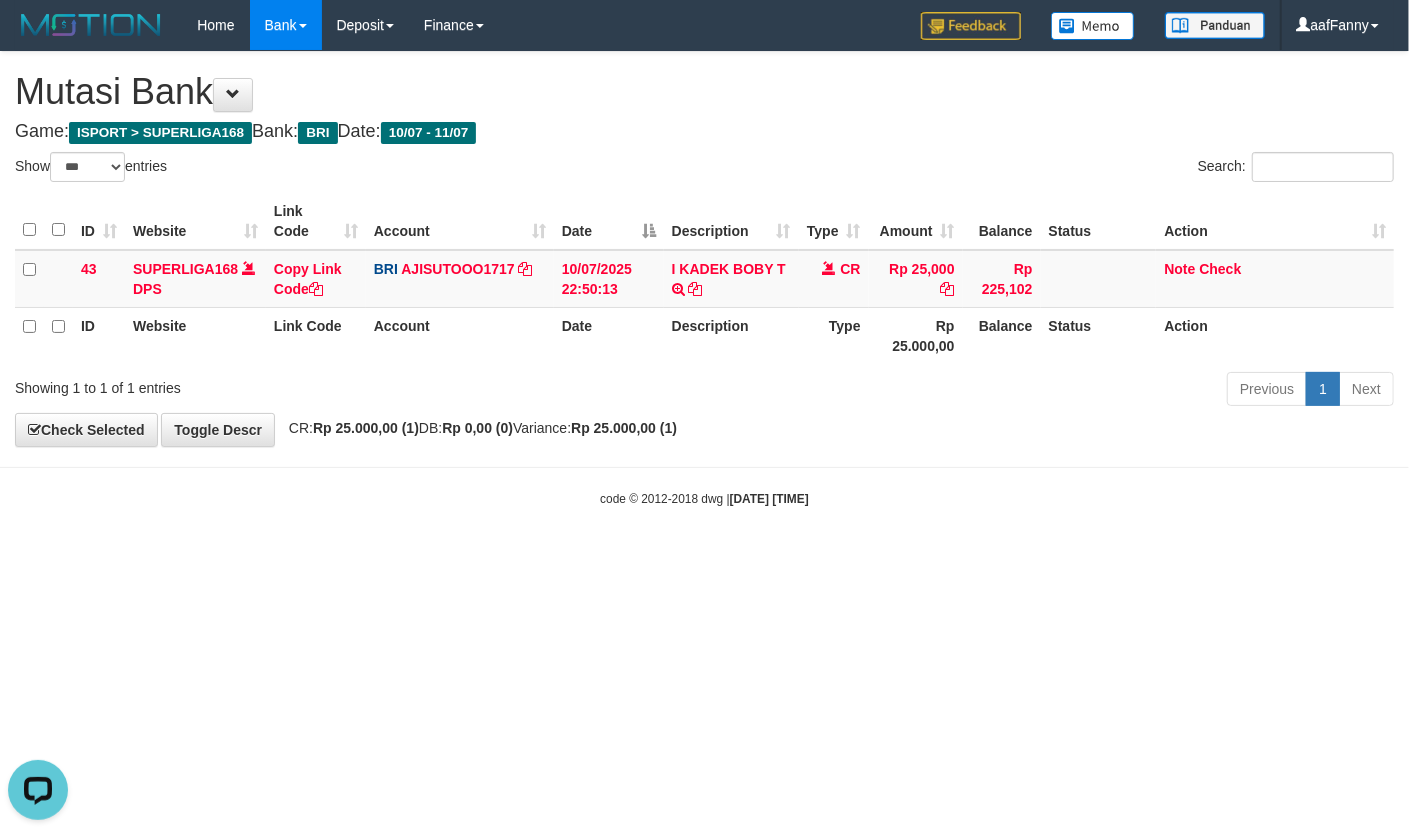 scroll, scrollTop: 0, scrollLeft: 0, axis: both 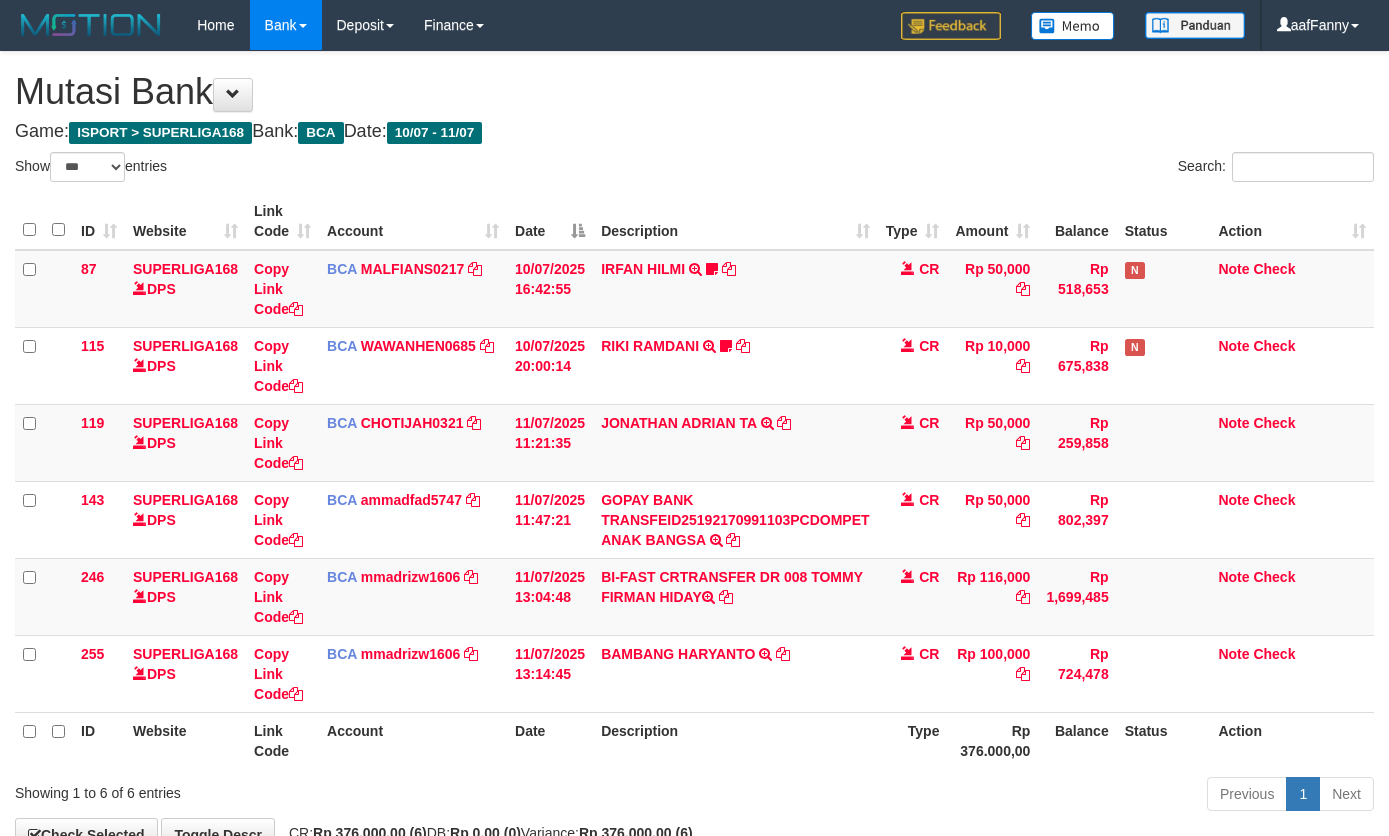 select on "***" 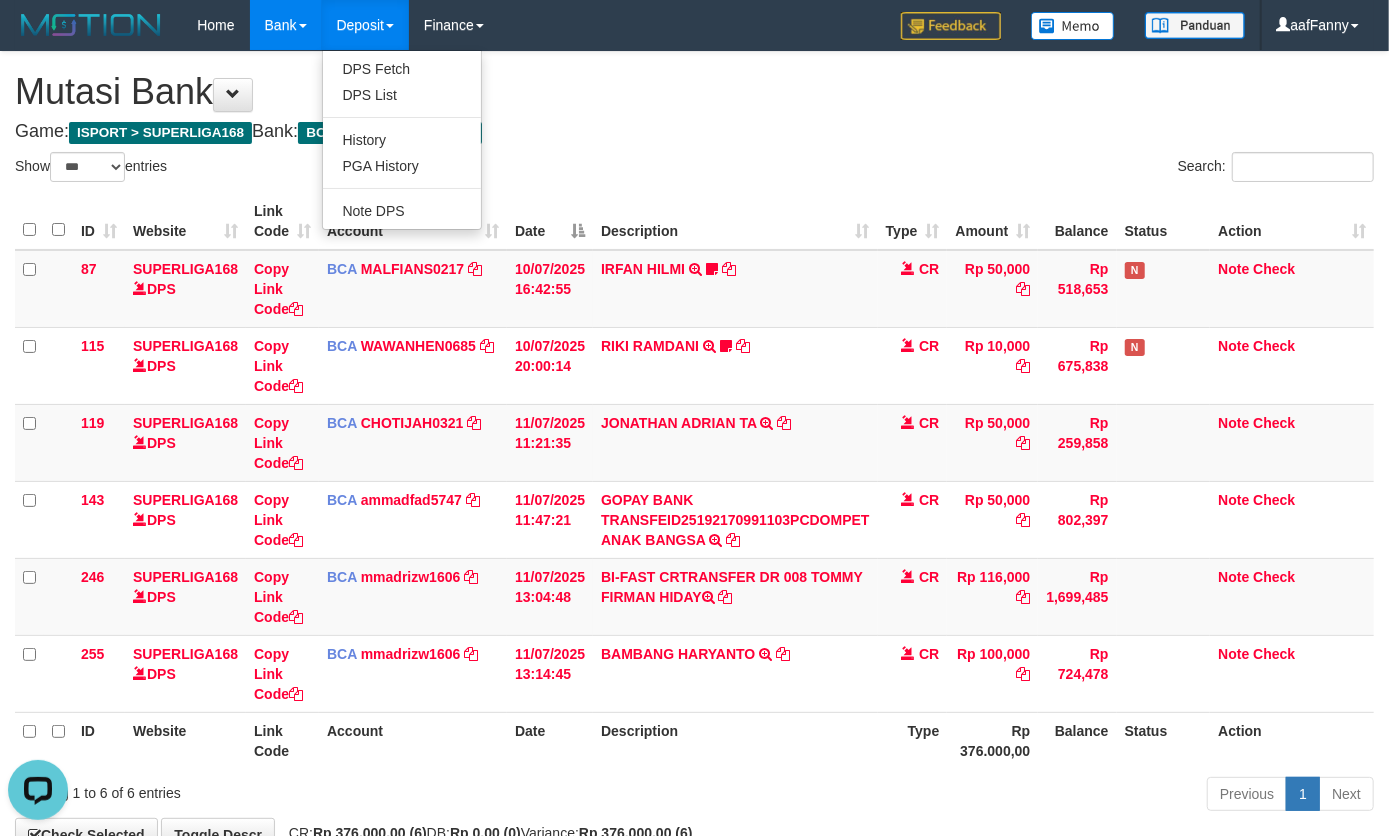 scroll, scrollTop: 0, scrollLeft: 0, axis: both 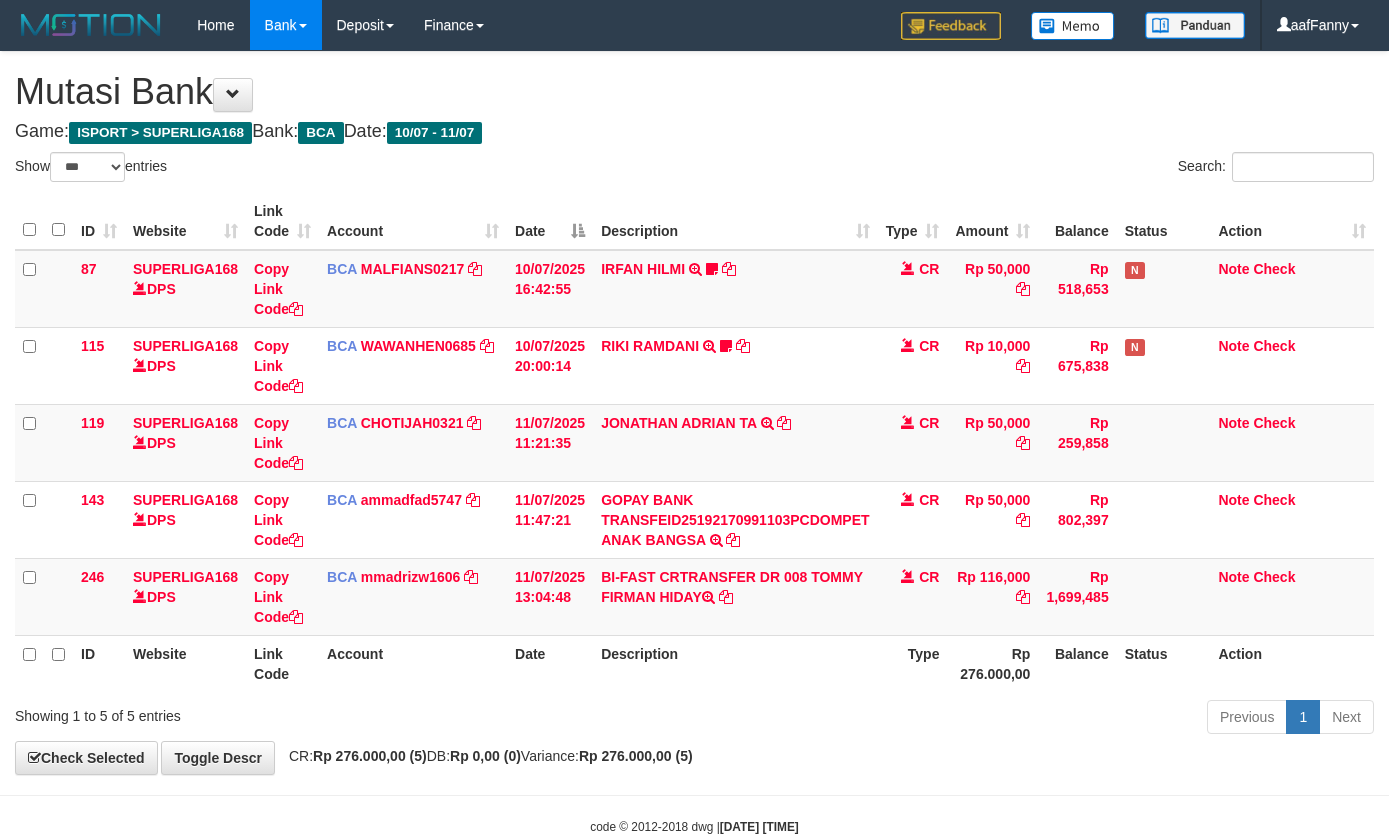 select on "***" 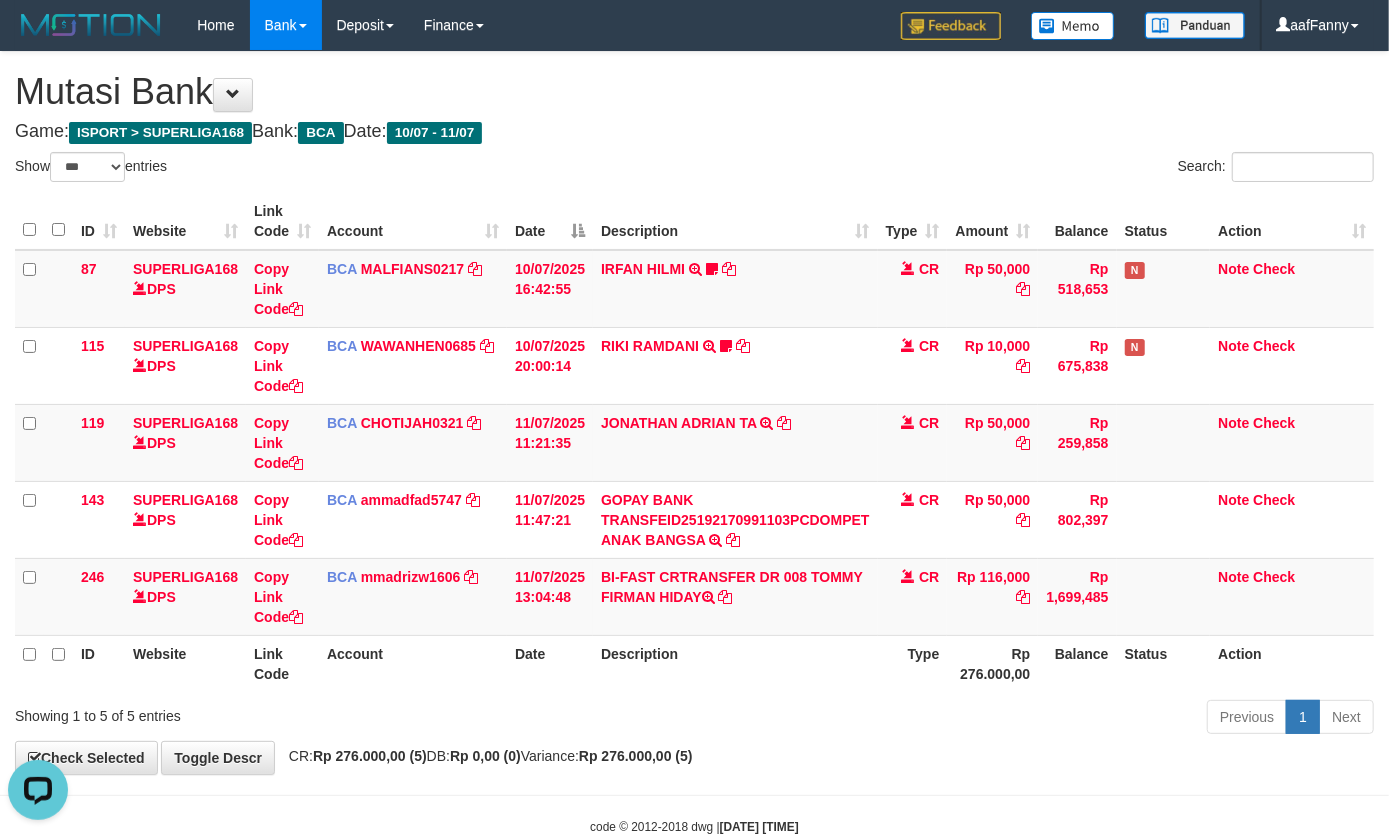 scroll, scrollTop: 0, scrollLeft: 0, axis: both 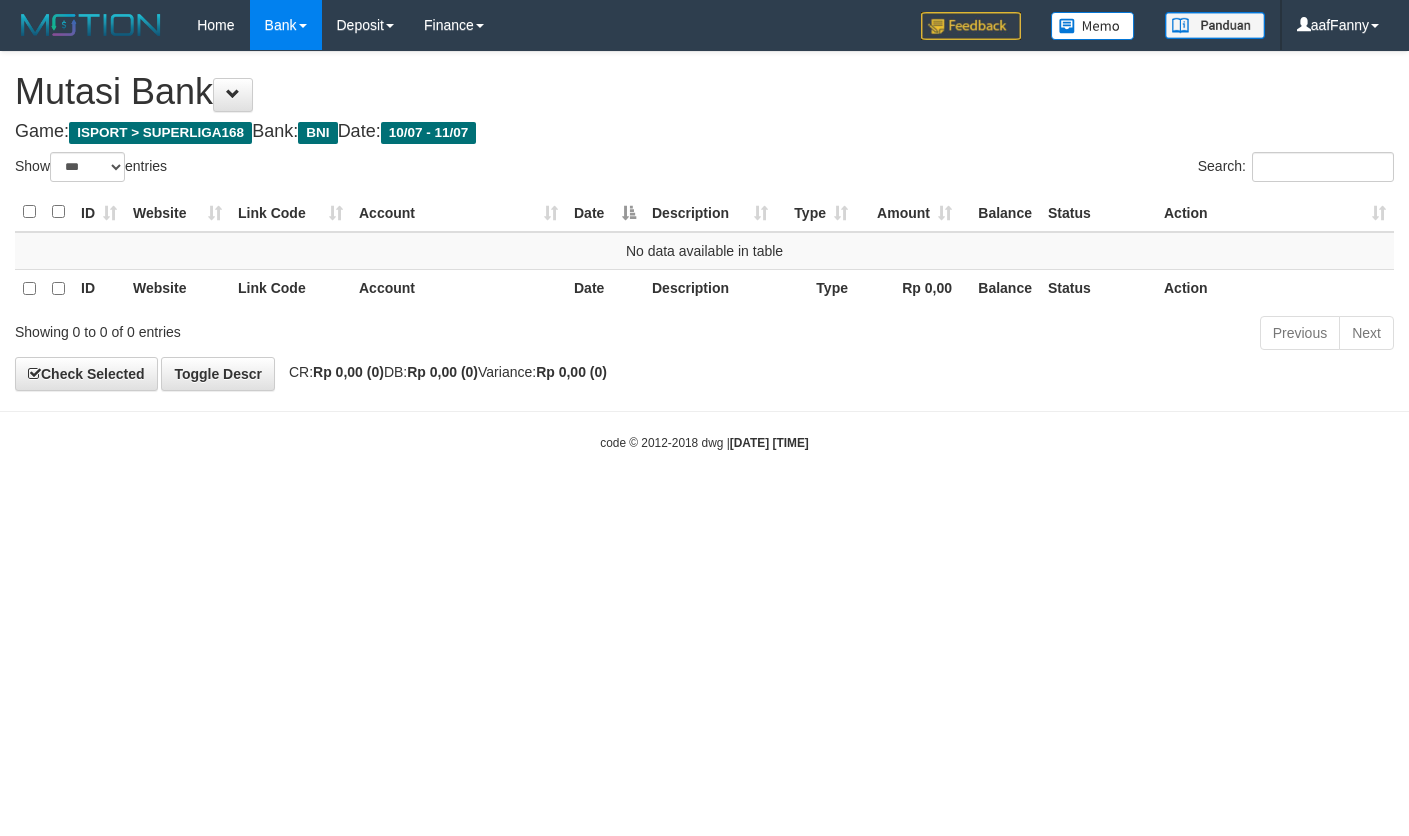 select on "***" 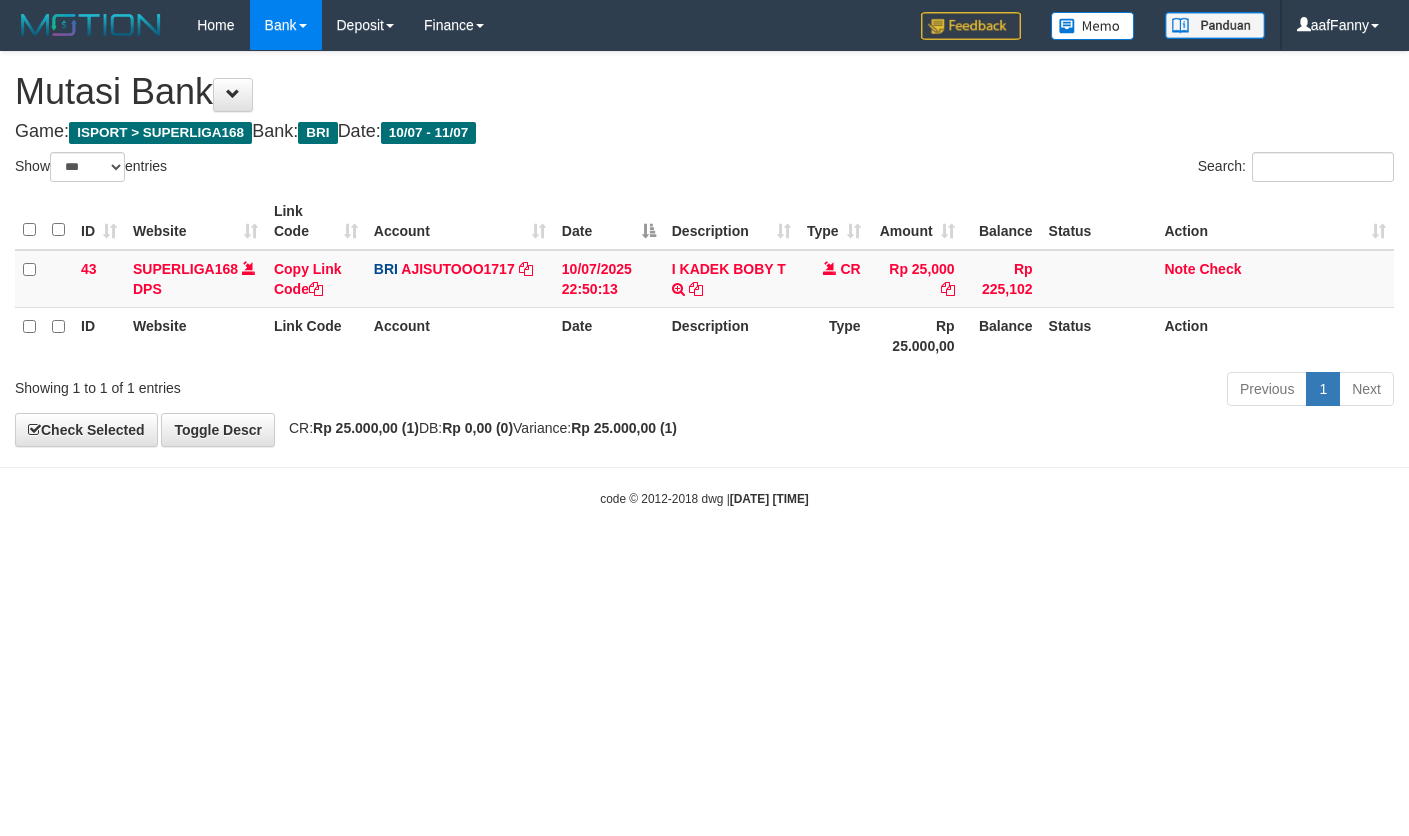 select on "***" 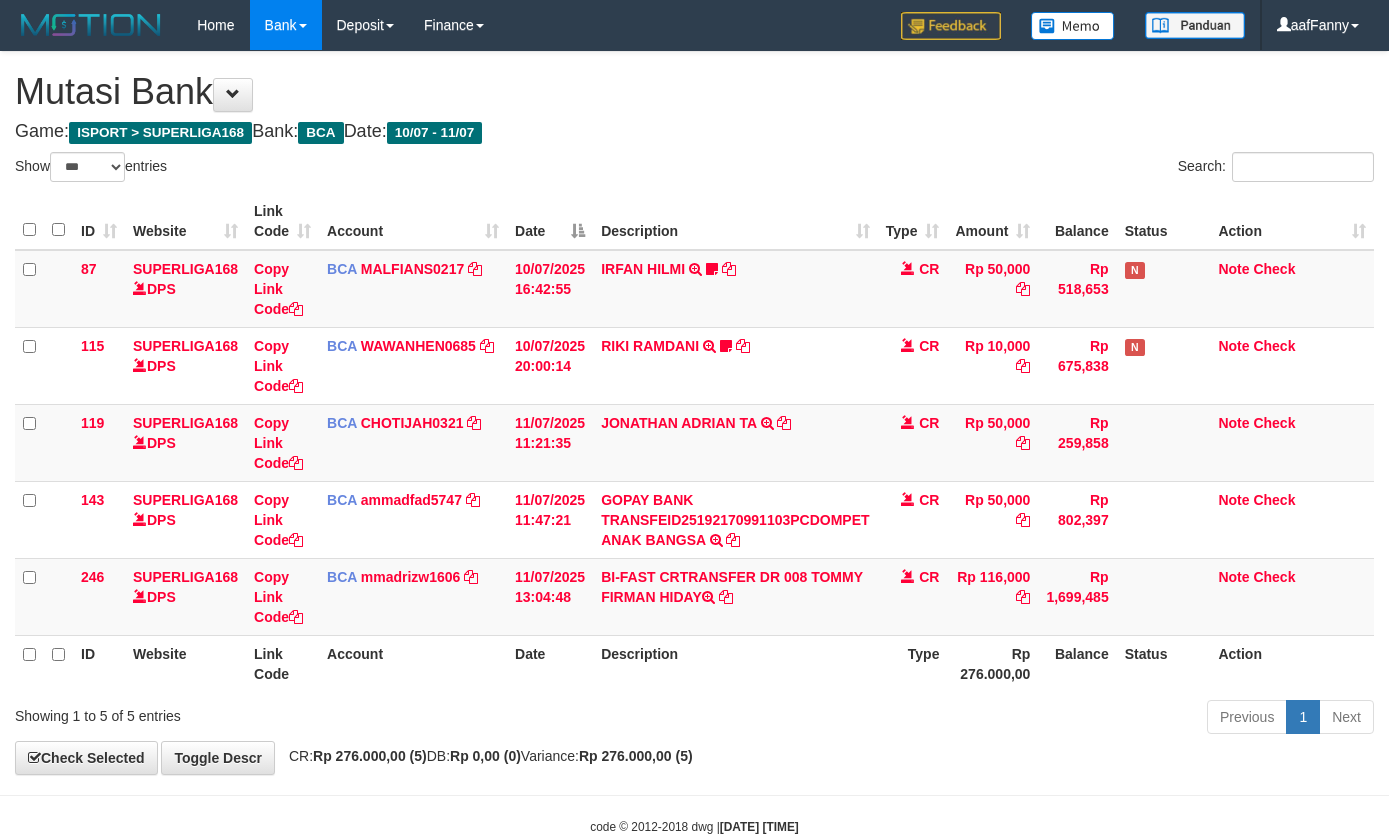 select on "***" 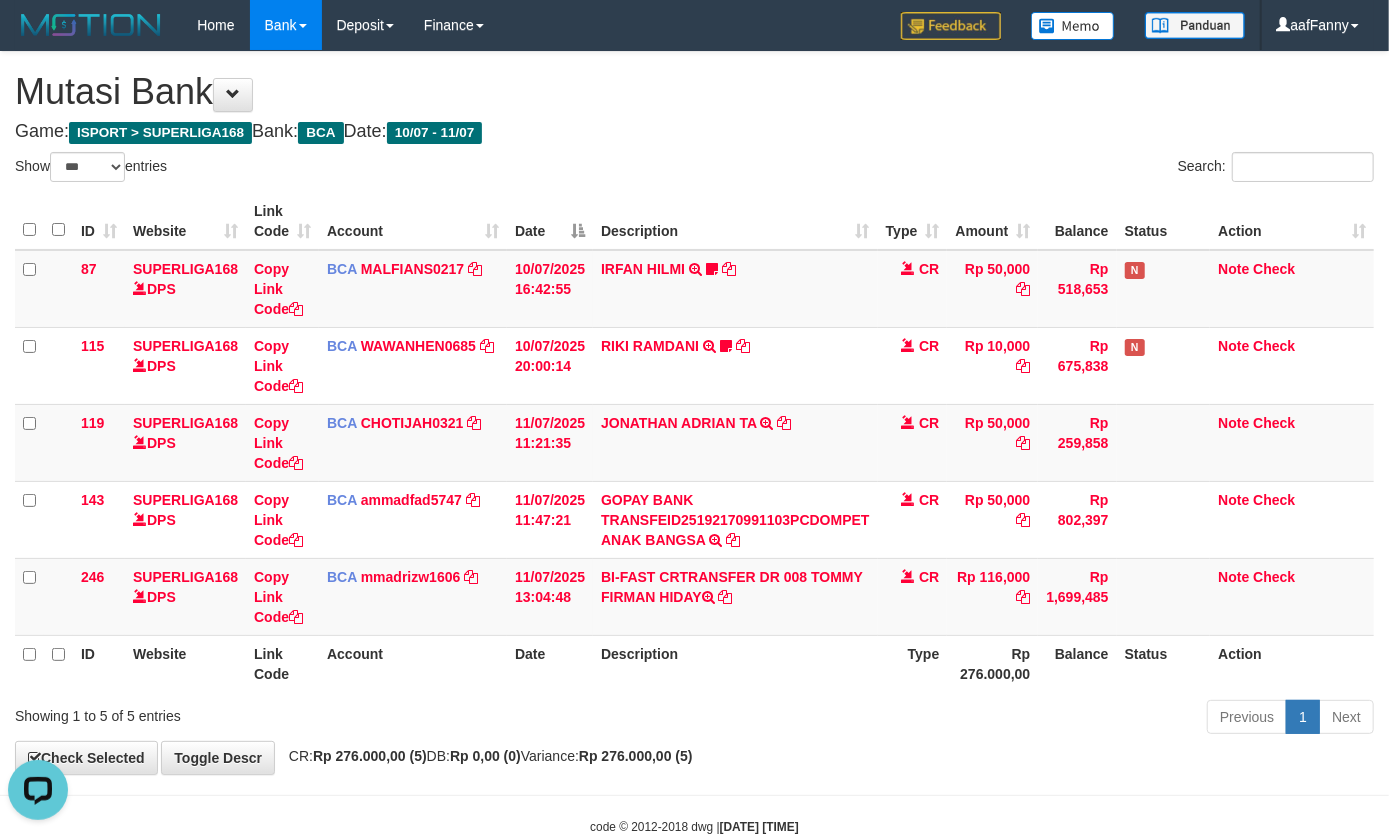 scroll, scrollTop: 0, scrollLeft: 0, axis: both 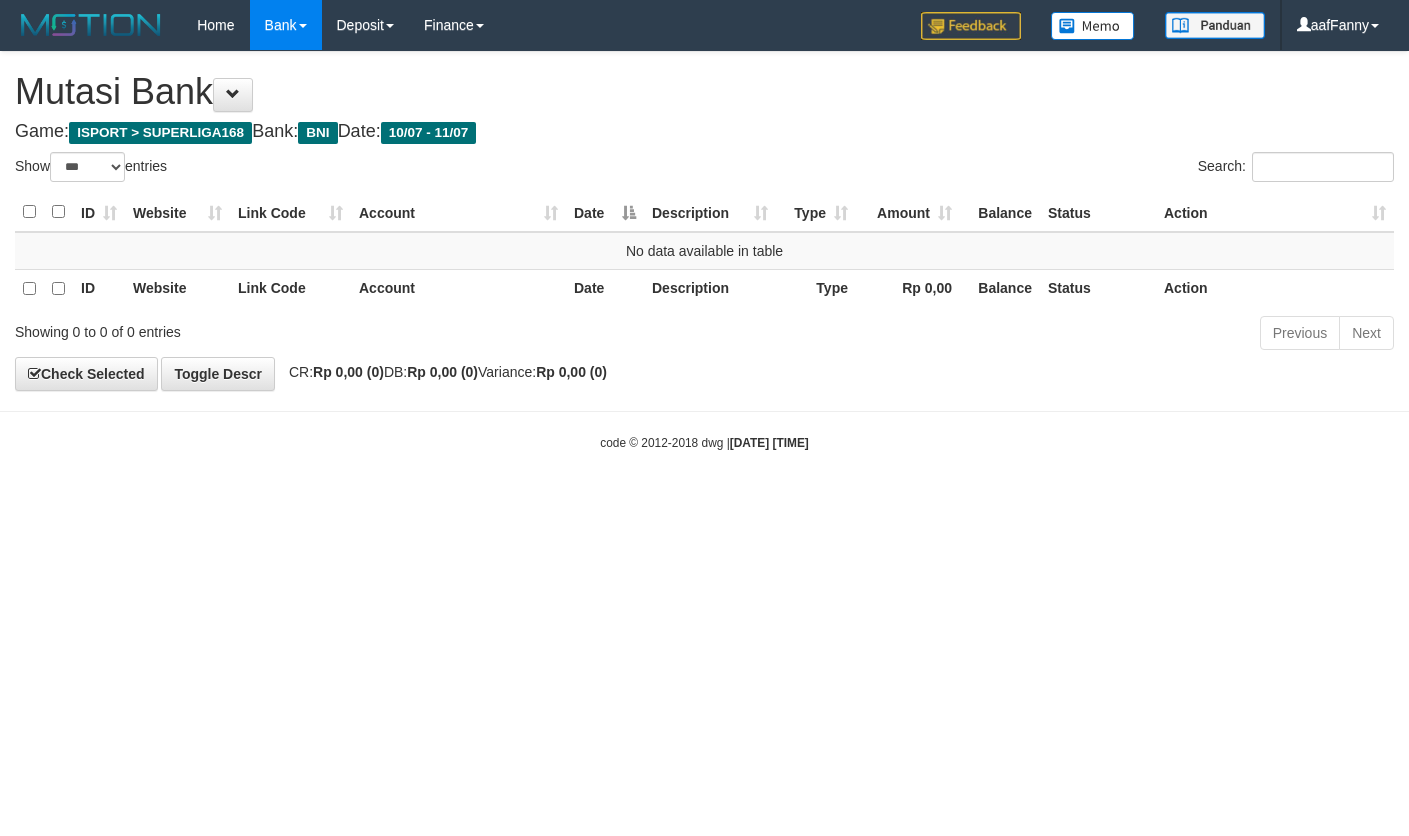 select on "***" 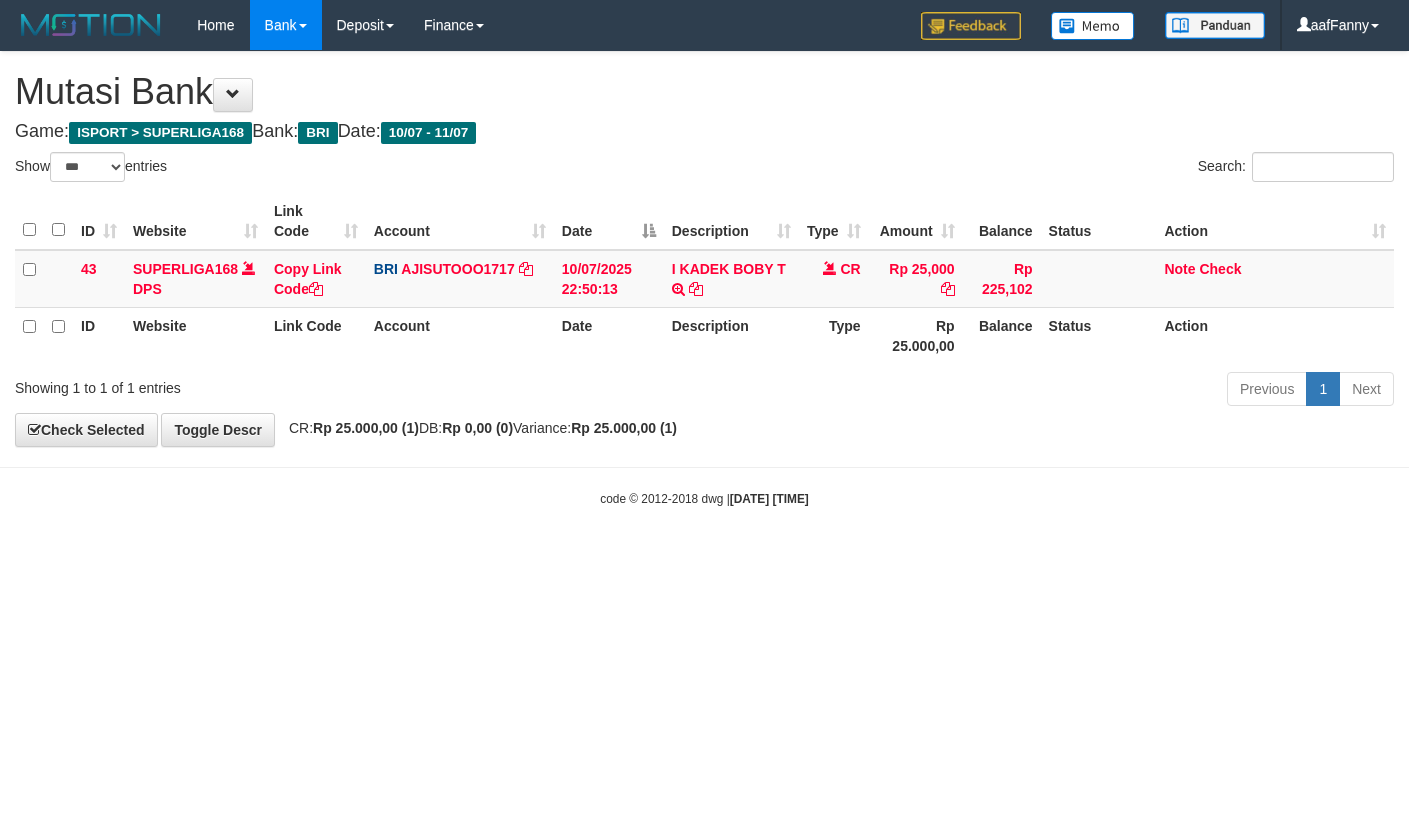 select on "***" 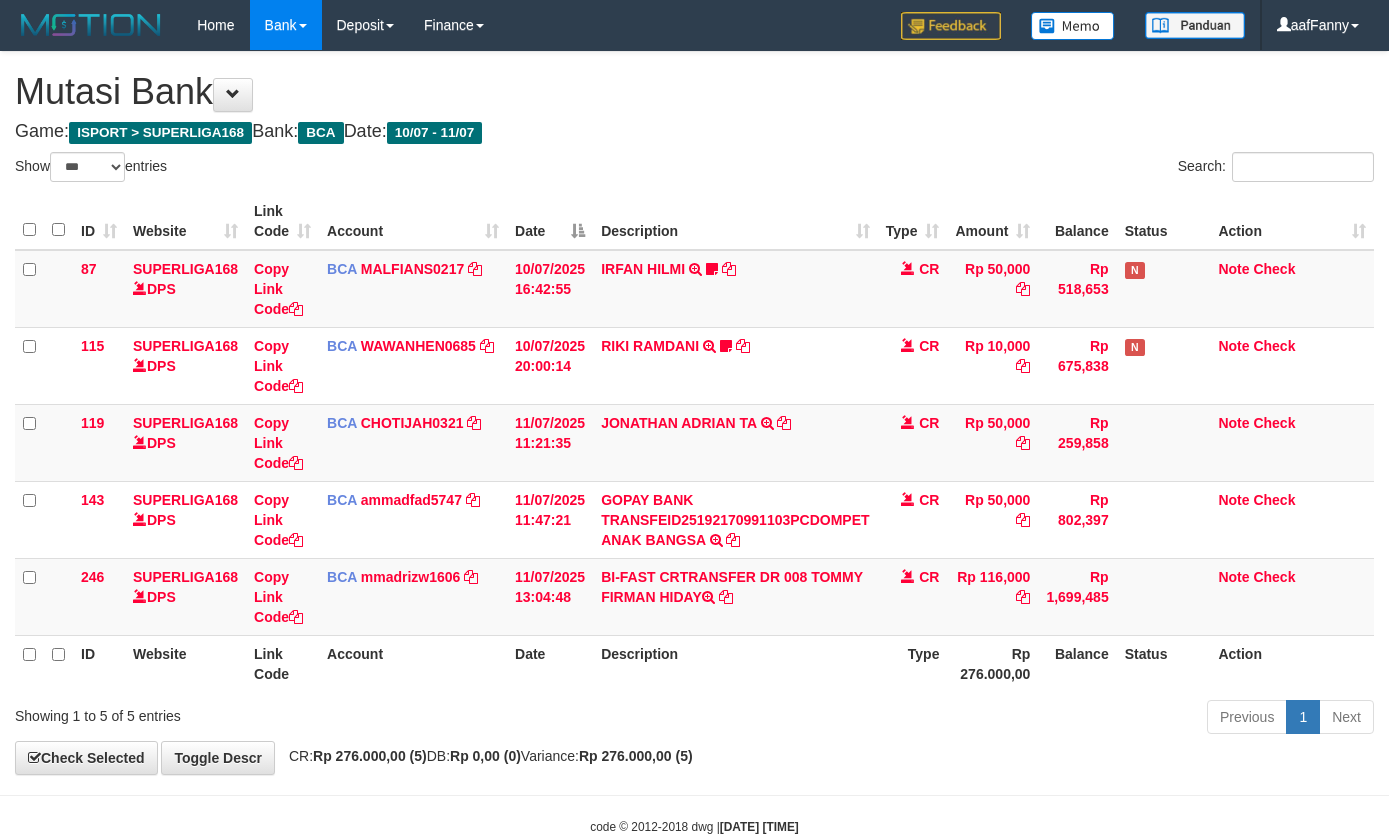 select on "***" 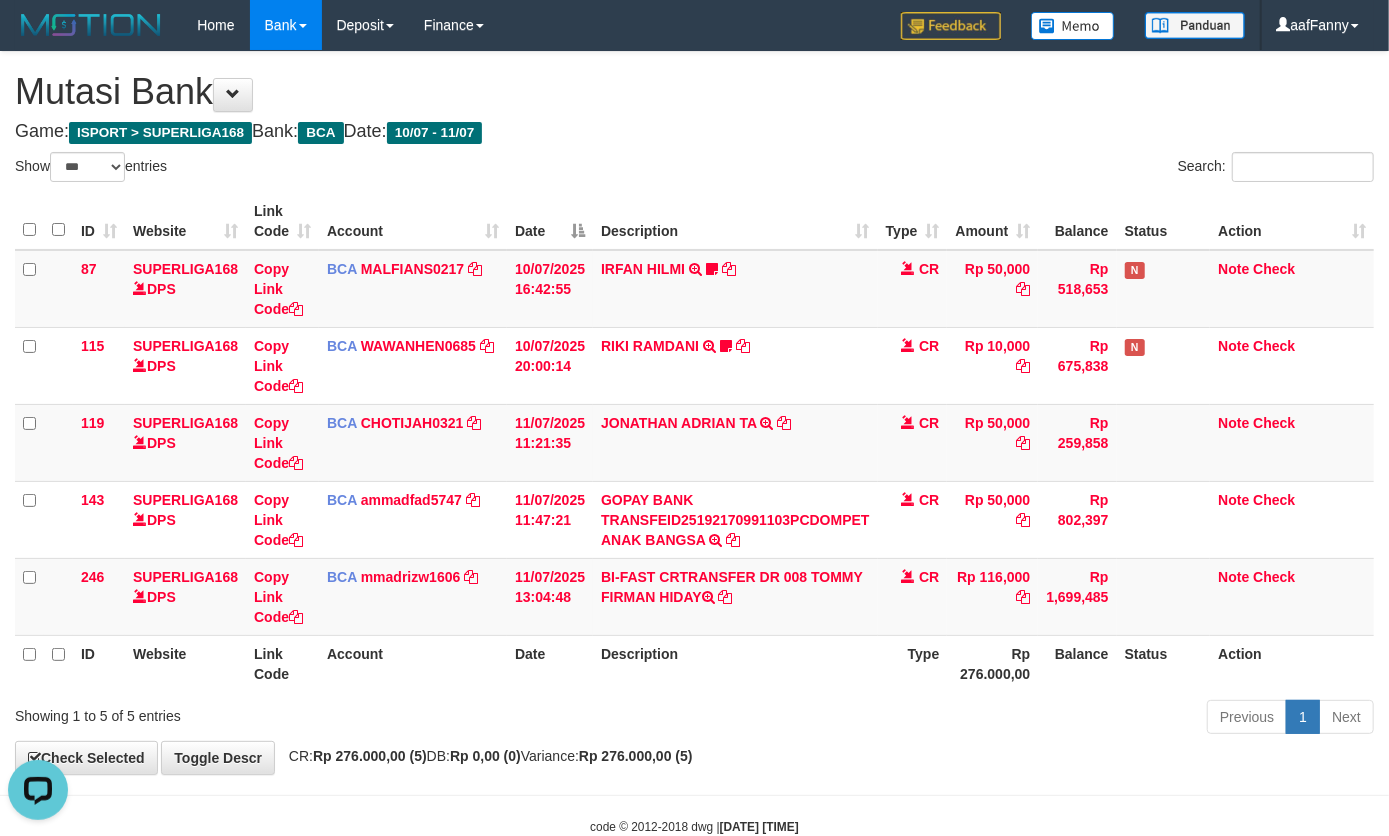 scroll, scrollTop: 0, scrollLeft: 0, axis: both 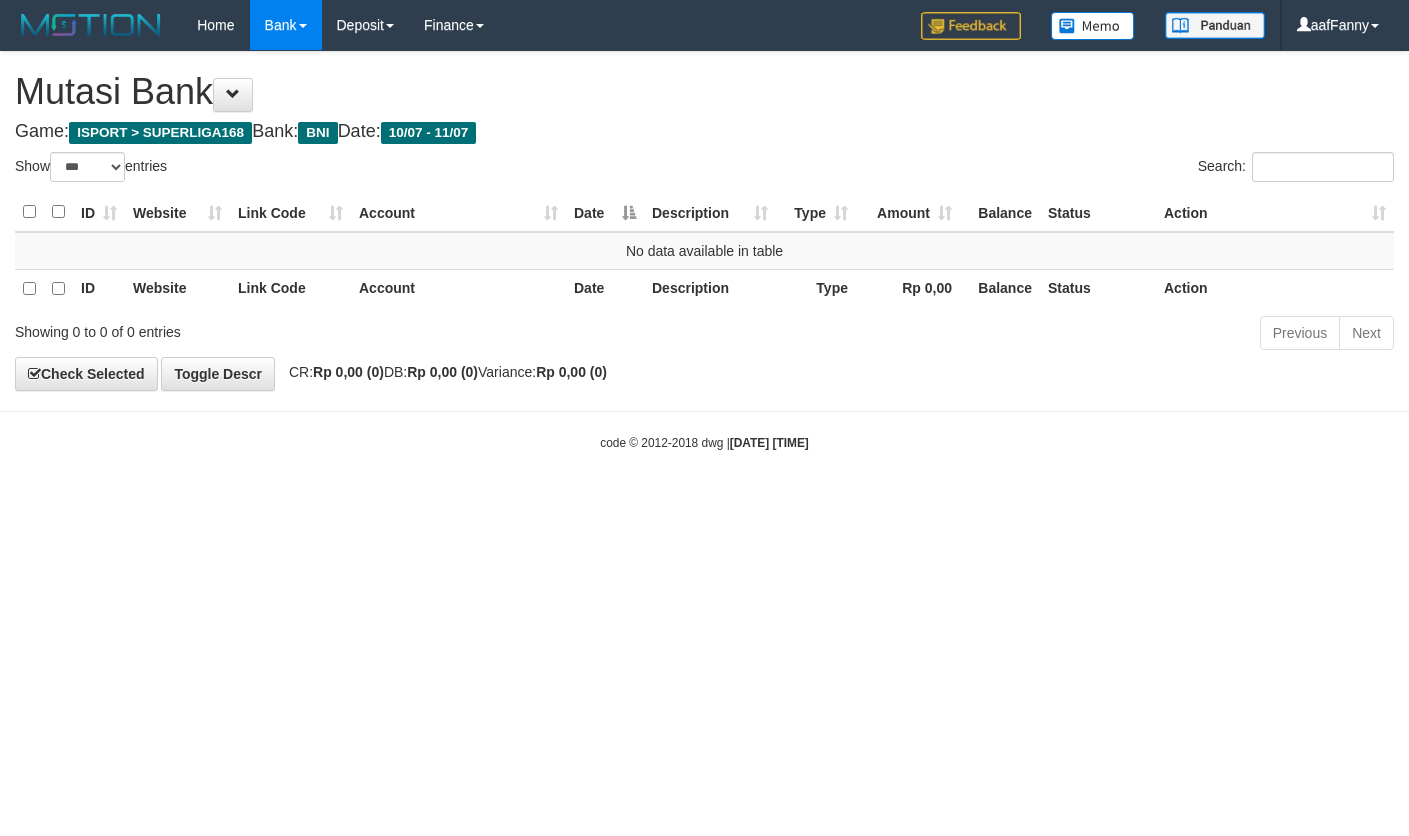 select on "***" 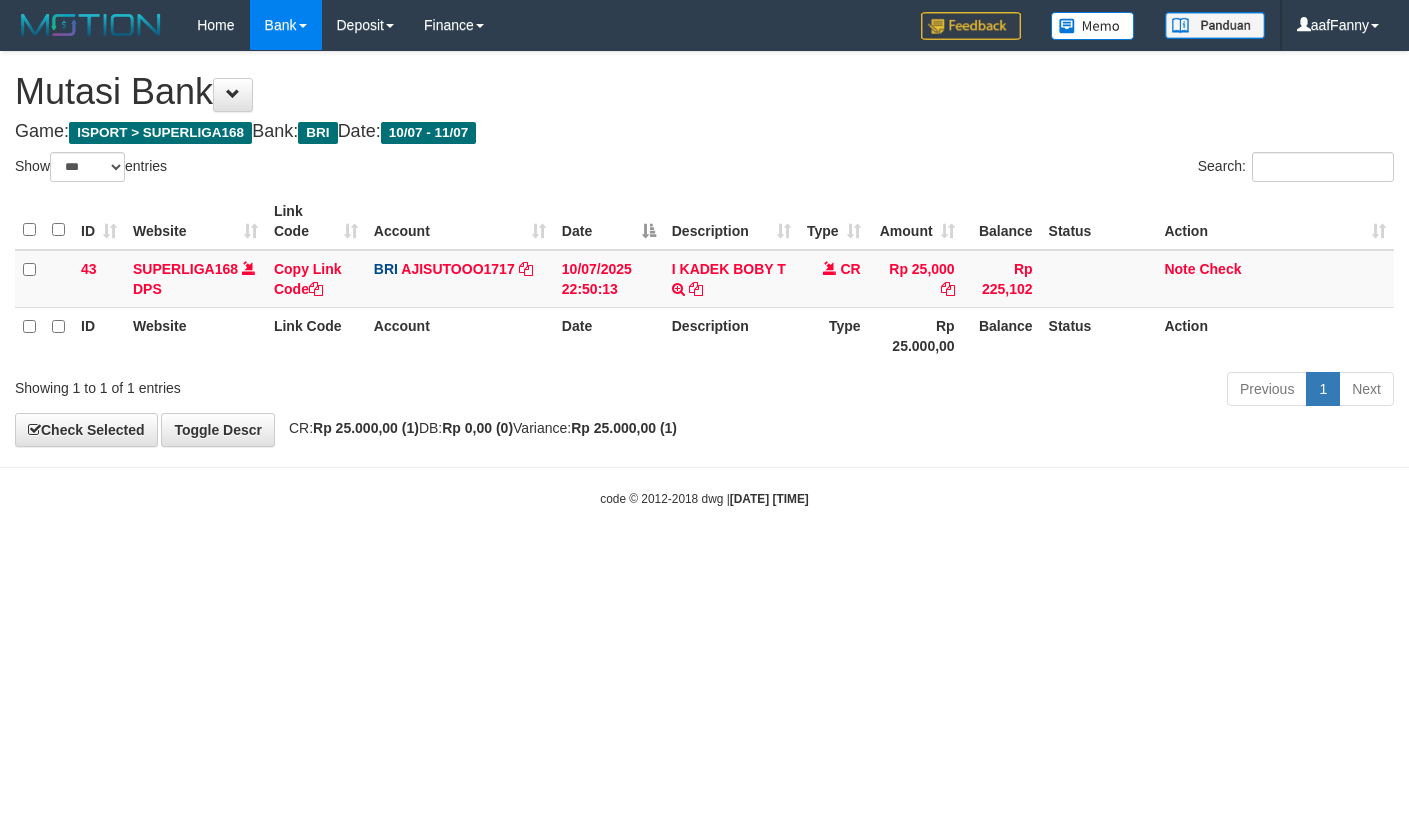 select on "***" 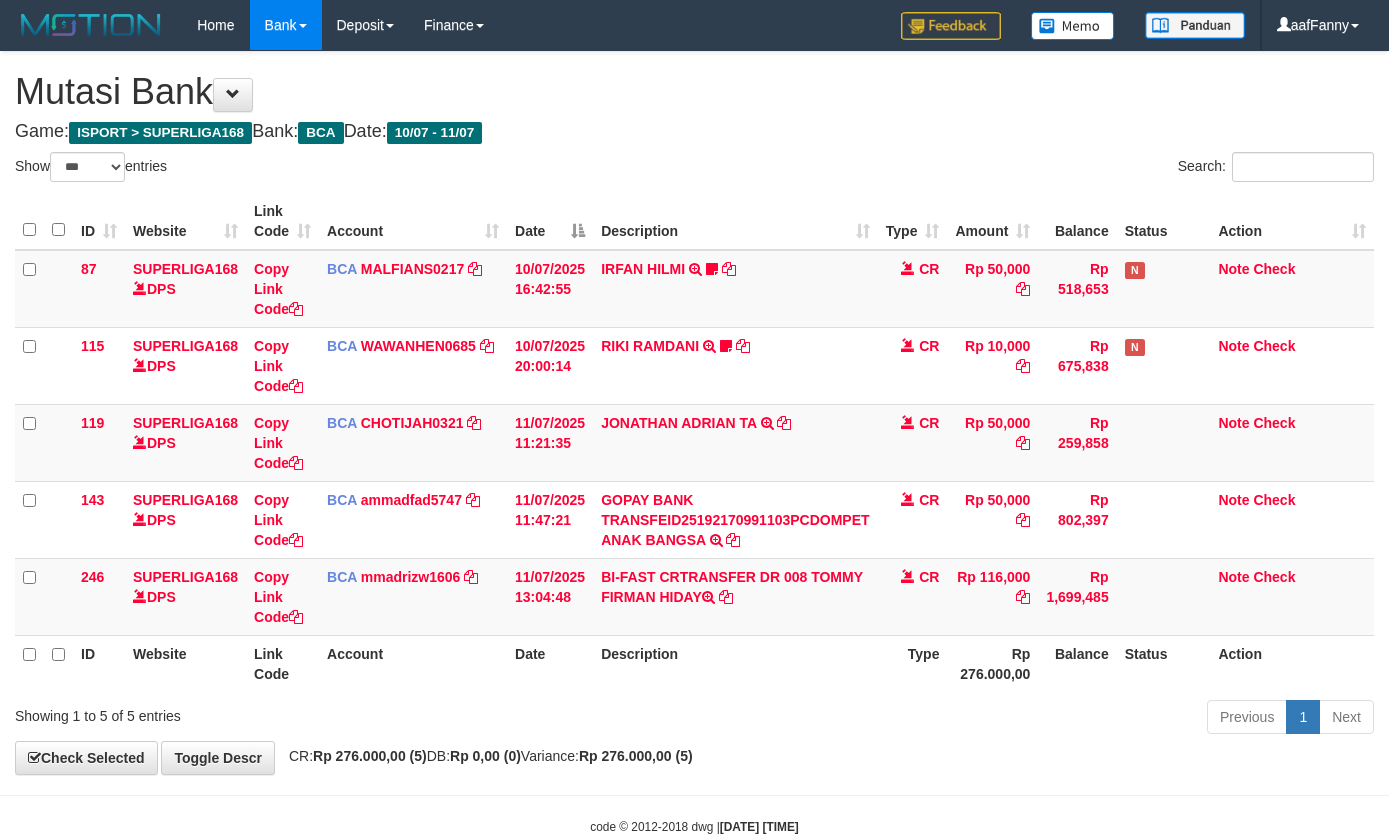 select on "***" 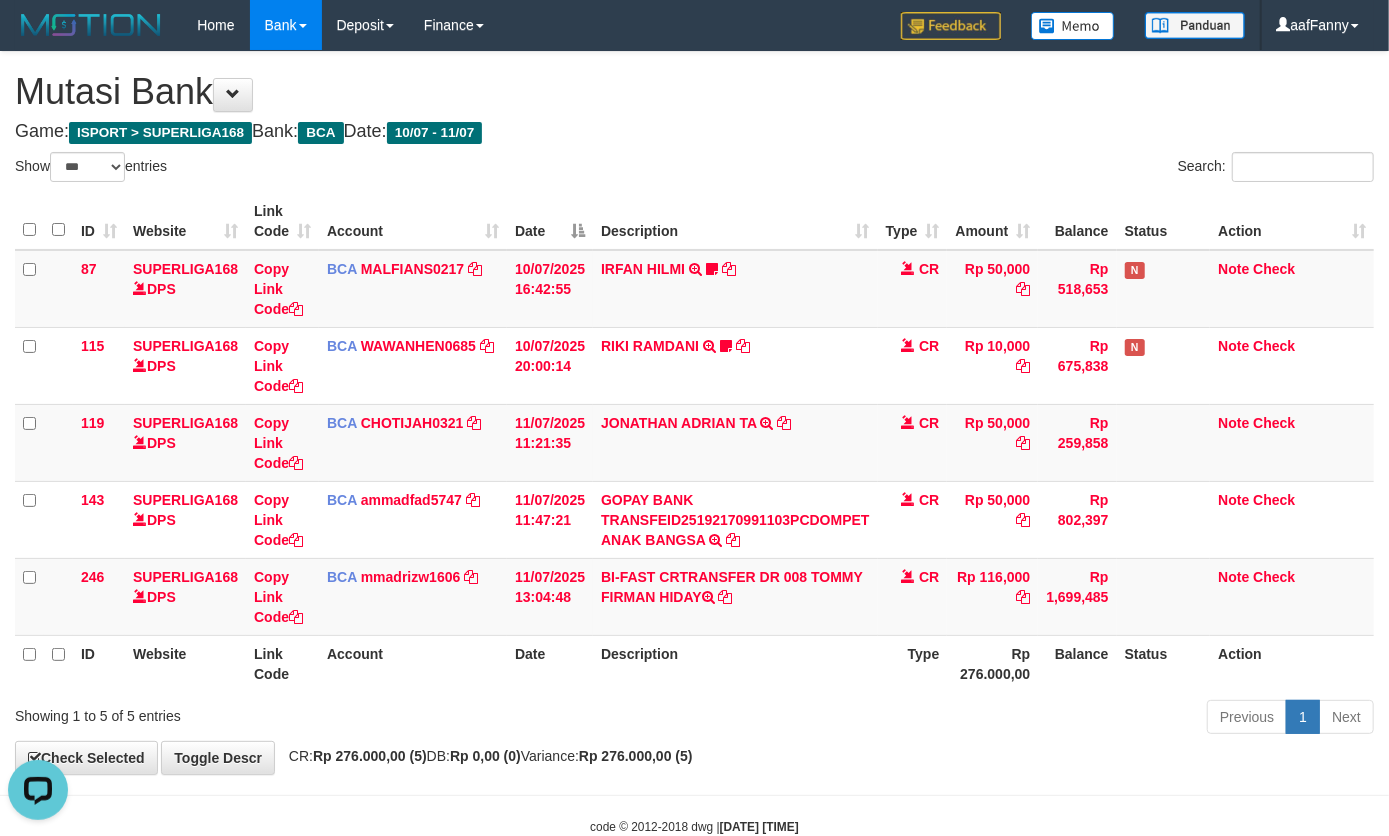 scroll, scrollTop: 0, scrollLeft: 0, axis: both 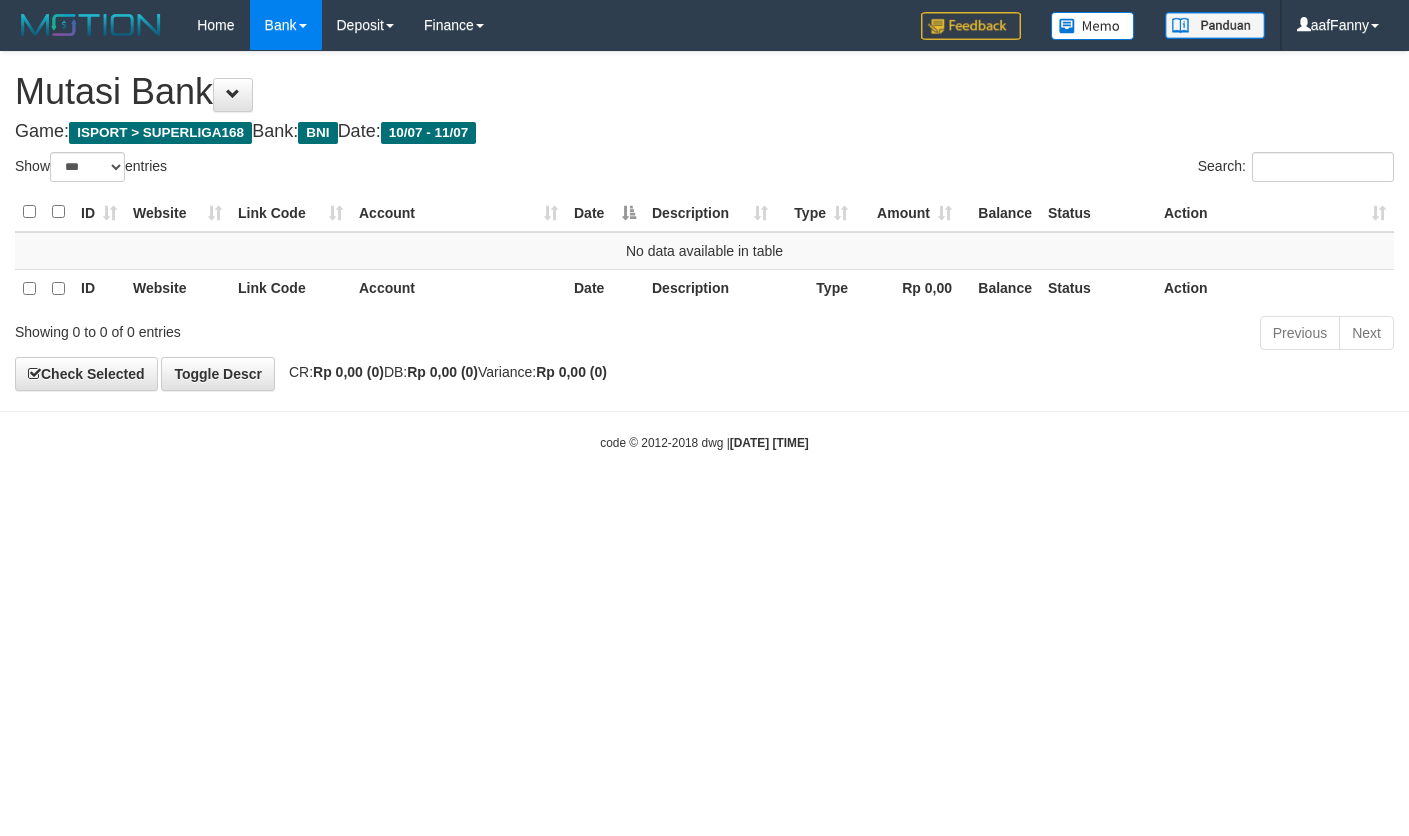 select on "***" 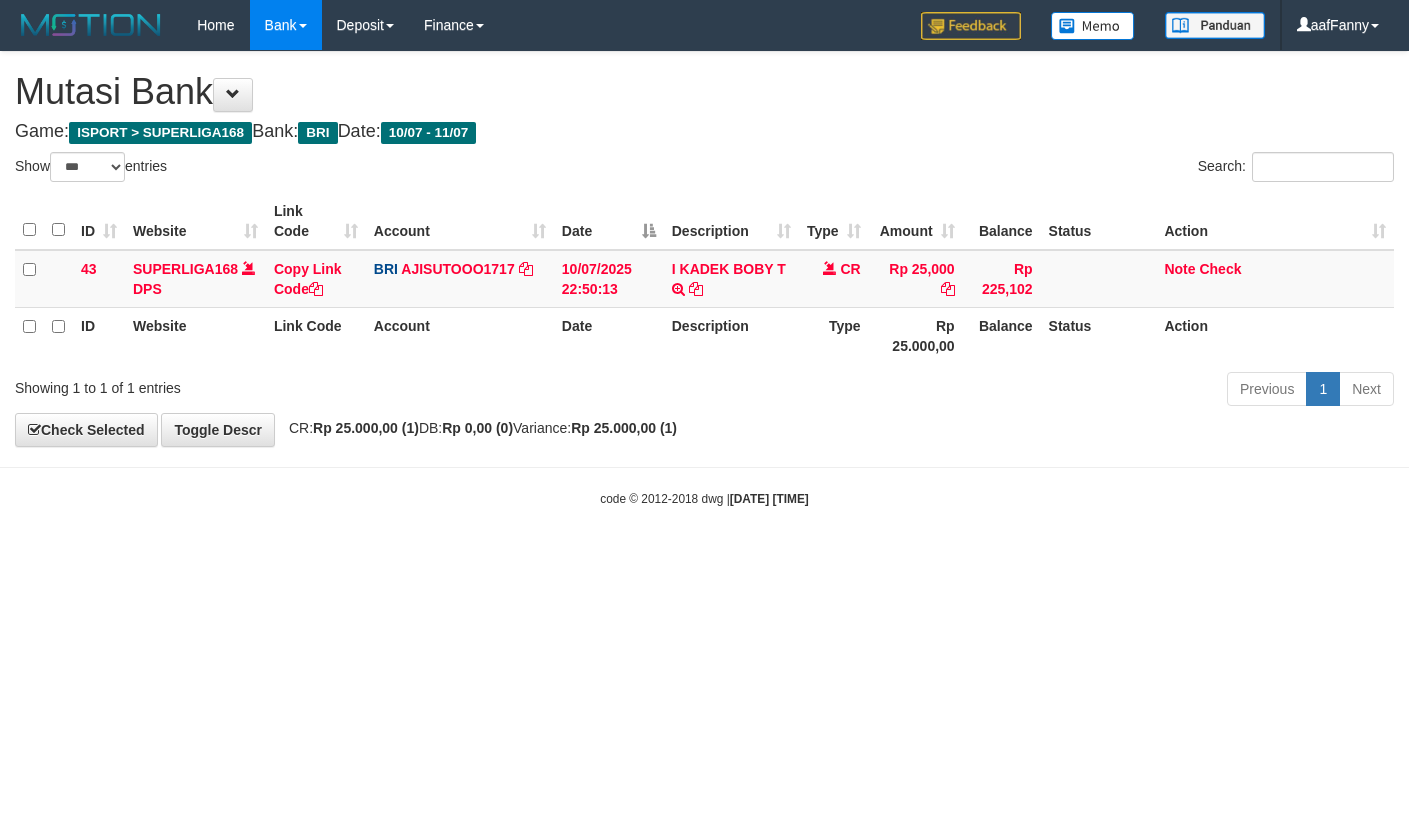 select on "***" 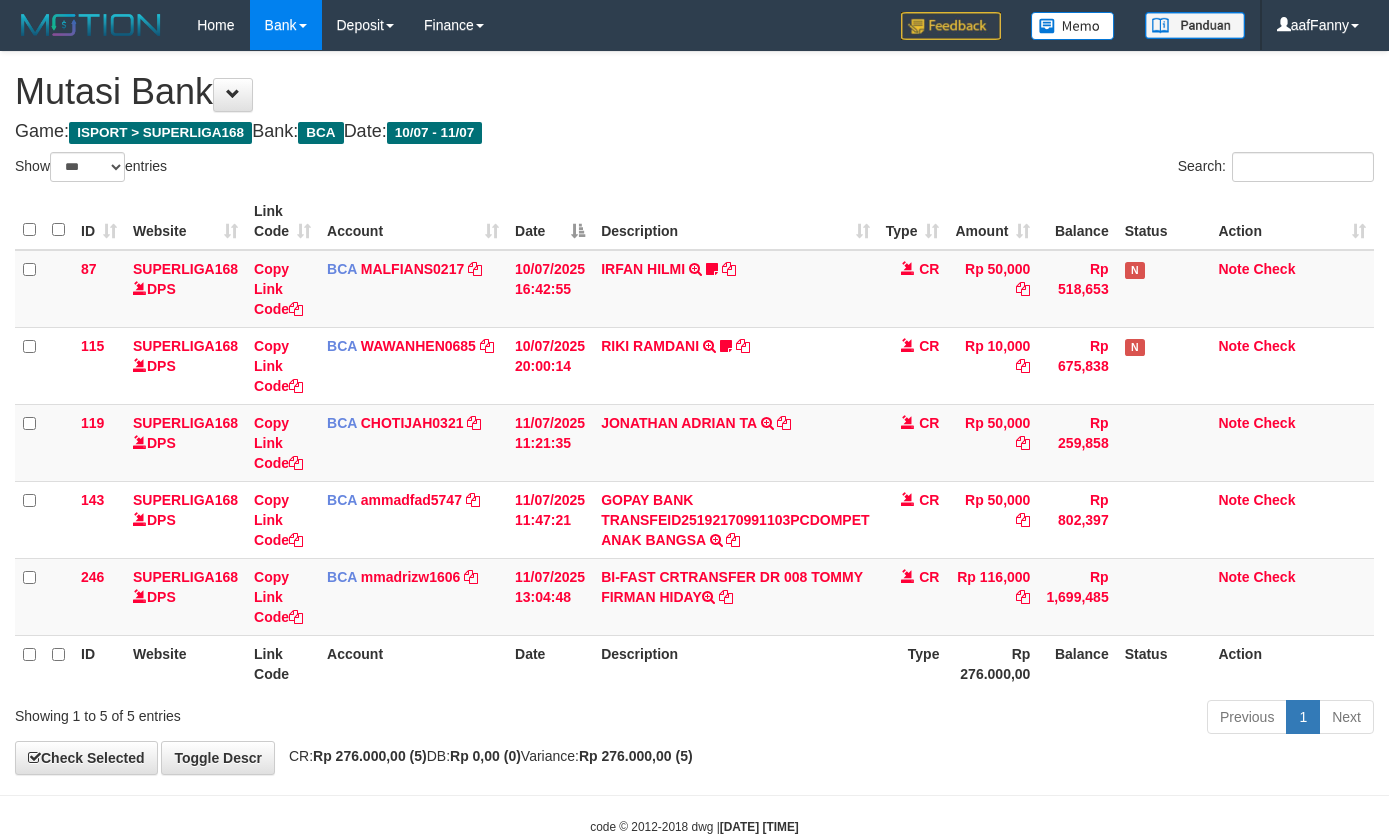 select on "***" 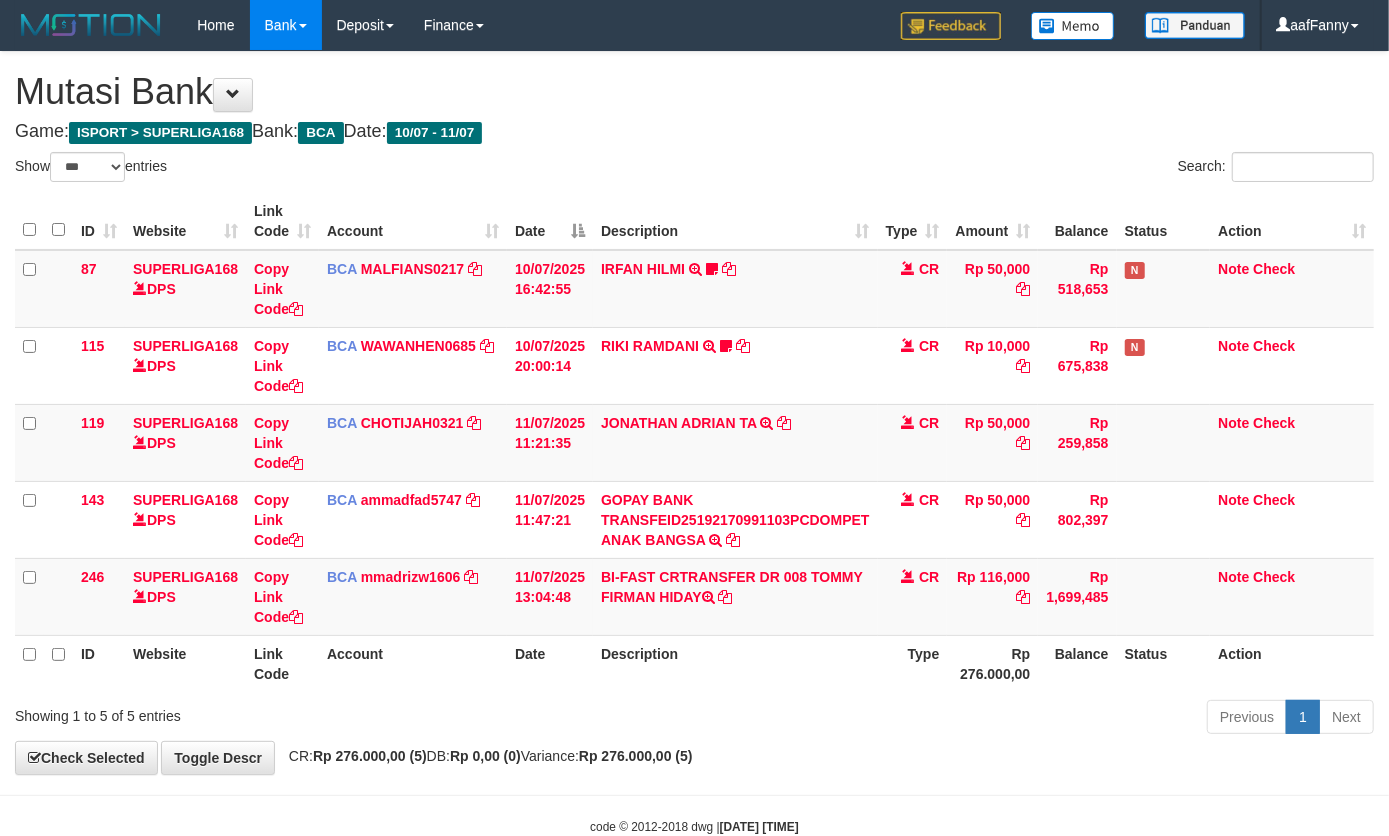 click on "Previous 1 Next" at bounding box center (984, 719) 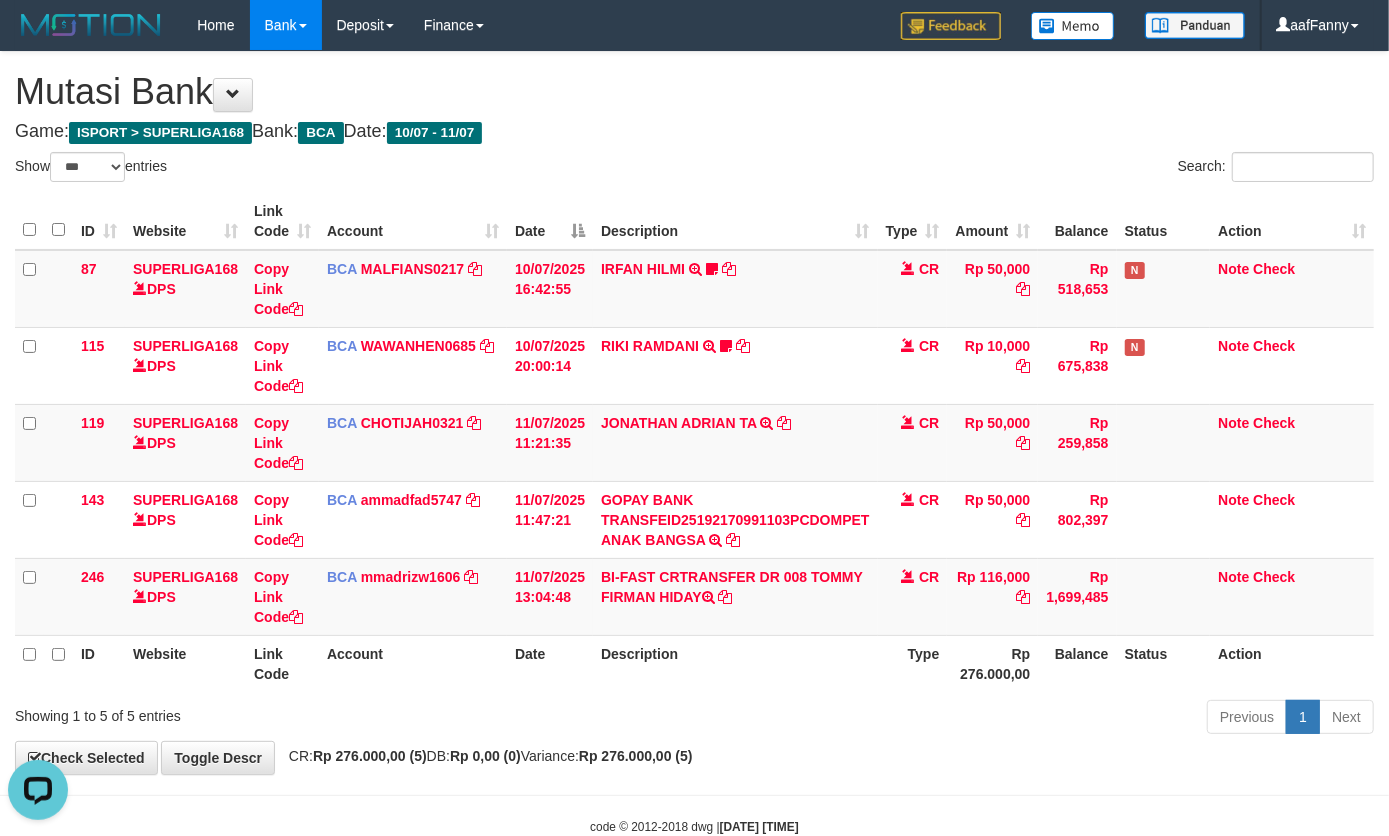 scroll, scrollTop: 0, scrollLeft: 0, axis: both 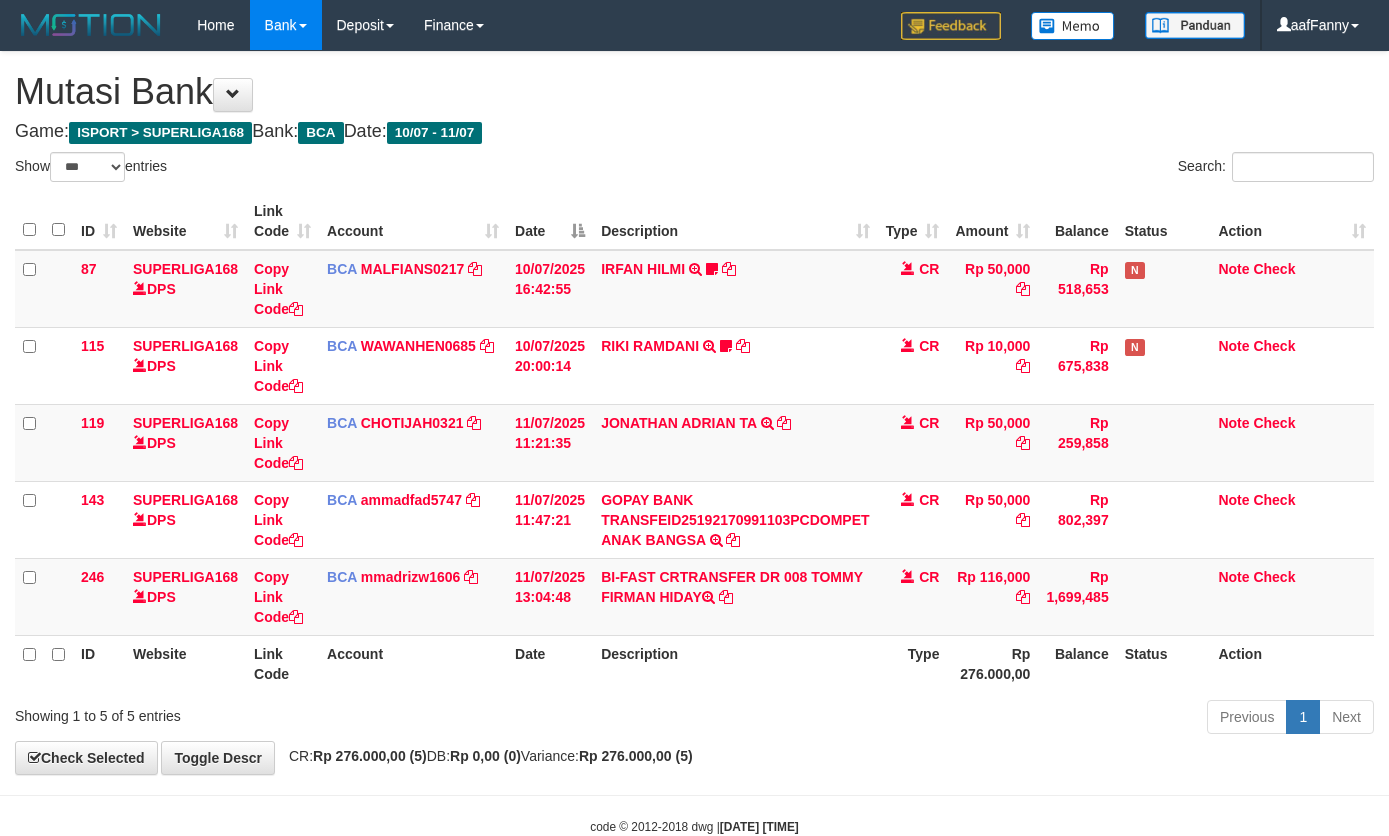 select on "***" 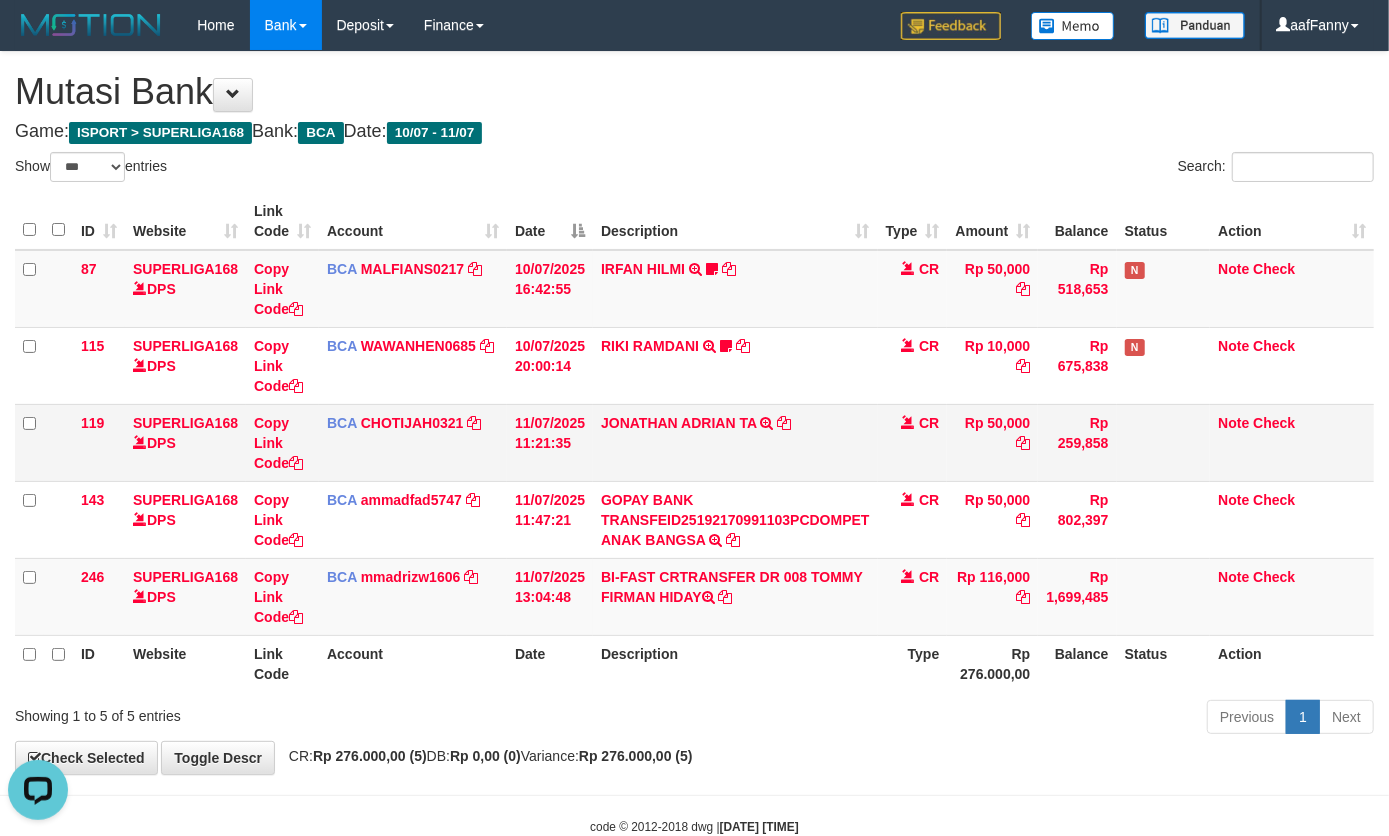scroll, scrollTop: 0, scrollLeft: 0, axis: both 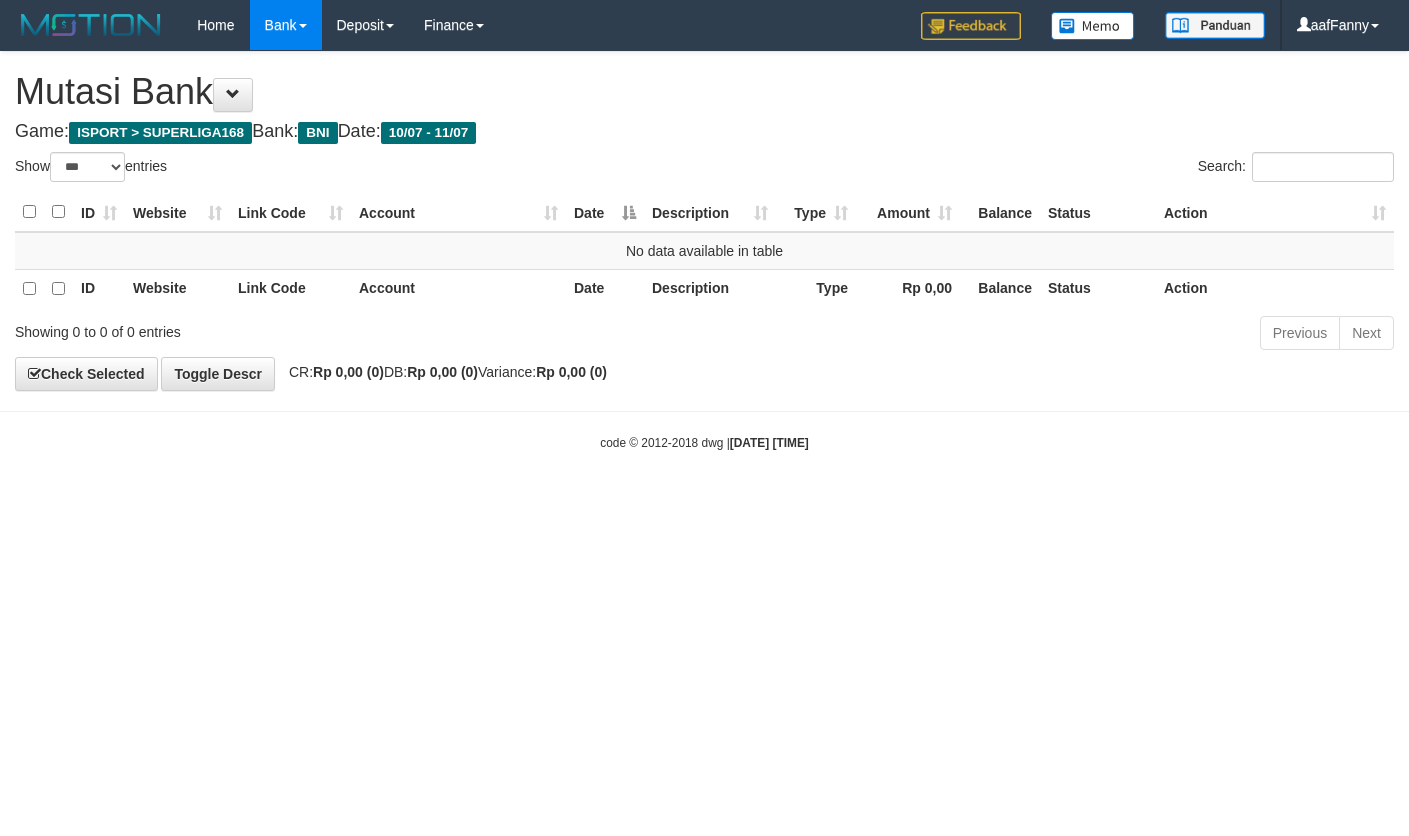 select on "***" 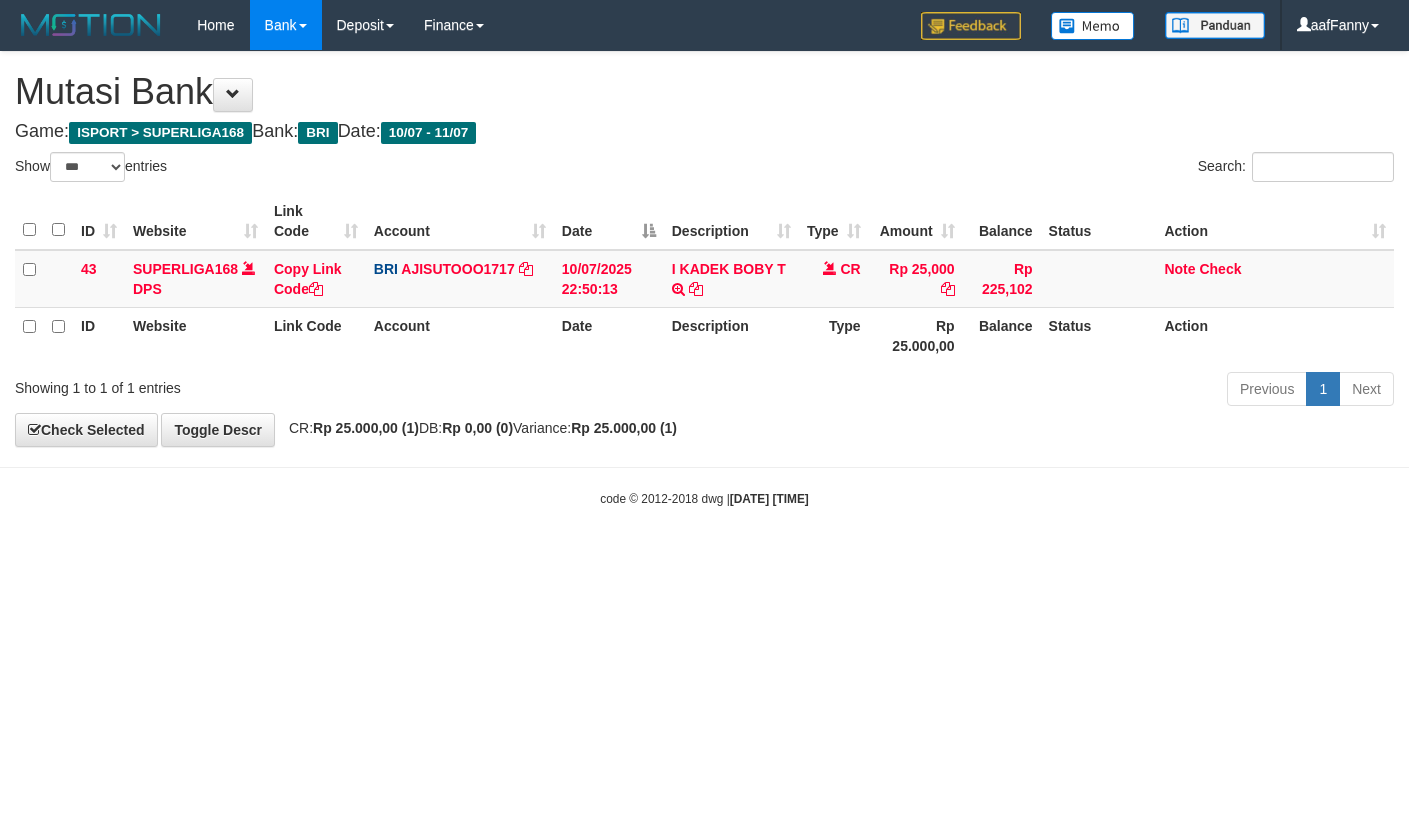 select on "***" 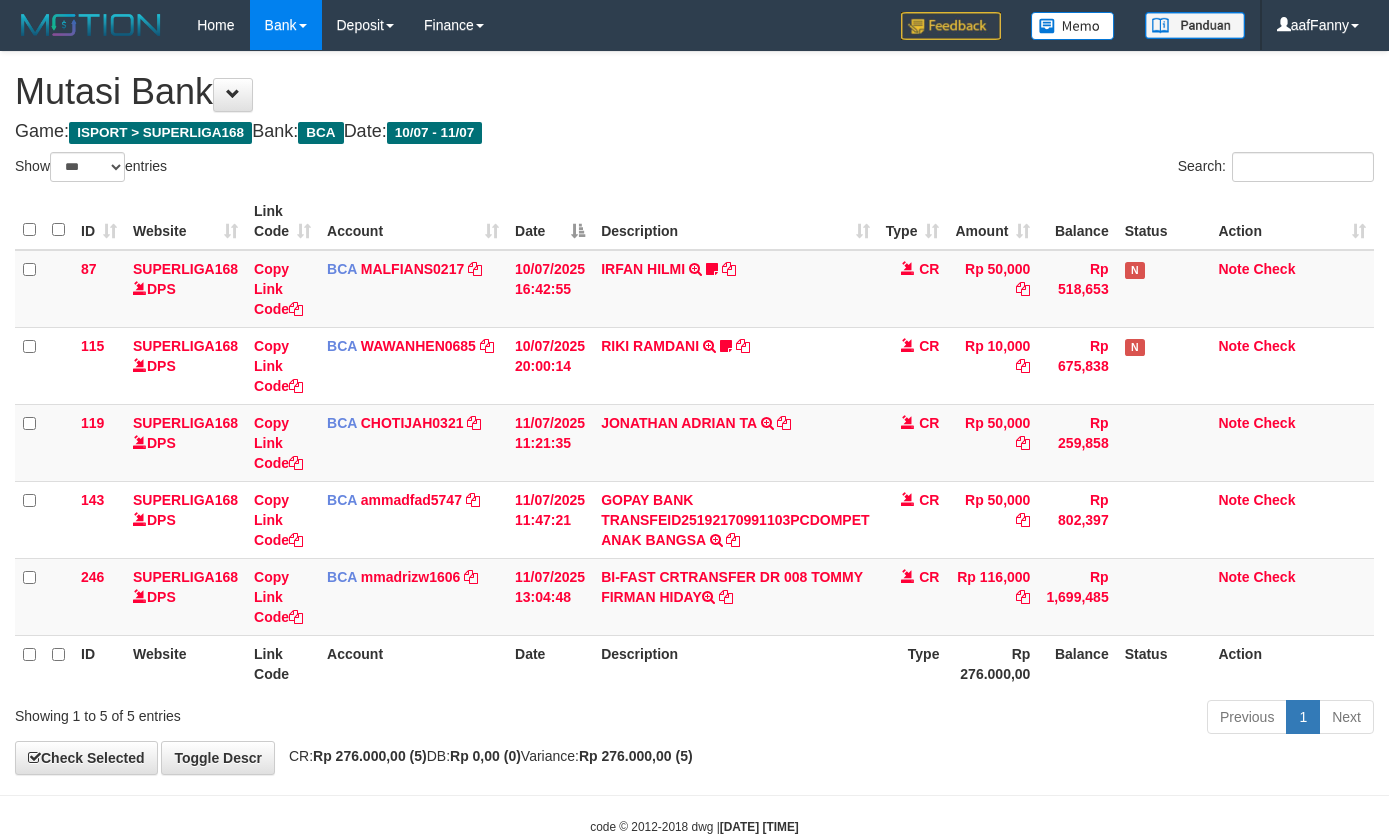 select on "***" 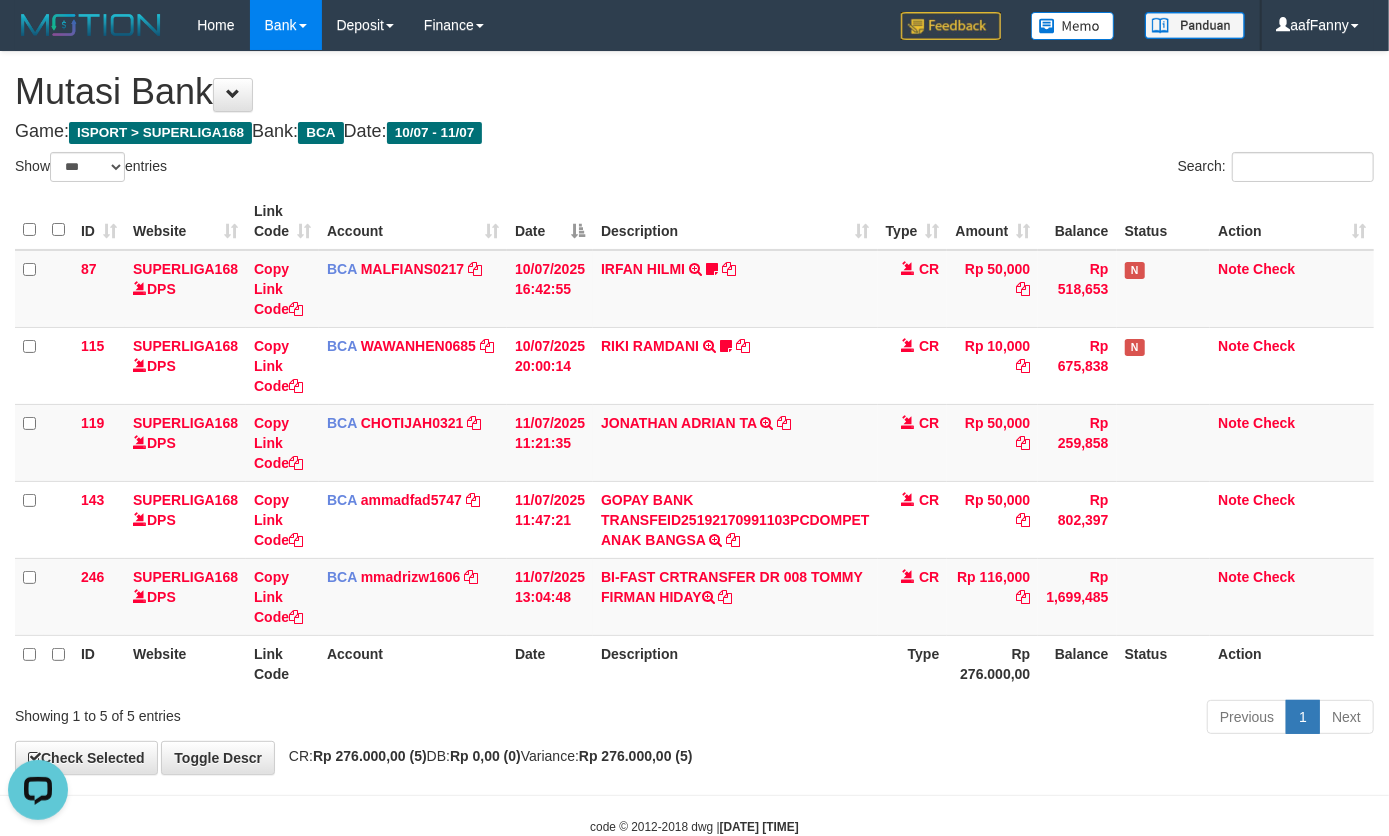 scroll, scrollTop: 0, scrollLeft: 0, axis: both 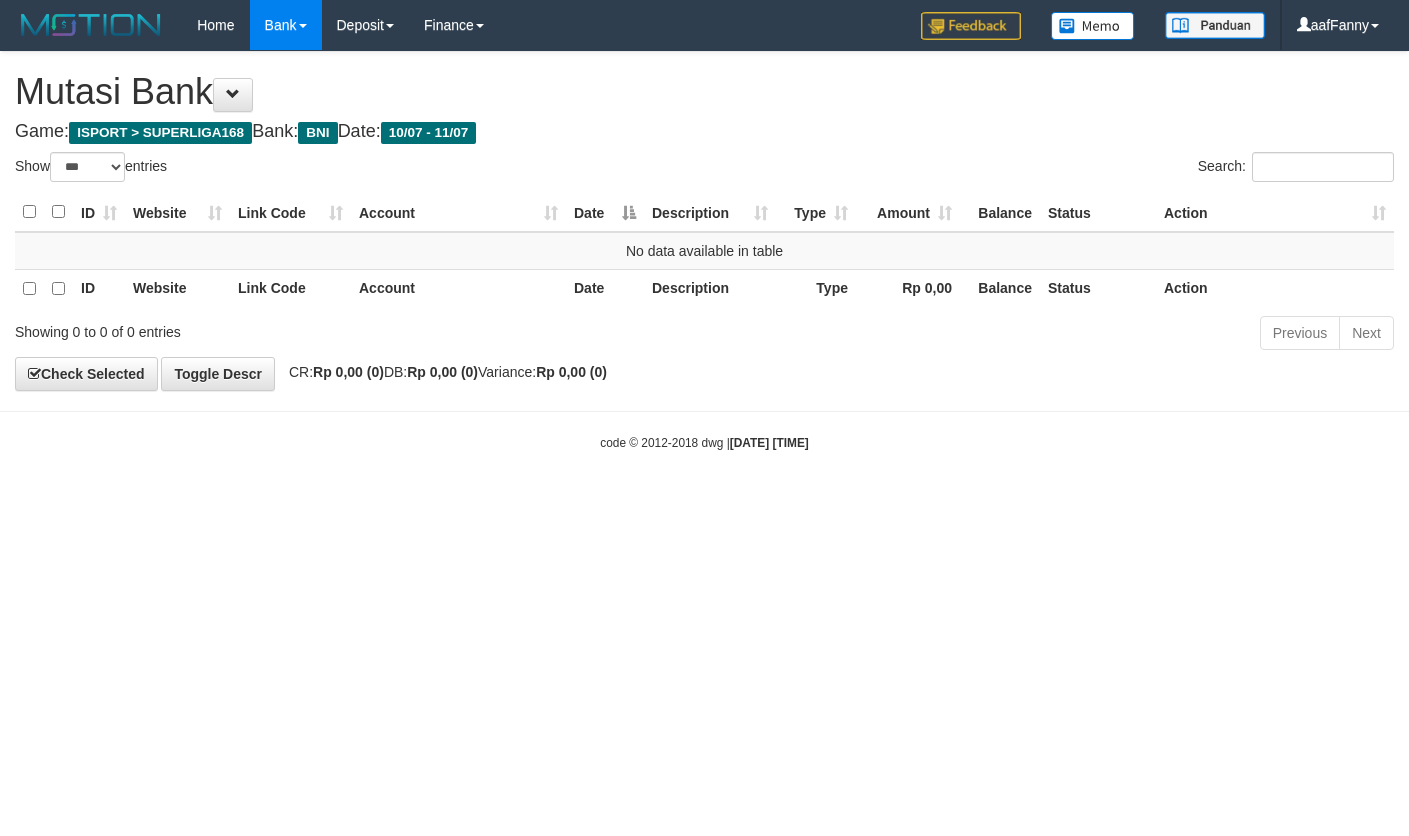 select on "***" 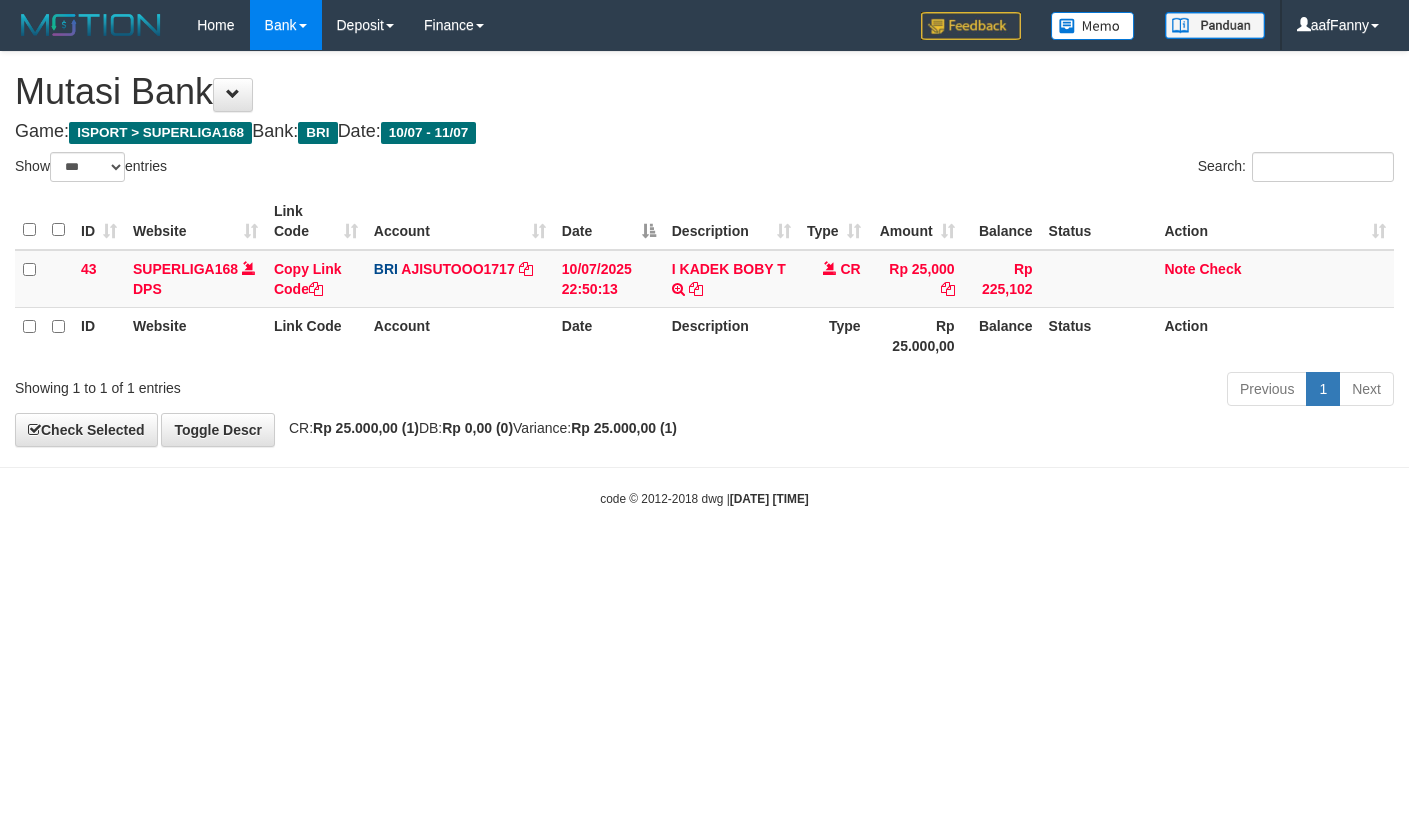 select on "***" 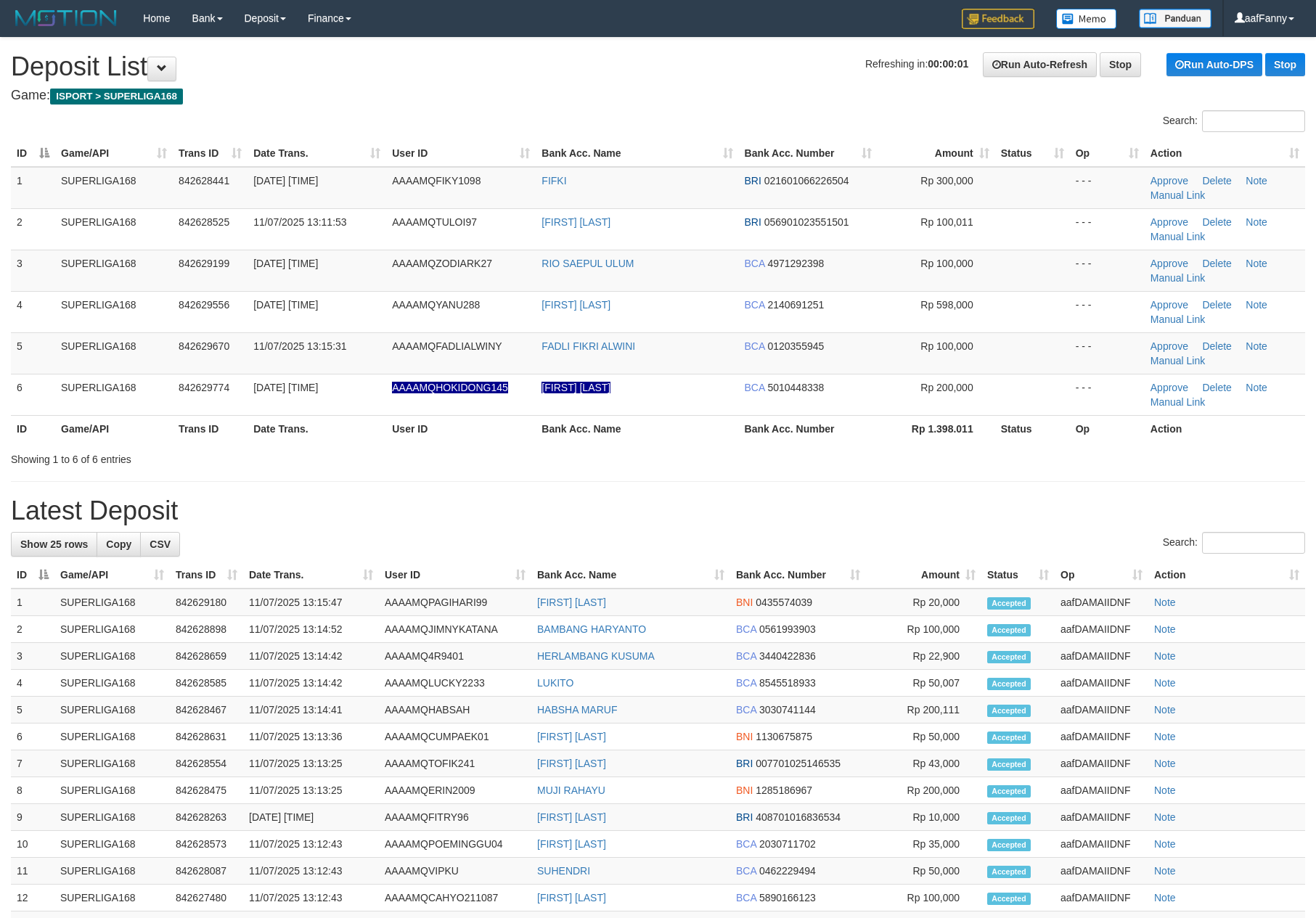 scroll, scrollTop: 0, scrollLeft: 0, axis: both 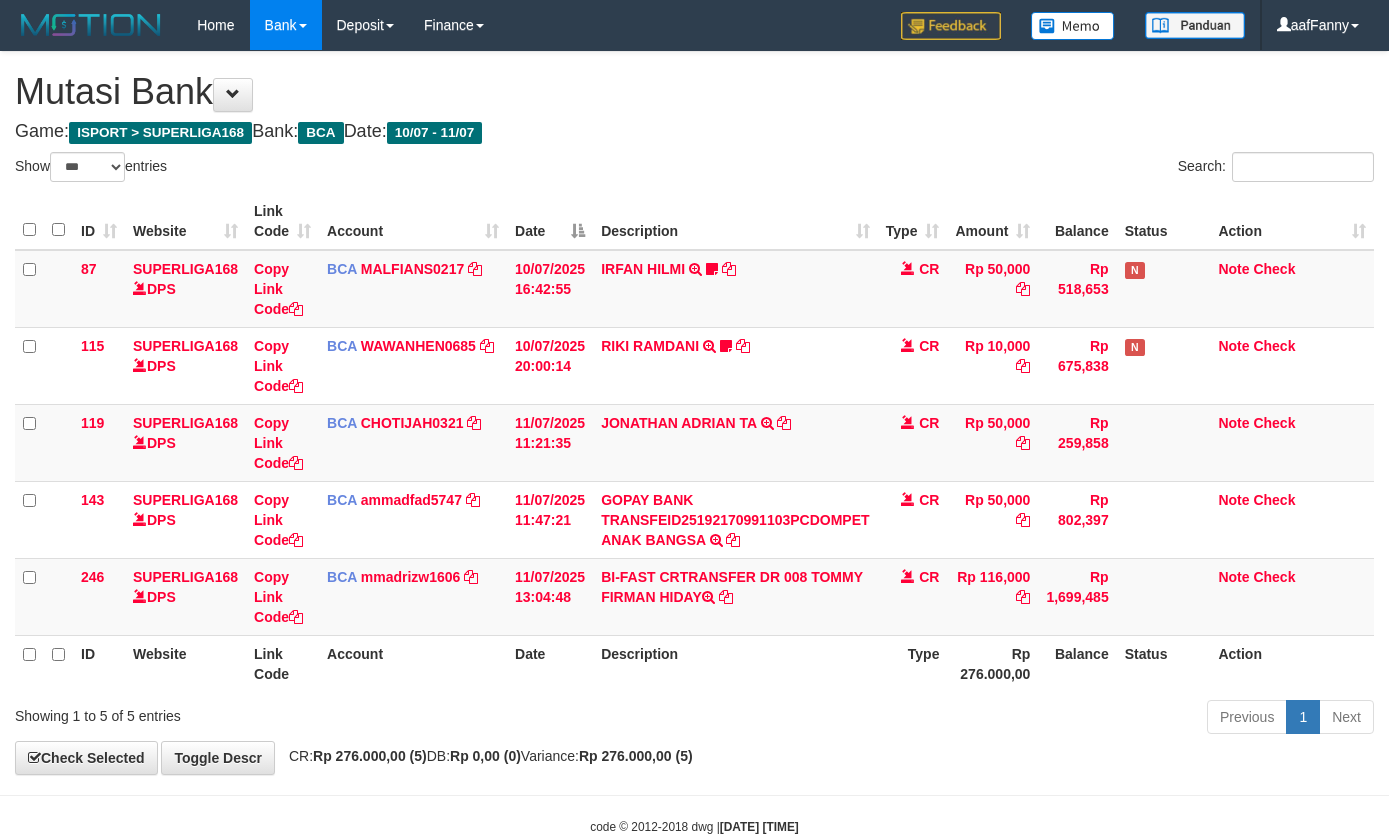 select on "***" 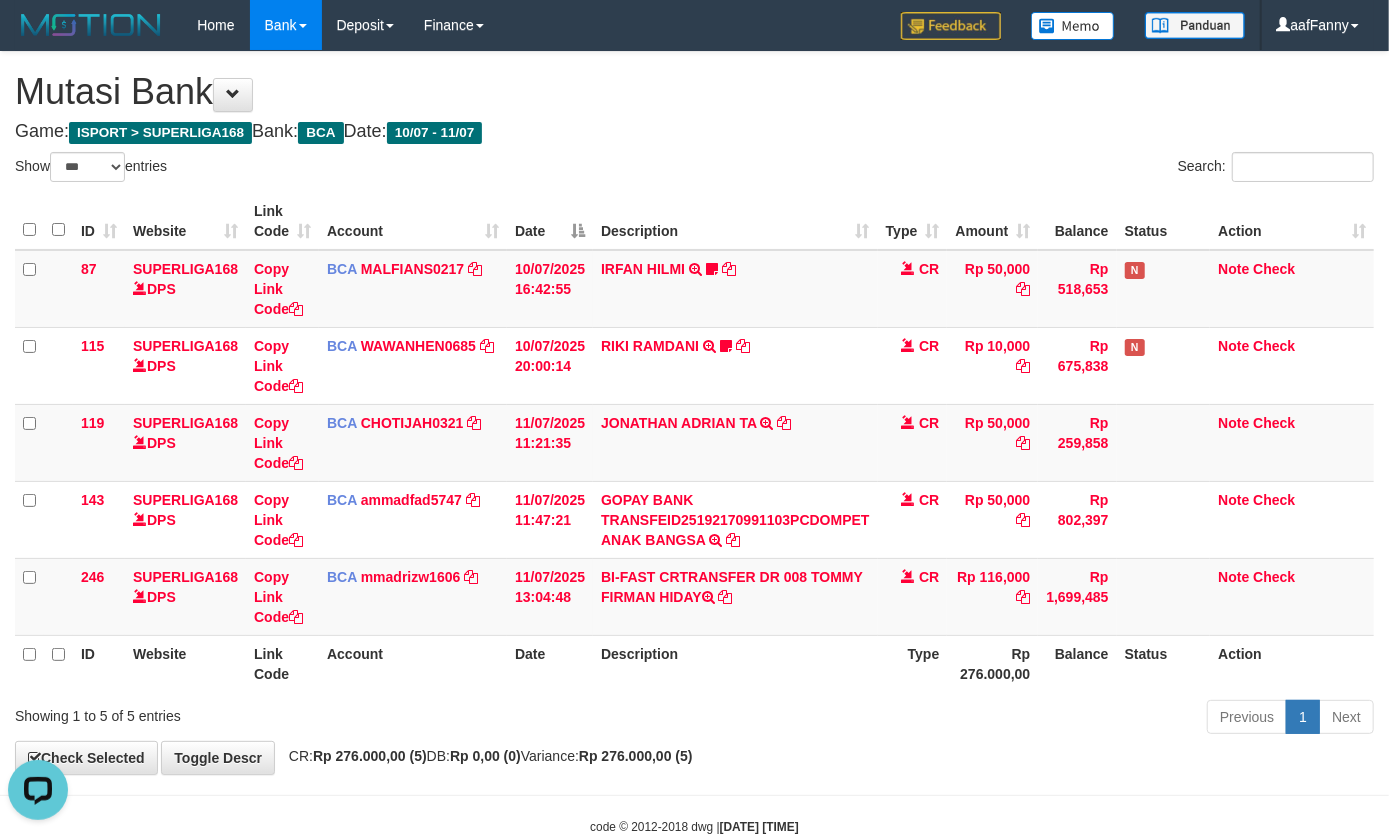 scroll, scrollTop: 0, scrollLeft: 0, axis: both 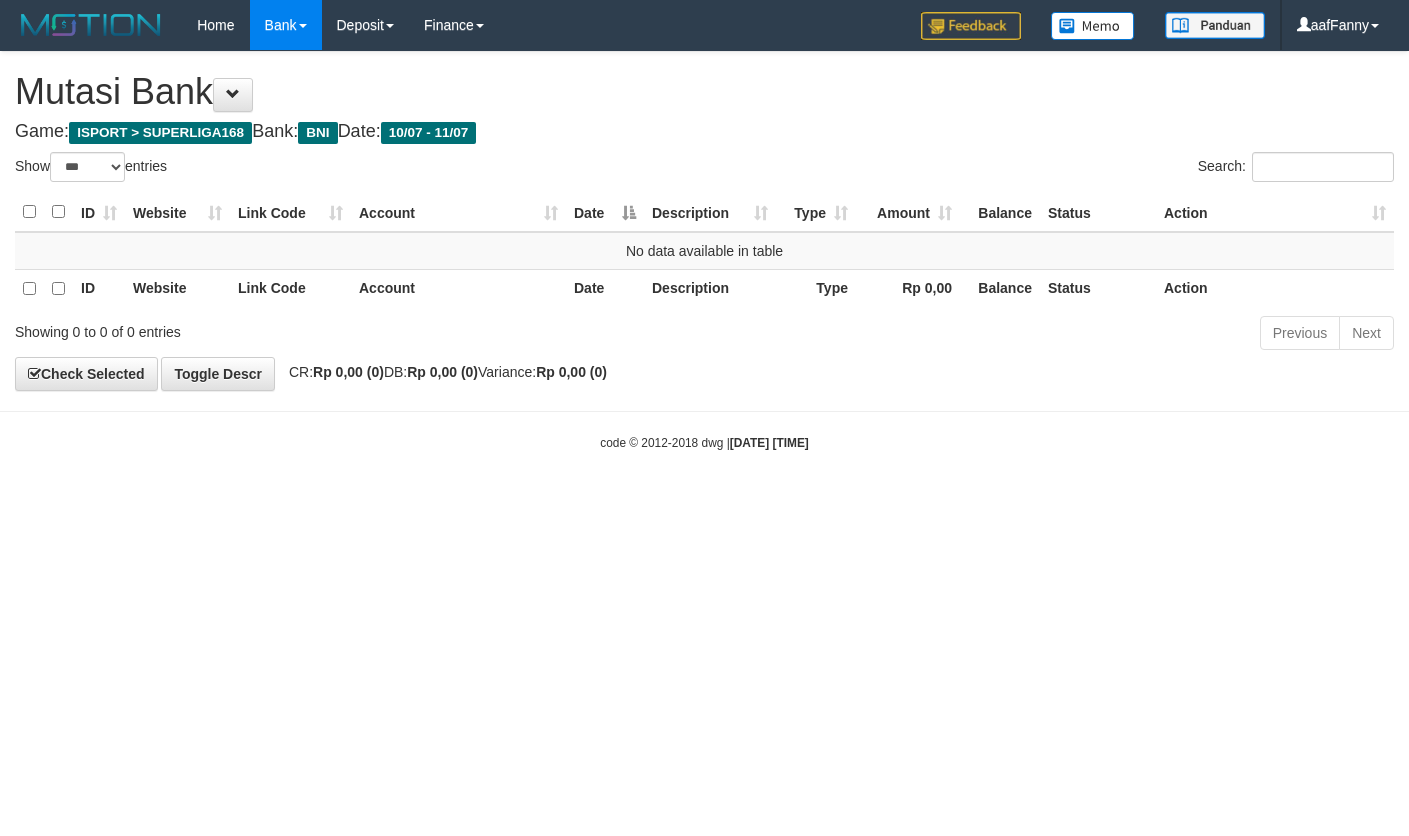 select on "***" 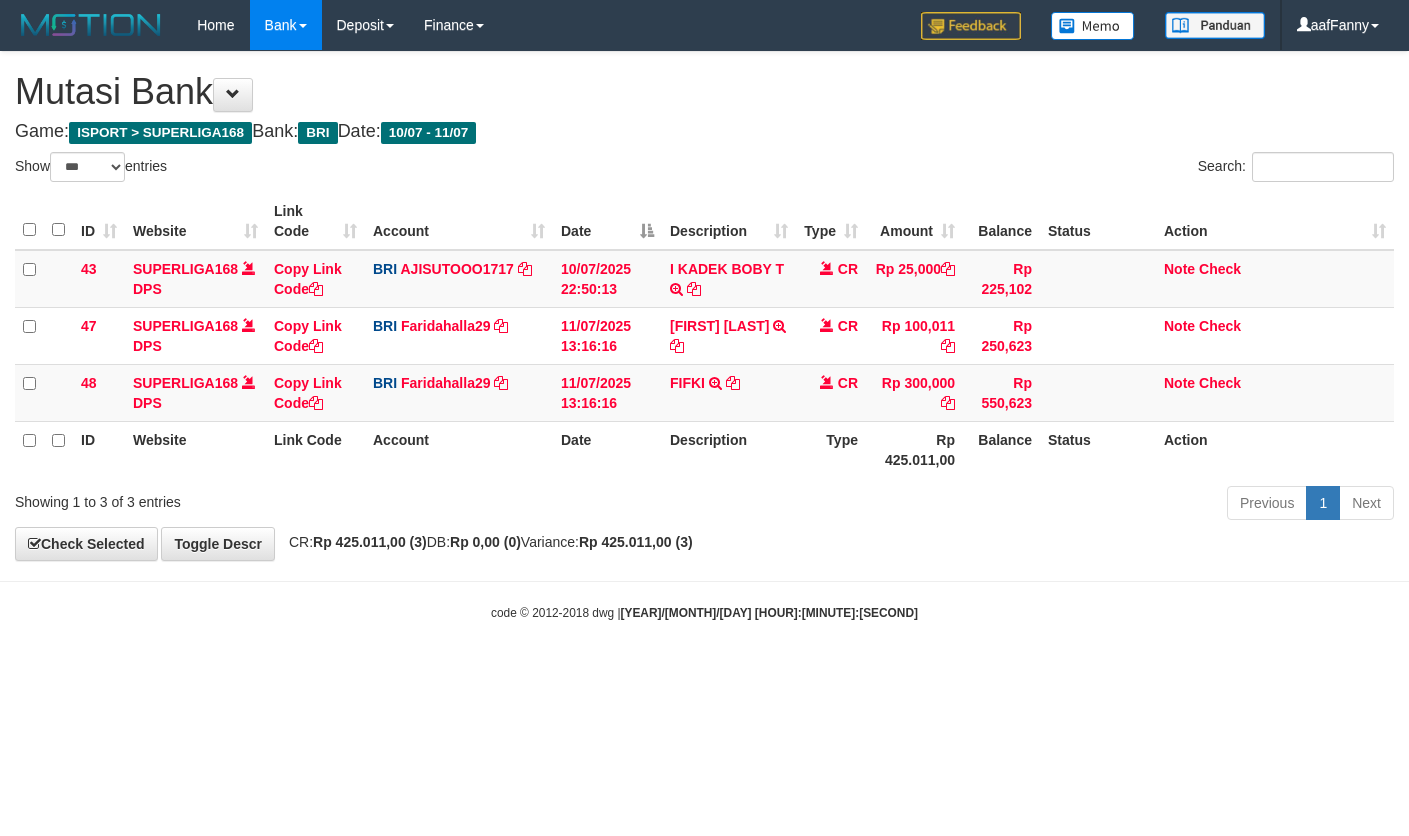 select on "***" 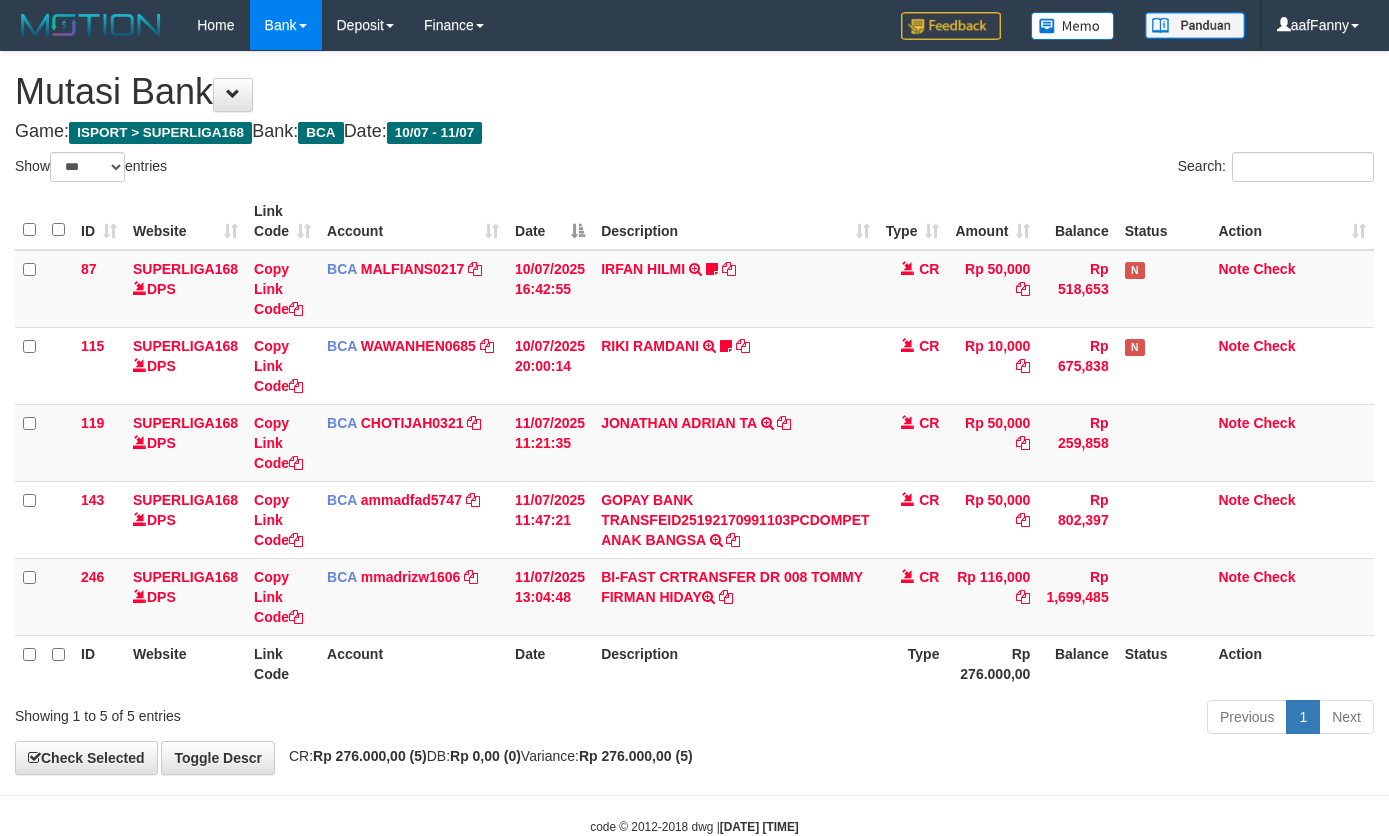 select on "***" 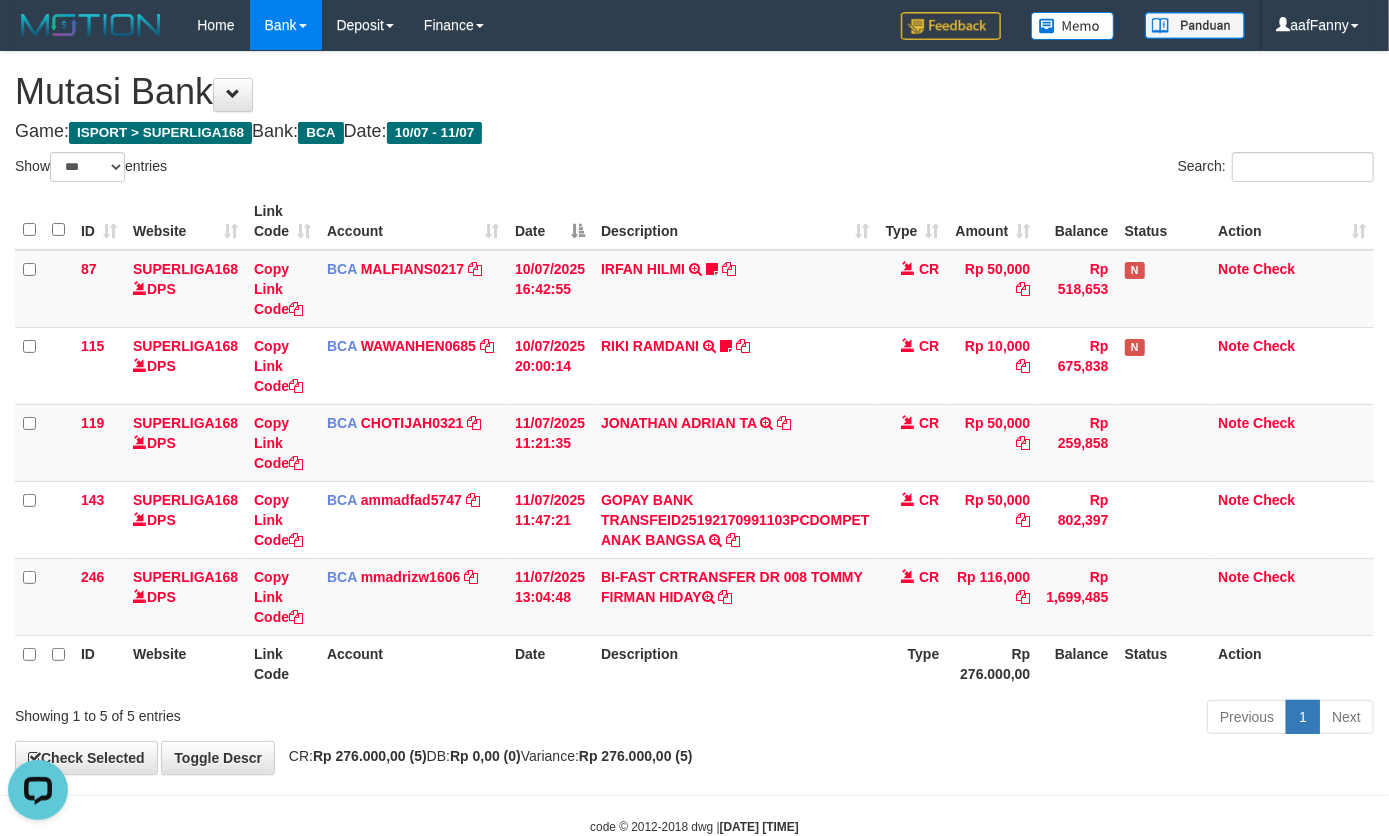 scroll, scrollTop: 0, scrollLeft: 0, axis: both 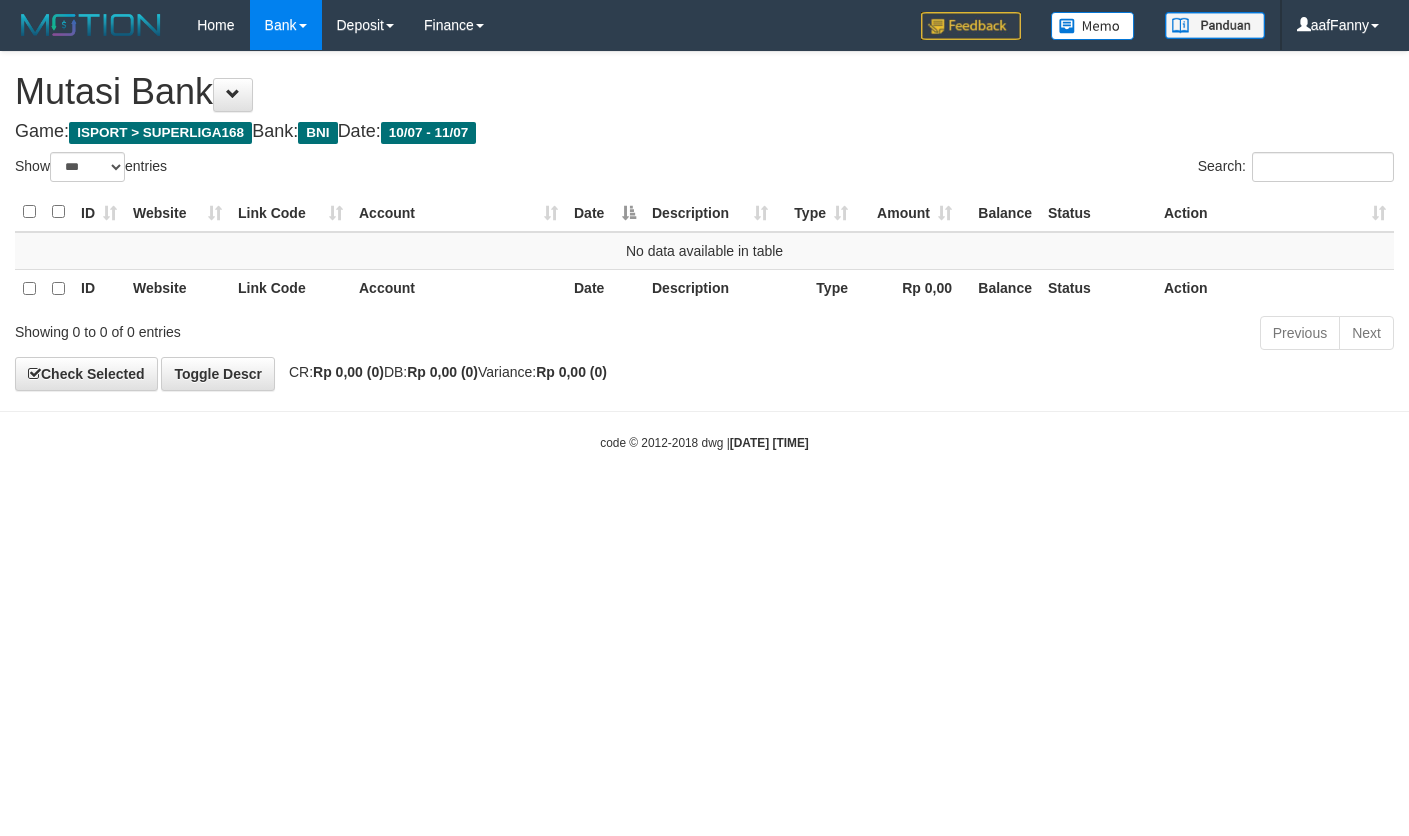 select on "***" 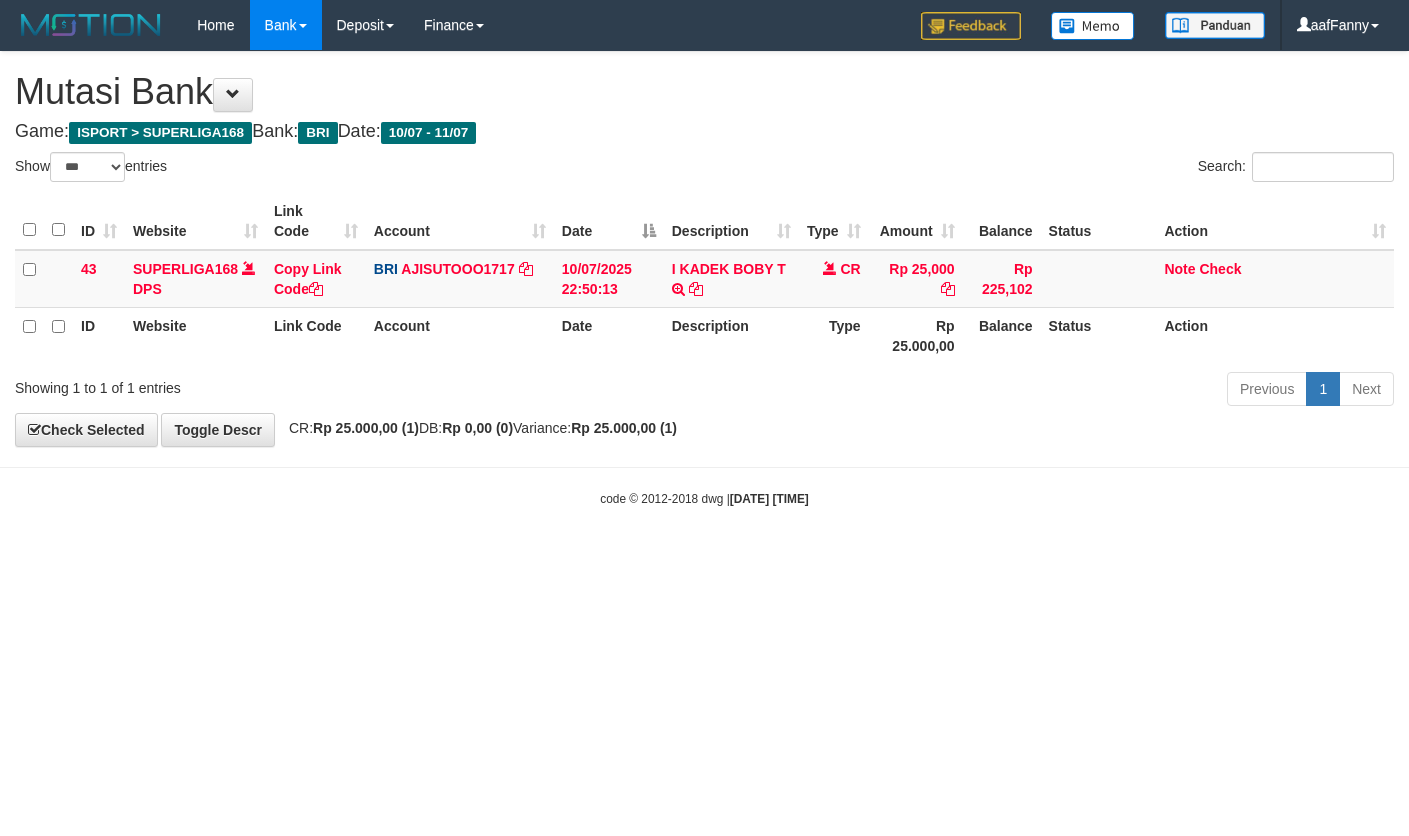 select on "***" 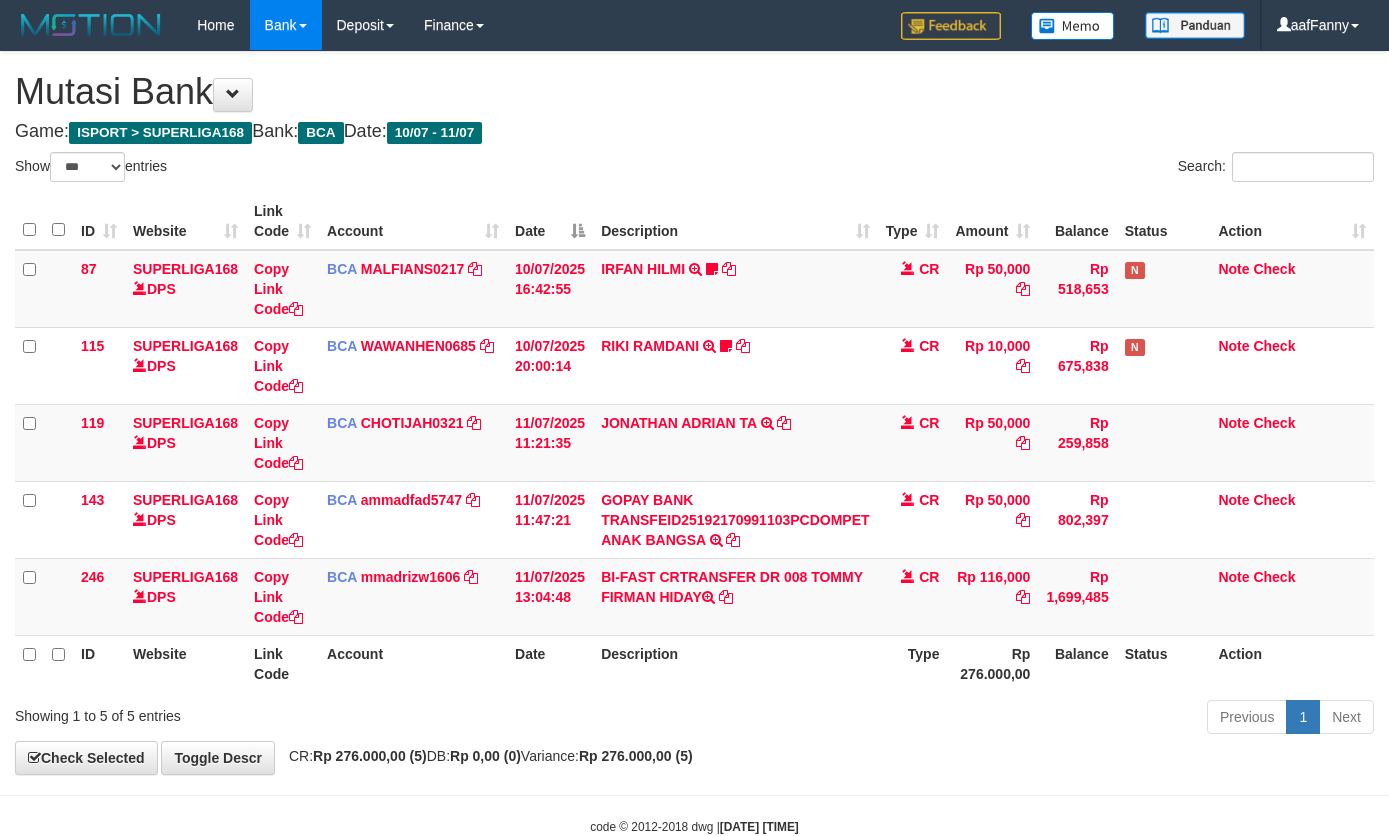 select on "***" 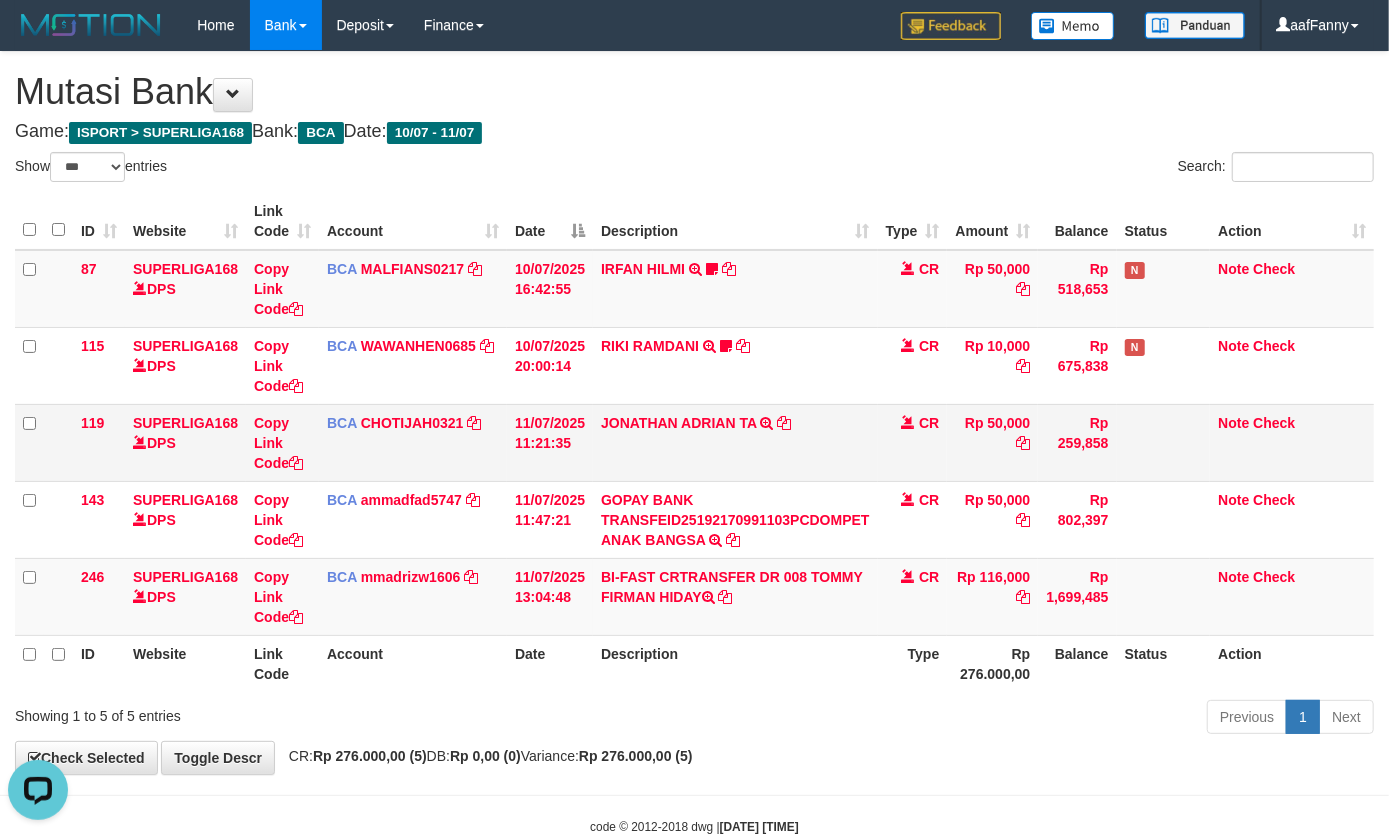 scroll, scrollTop: 0, scrollLeft: 0, axis: both 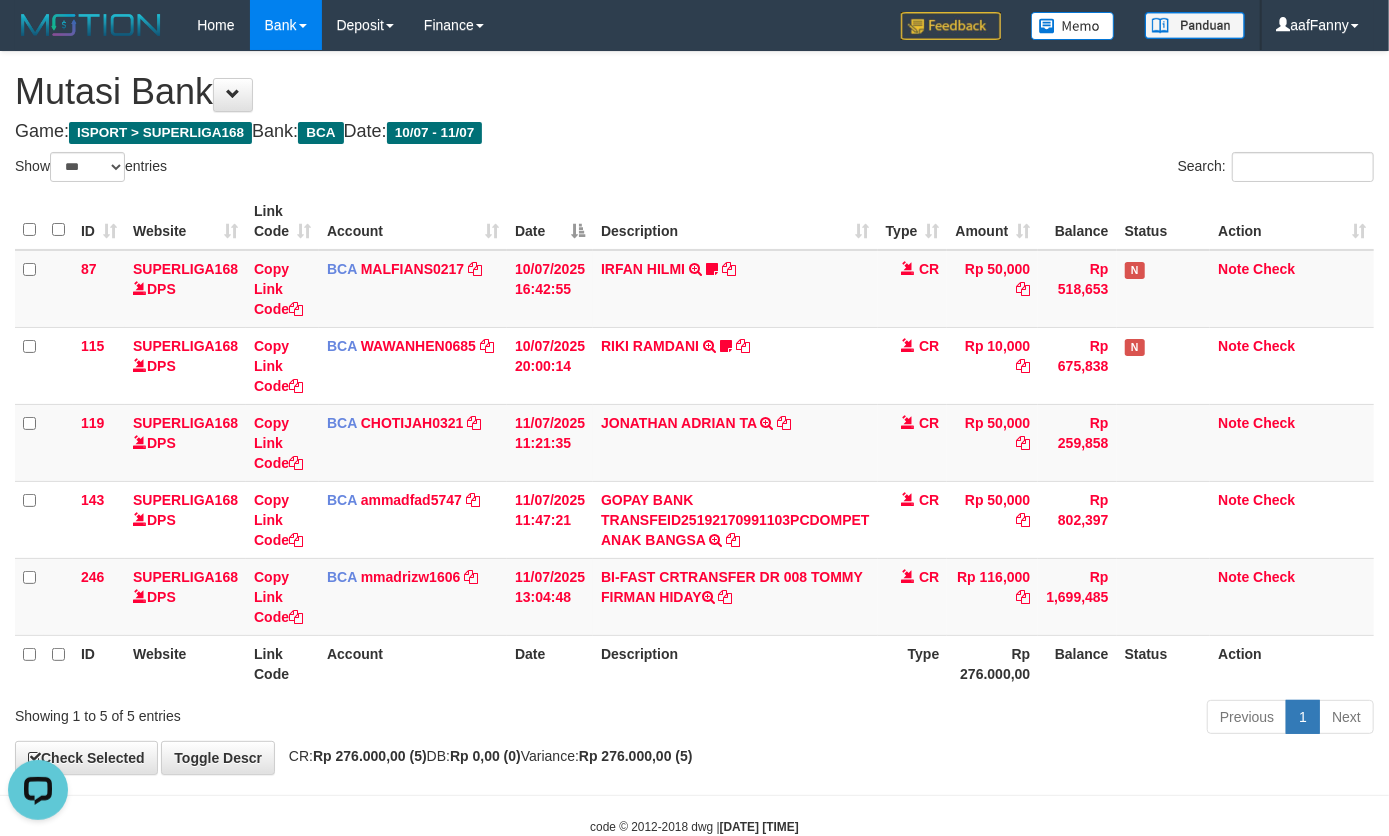 click on "Previous 1 Next" at bounding box center (984, 719) 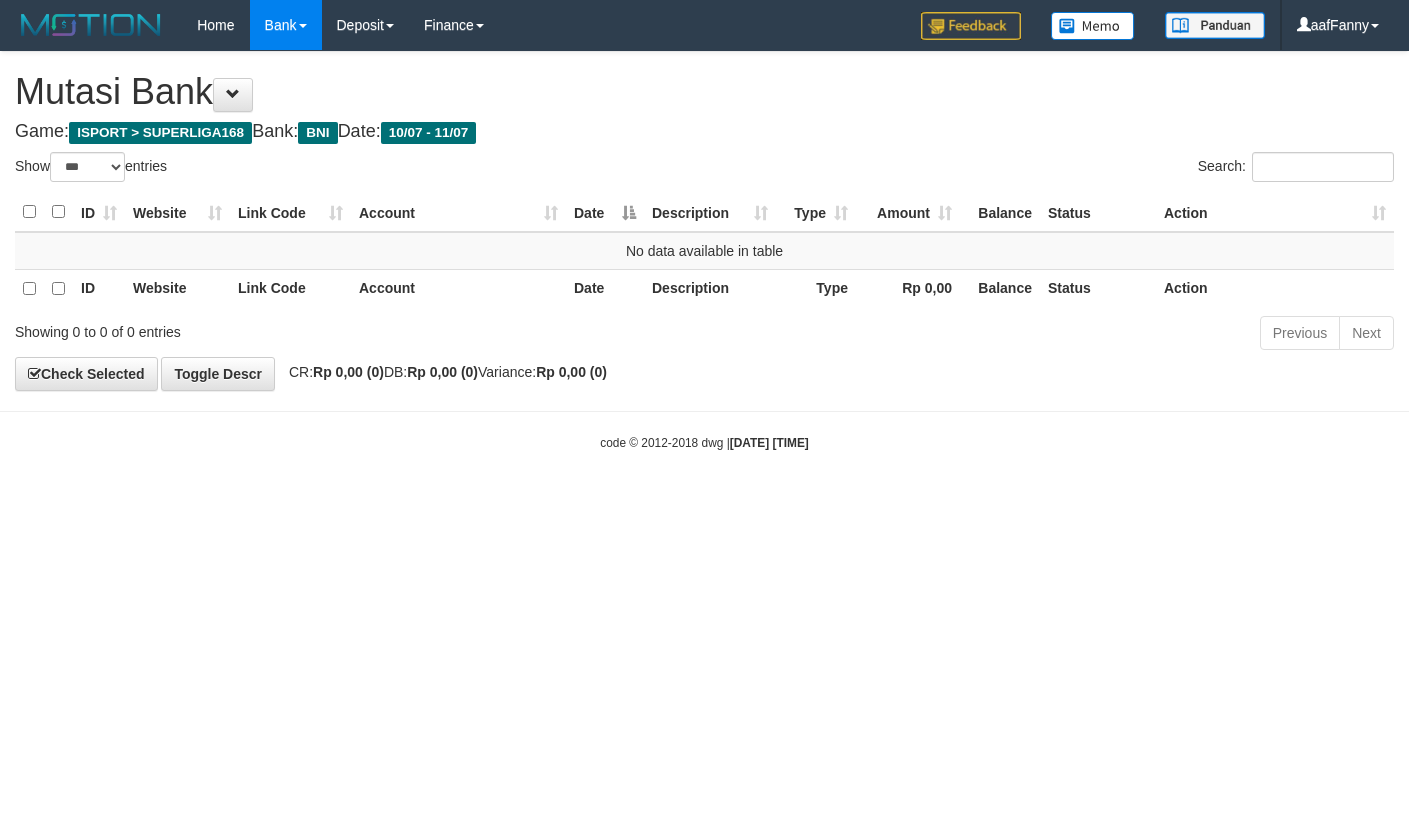select on "***" 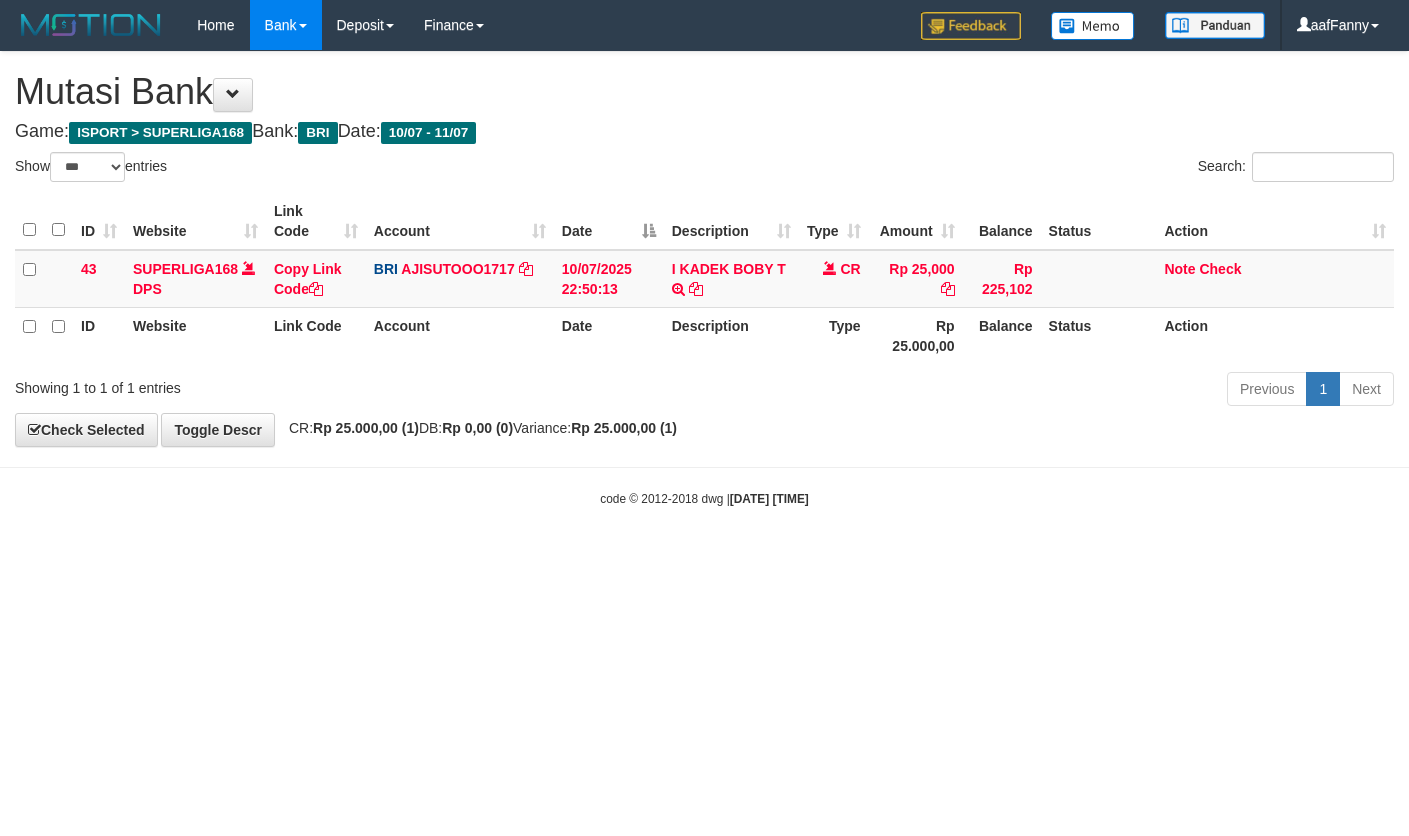 select on "***" 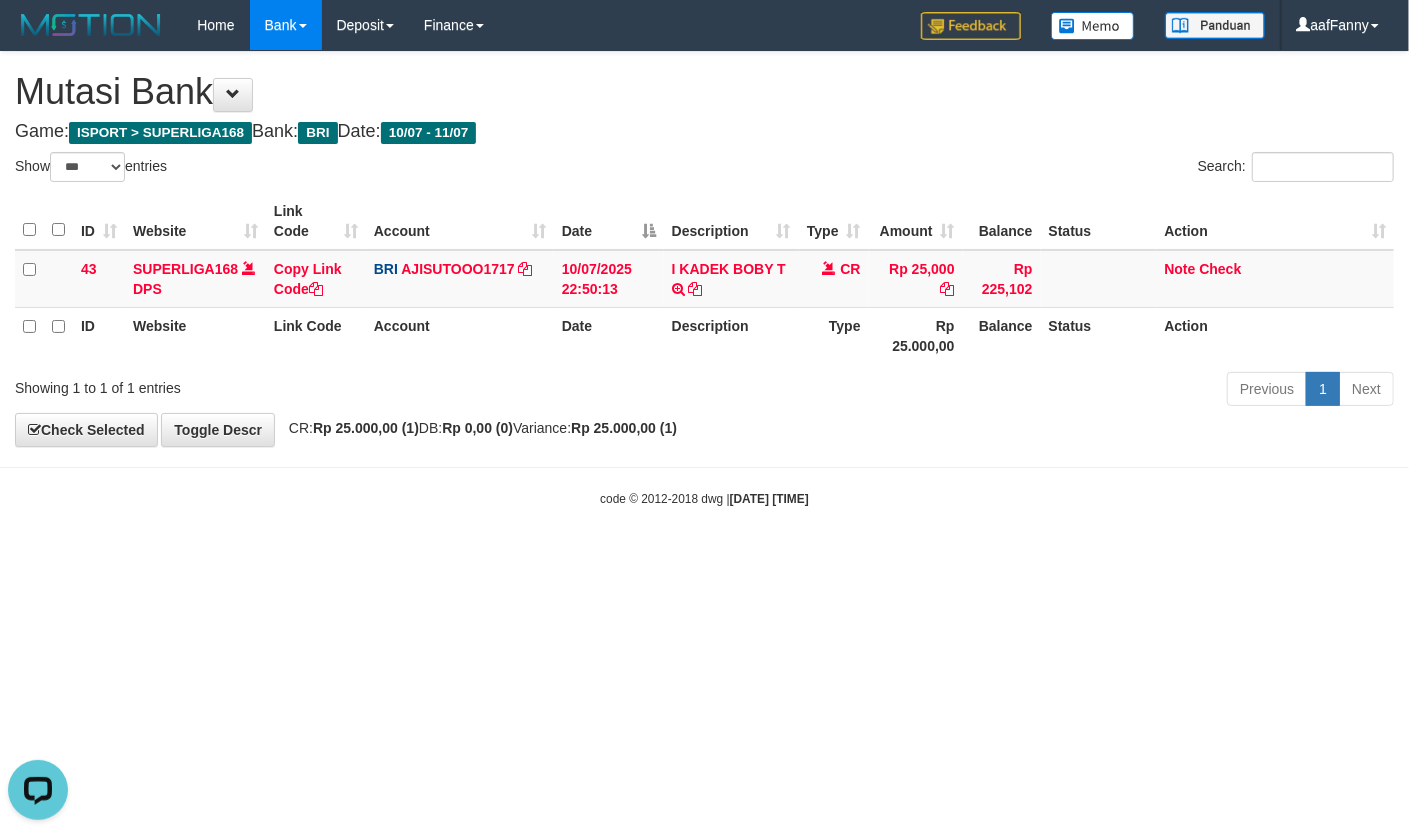 scroll, scrollTop: 0, scrollLeft: 0, axis: both 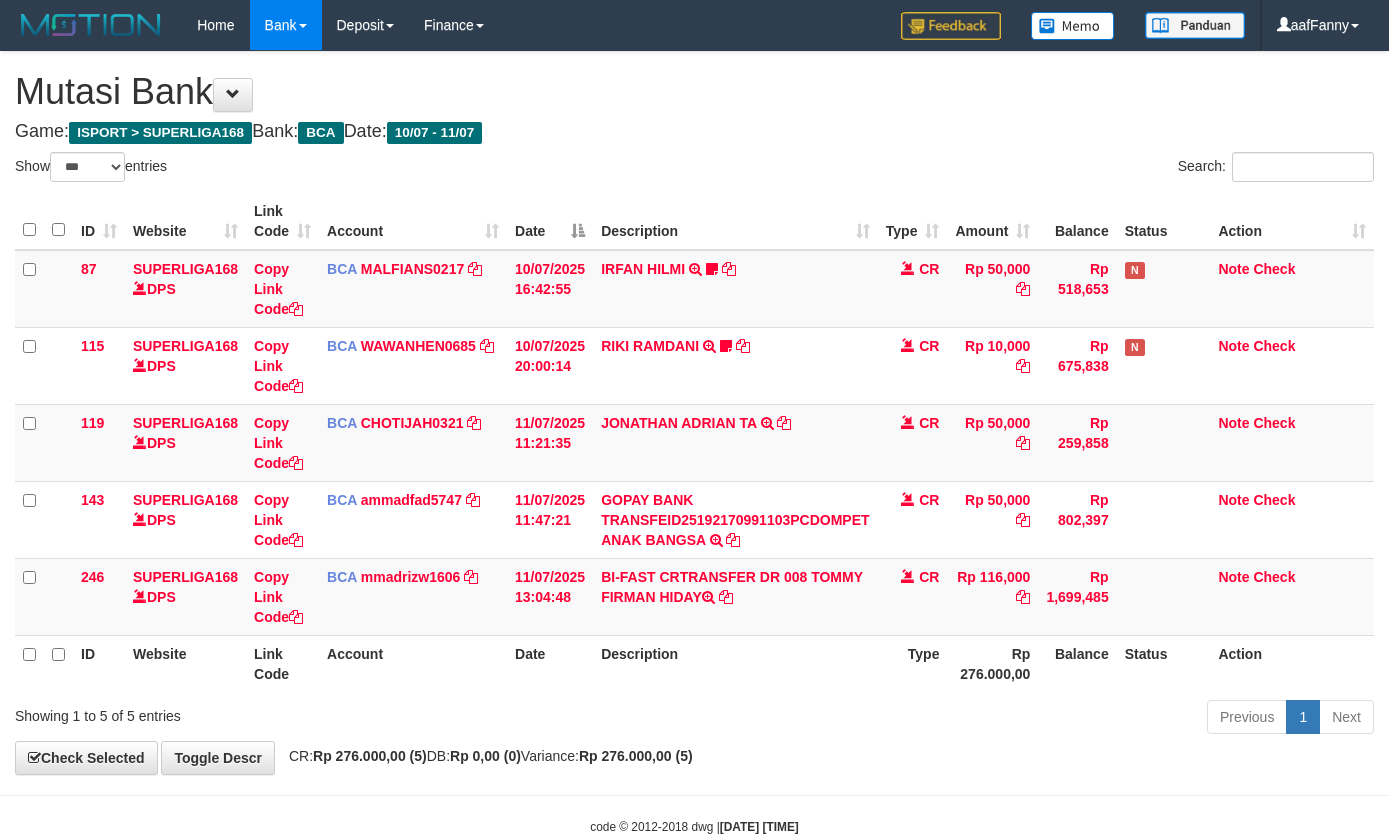 select on "***" 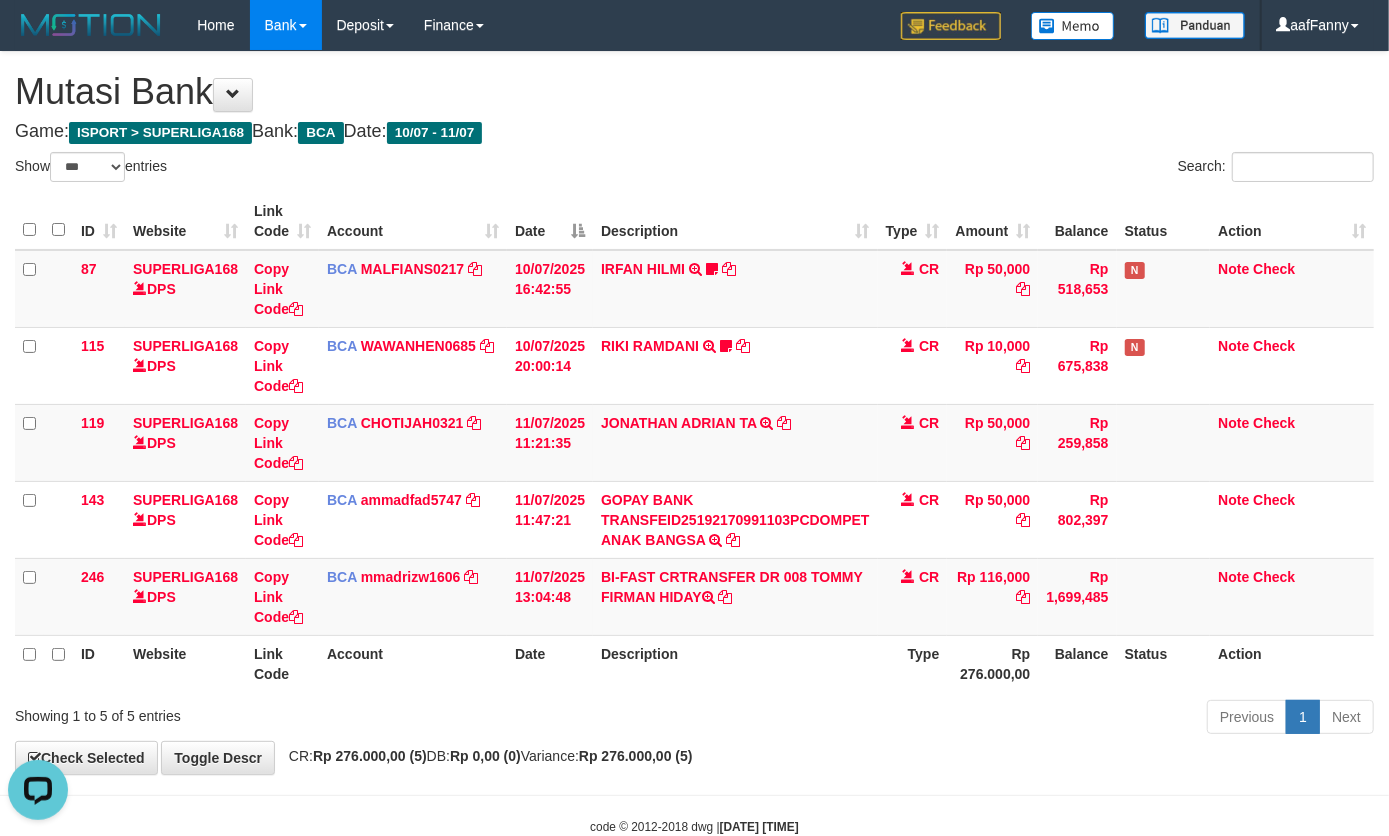 scroll, scrollTop: 0, scrollLeft: 0, axis: both 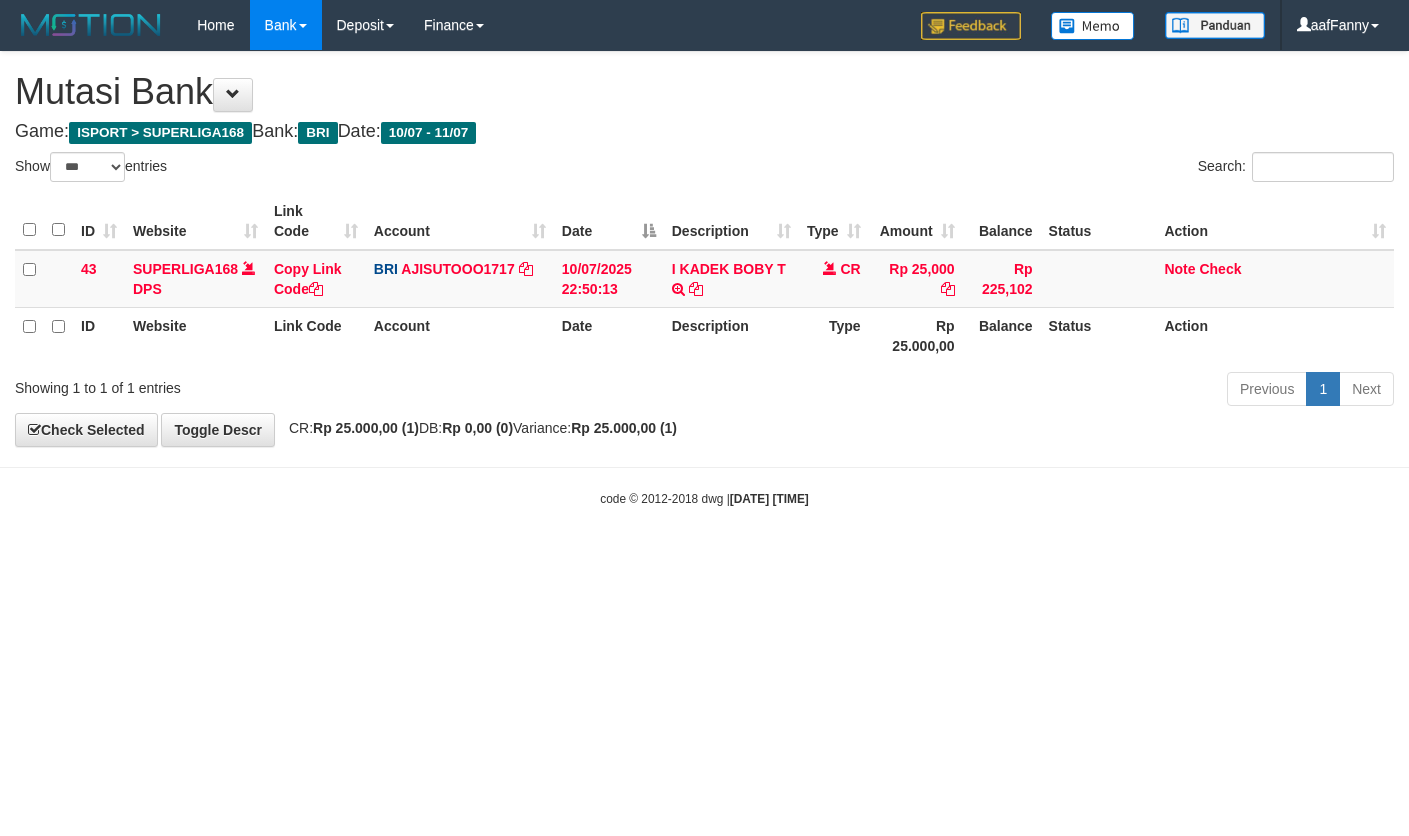 select on "***" 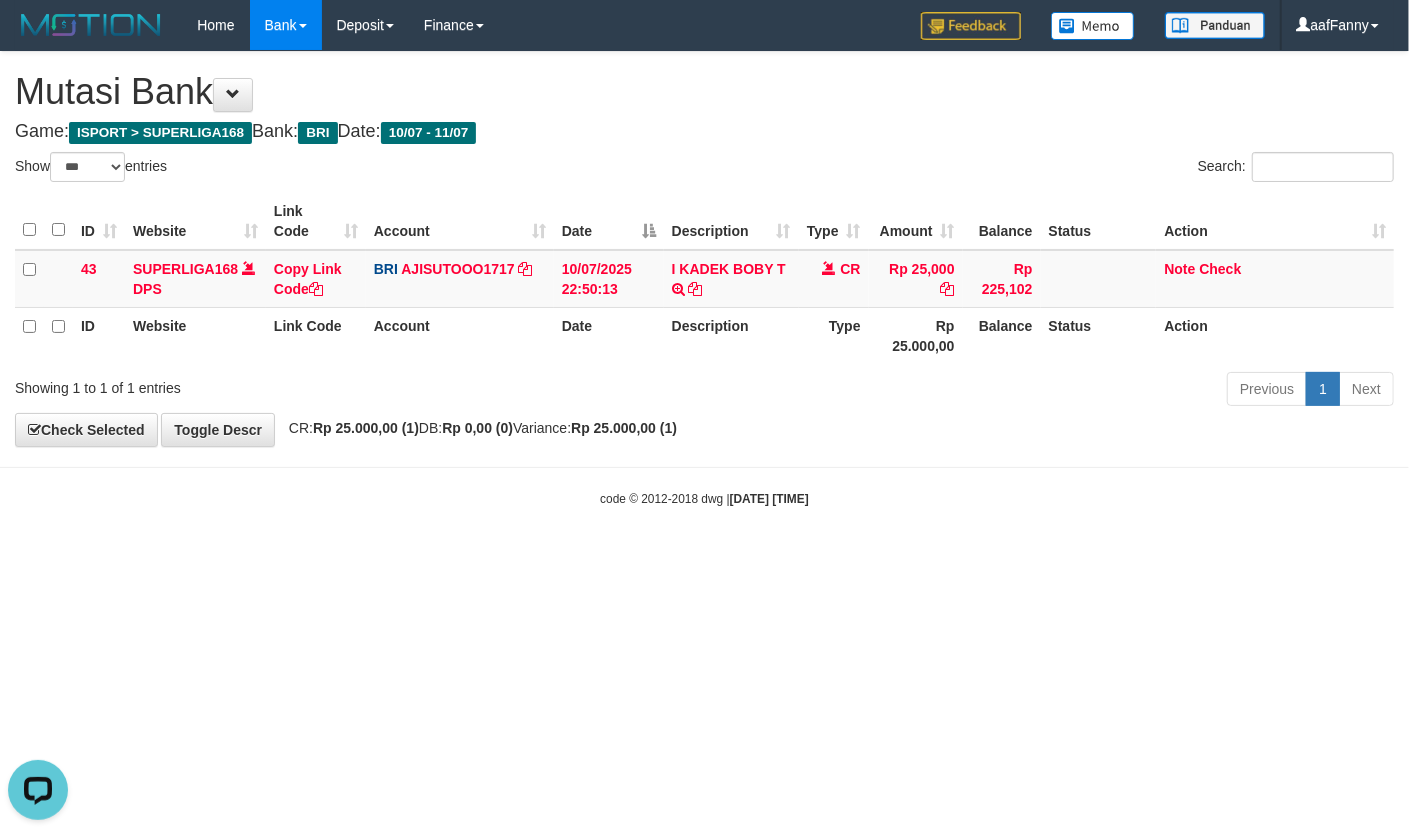 scroll, scrollTop: 0, scrollLeft: 0, axis: both 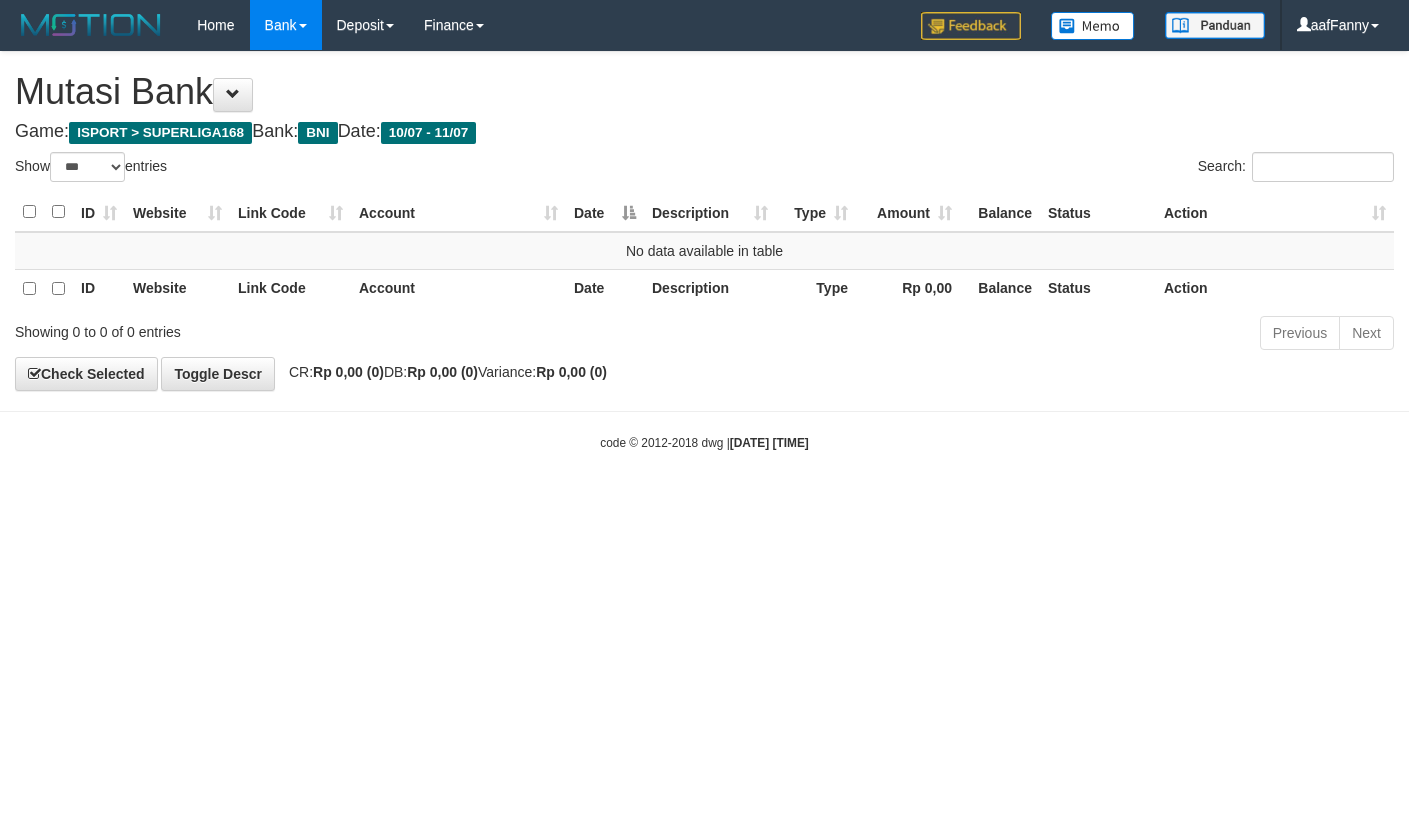 select on "***" 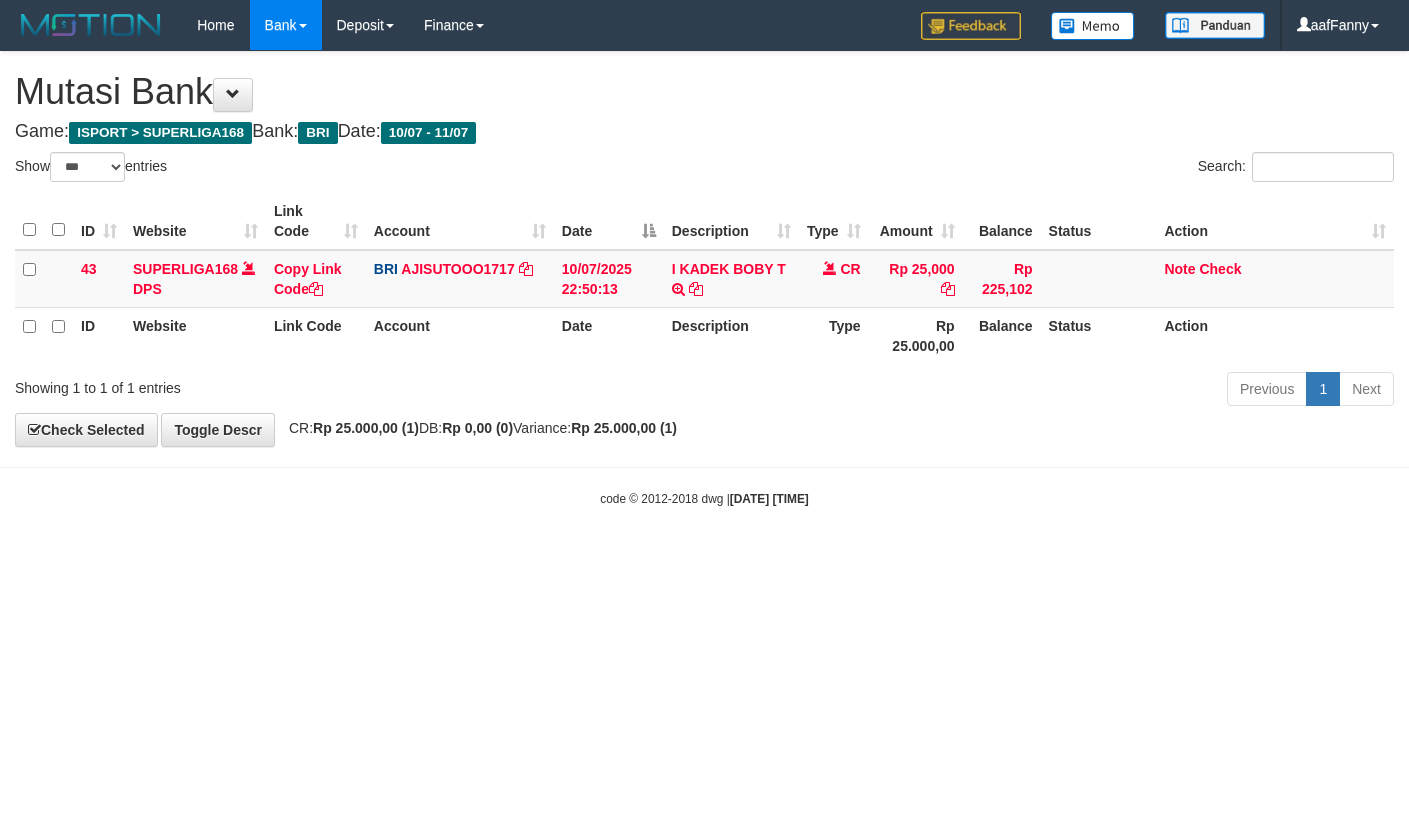 select on "***" 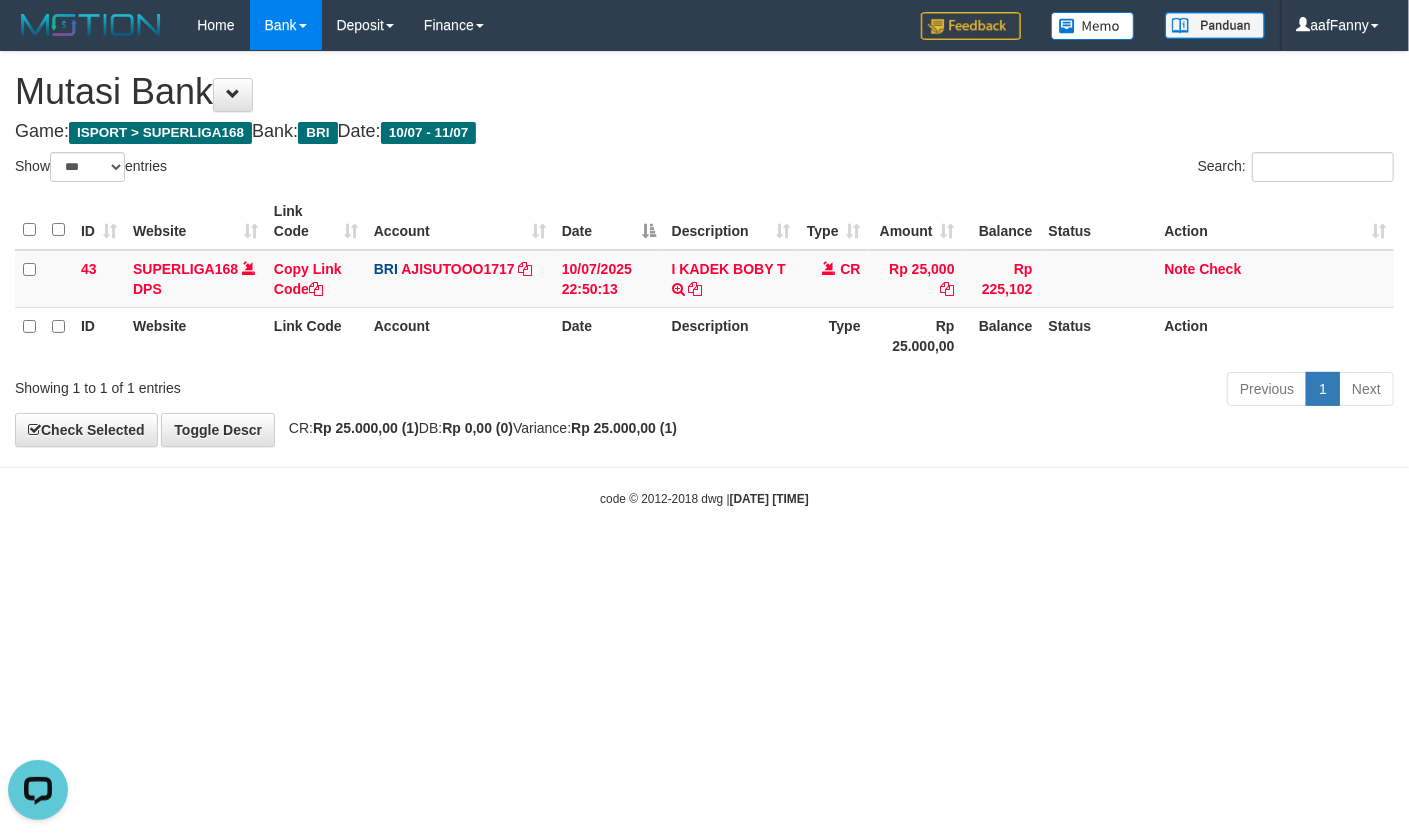 scroll, scrollTop: 0, scrollLeft: 0, axis: both 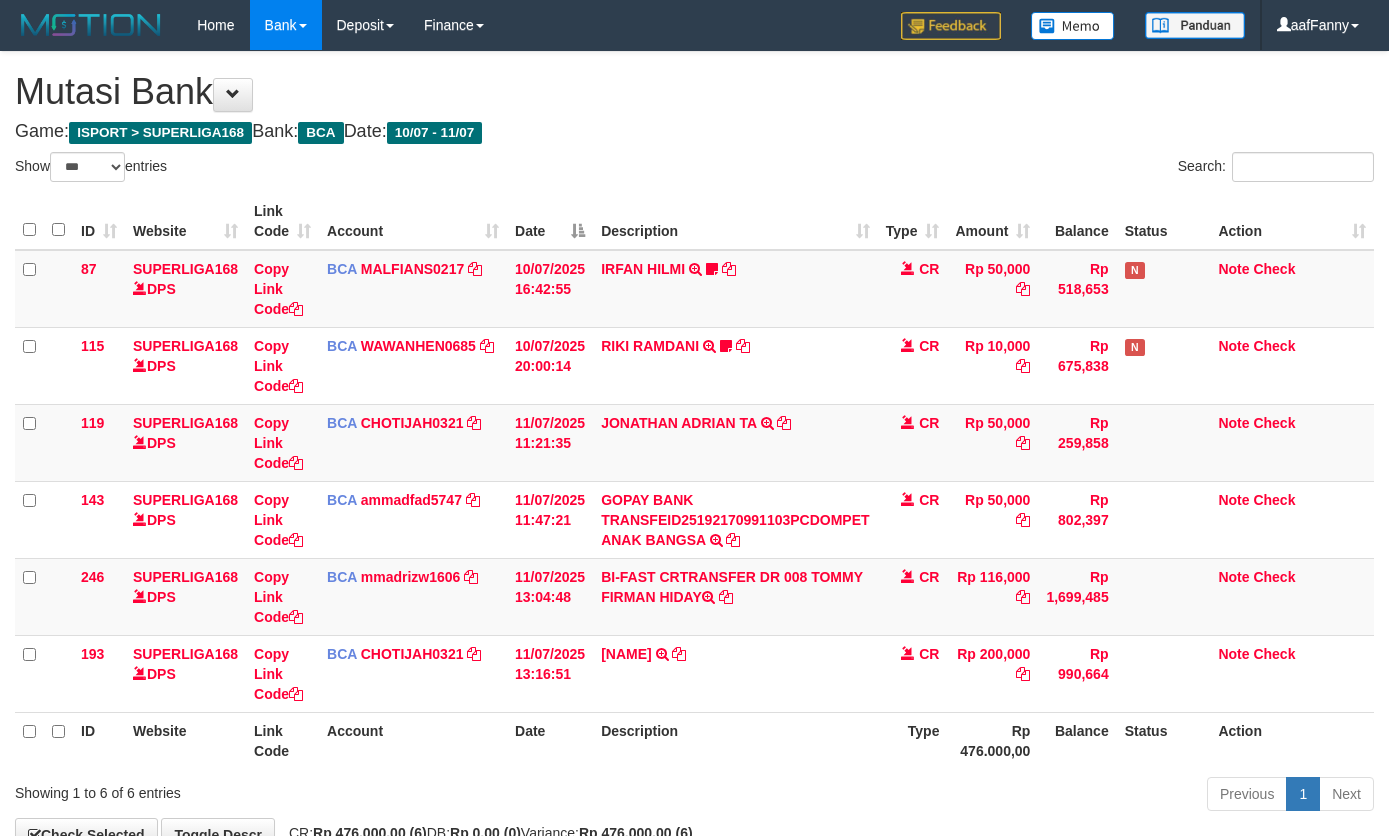 select on "***" 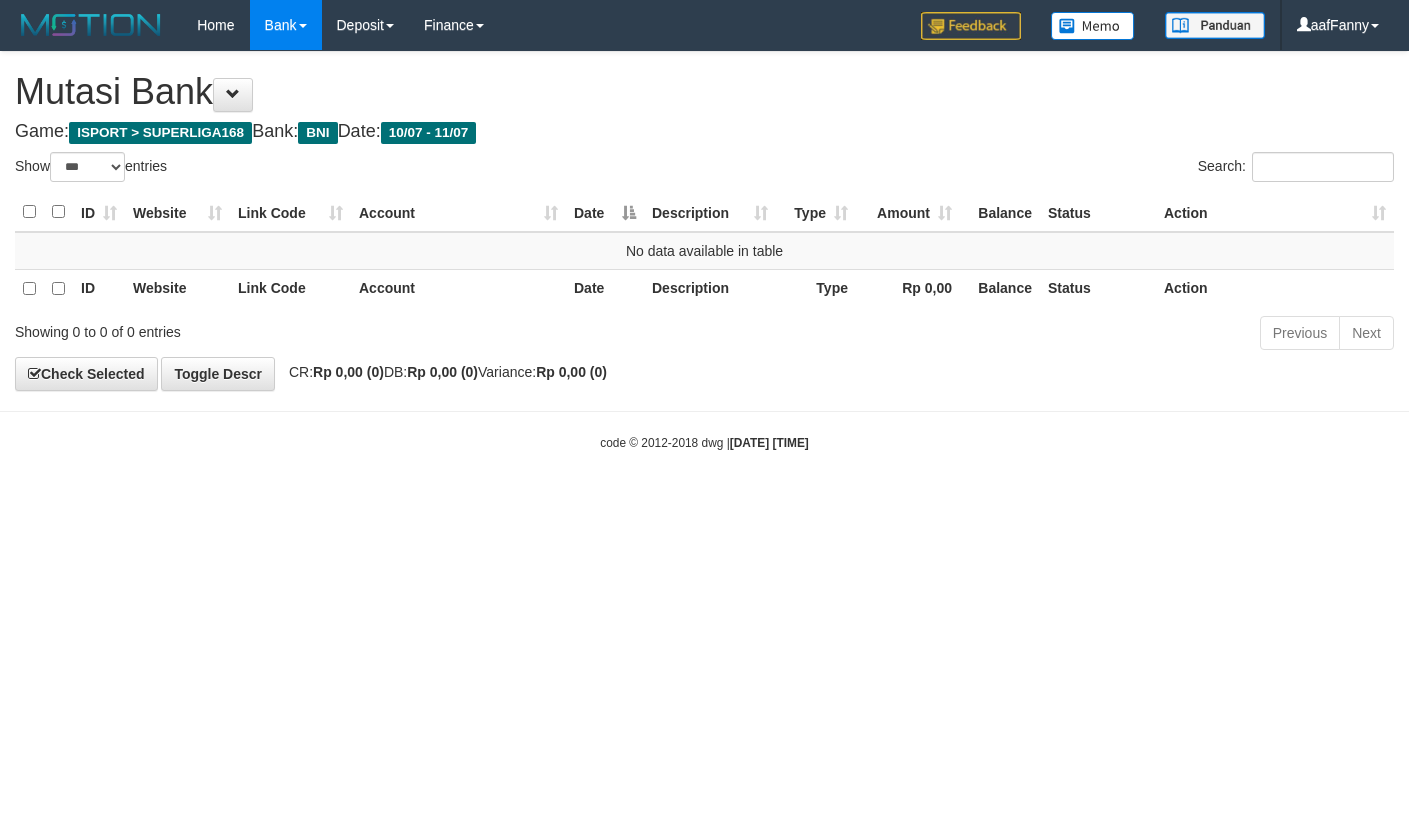 select on "***" 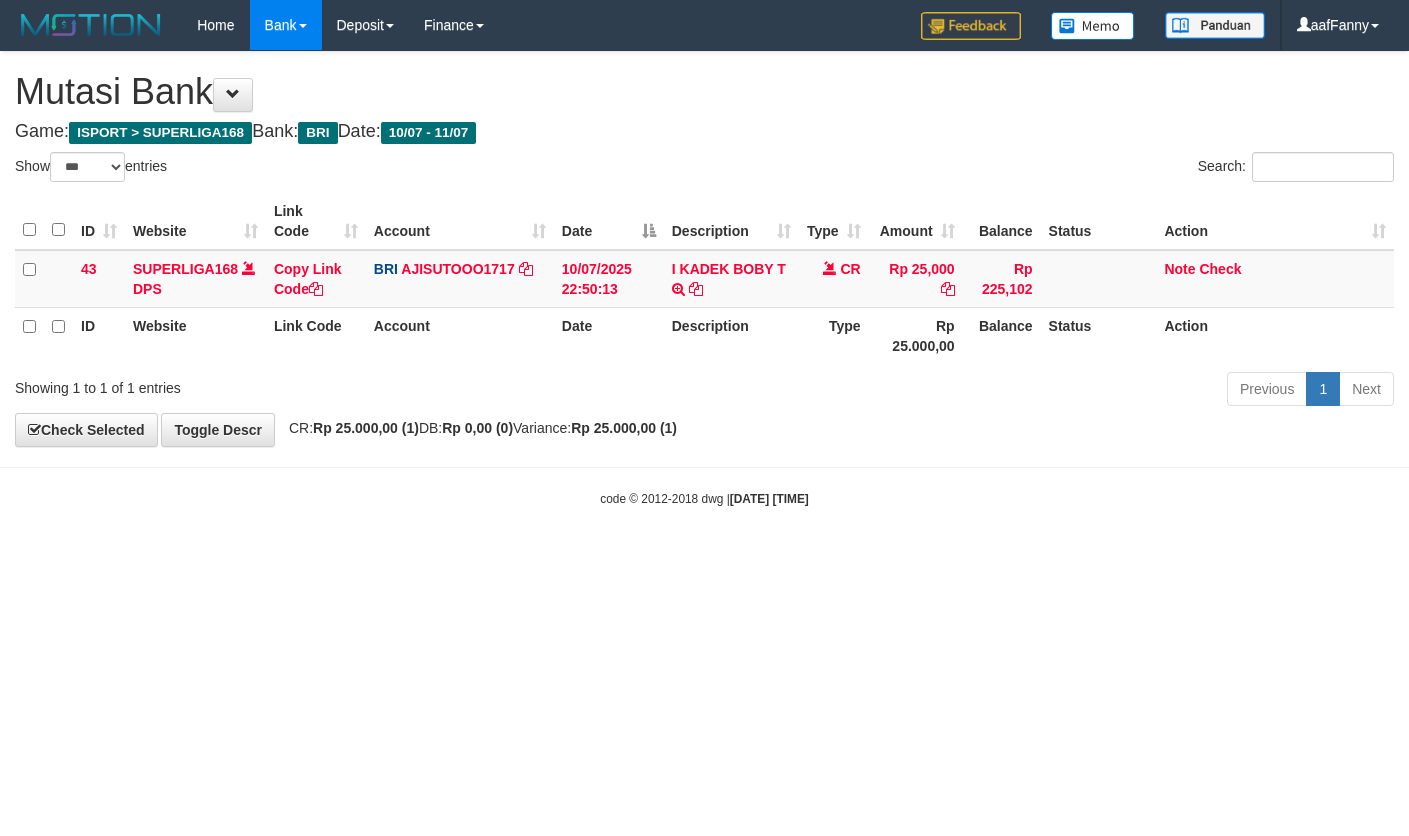 select on "***" 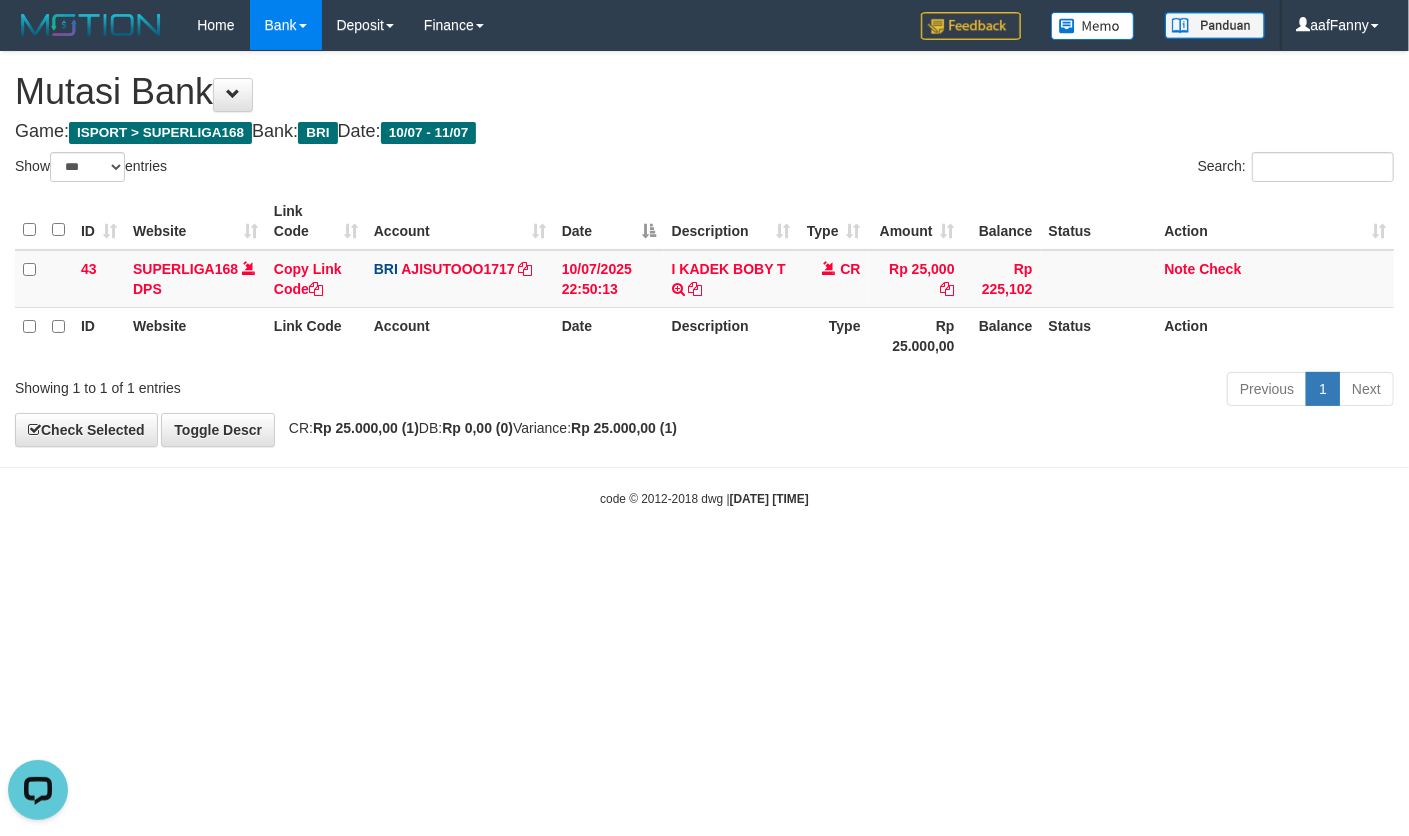 scroll, scrollTop: 0, scrollLeft: 0, axis: both 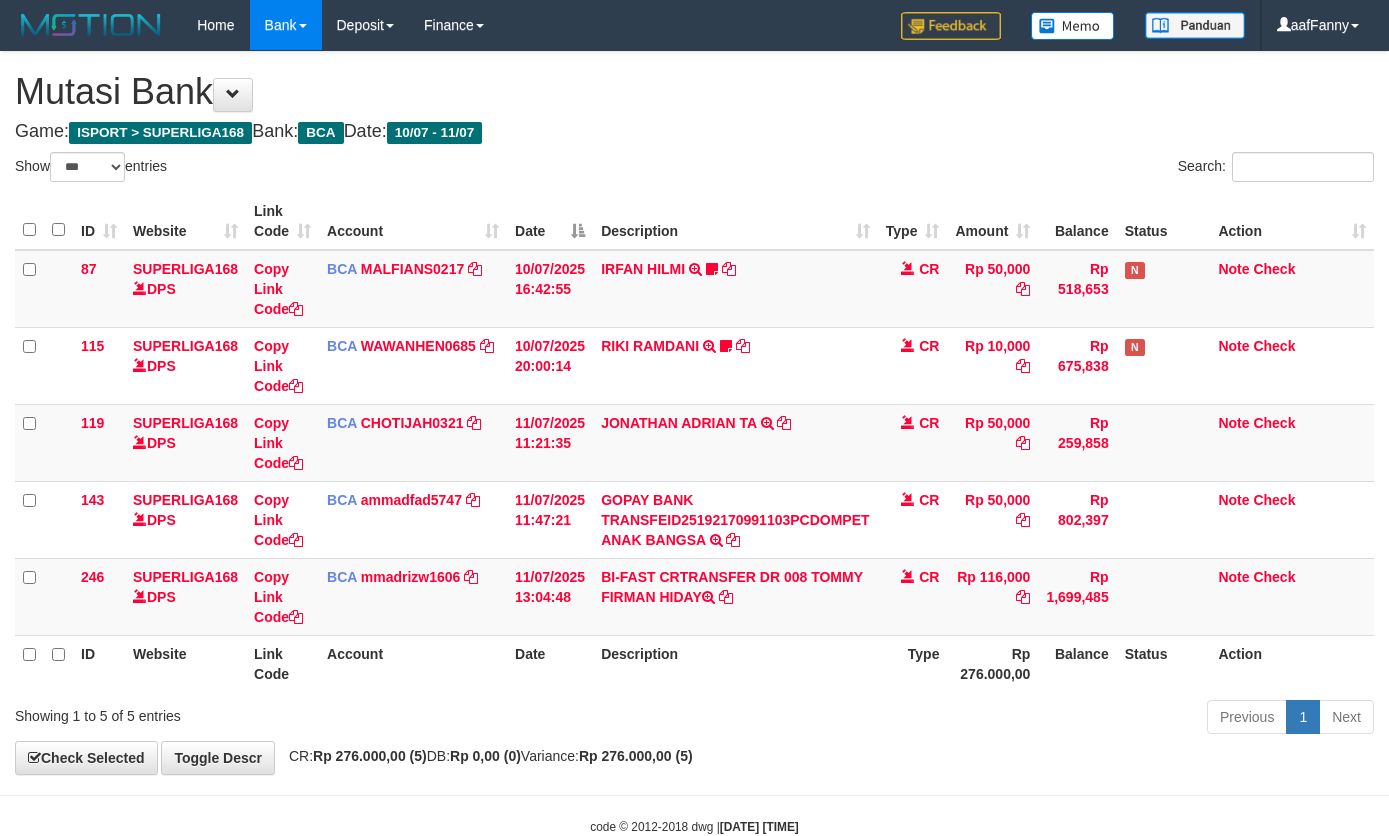 select on "***" 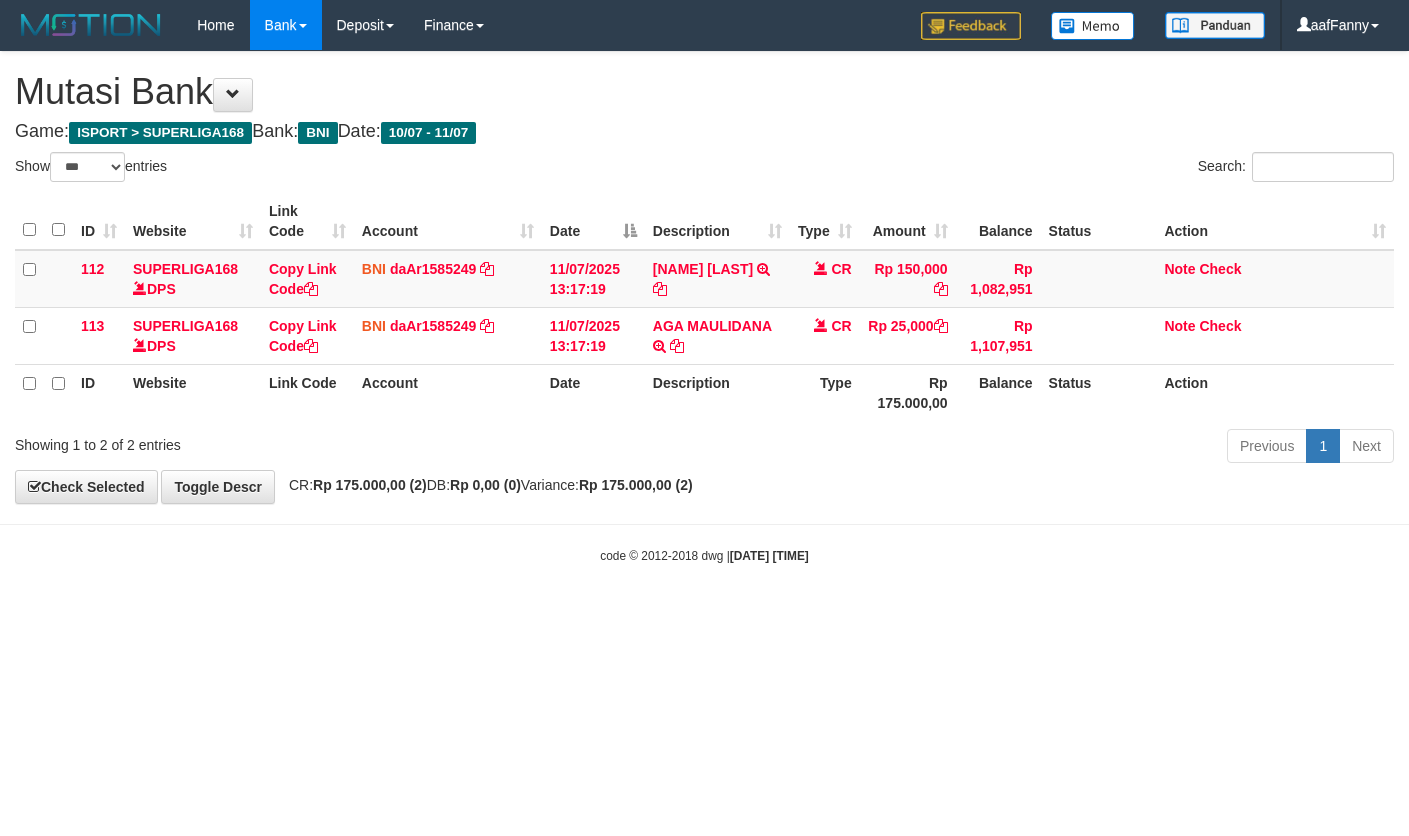 select on "***" 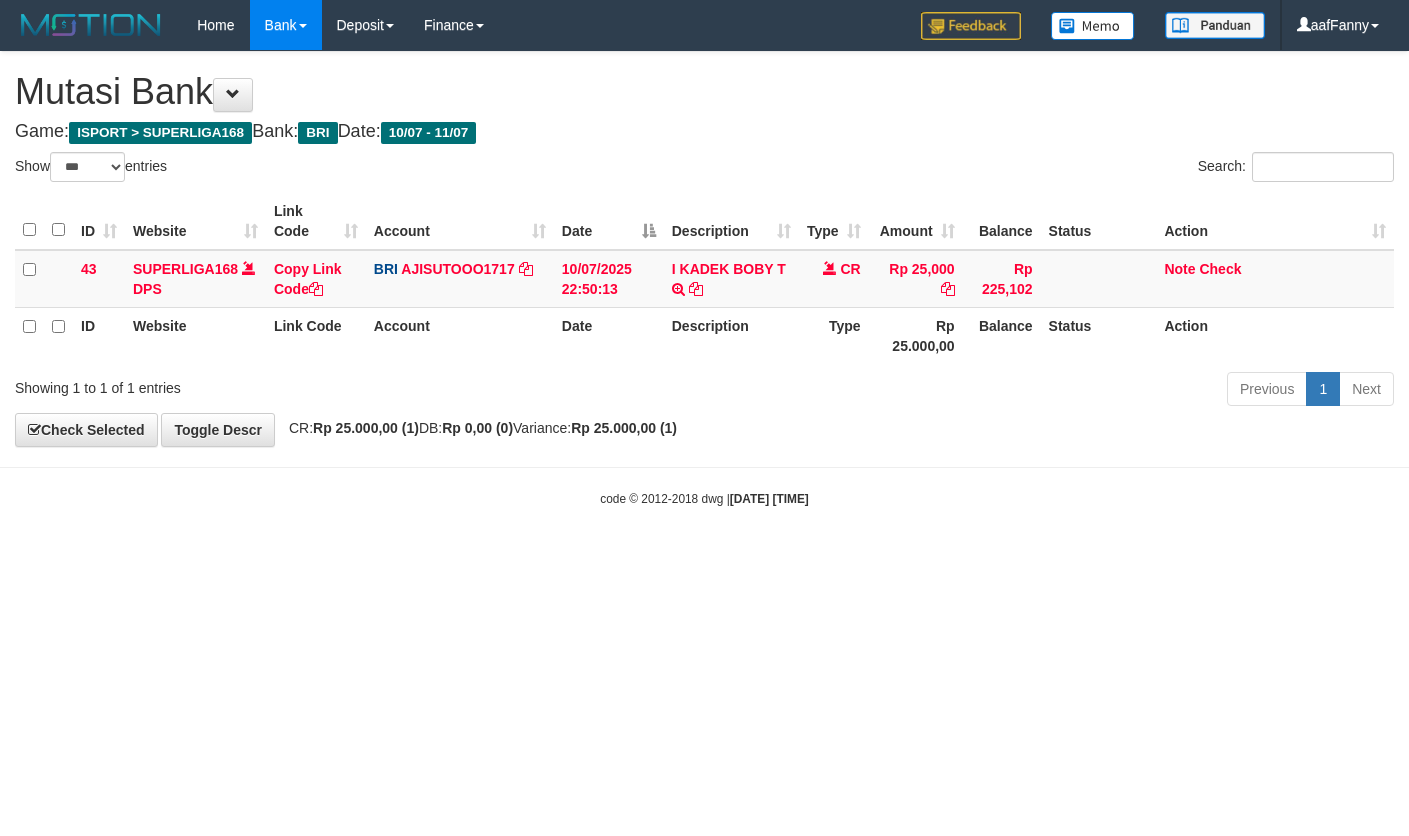 select on "***" 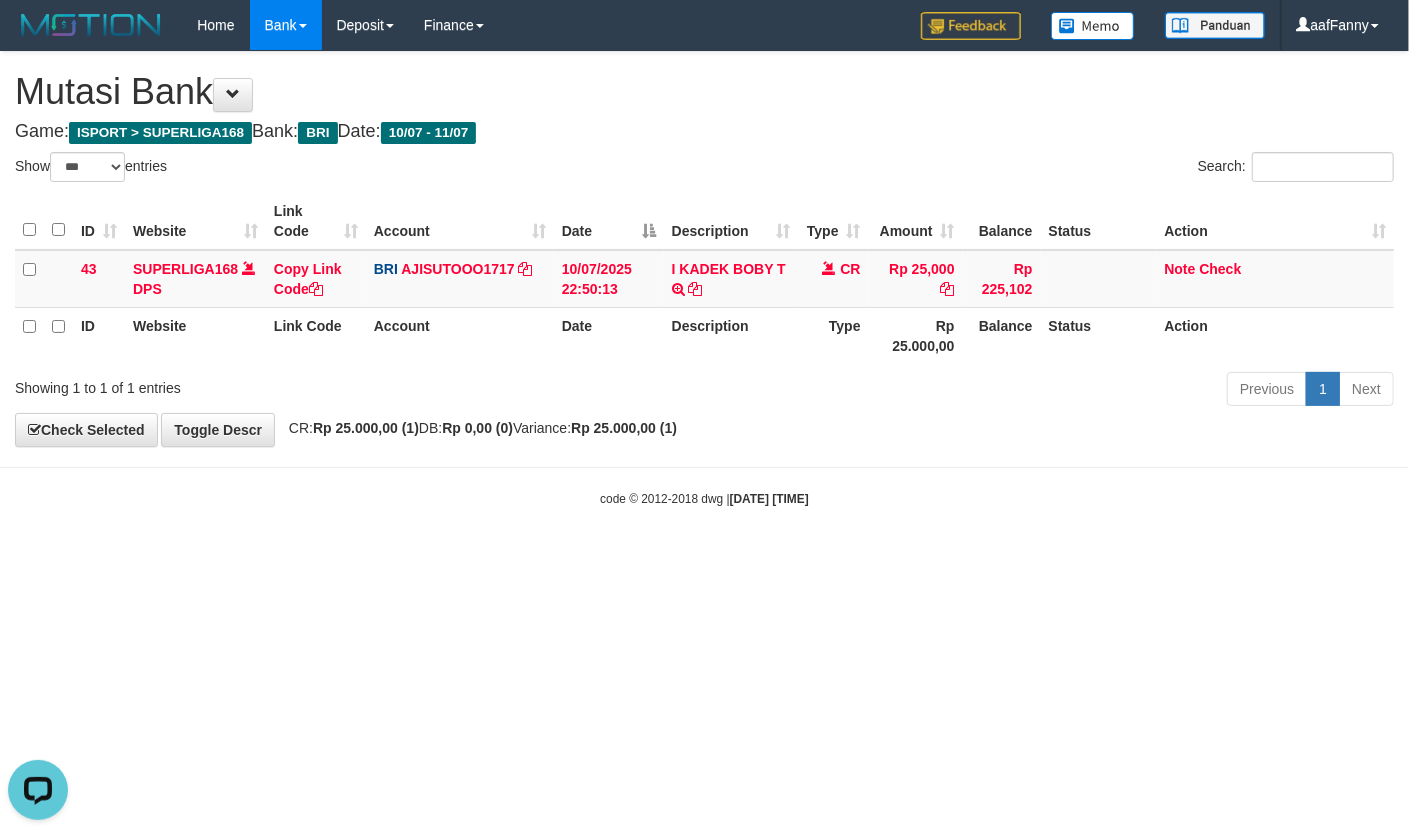scroll, scrollTop: 0, scrollLeft: 0, axis: both 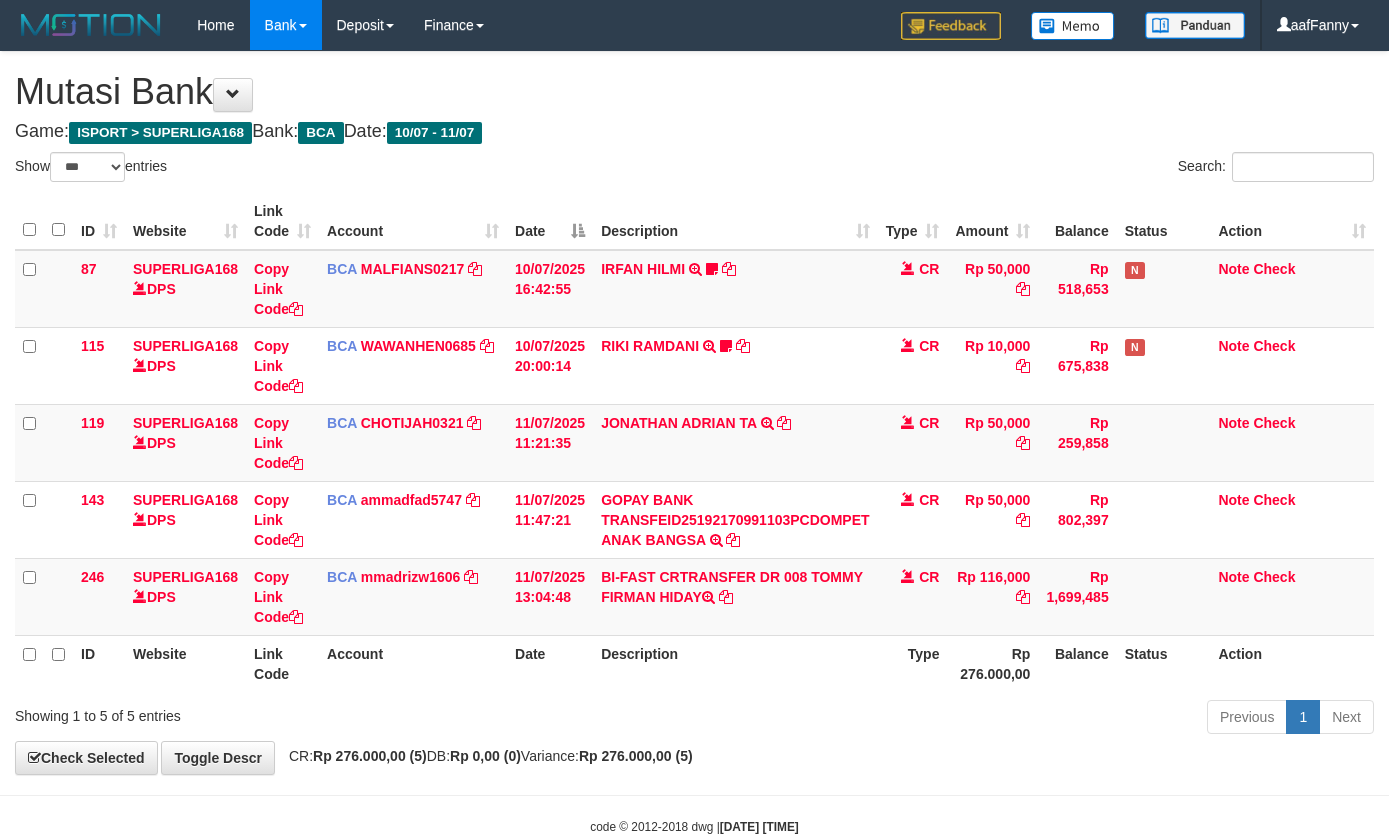 select on "***" 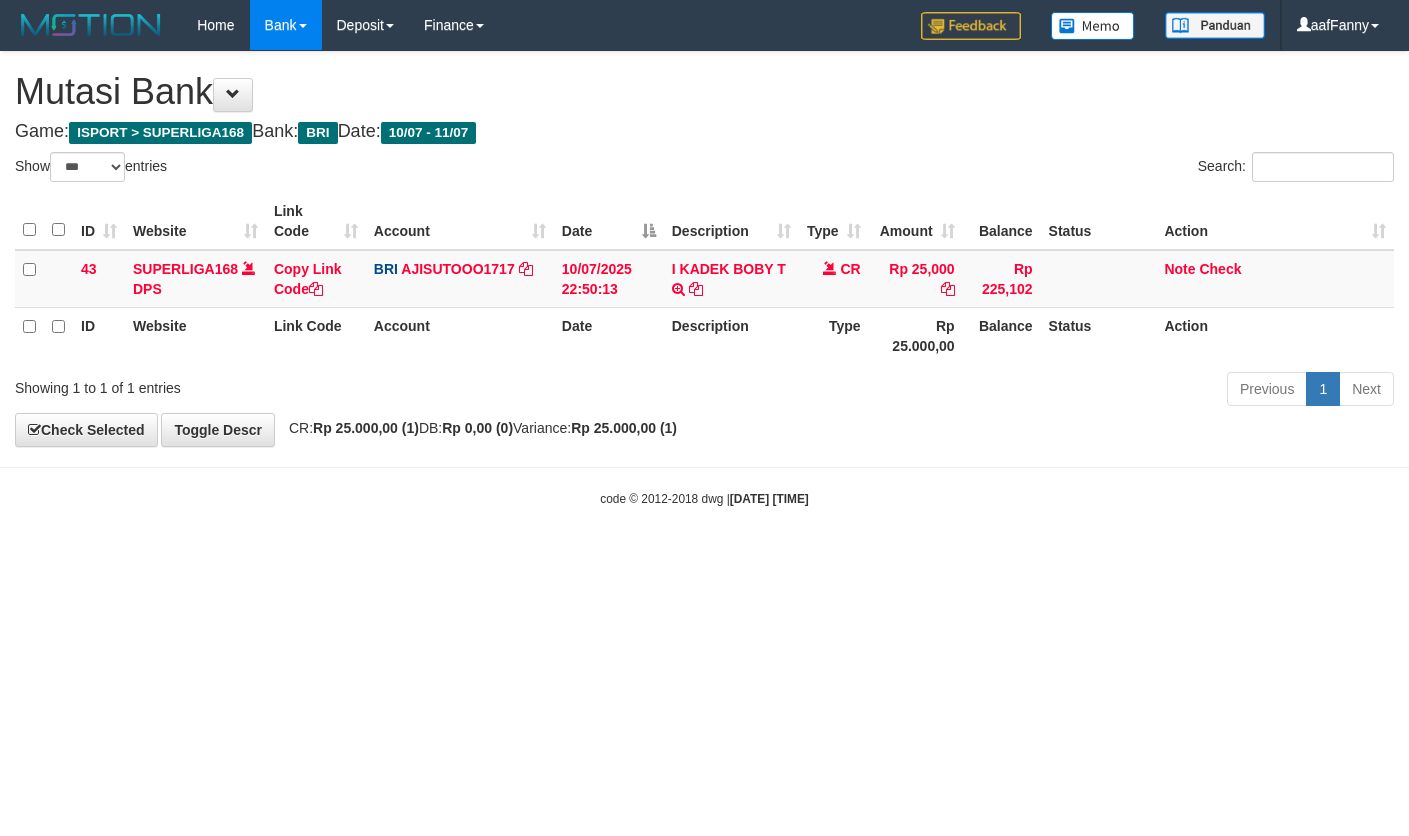 select on "***" 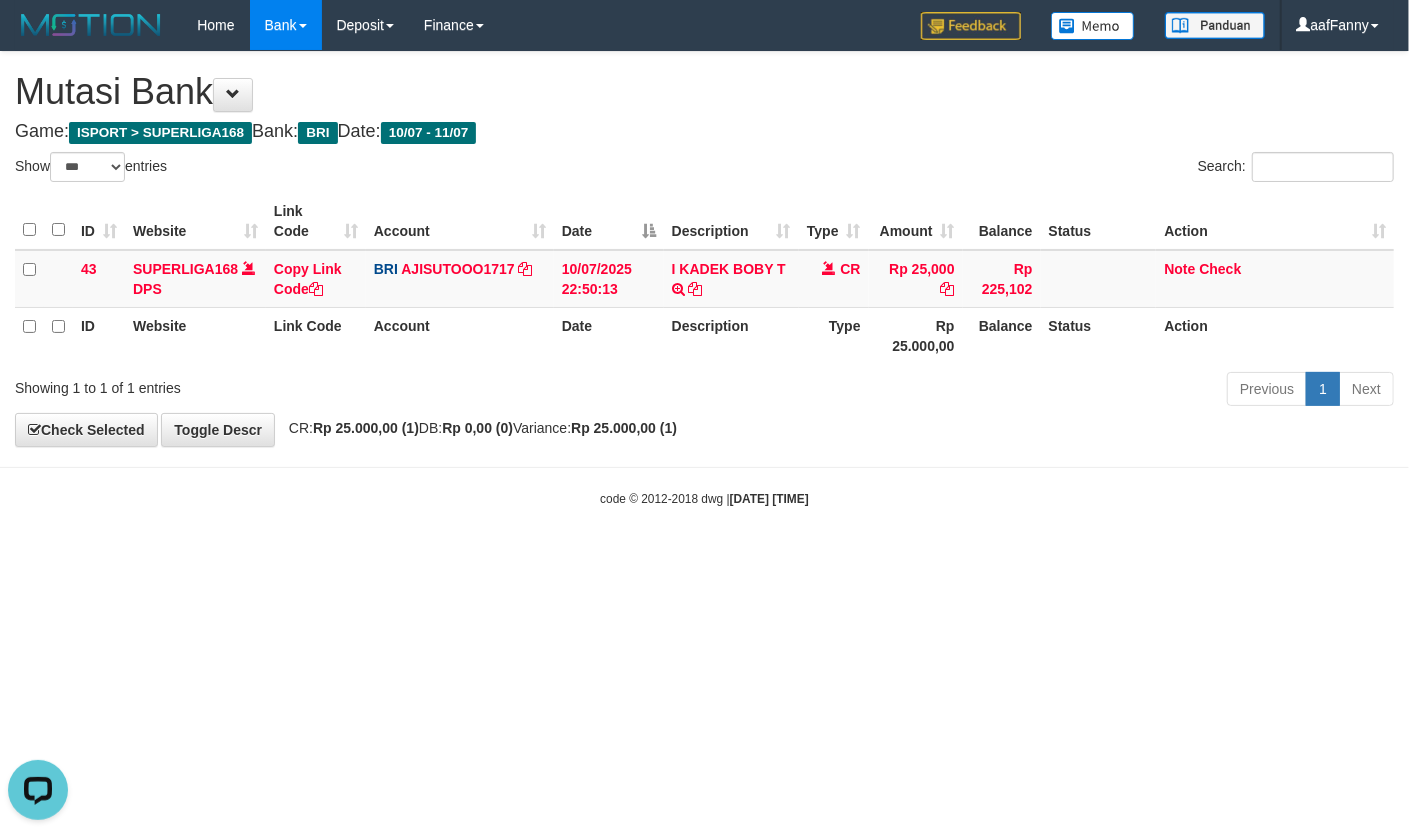 scroll, scrollTop: 0, scrollLeft: 0, axis: both 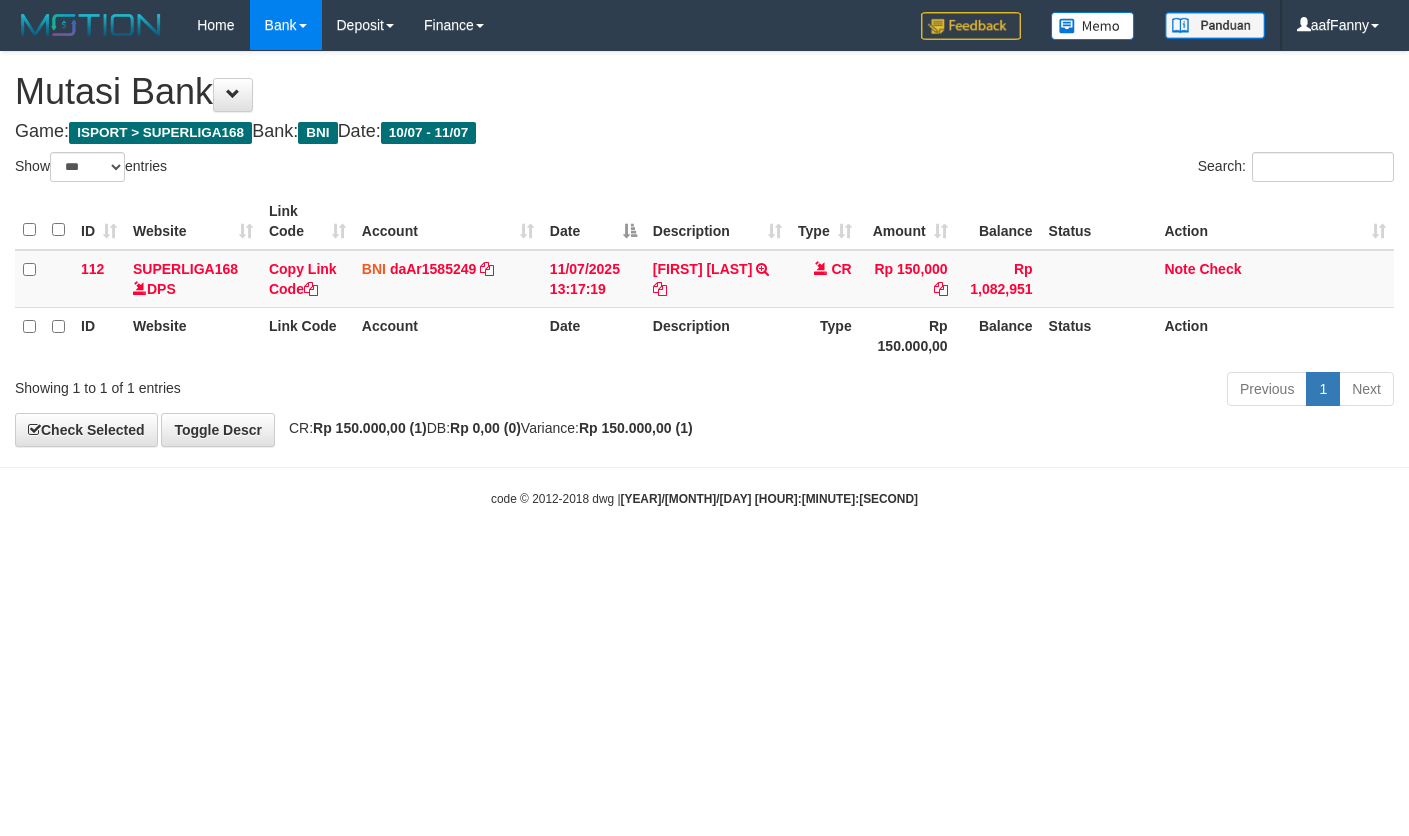 select on "***" 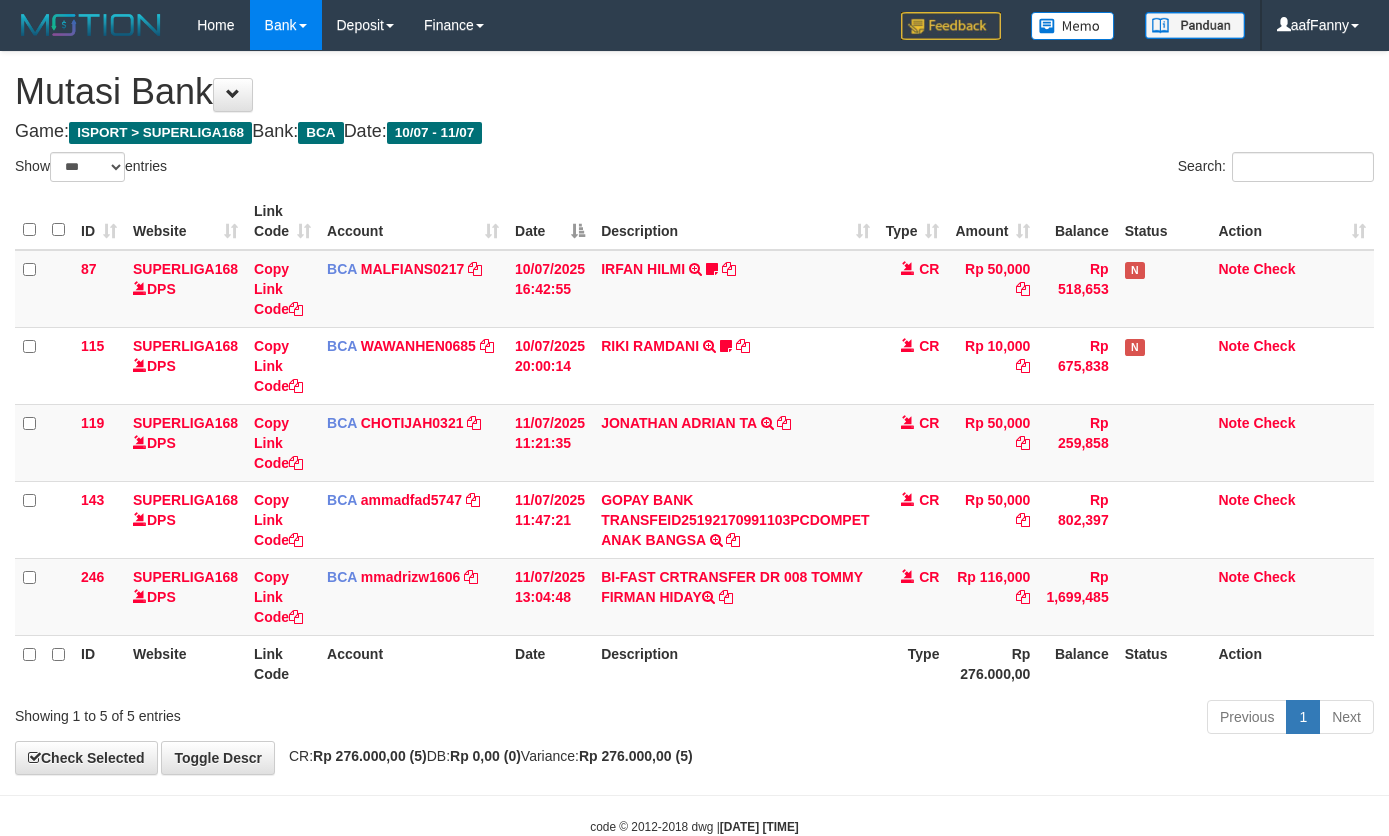 select on "***" 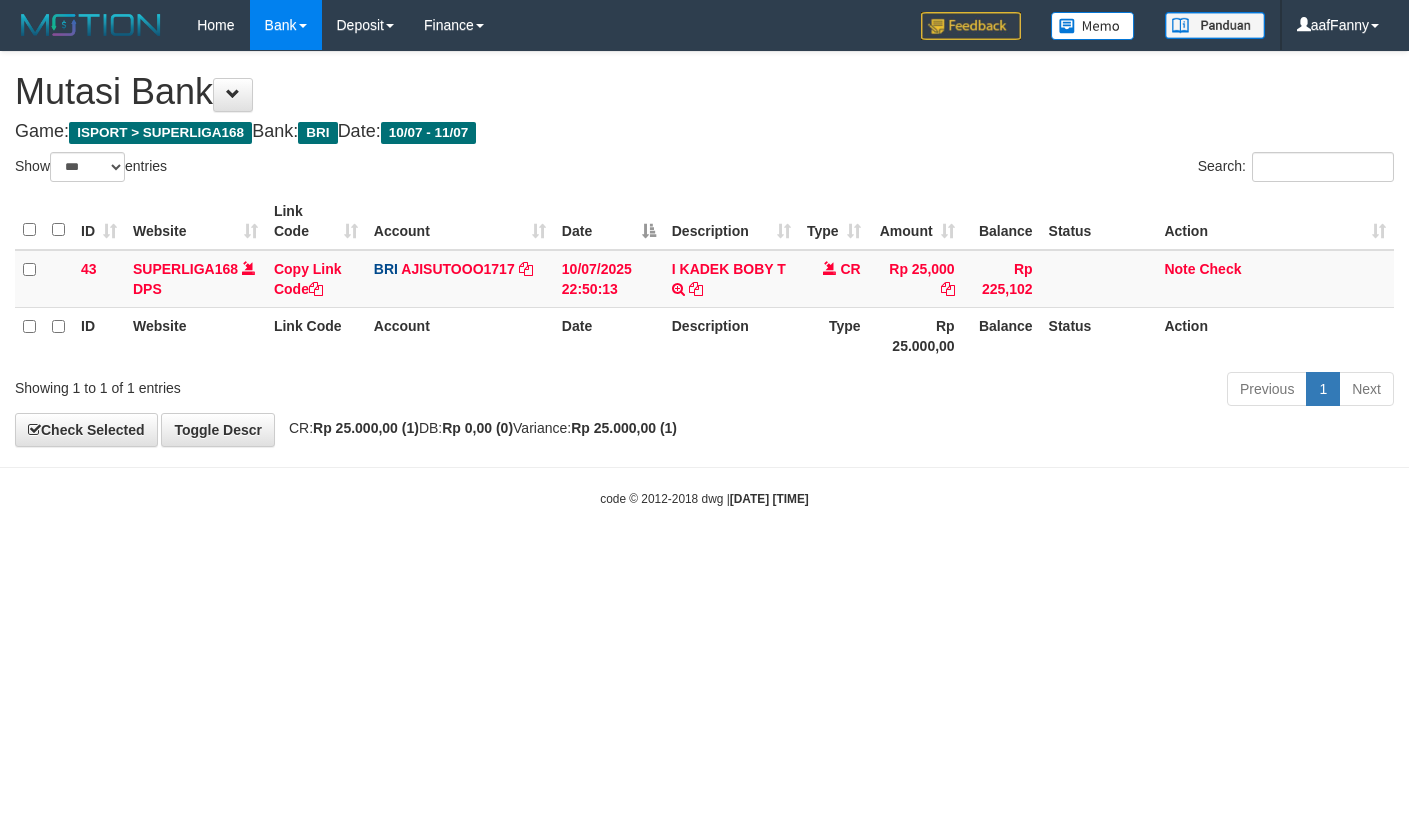 select on "***" 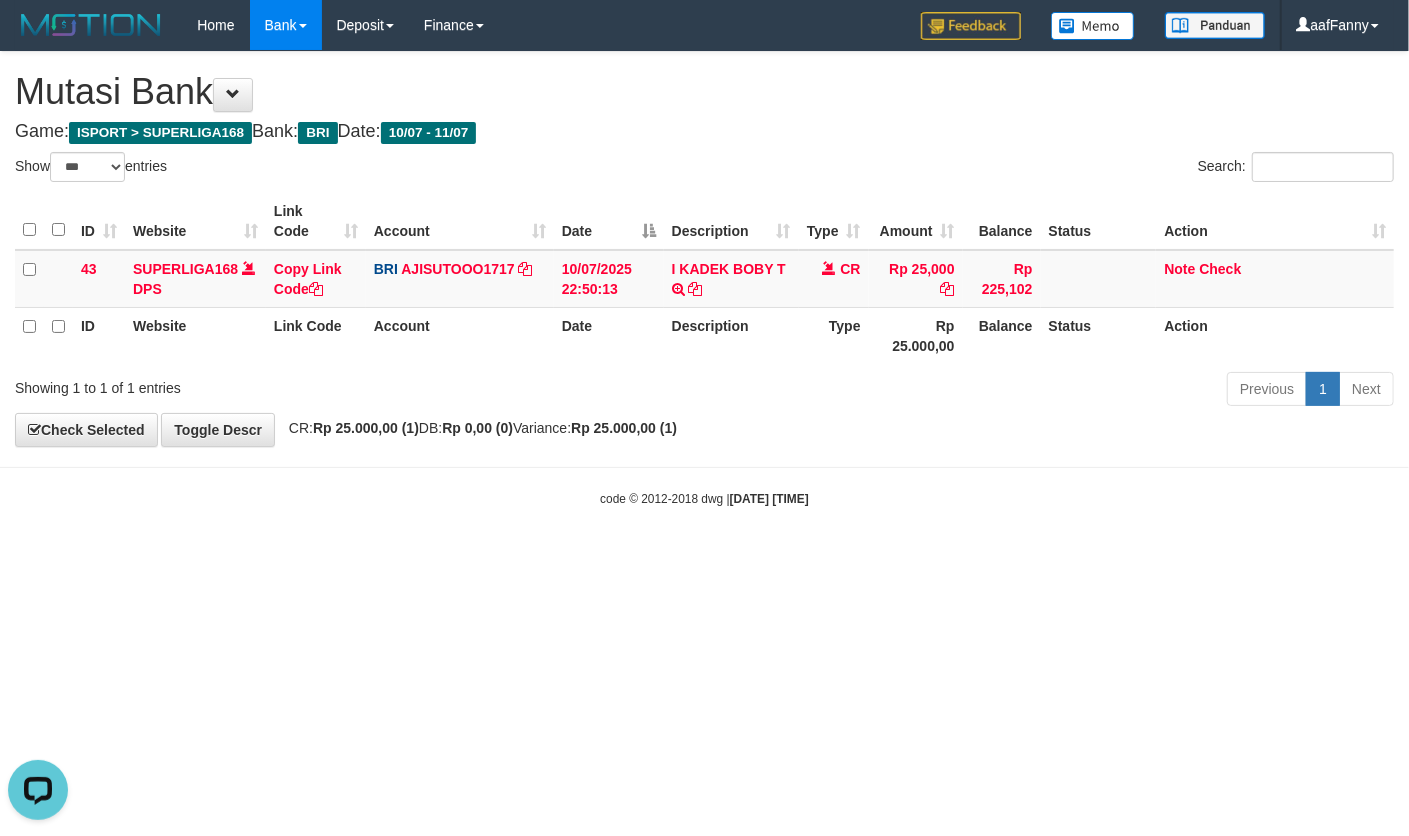 scroll, scrollTop: 0, scrollLeft: 0, axis: both 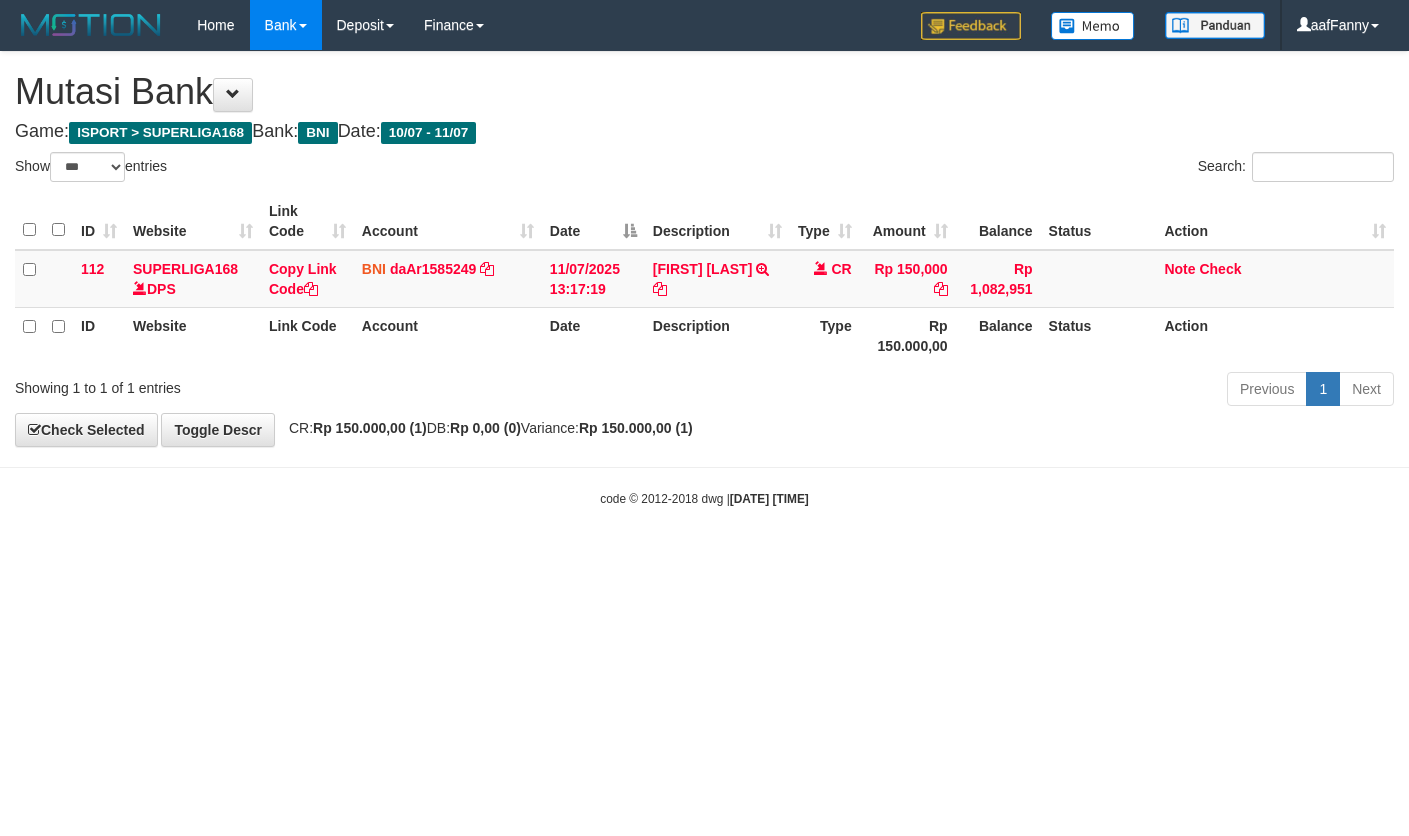 select on "***" 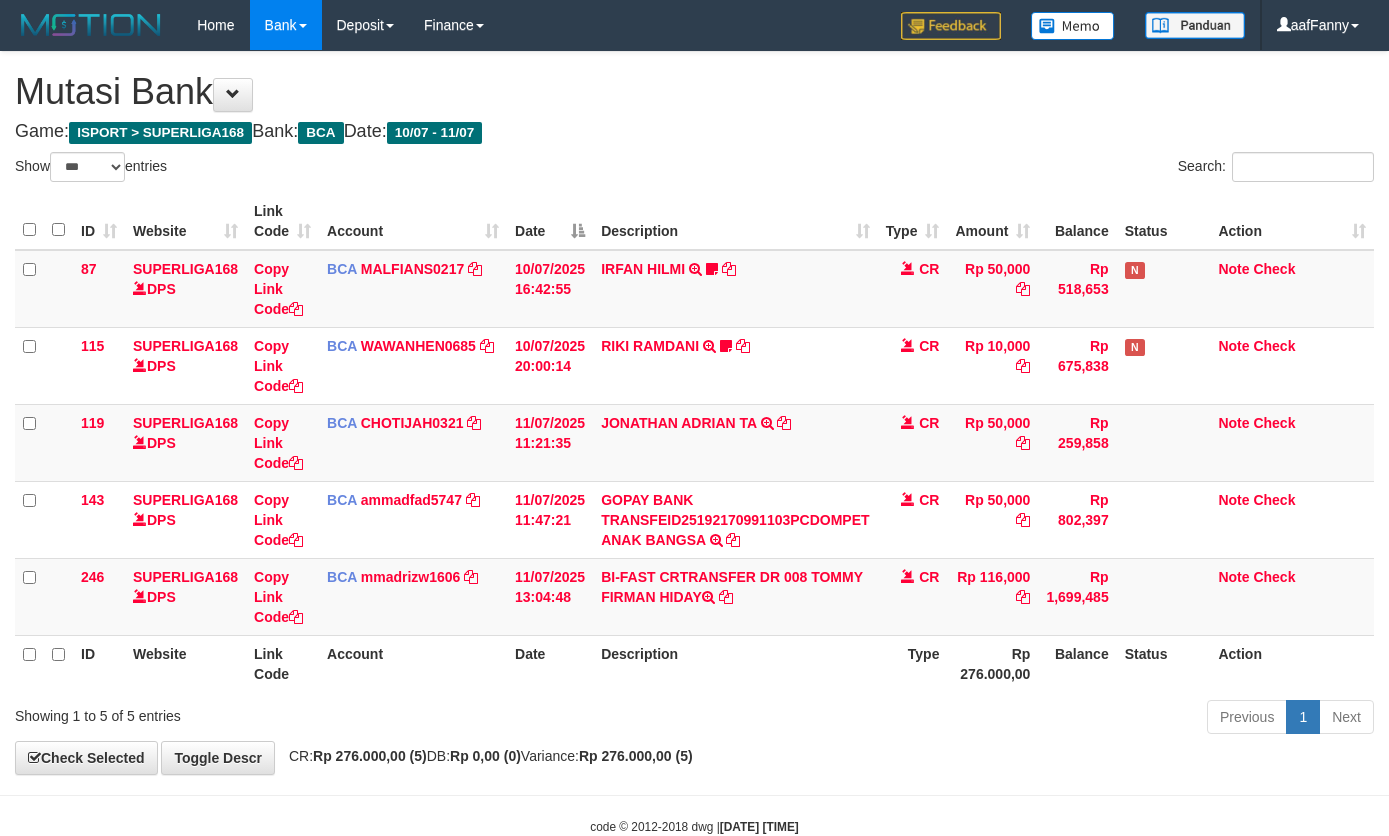 select on "***" 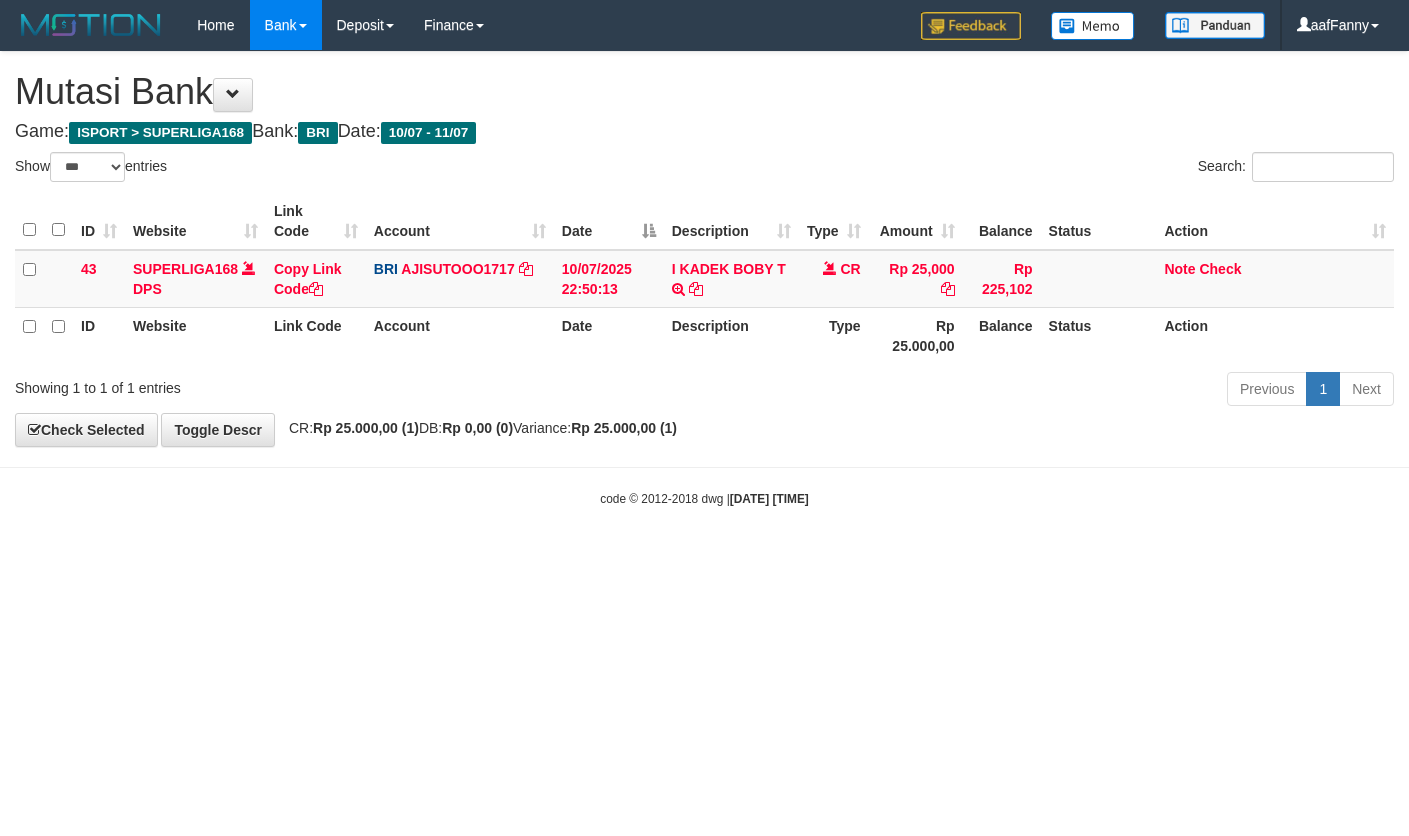 select on "***" 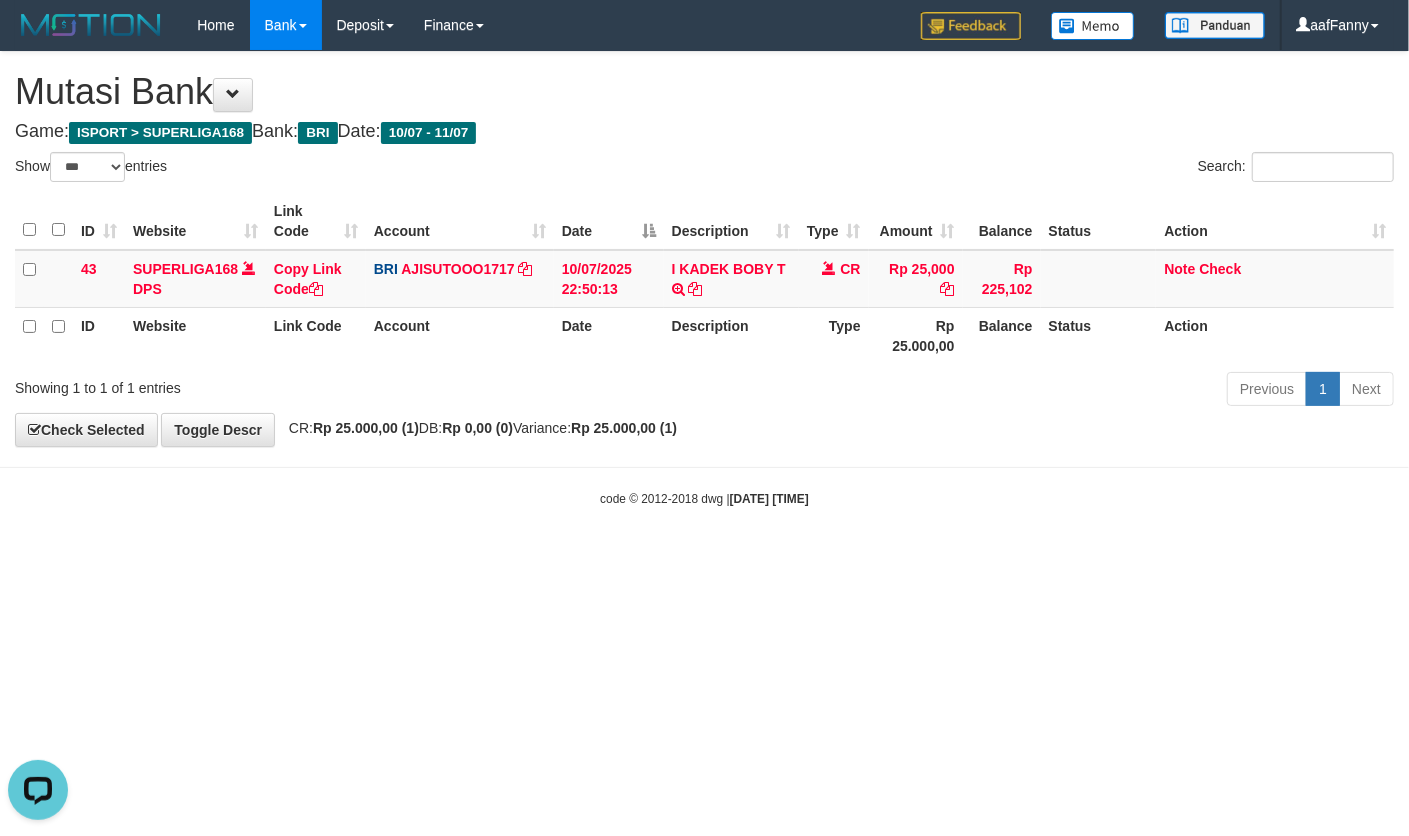 scroll, scrollTop: 0, scrollLeft: 0, axis: both 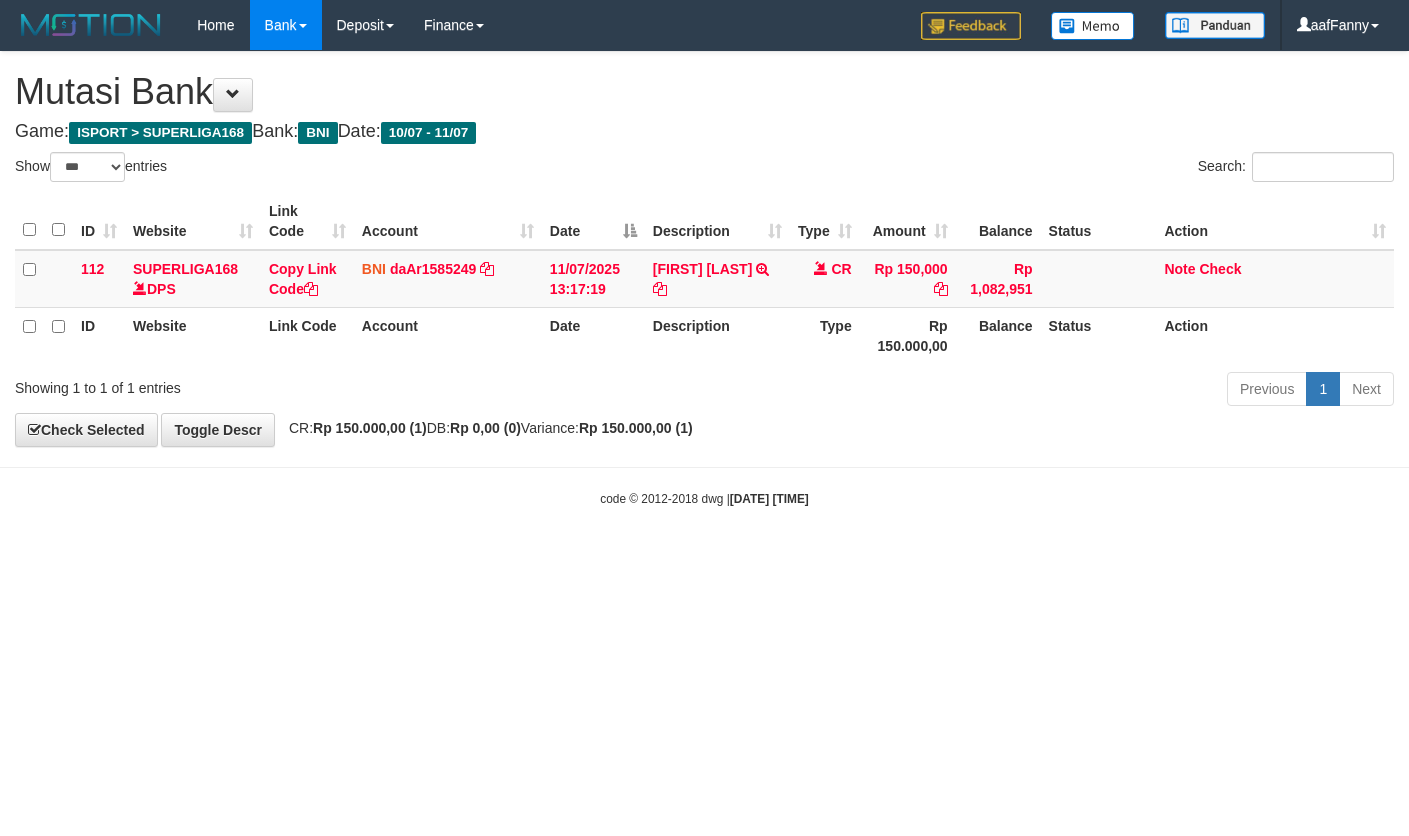 select on "***" 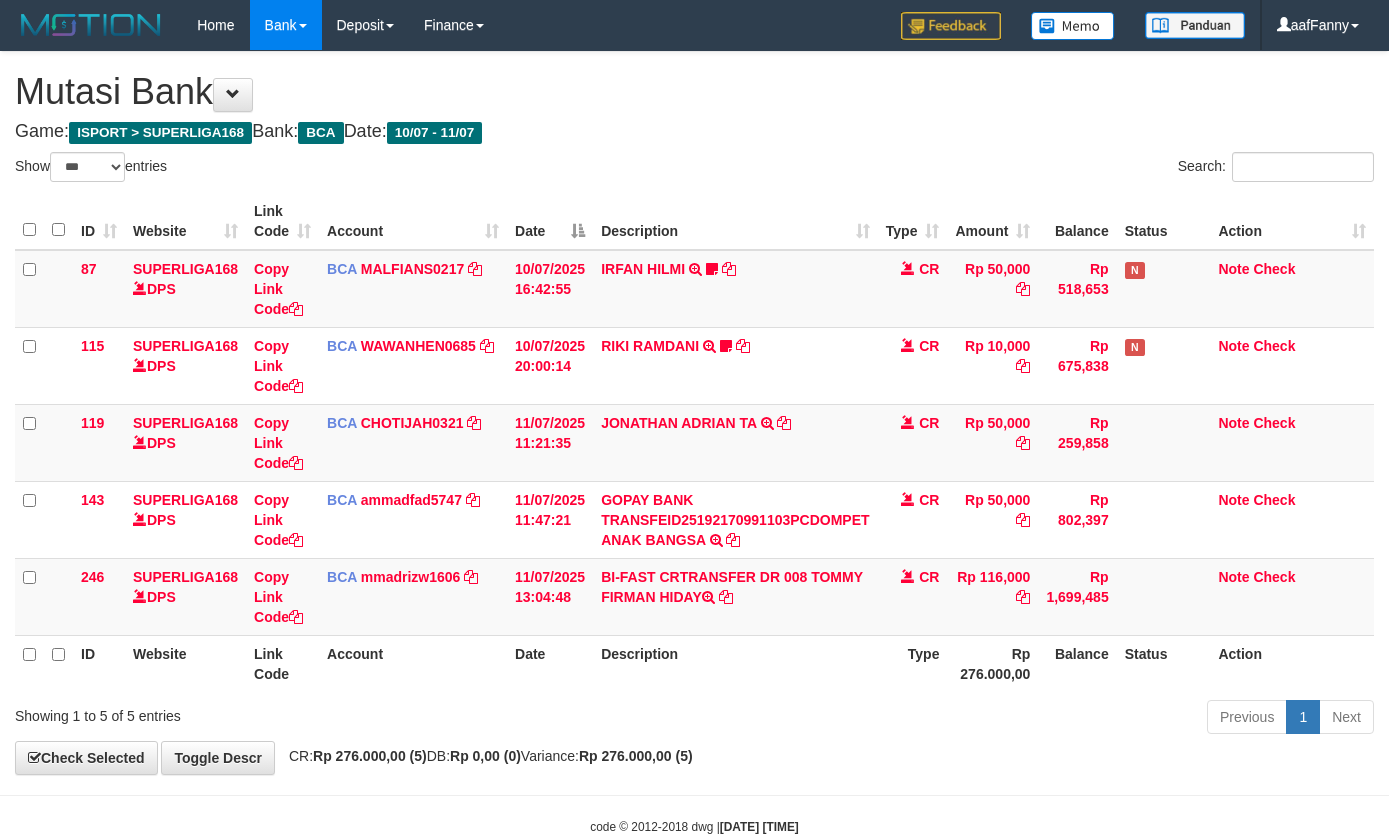 select on "***" 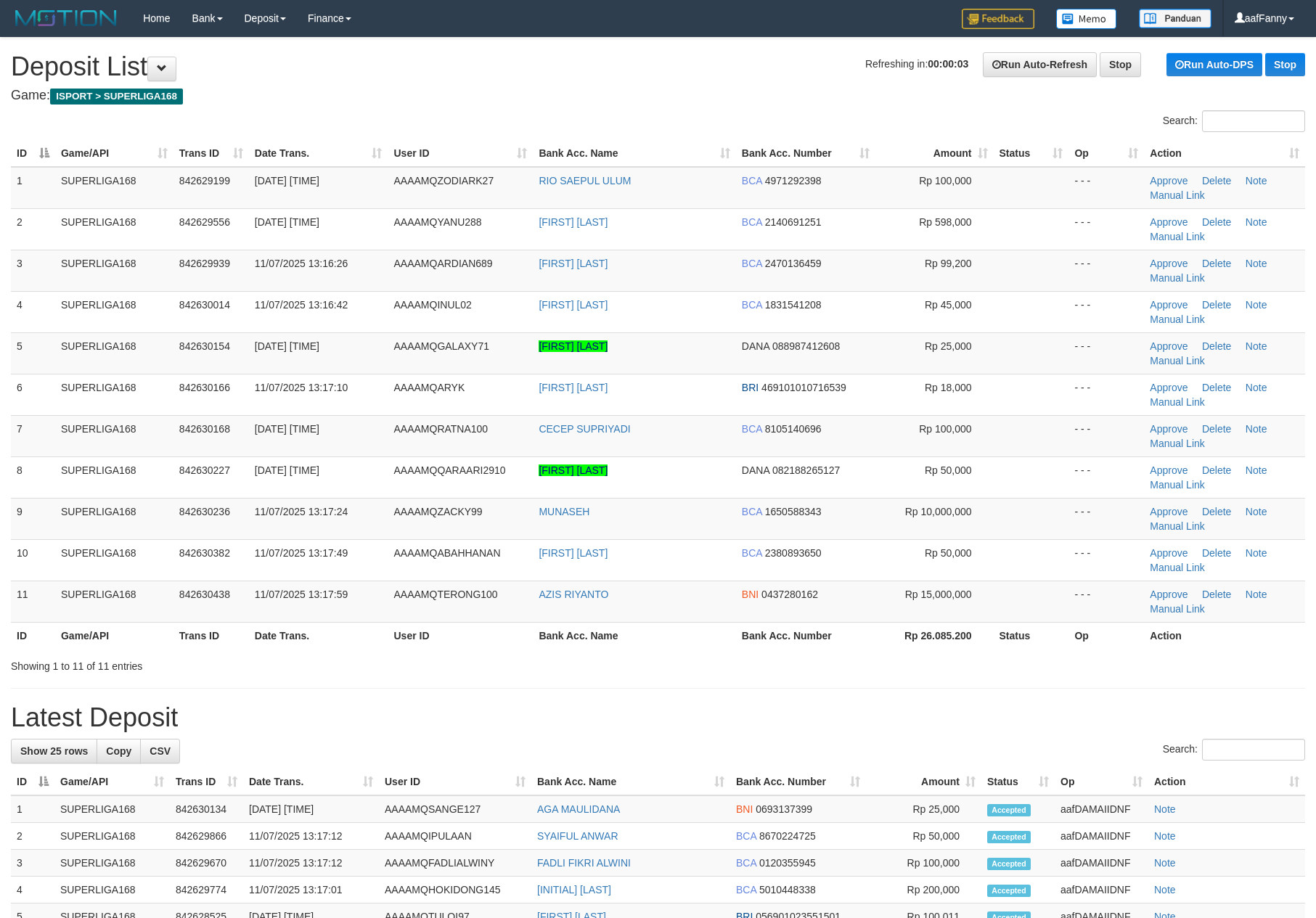 scroll, scrollTop: 0, scrollLeft: 0, axis: both 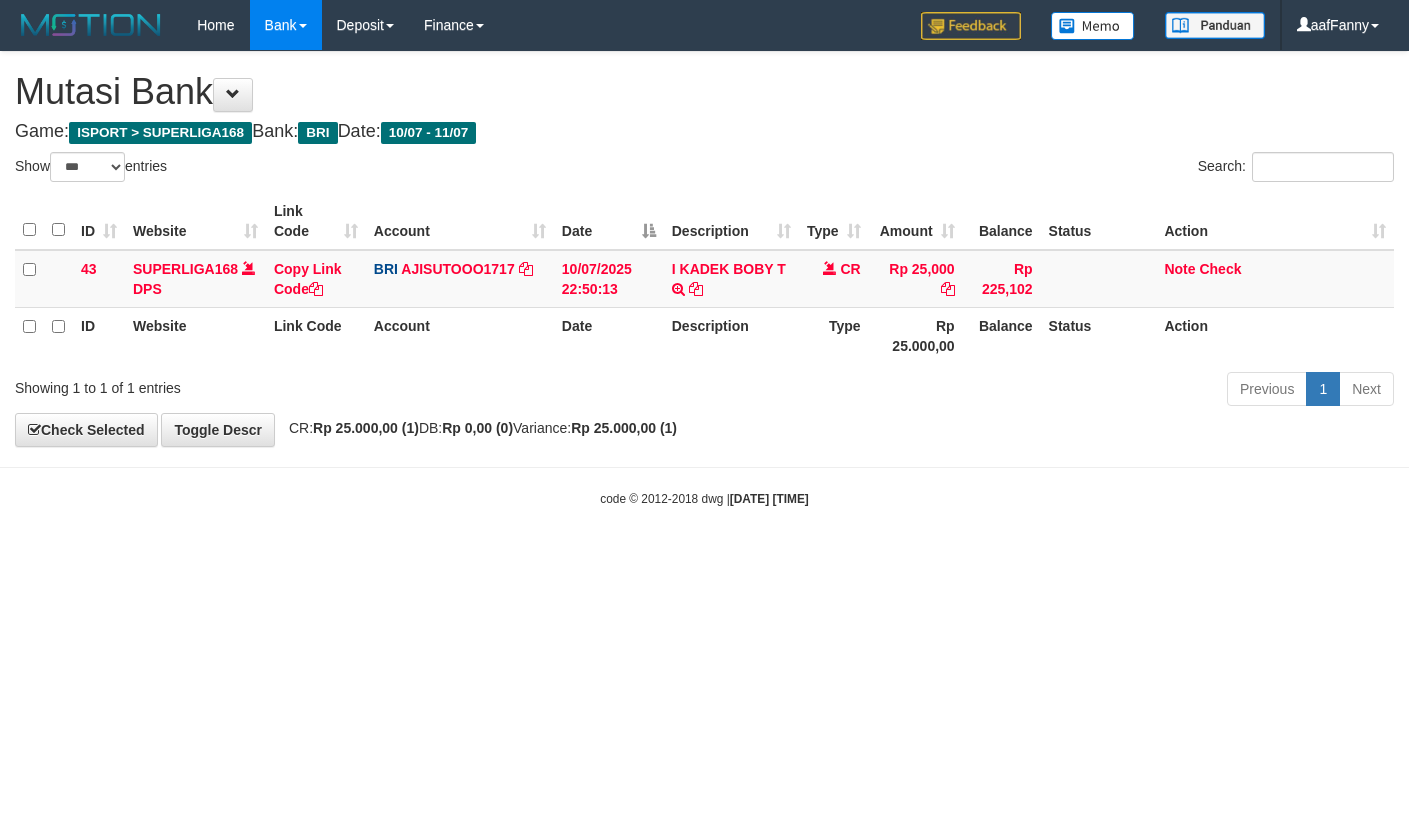select on "***" 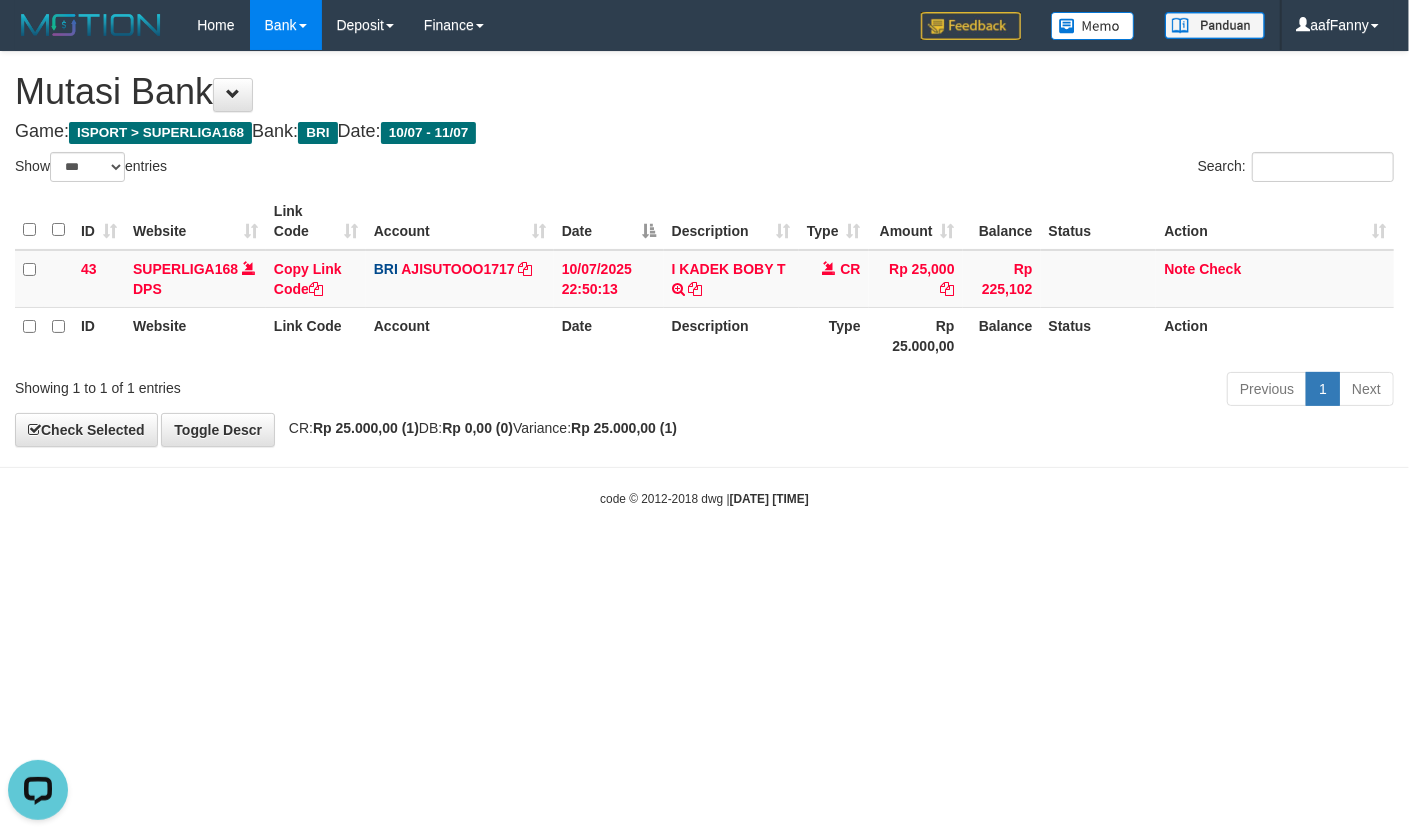 scroll, scrollTop: 0, scrollLeft: 0, axis: both 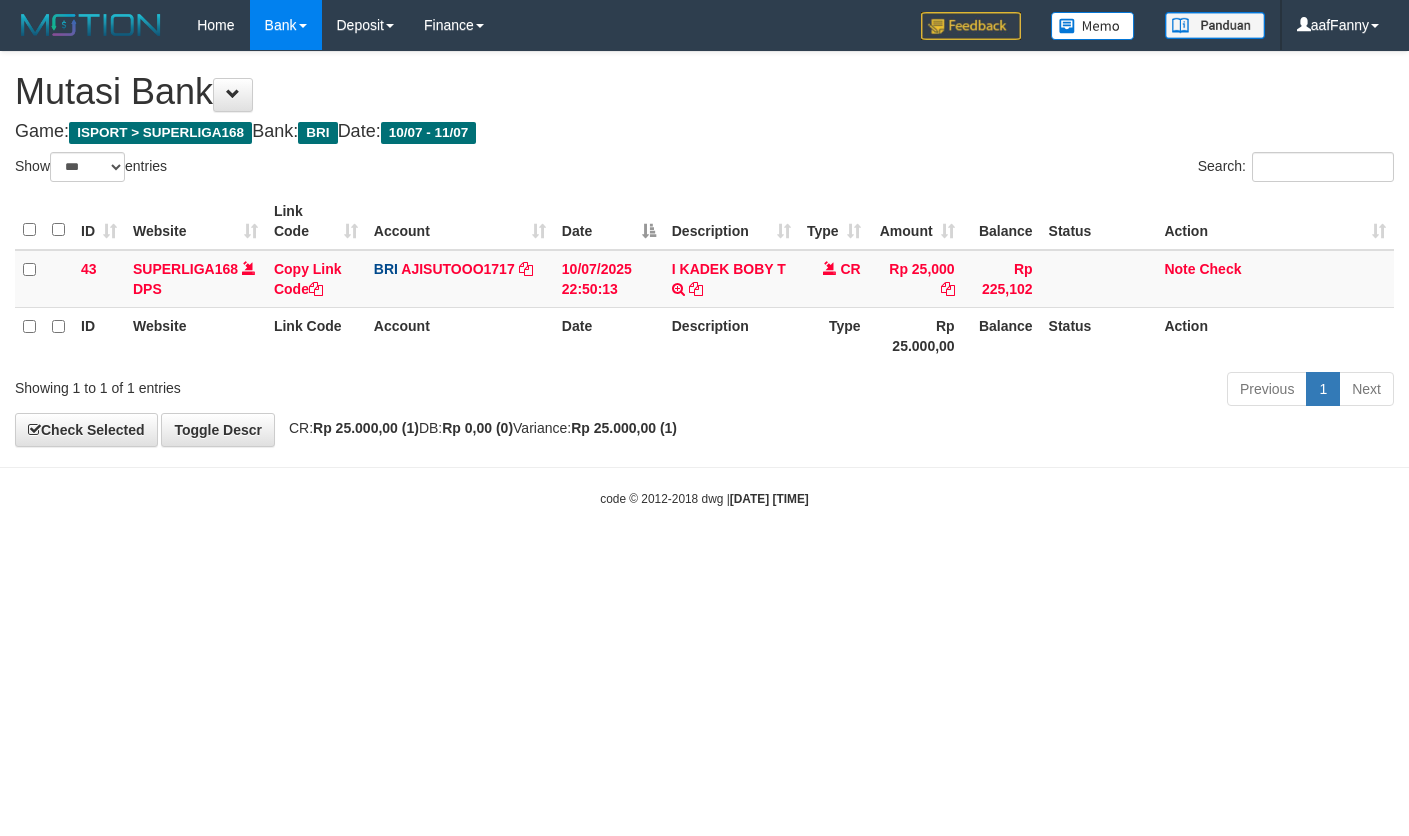 select on "***" 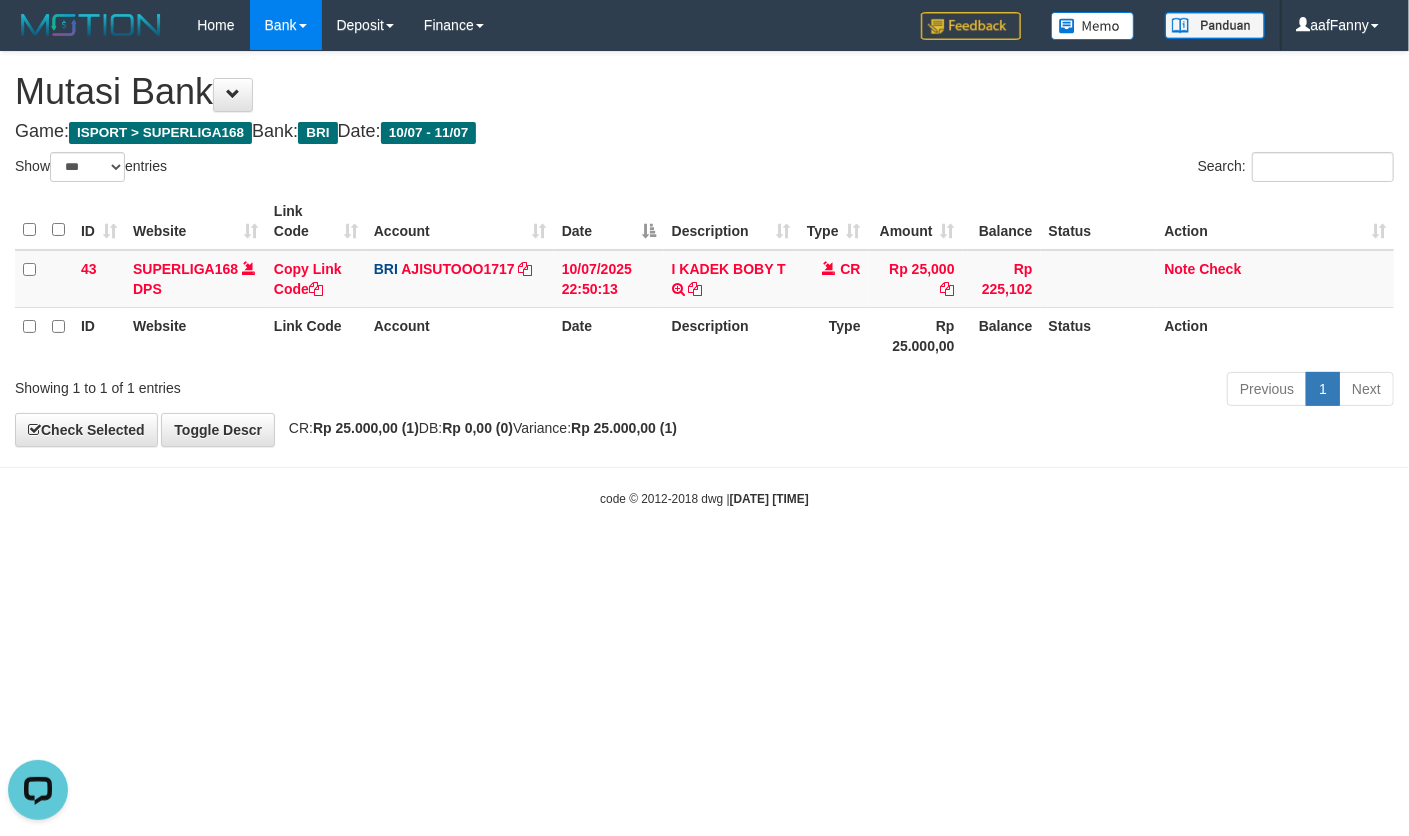 scroll, scrollTop: 0, scrollLeft: 0, axis: both 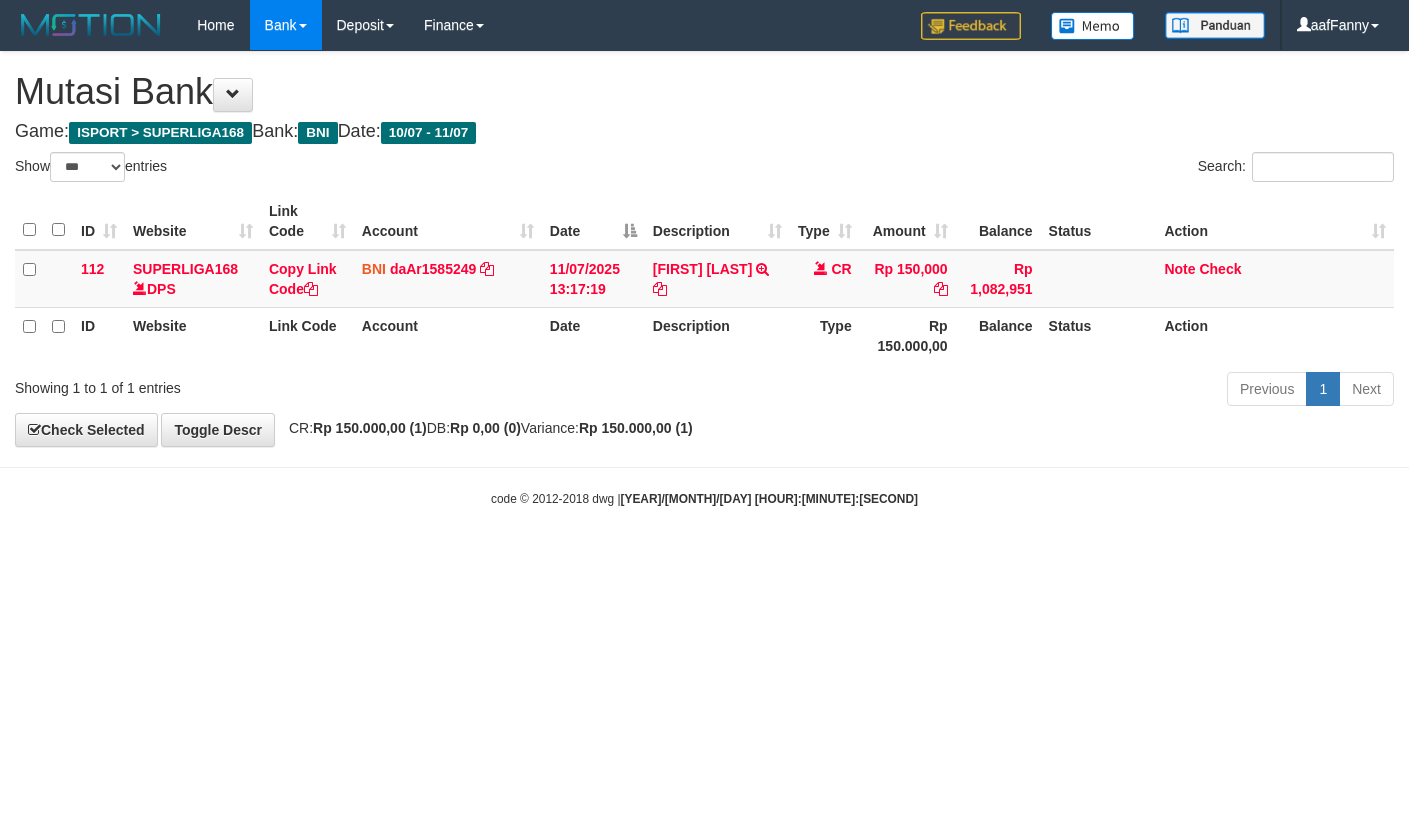 select on "***" 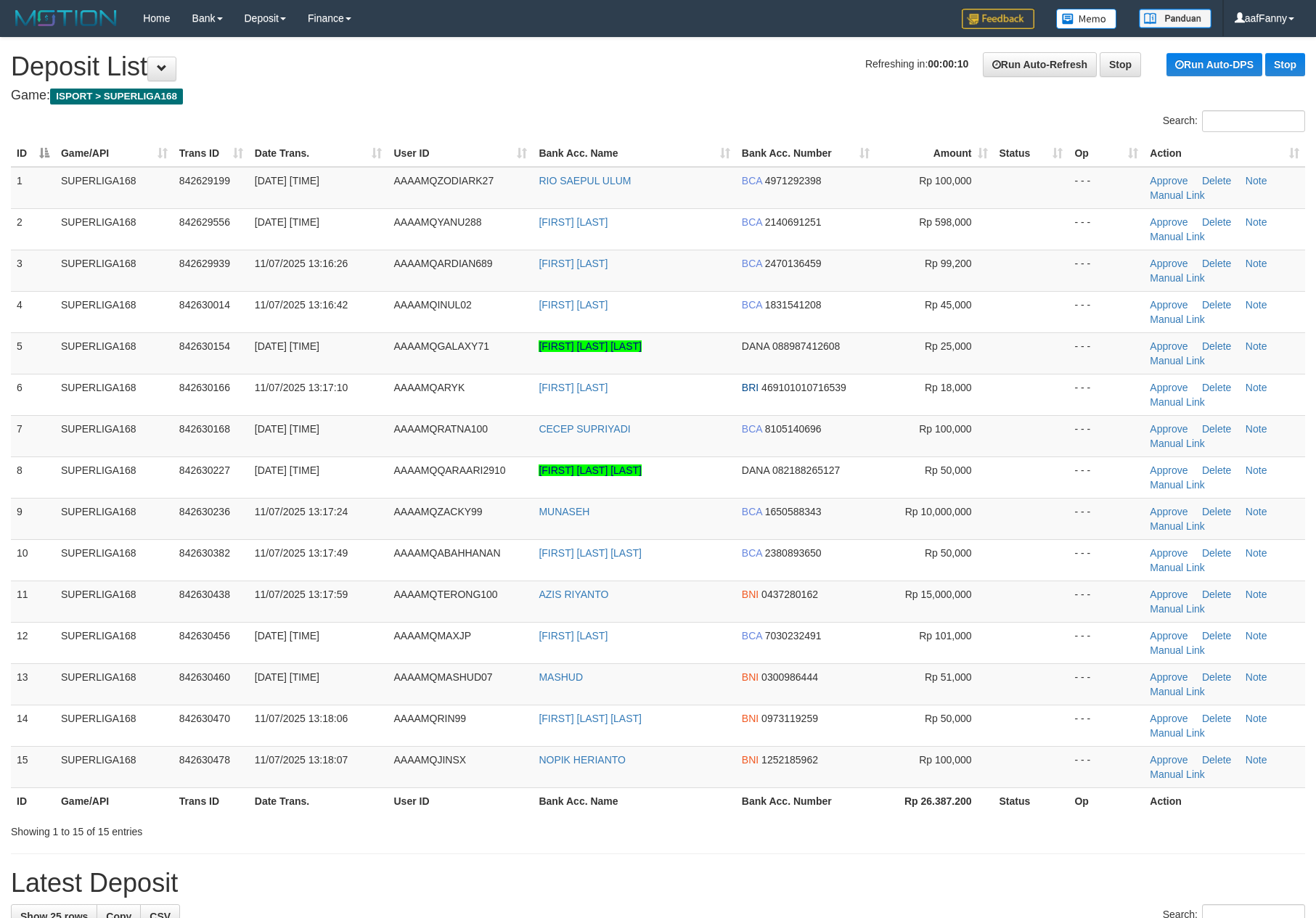 scroll, scrollTop: 0, scrollLeft: 0, axis: both 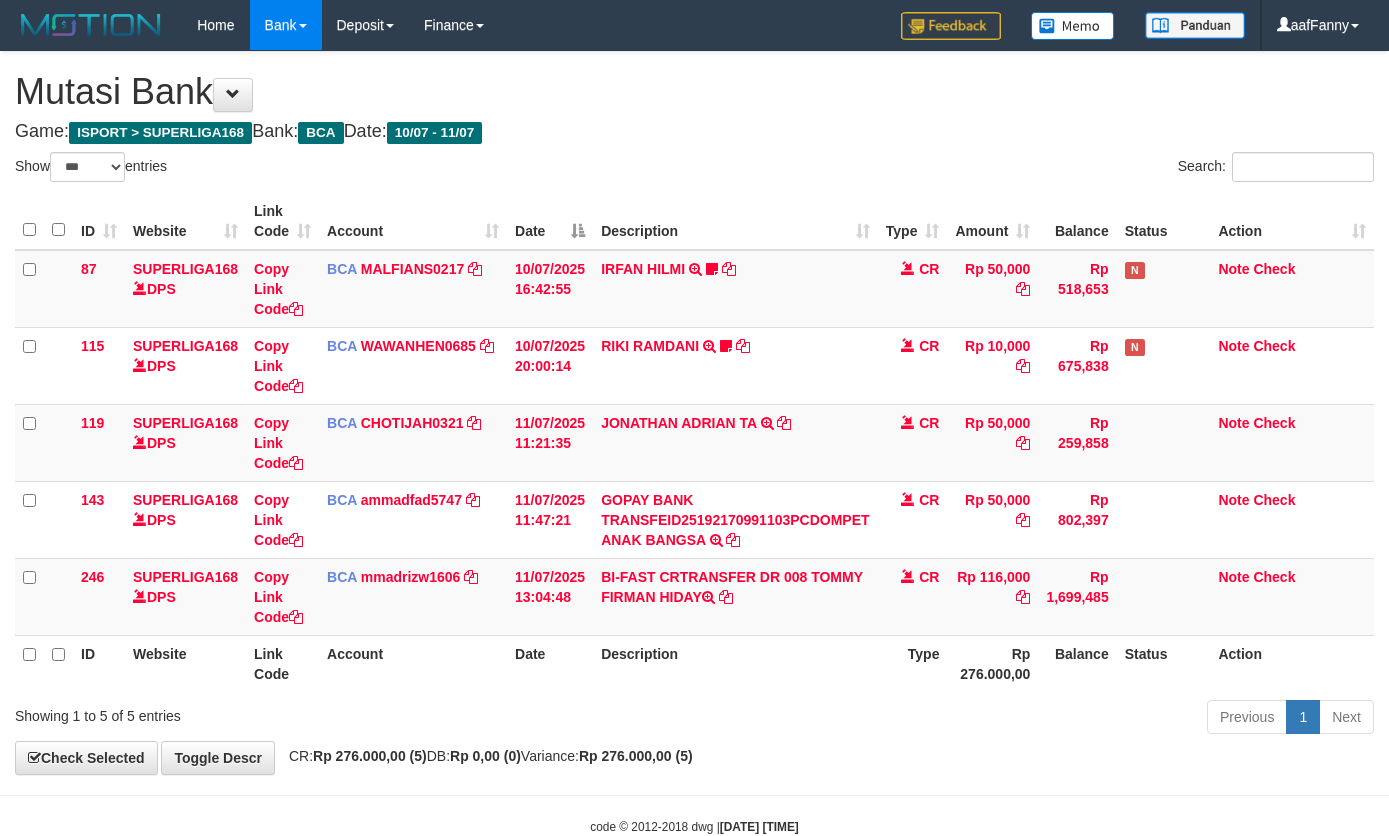 select on "***" 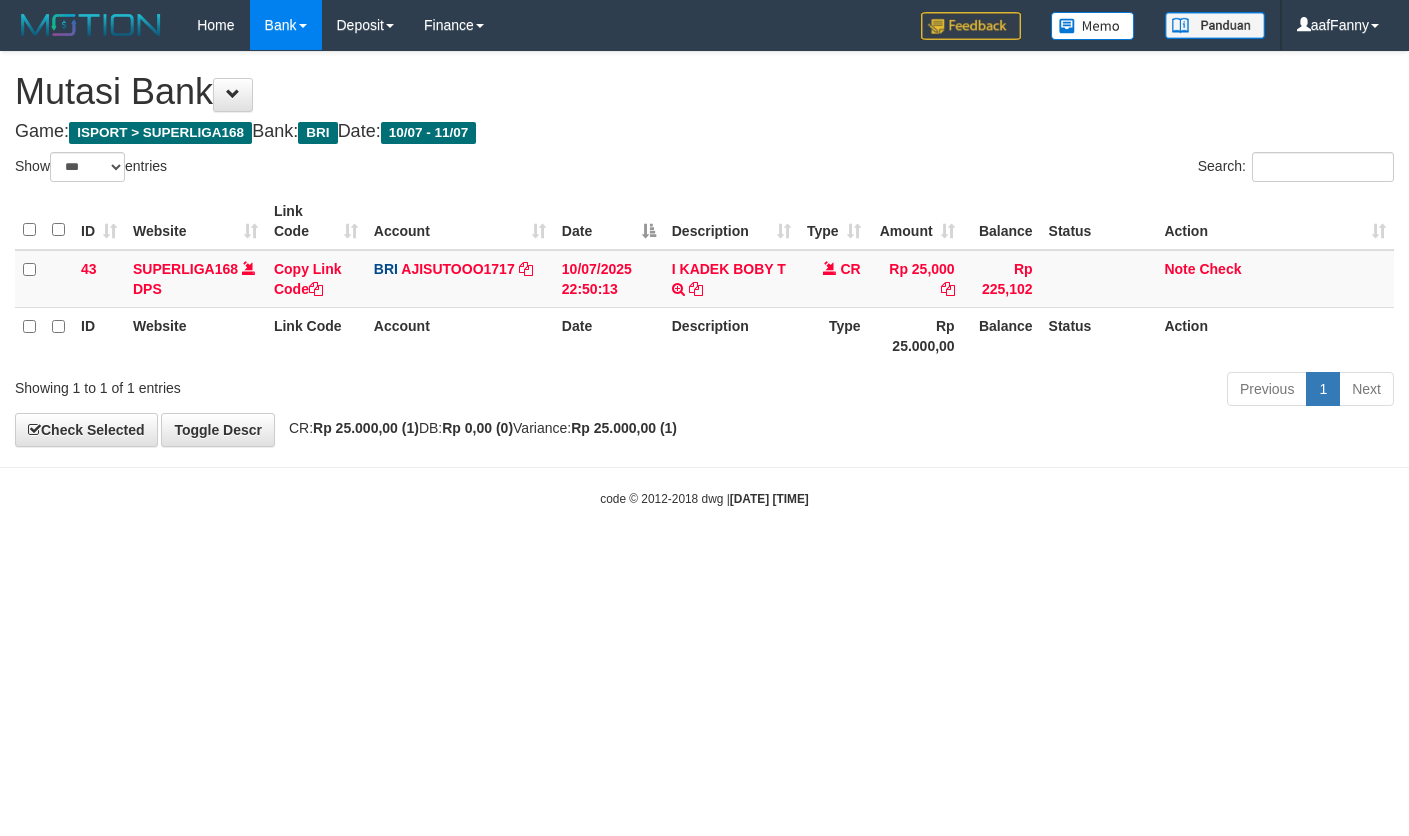 select on "***" 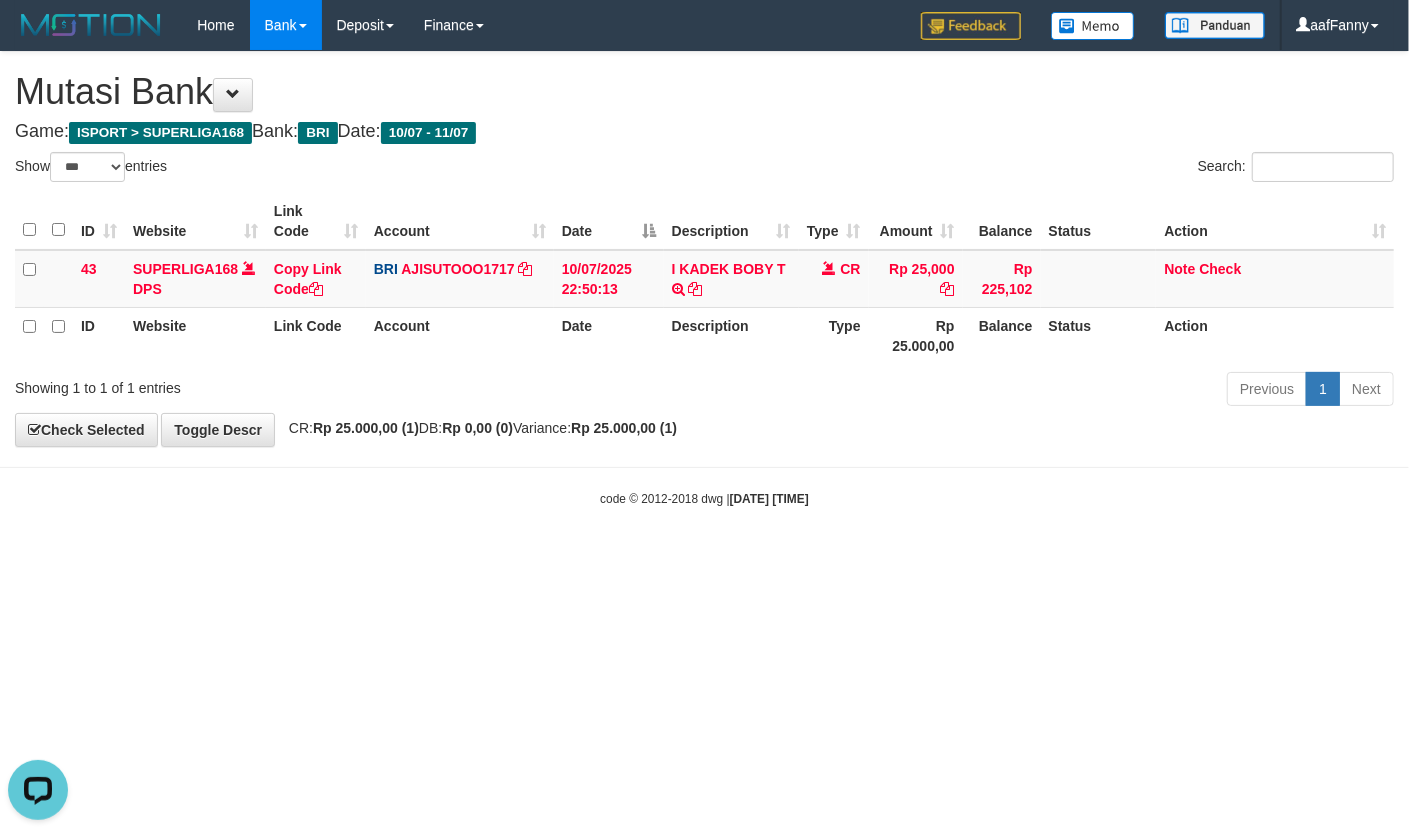 scroll, scrollTop: 0, scrollLeft: 0, axis: both 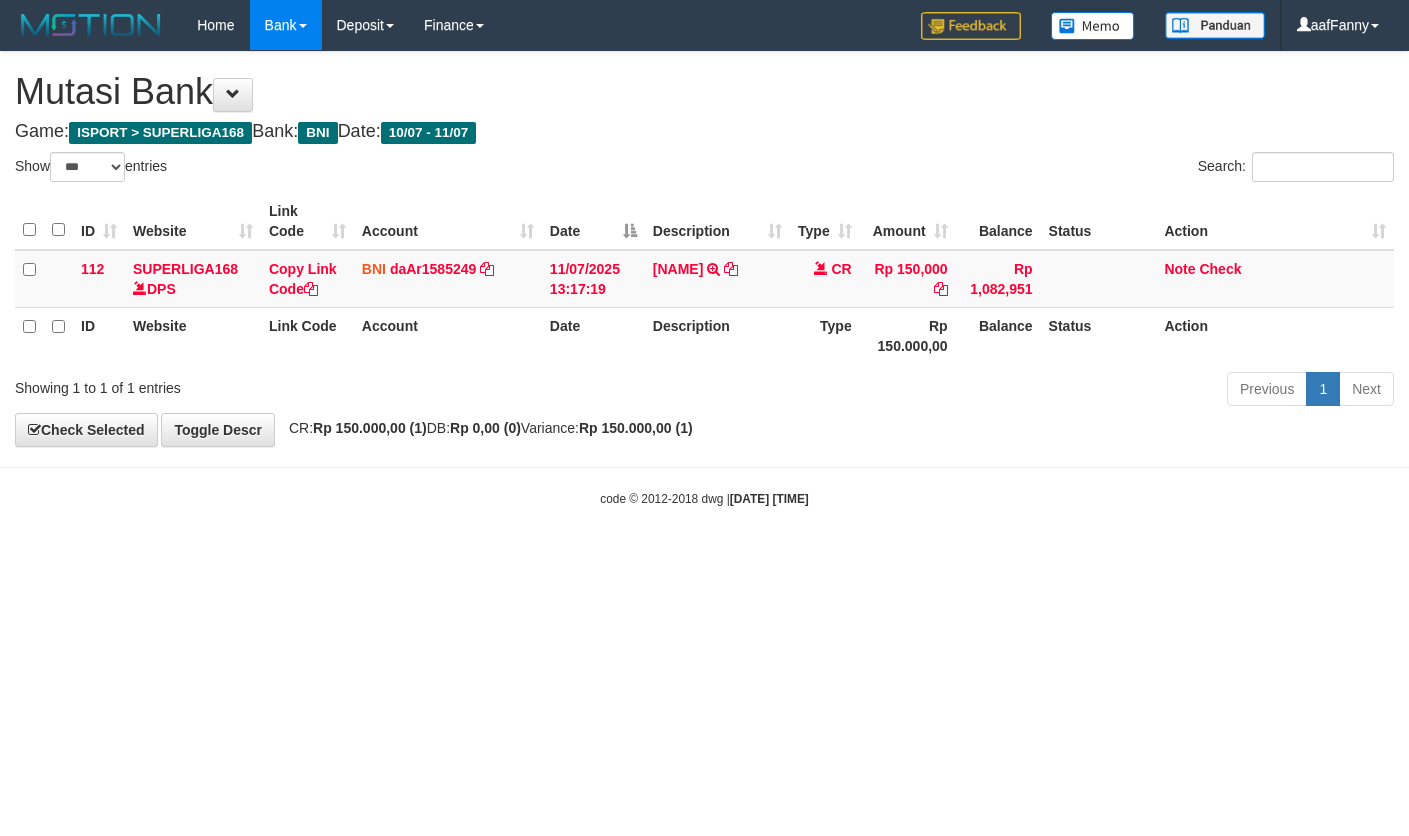 select on "***" 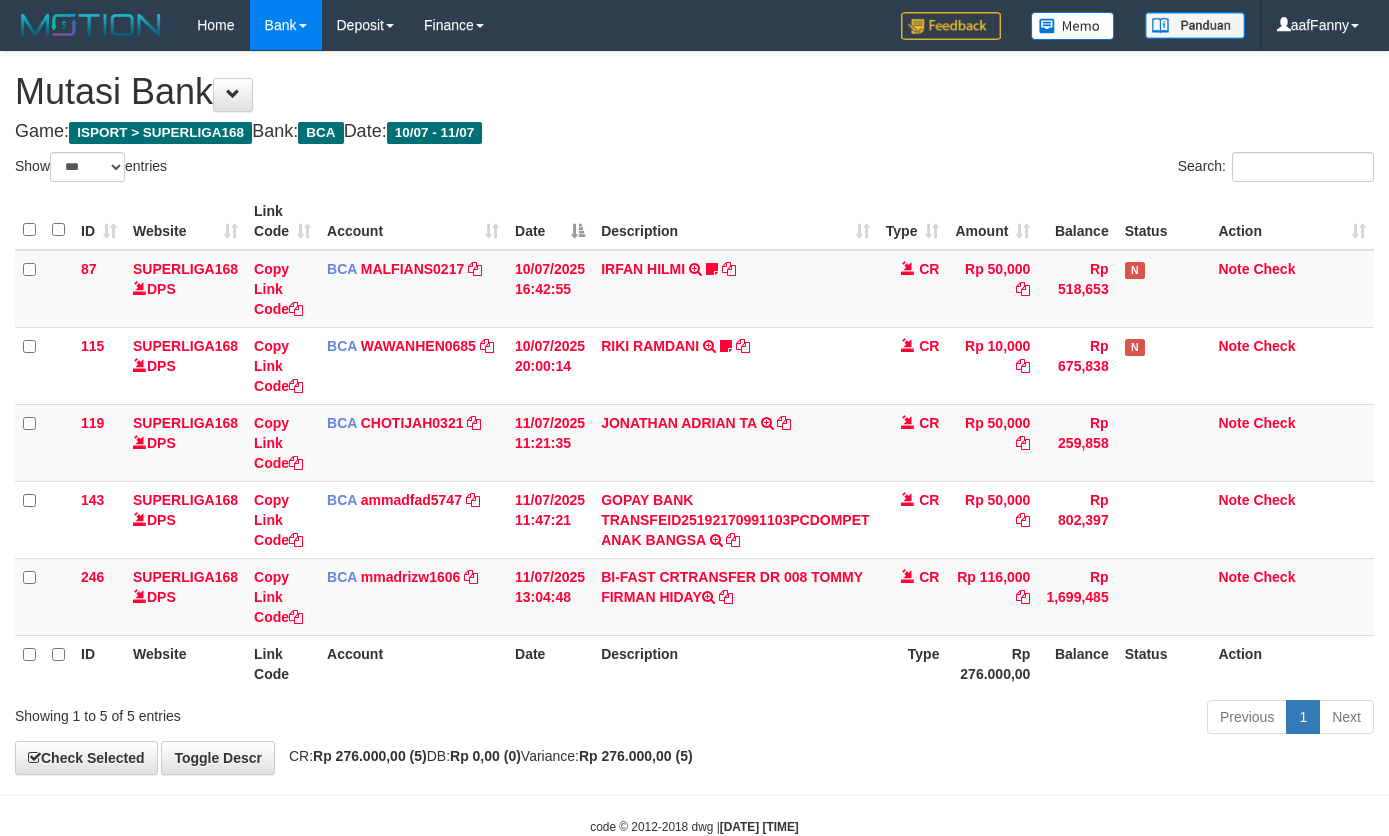 select on "***" 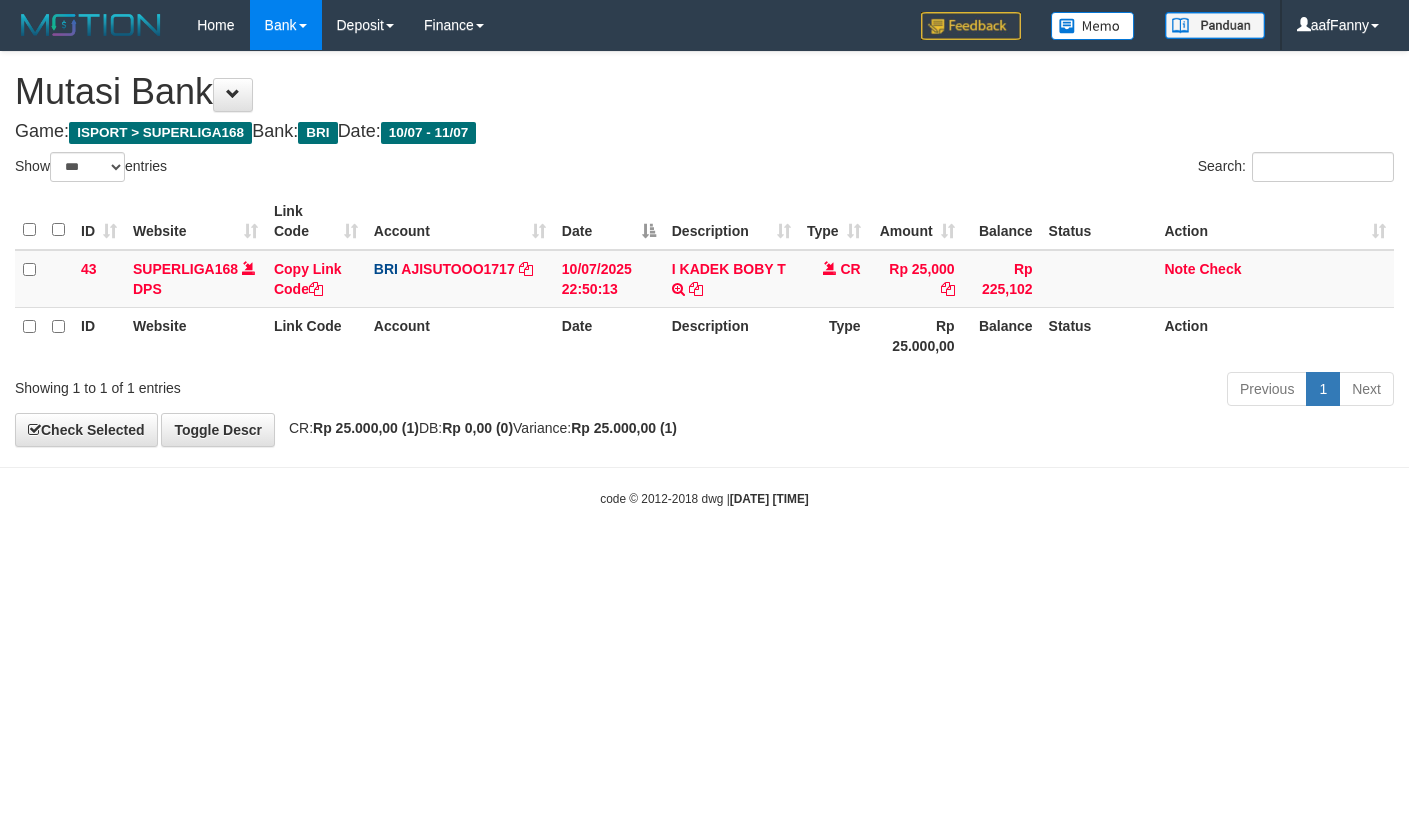 select on "***" 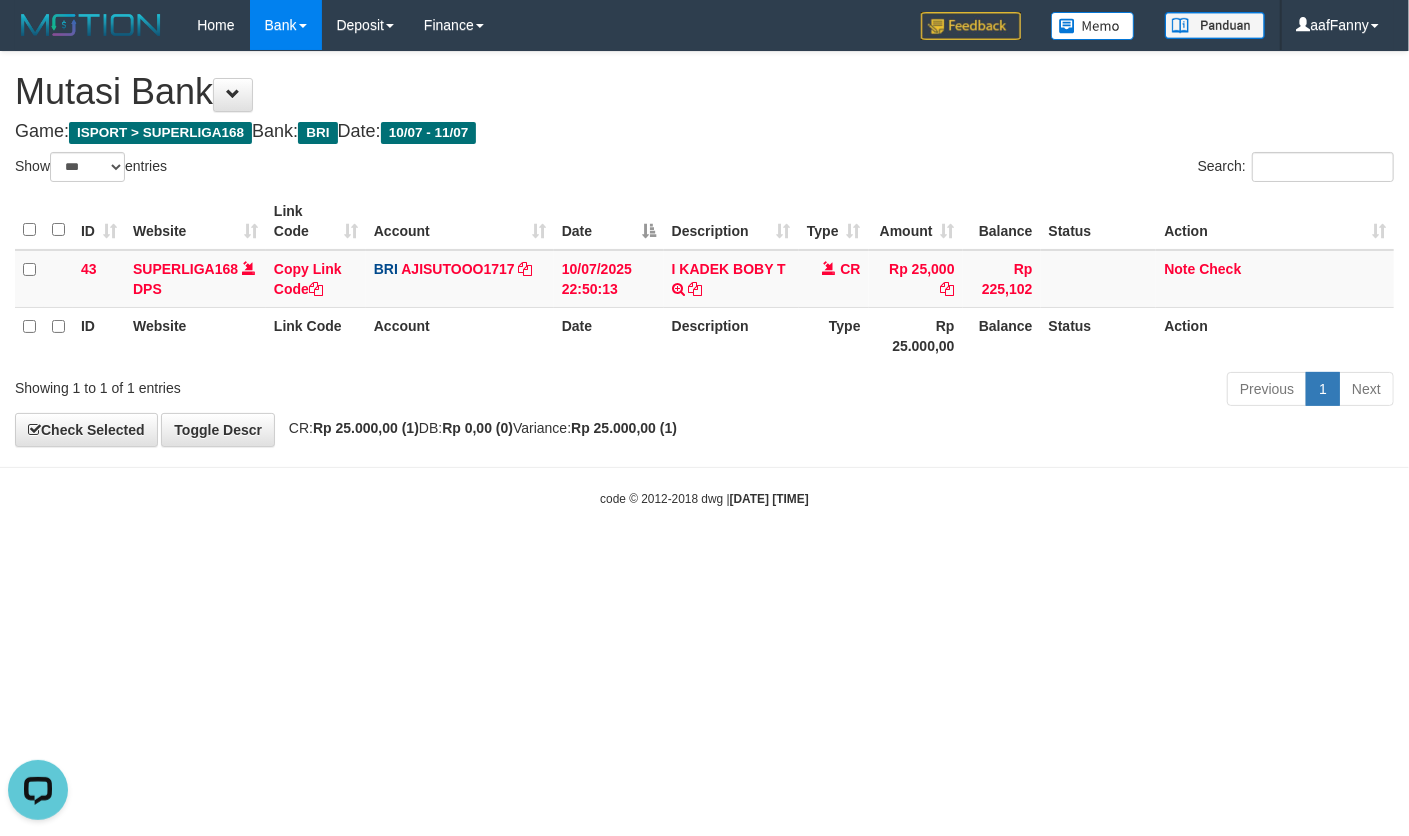 scroll, scrollTop: 0, scrollLeft: 0, axis: both 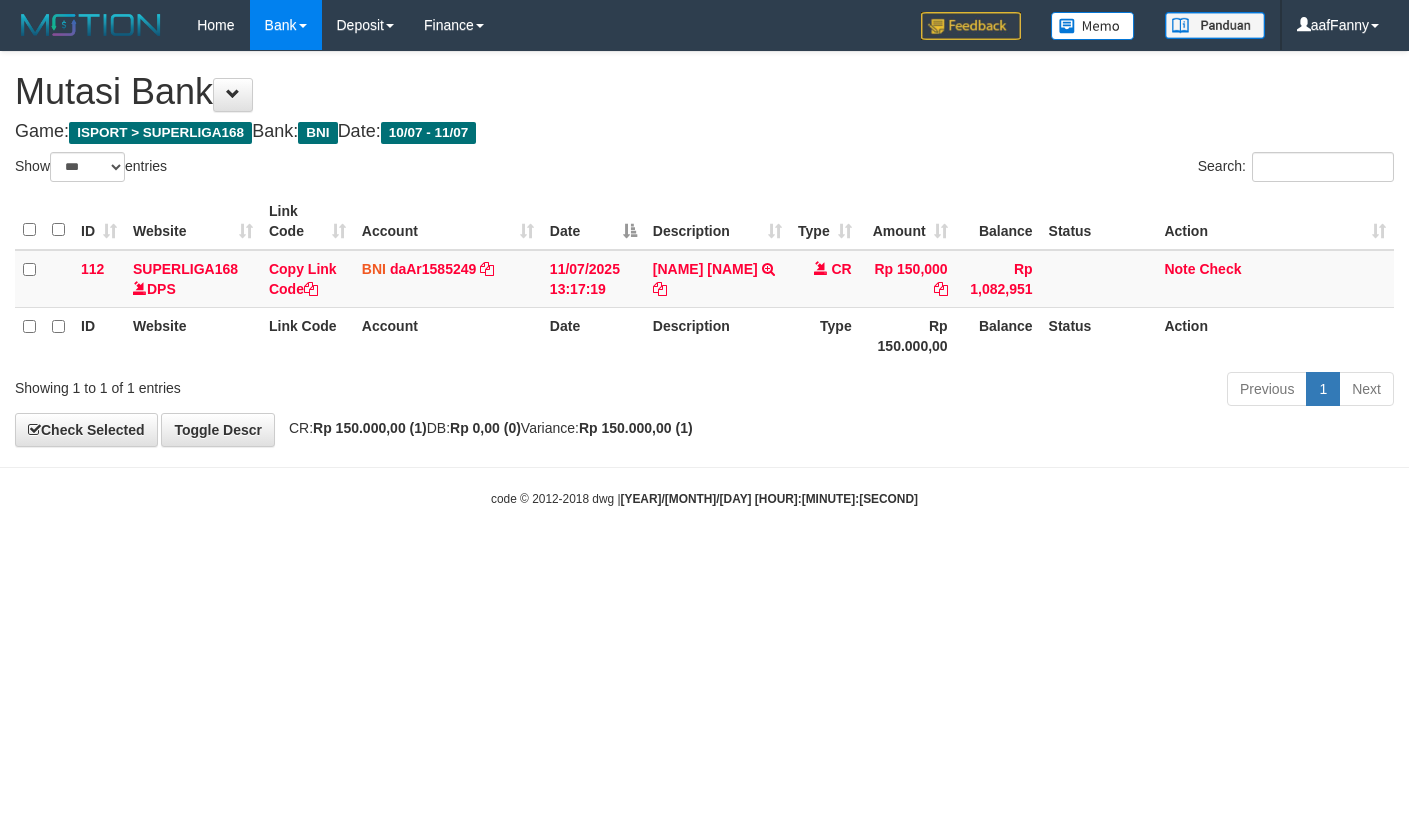 select on "***" 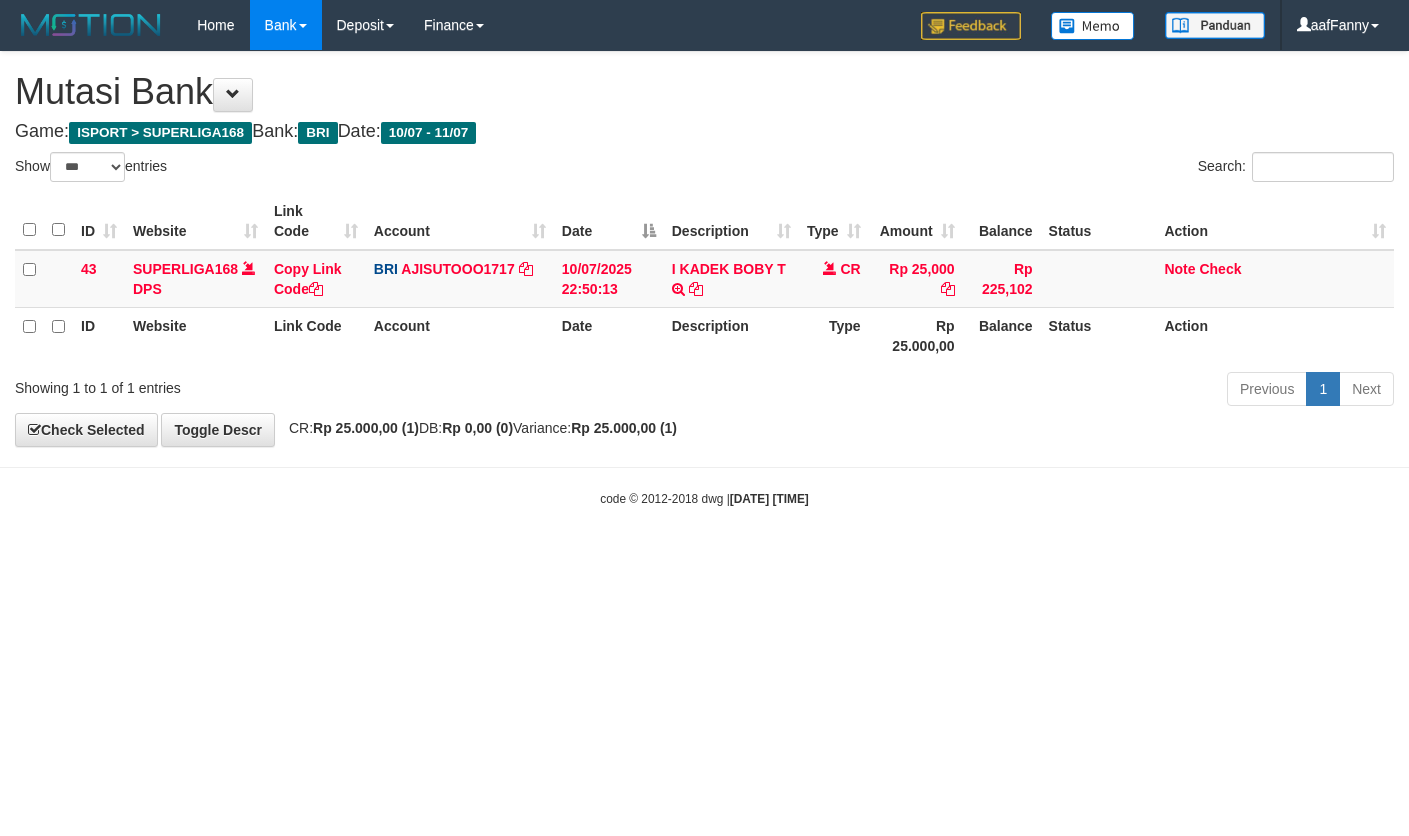 select on "***" 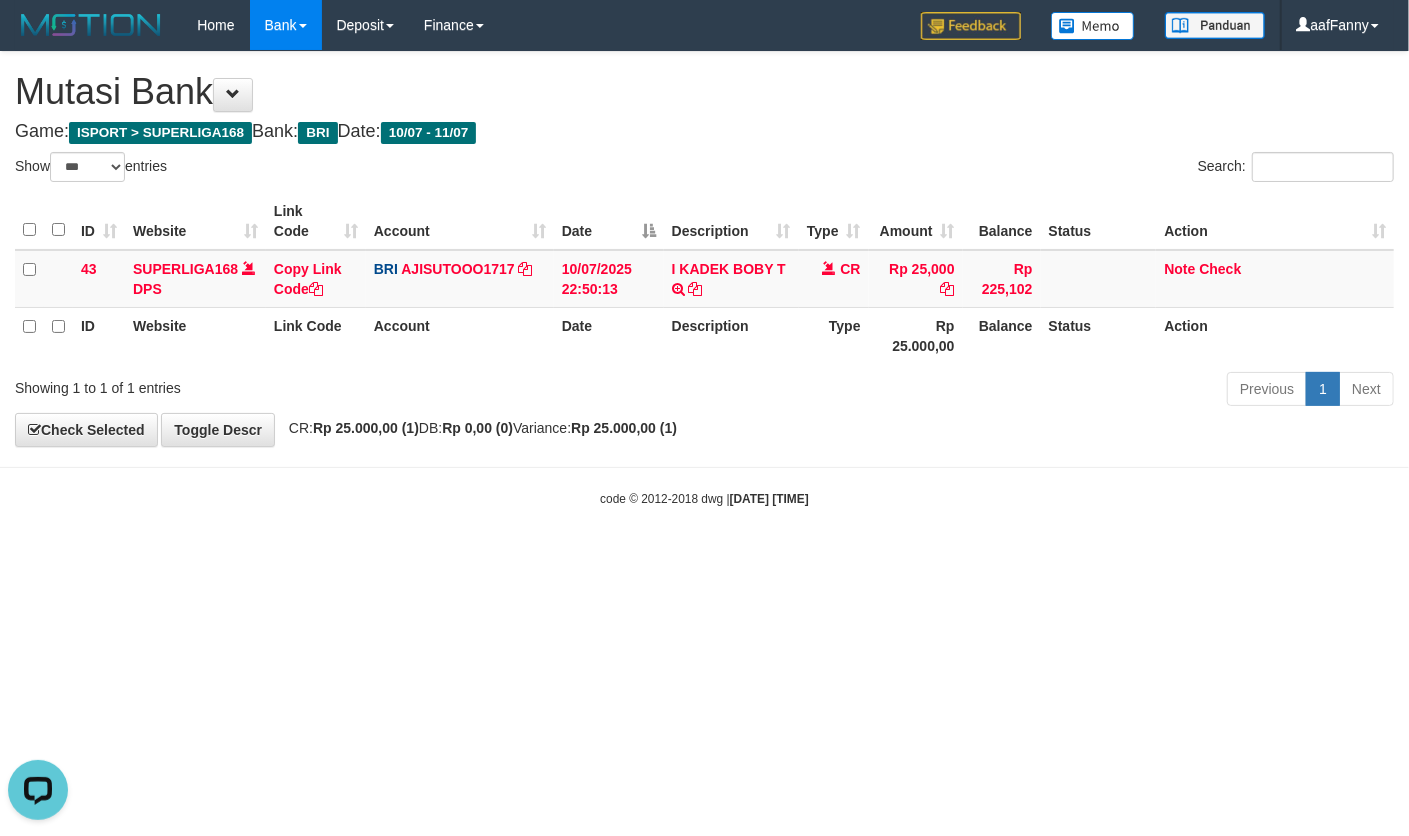 scroll, scrollTop: 0, scrollLeft: 0, axis: both 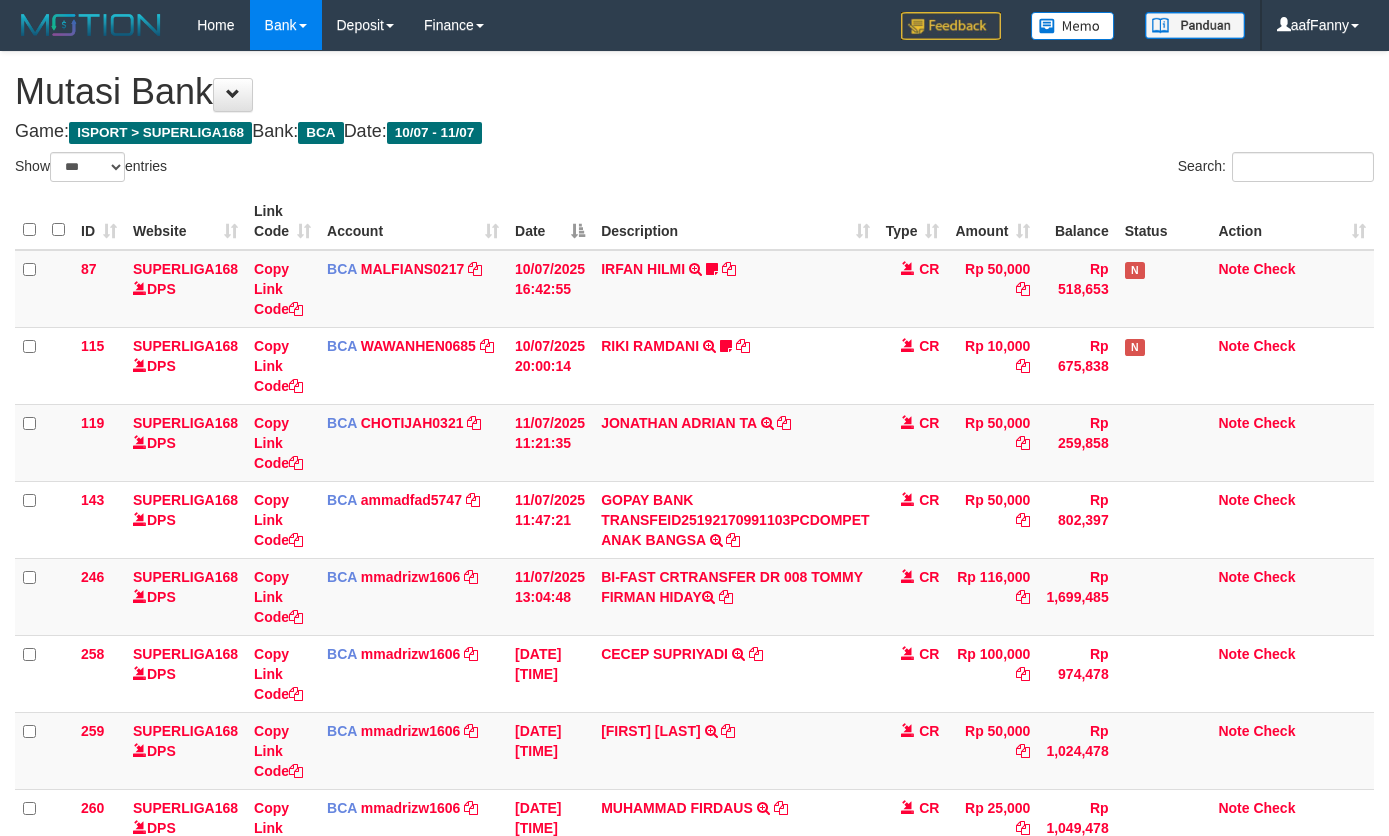 select on "***" 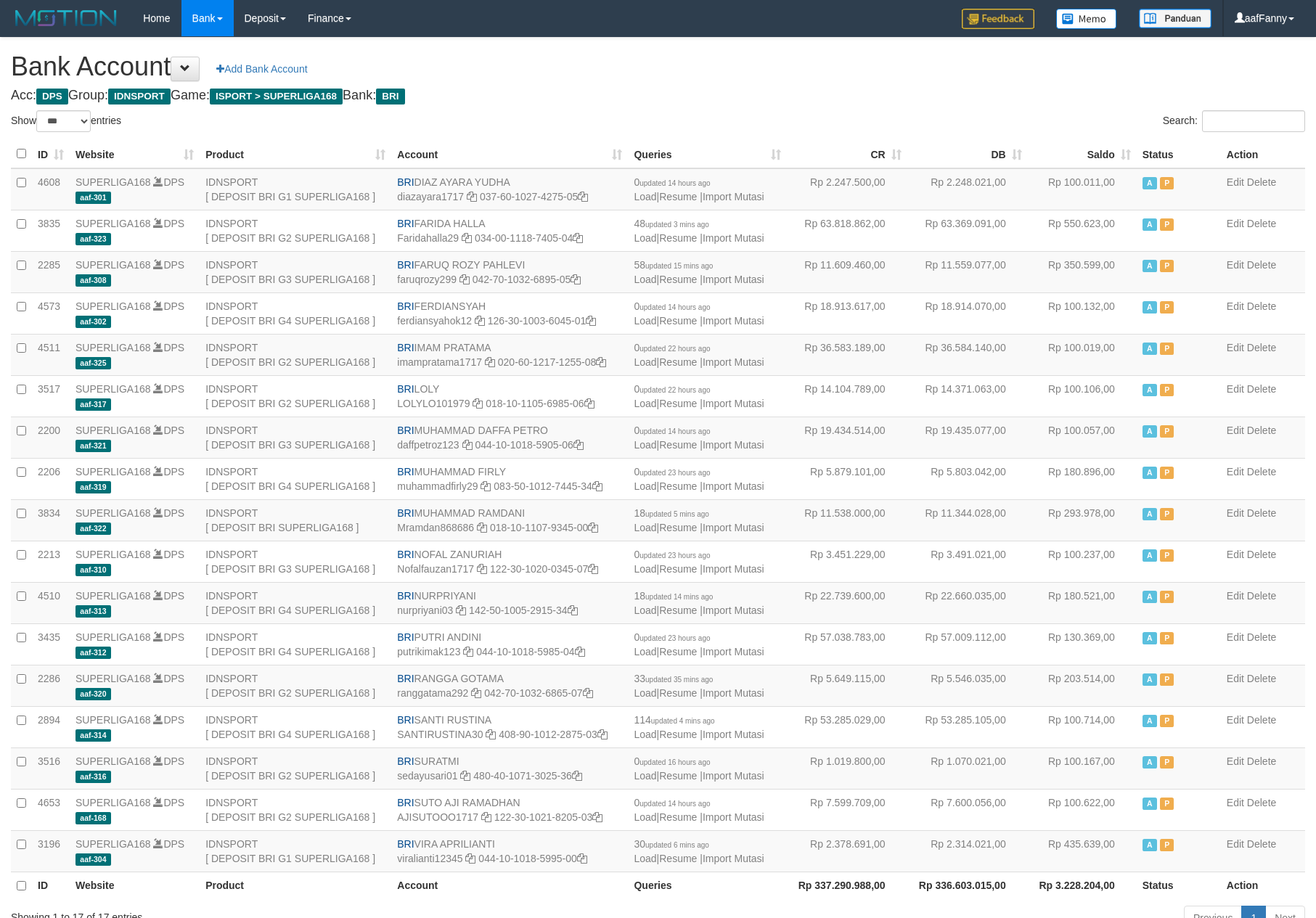 select on "***" 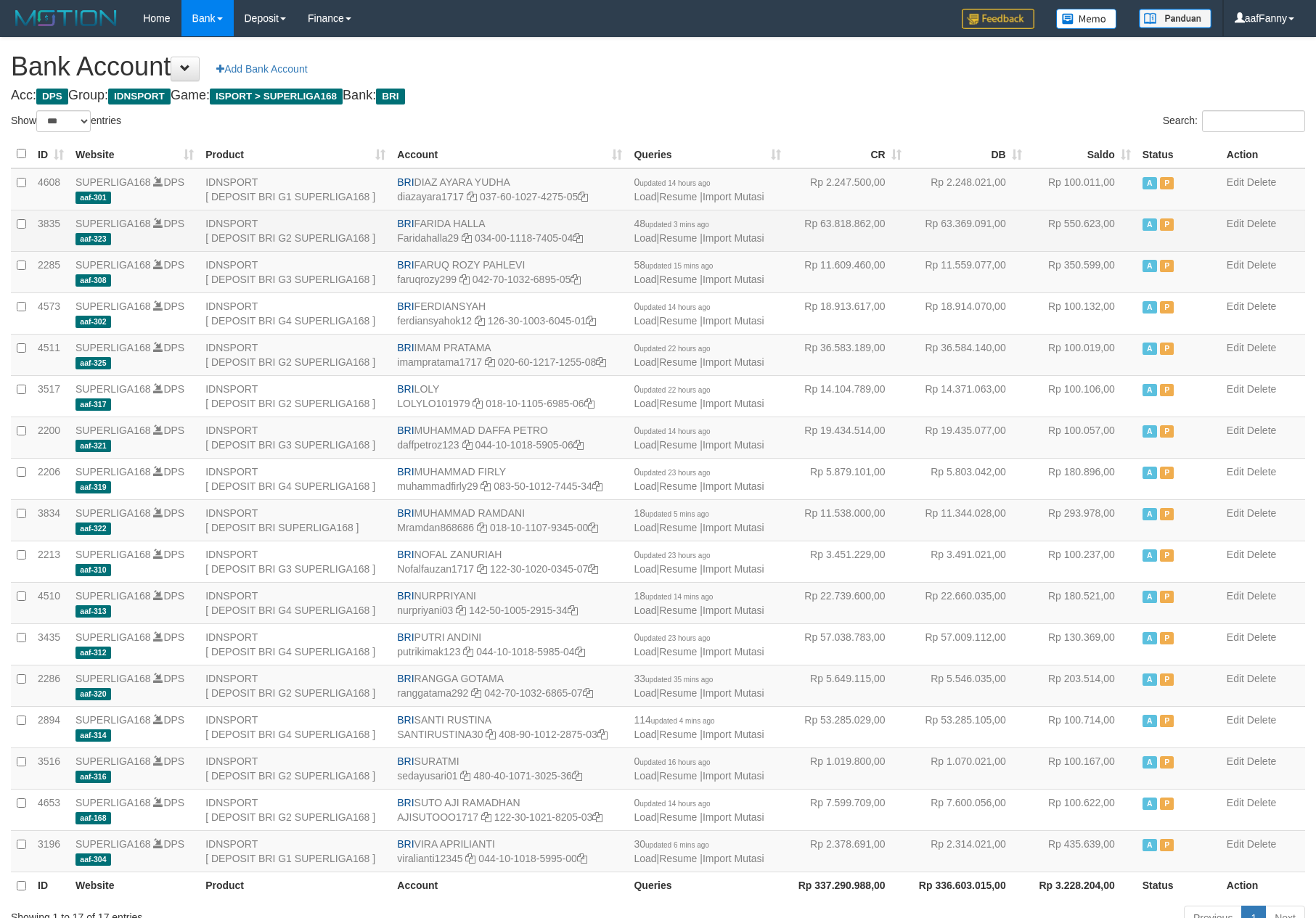 scroll, scrollTop: 102, scrollLeft: 0, axis: vertical 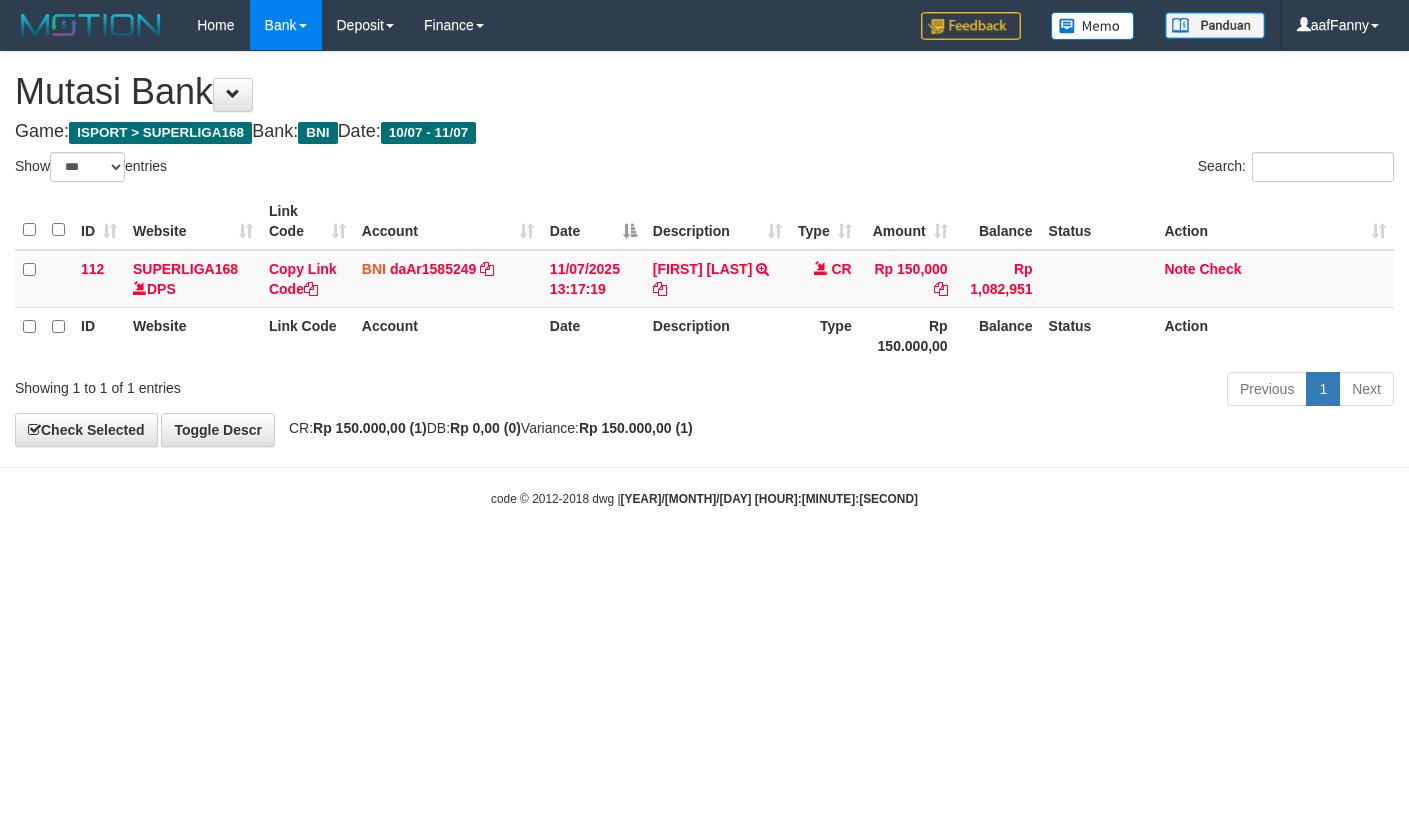 select on "***" 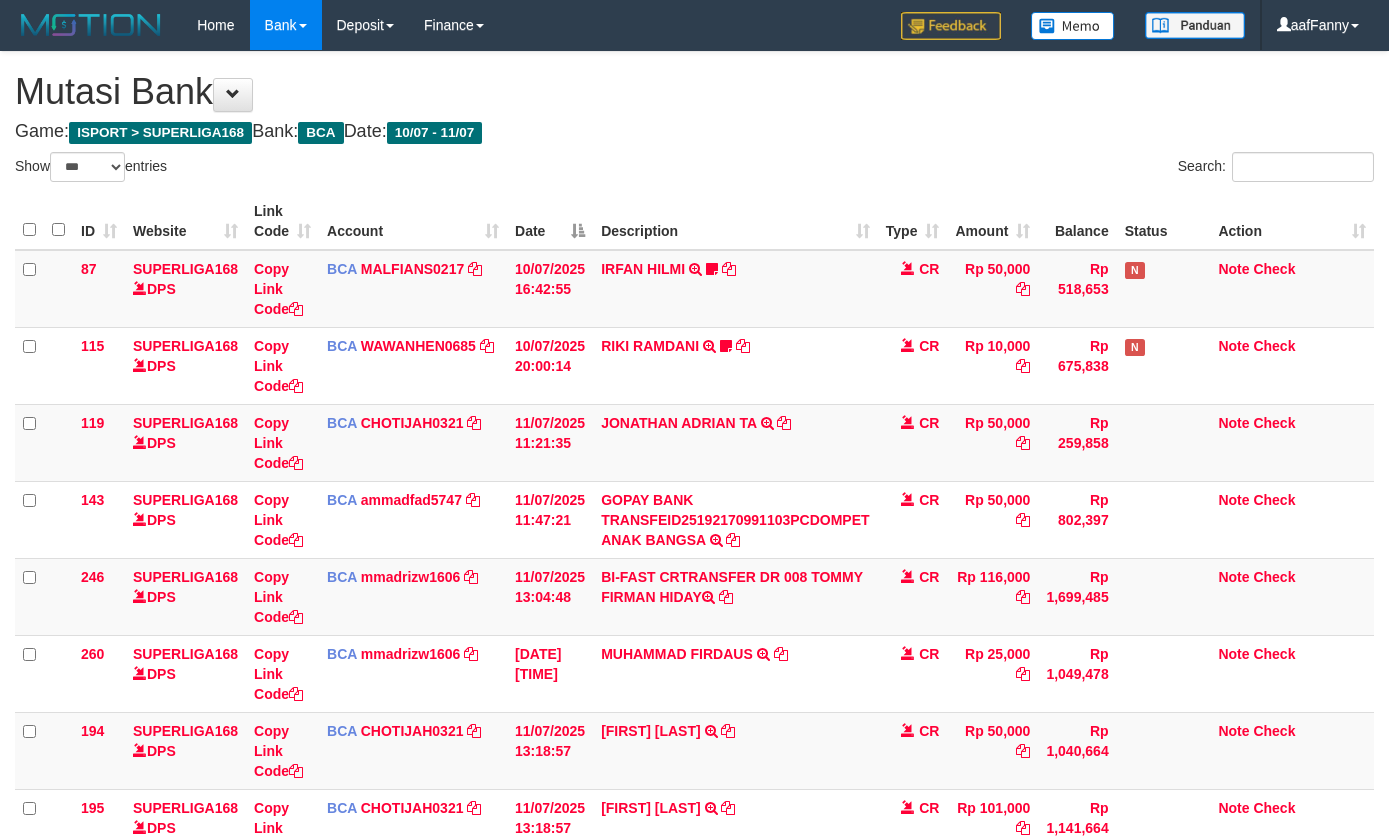 select on "***" 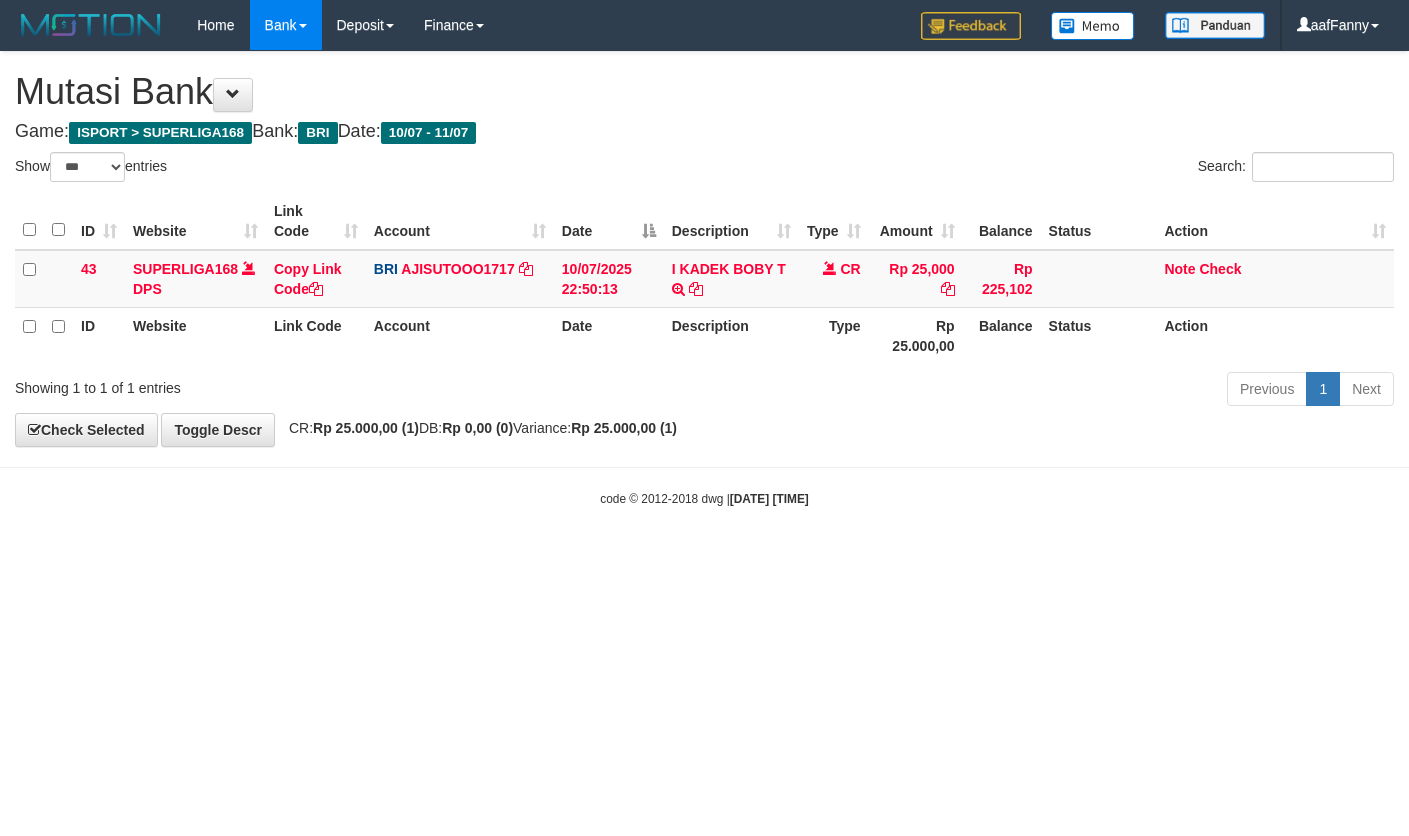 select on "***" 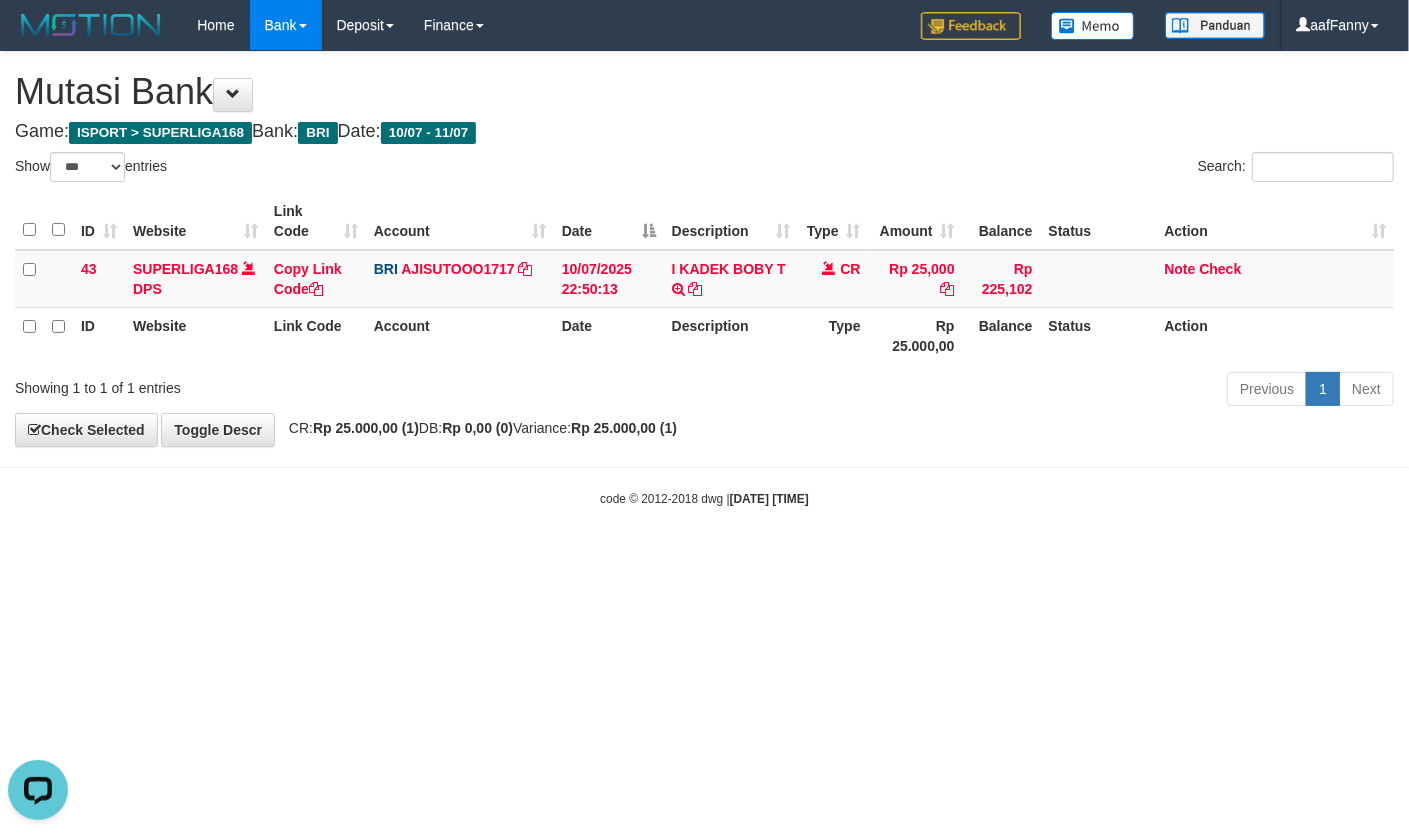 scroll, scrollTop: 0, scrollLeft: 0, axis: both 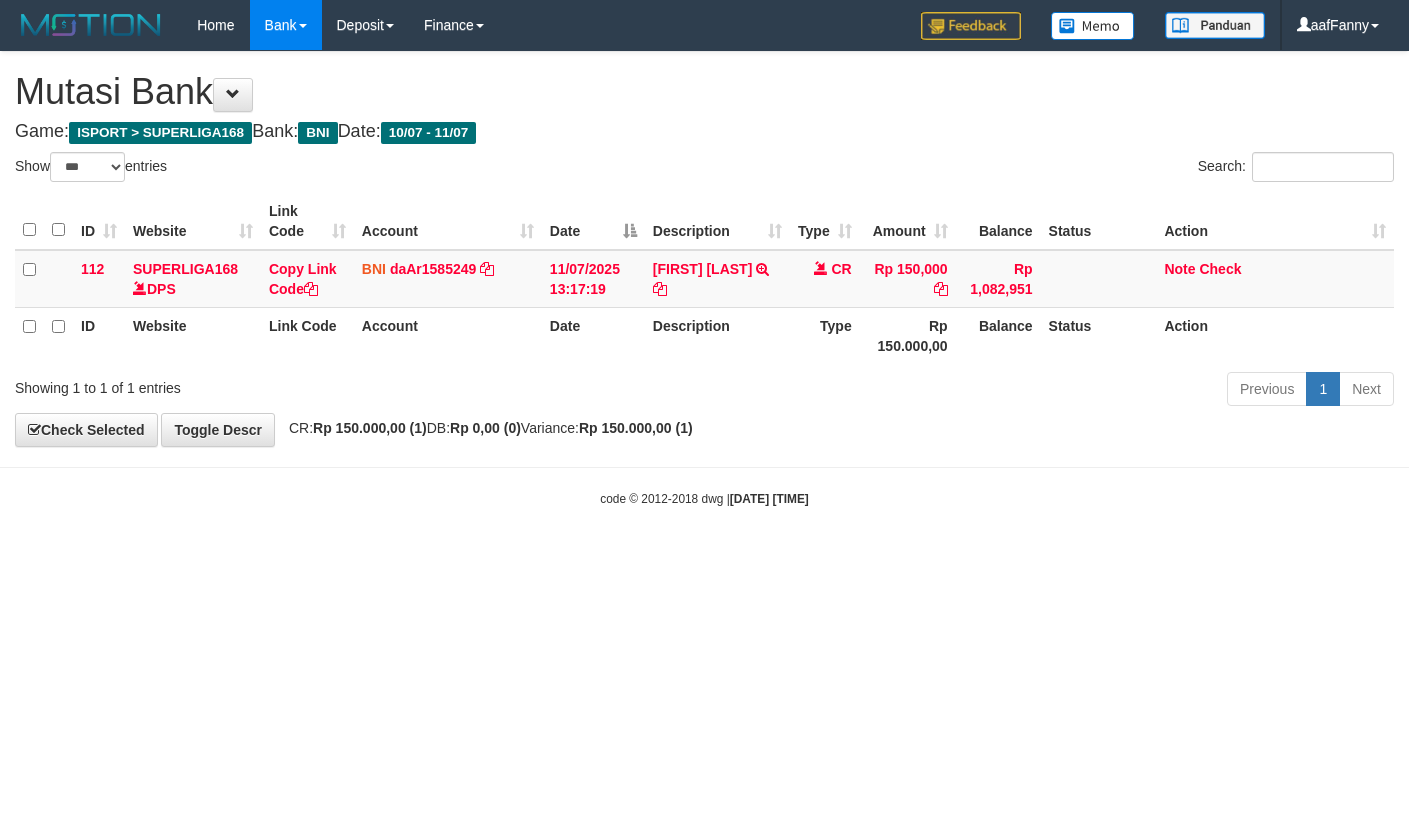 select on "***" 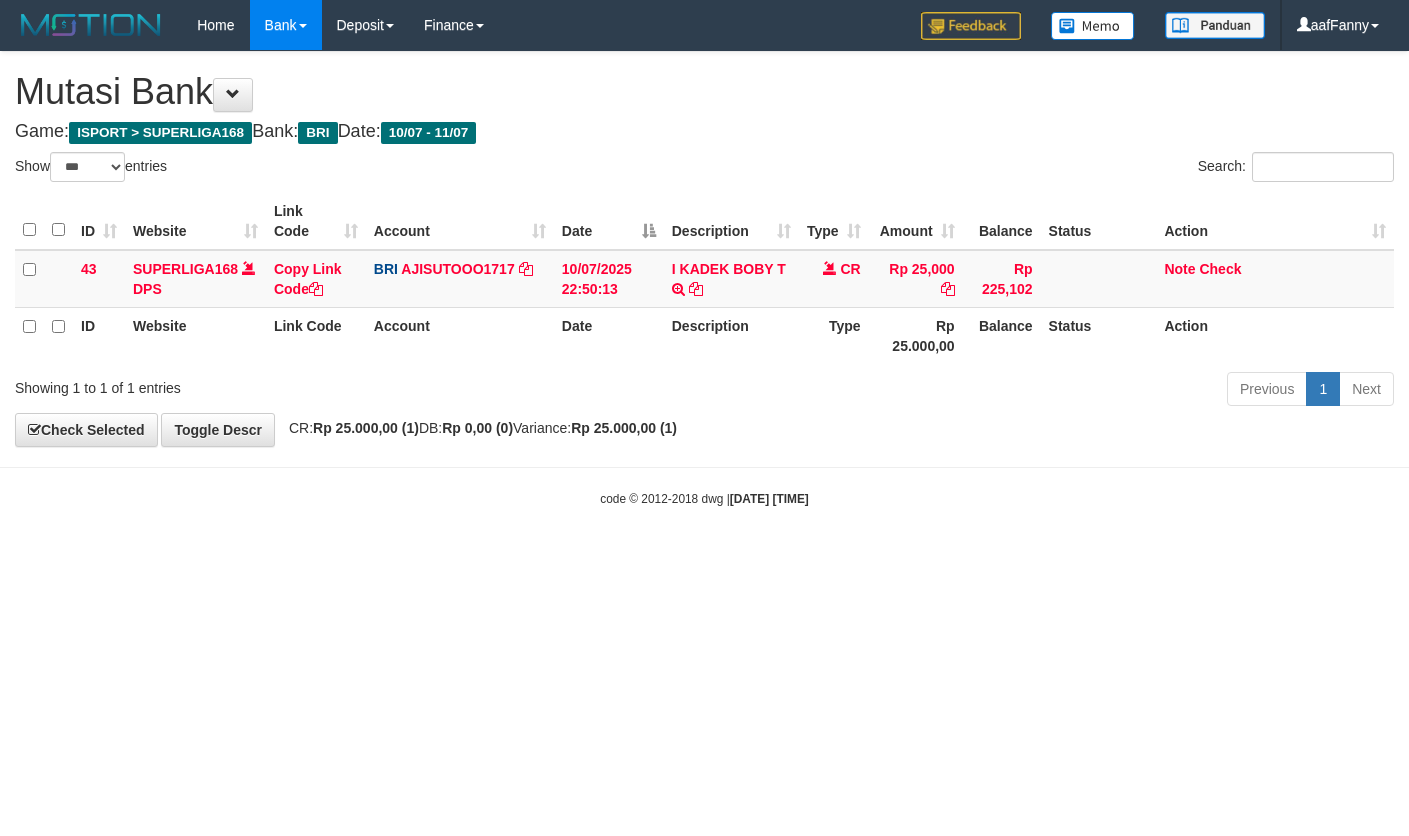 select on "***" 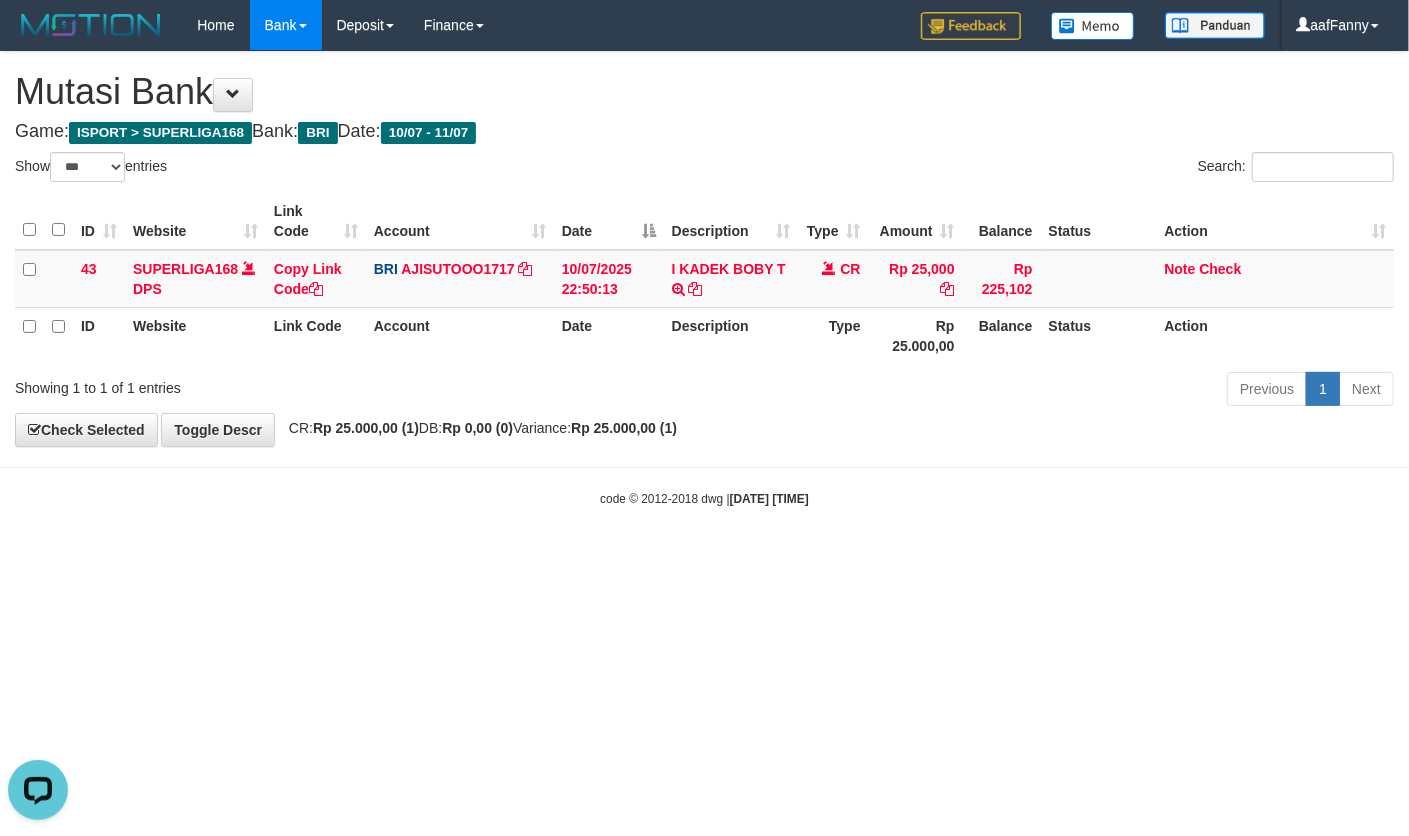 scroll, scrollTop: 0, scrollLeft: 0, axis: both 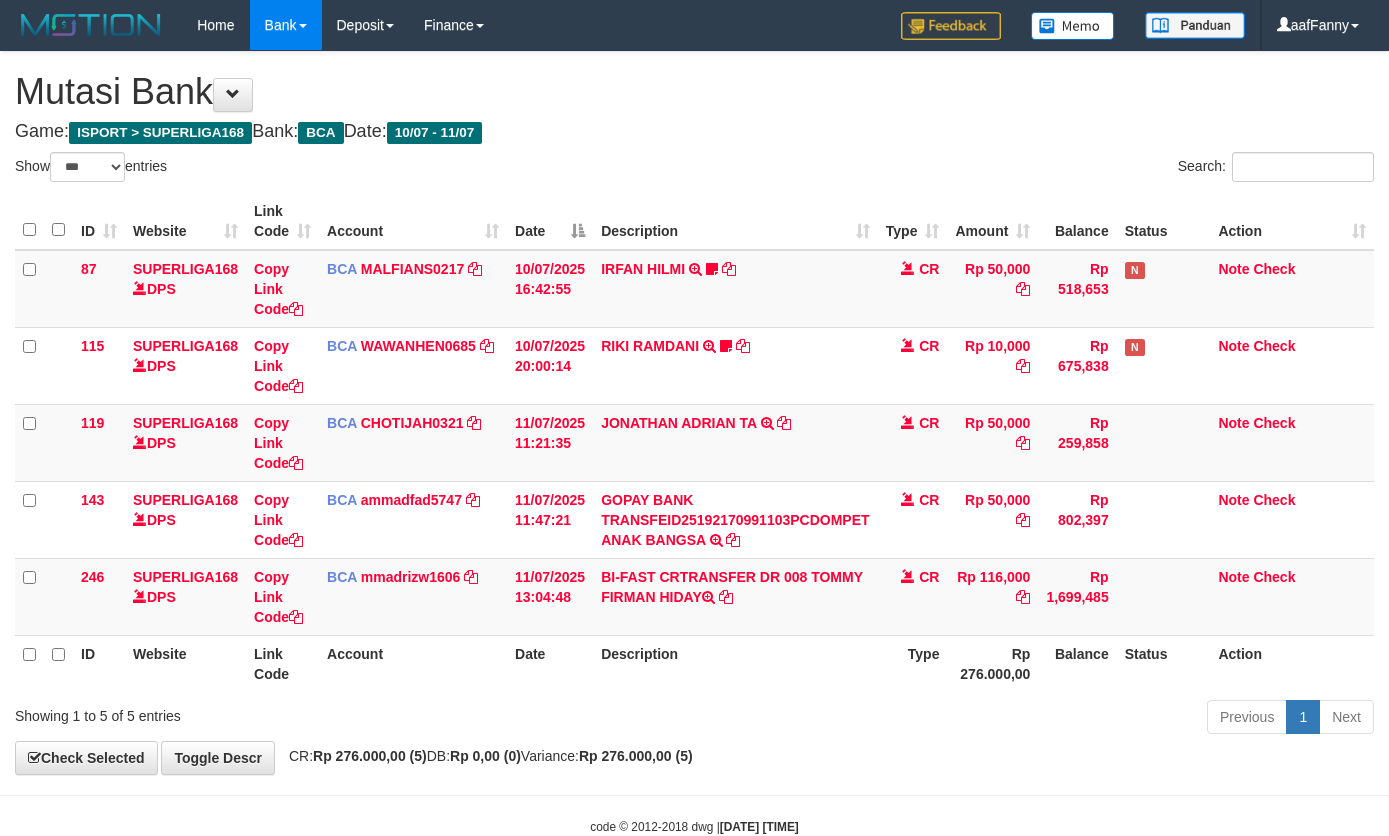 select on "***" 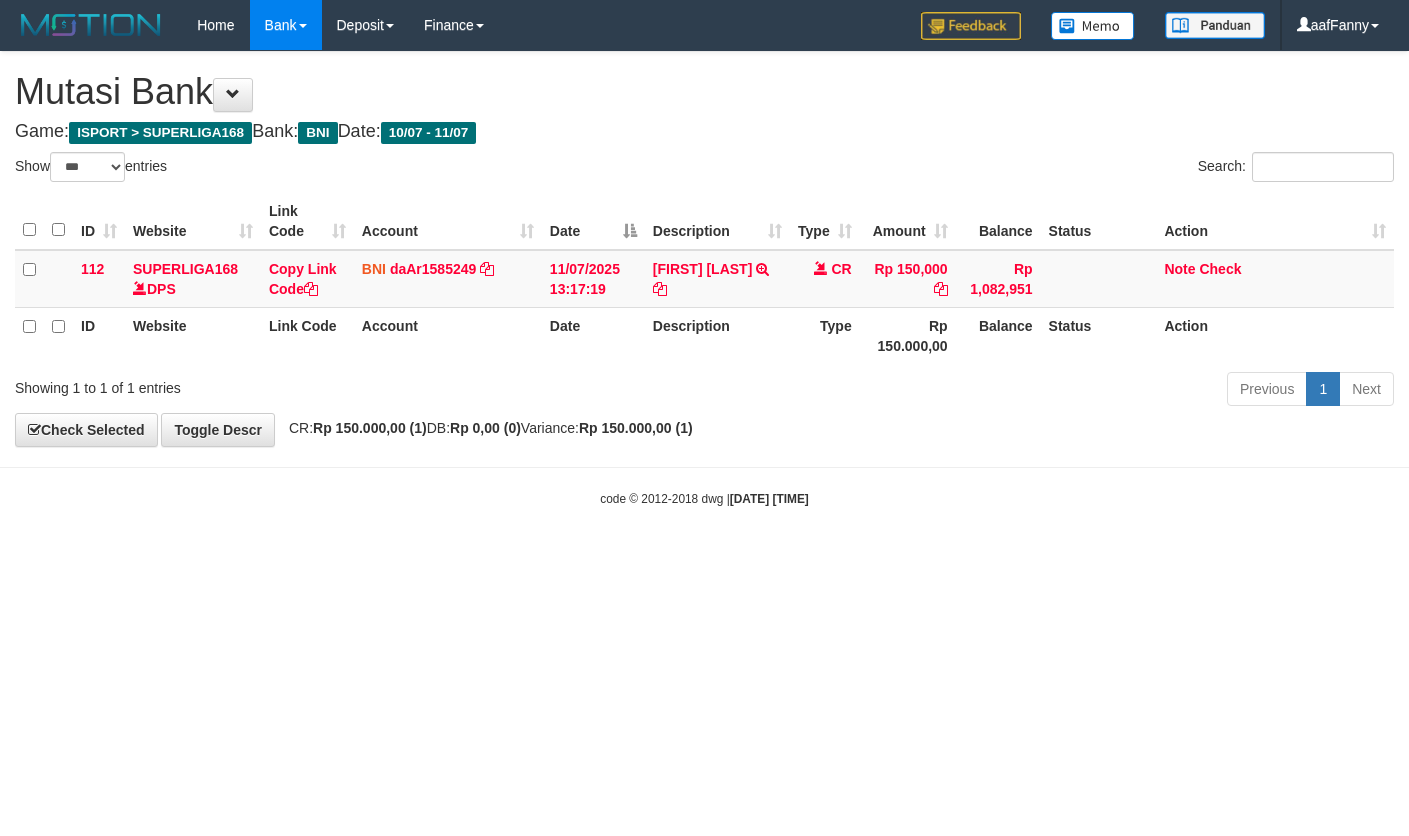 select on "***" 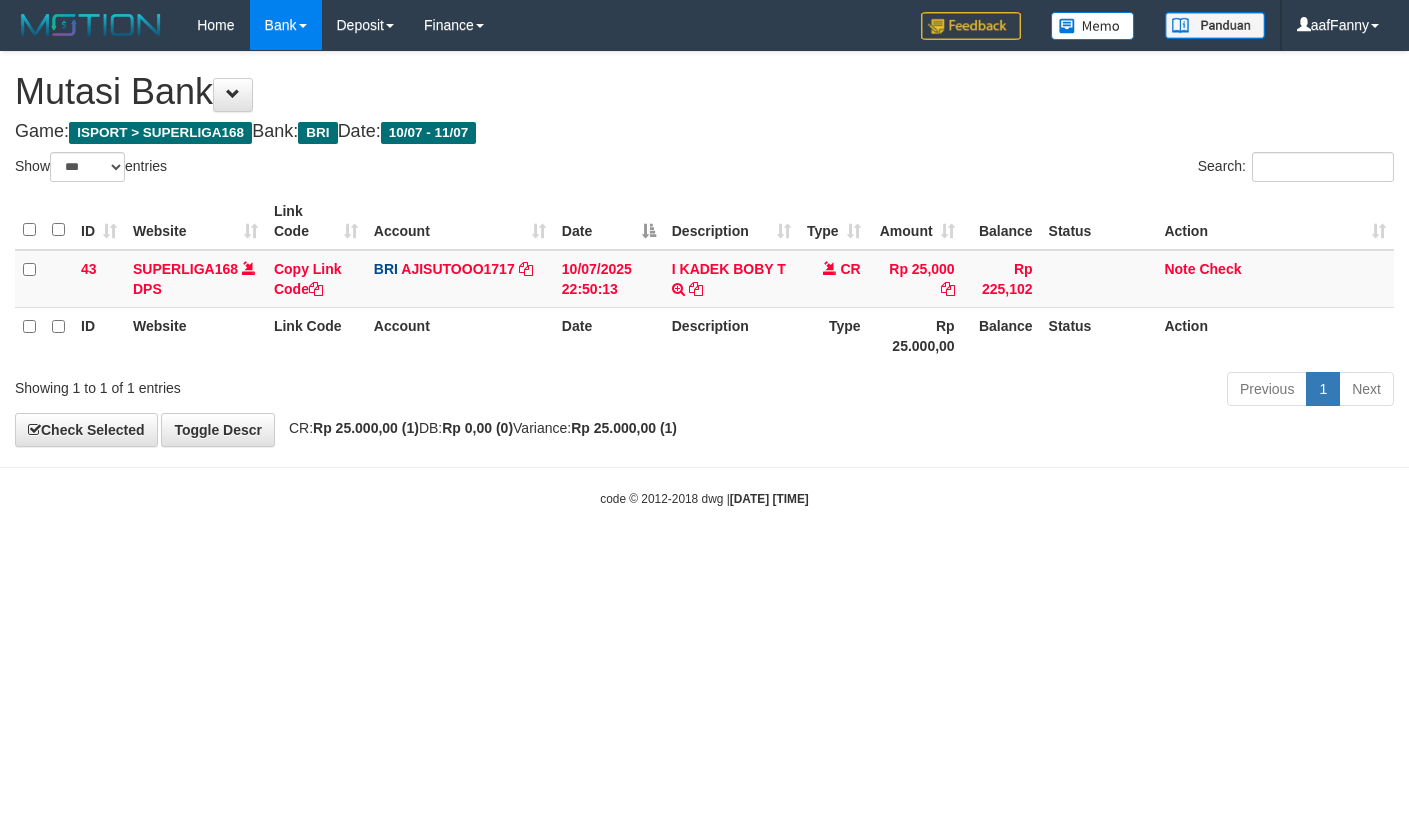 select on "***" 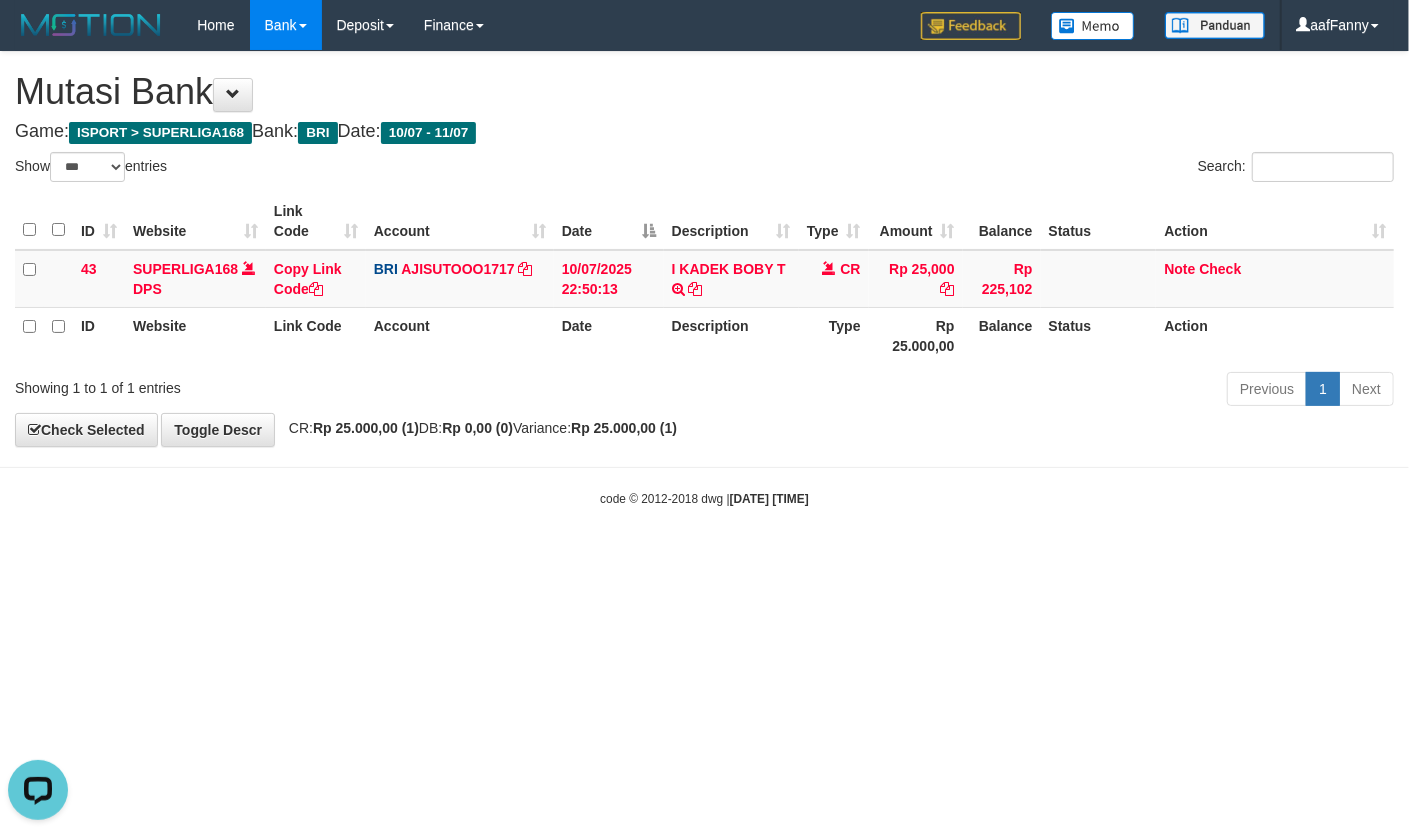 scroll, scrollTop: 0, scrollLeft: 0, axis: both 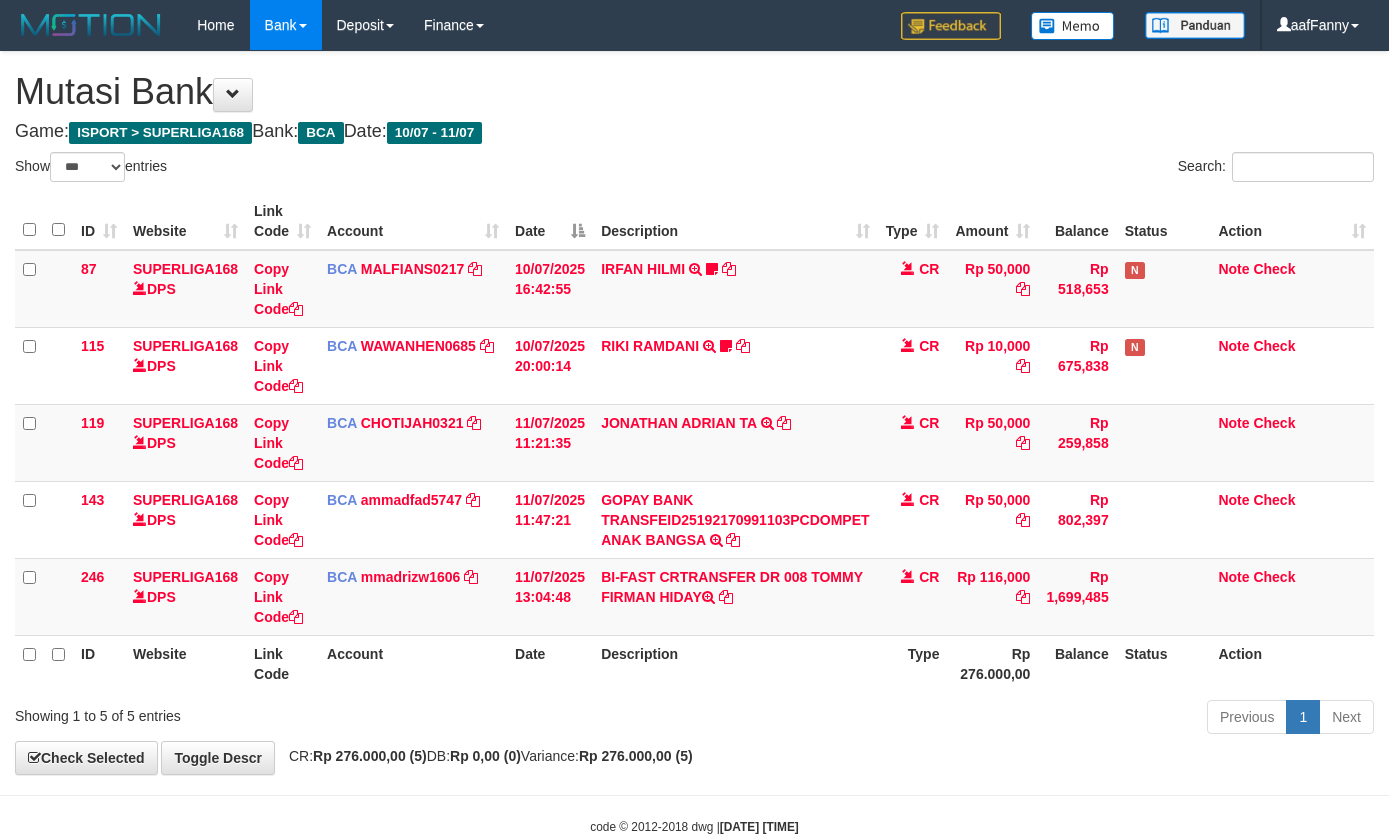 select on "***" 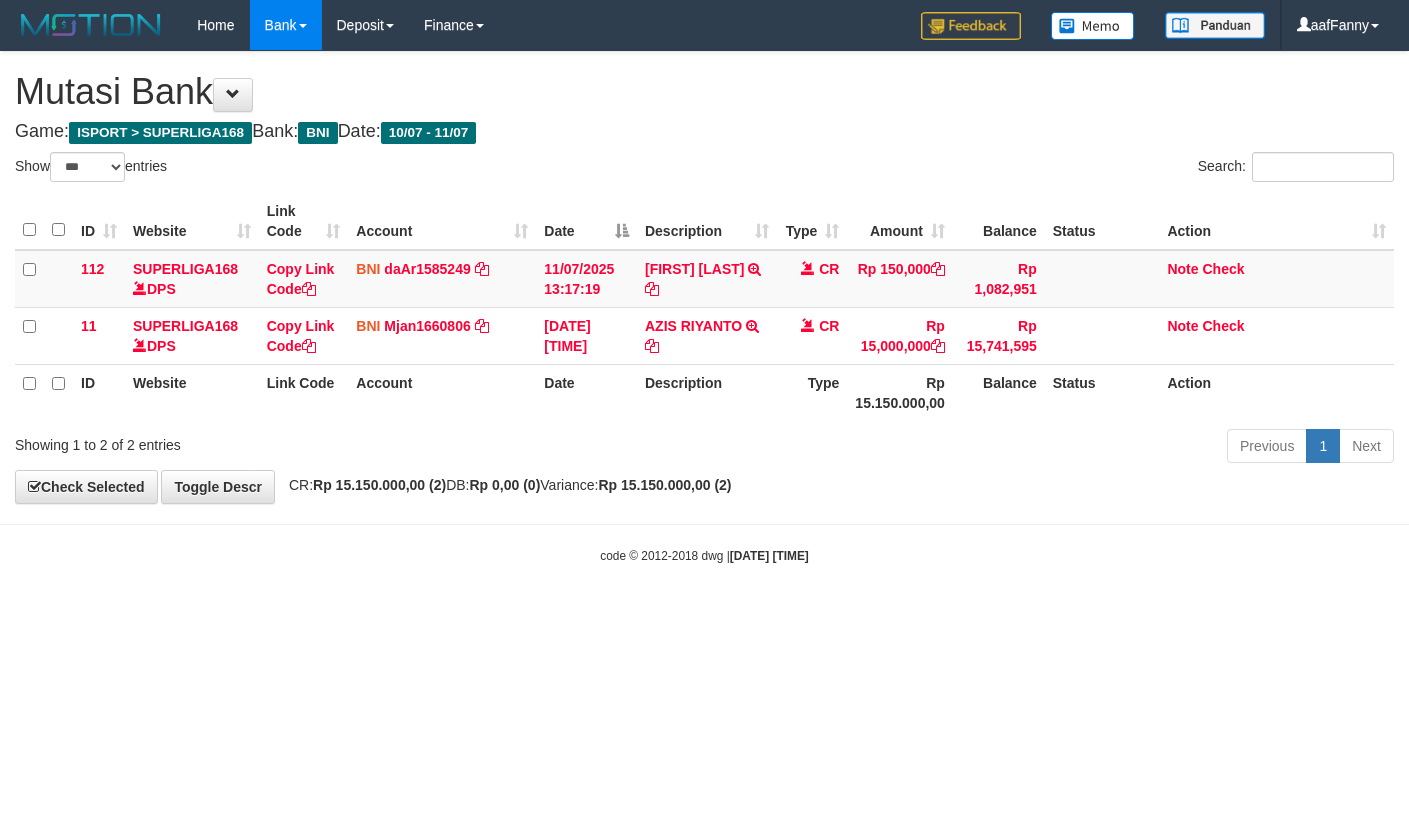 select on "***" 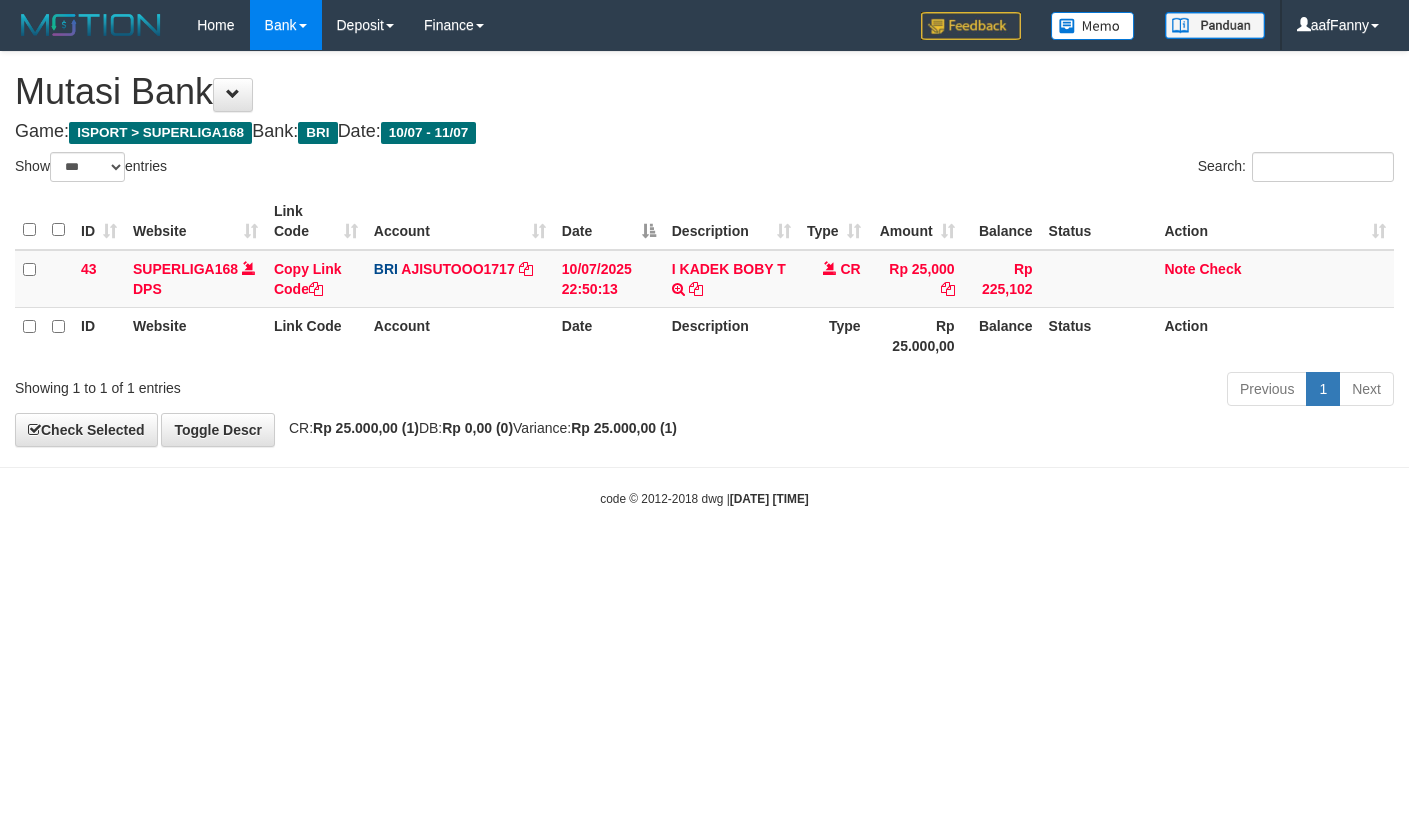 select on "***" 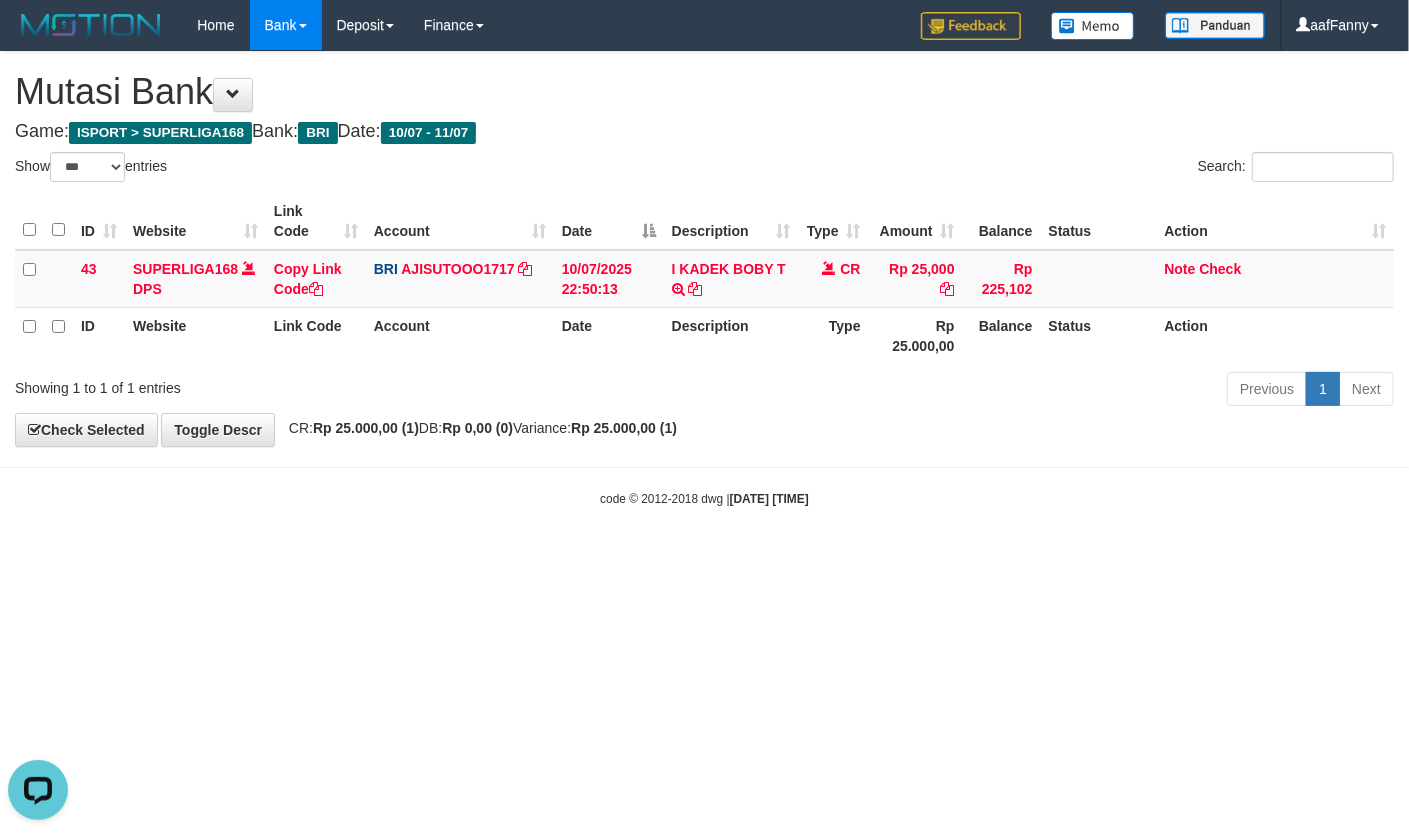 scroll, scrollTop: 0, scrollLeft: 0, axis: both 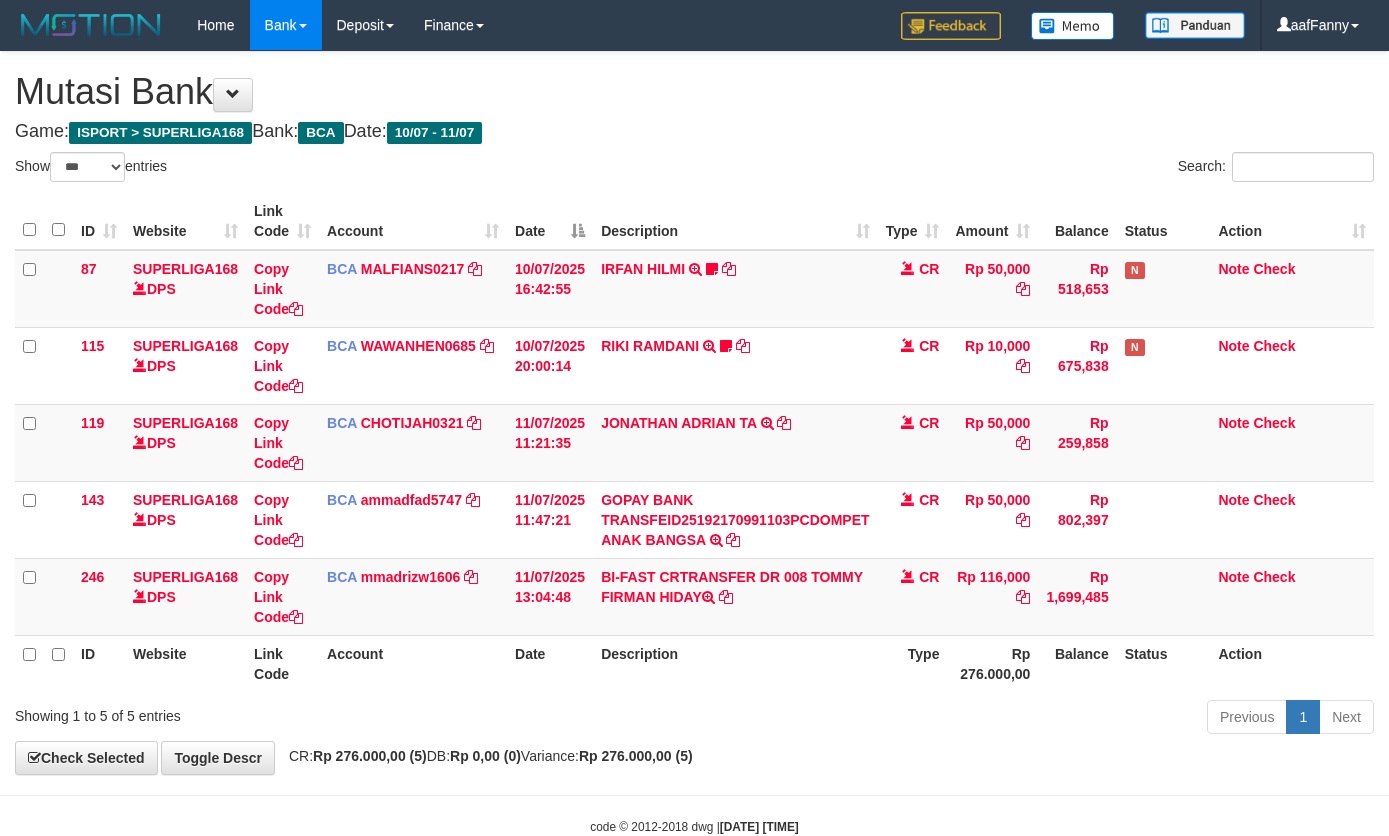 select on "***" 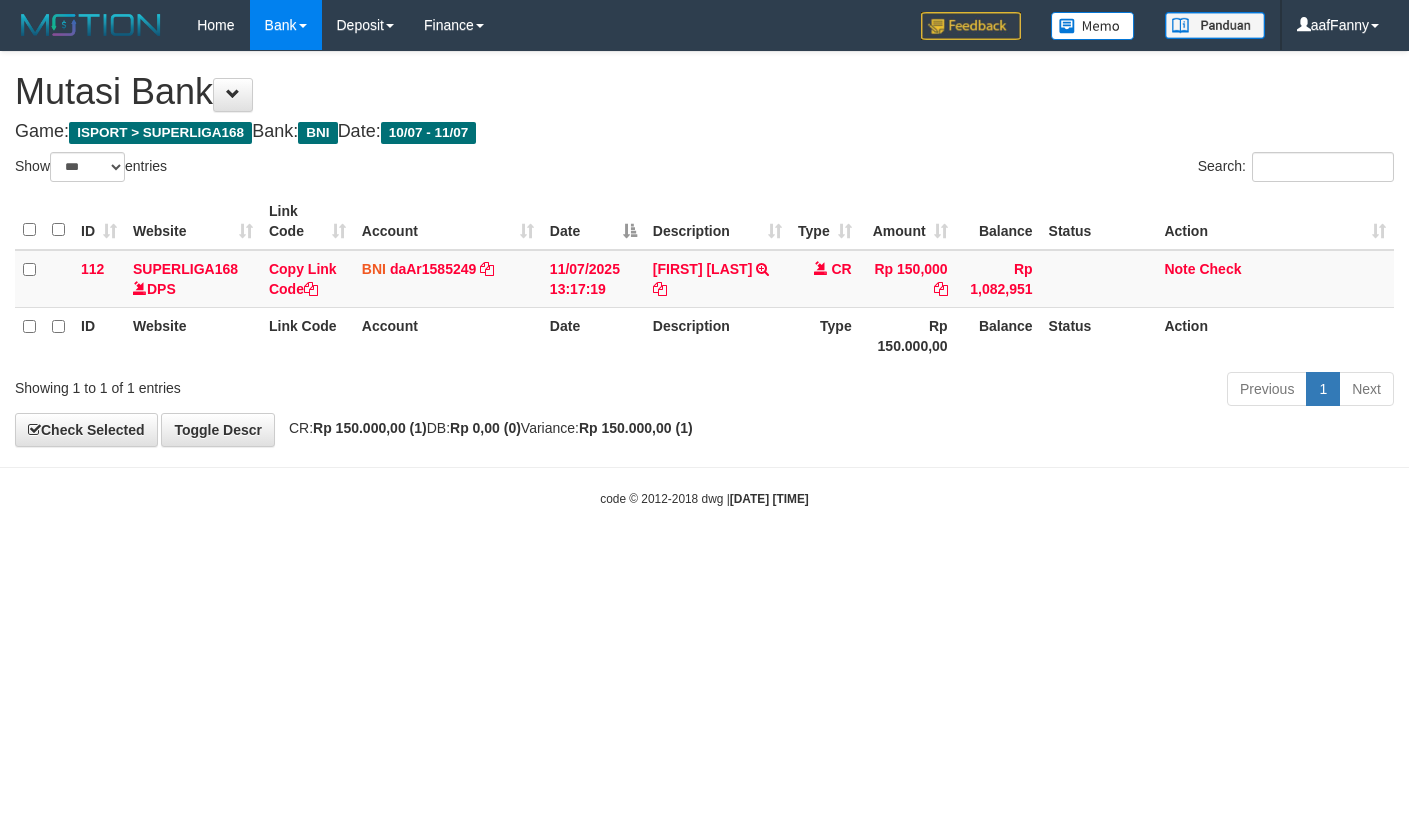 select on "***" 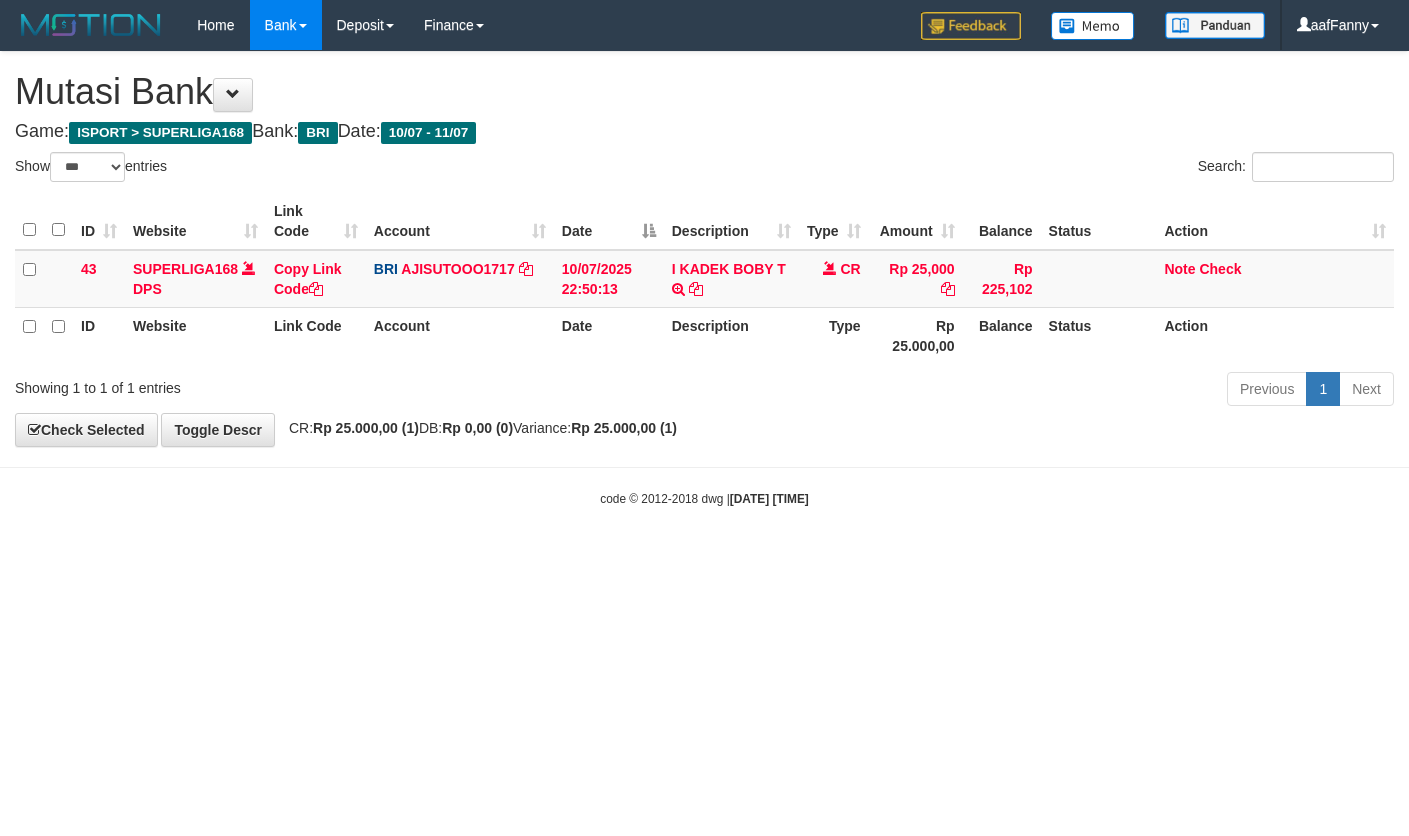 select on "***" 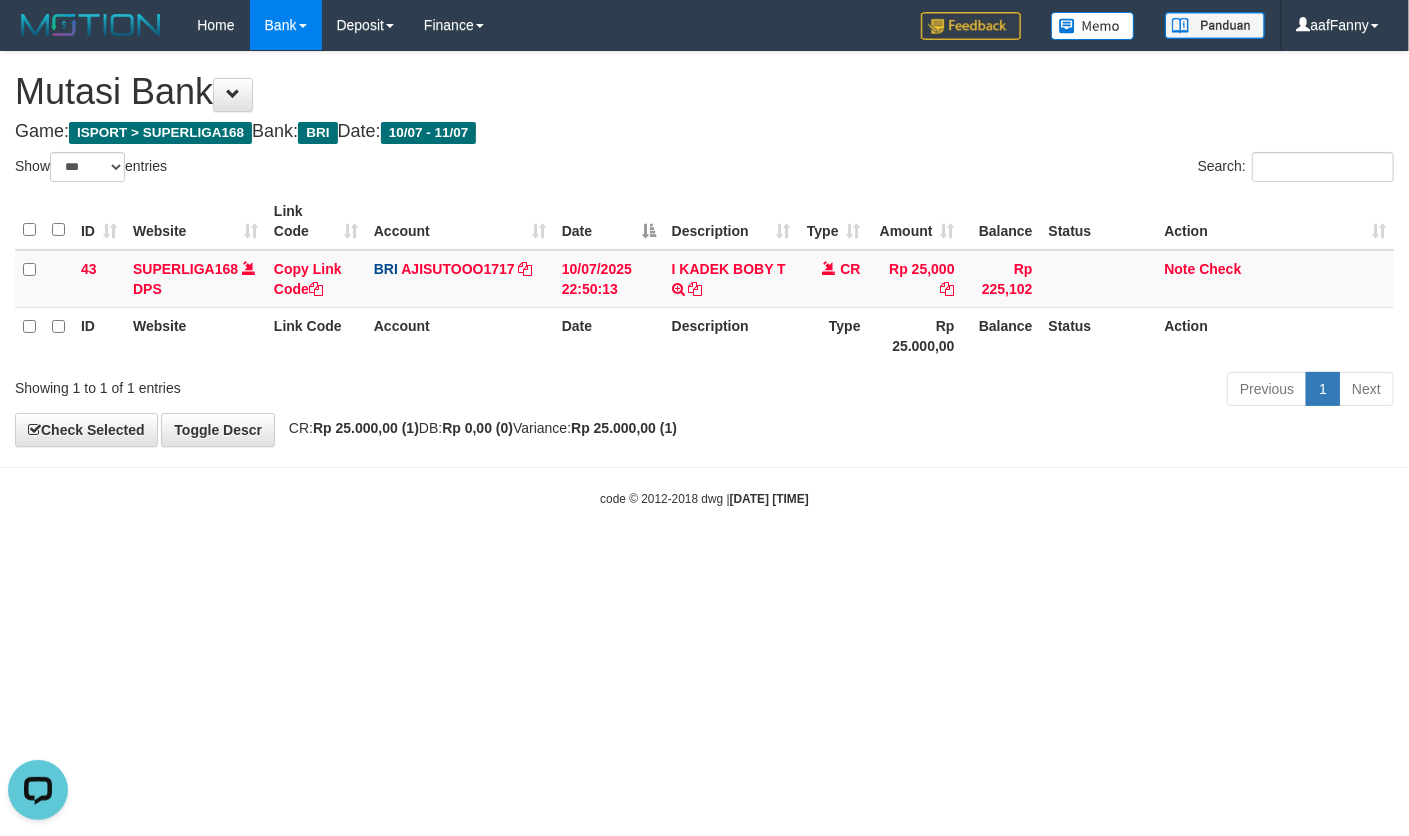 scroll, scrollTop: 0, scrollLeft: 0, axis: both 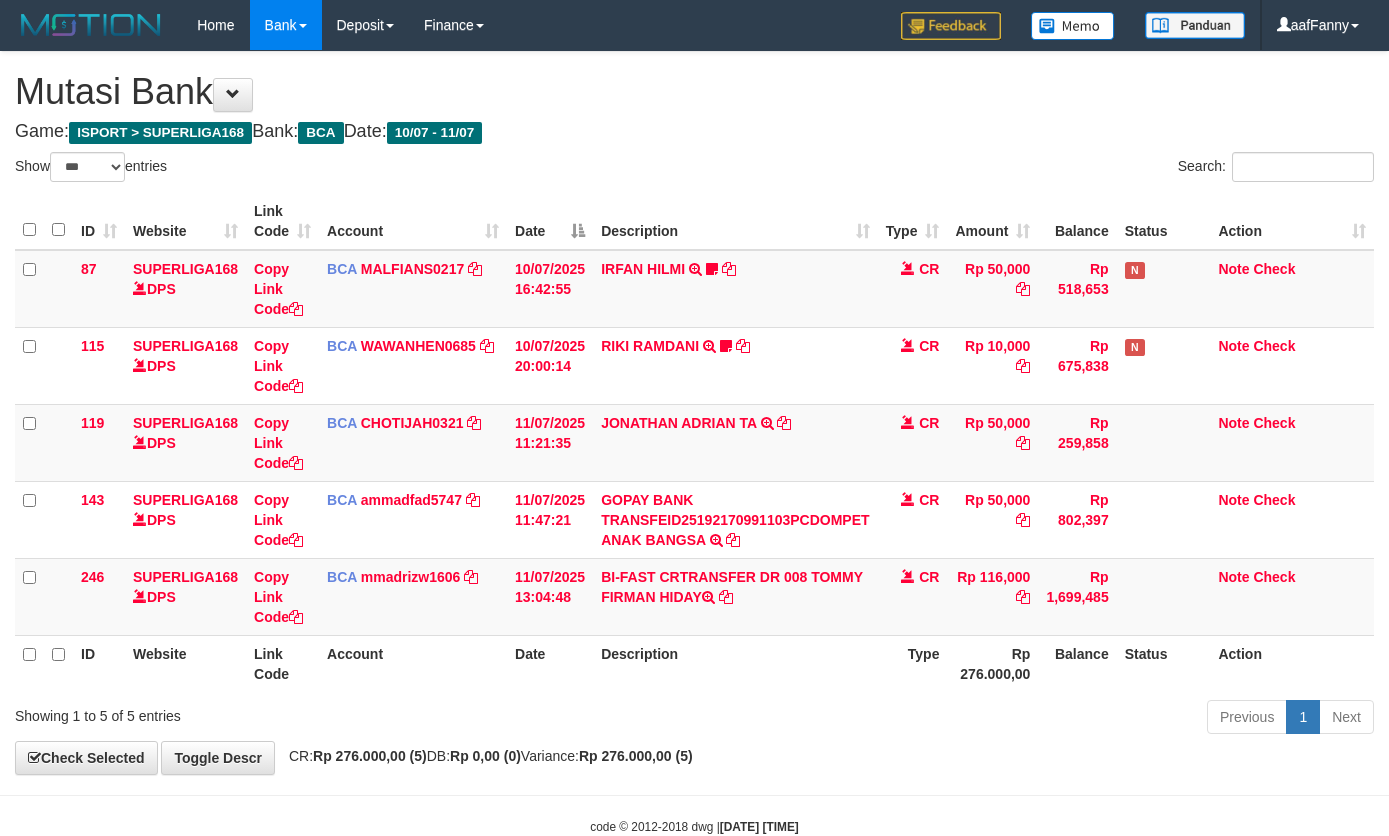 select on "***" 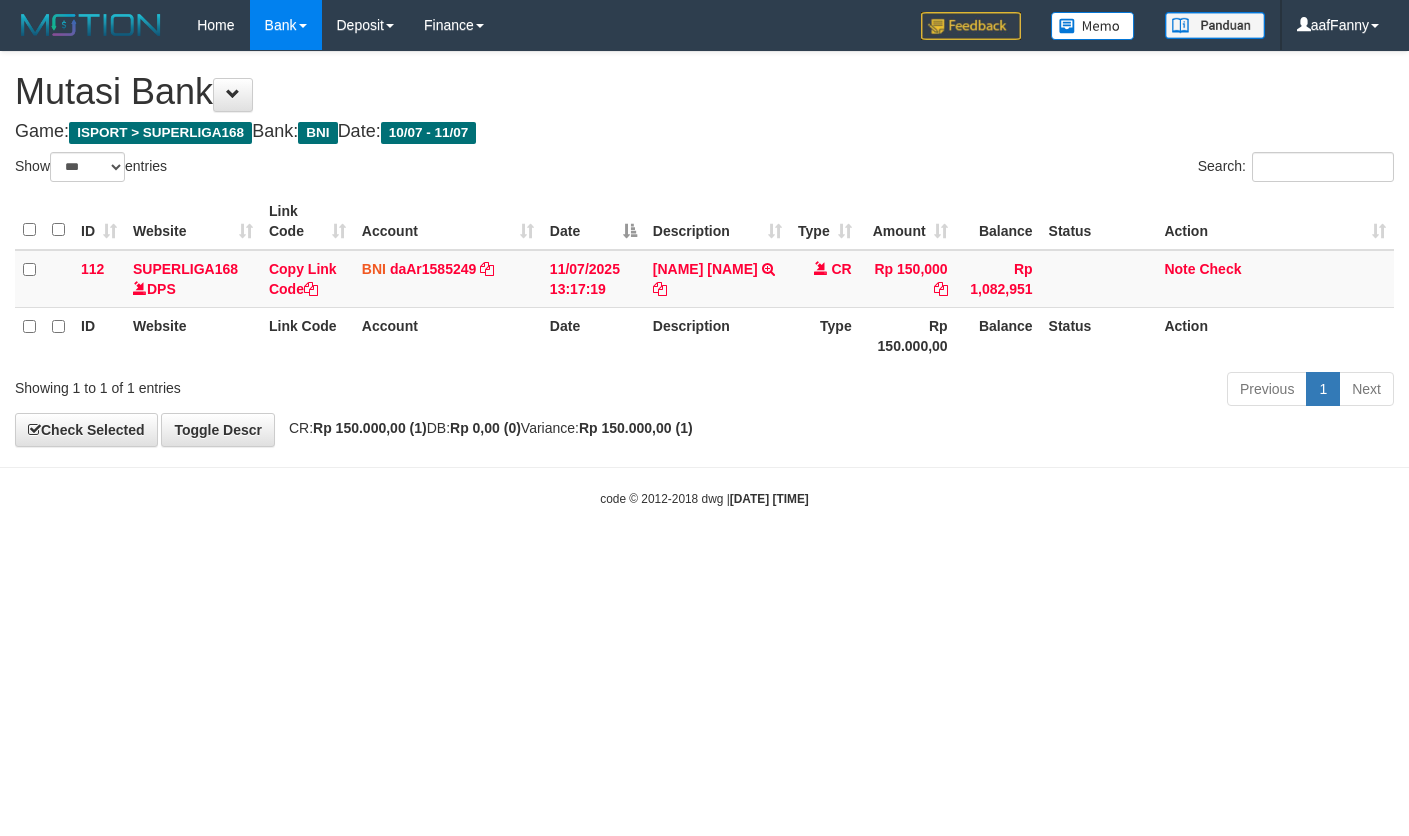select on "***" 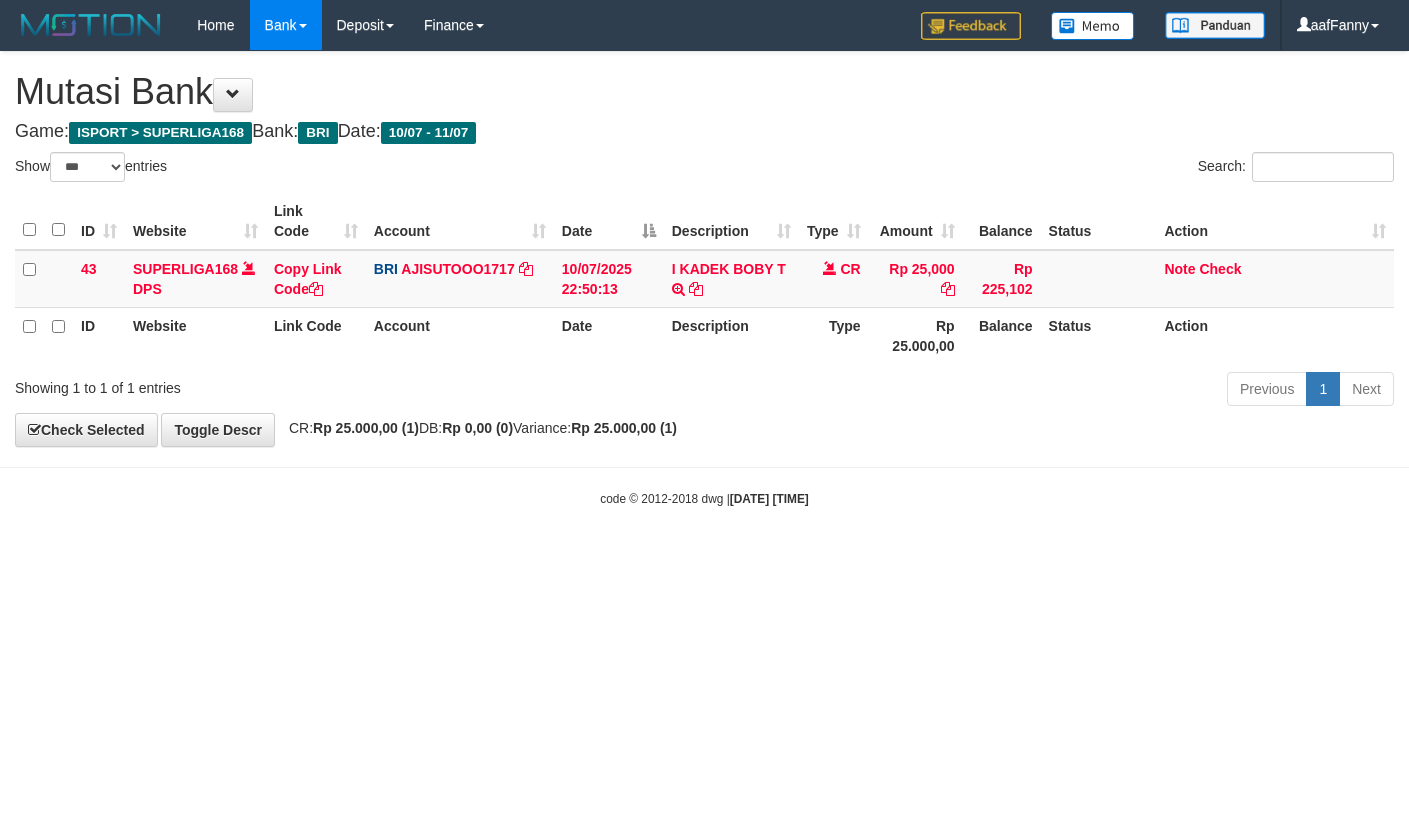 select on "***" 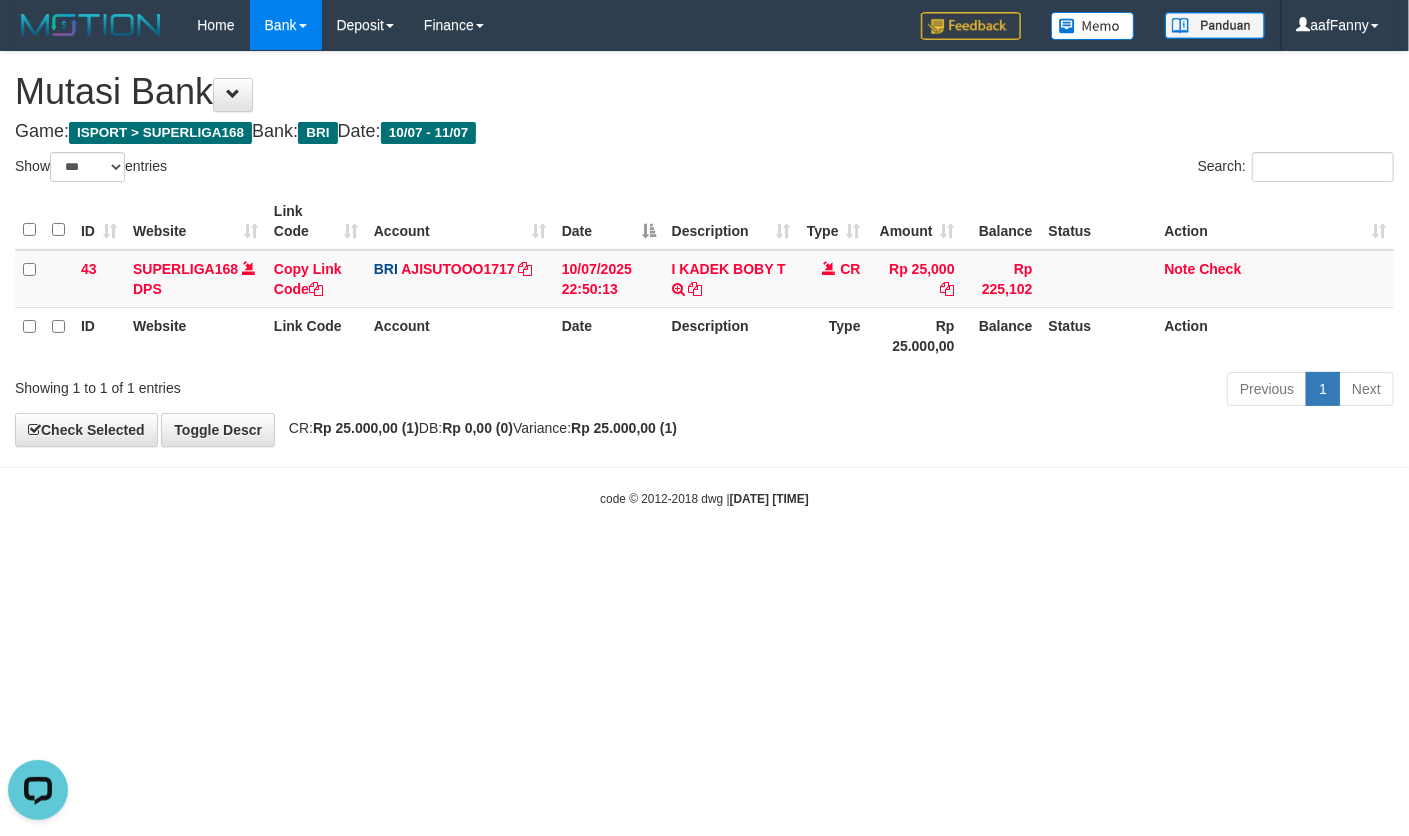 scroll, scrollTop: 0, scrollLeft: 0, axis: both 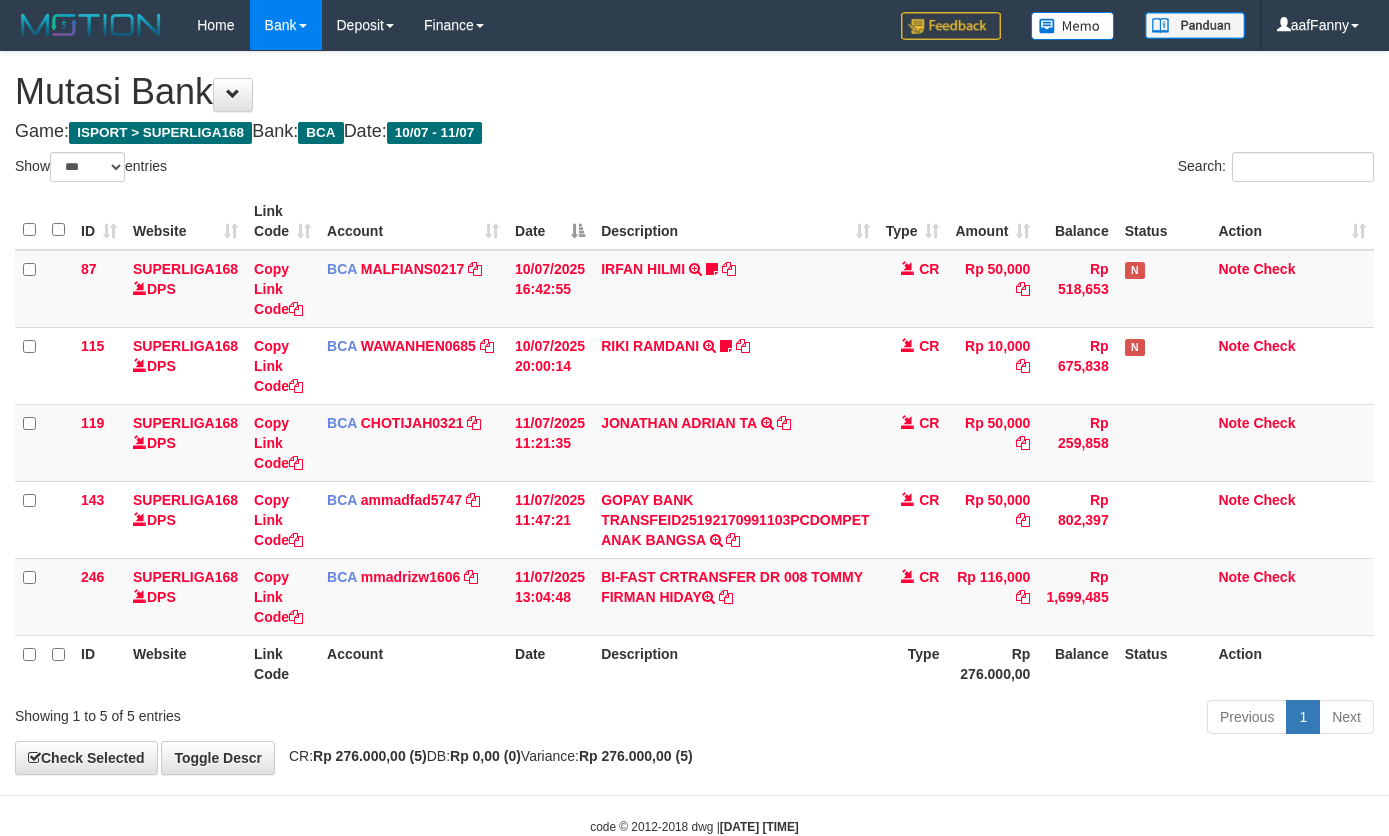 select on "***" 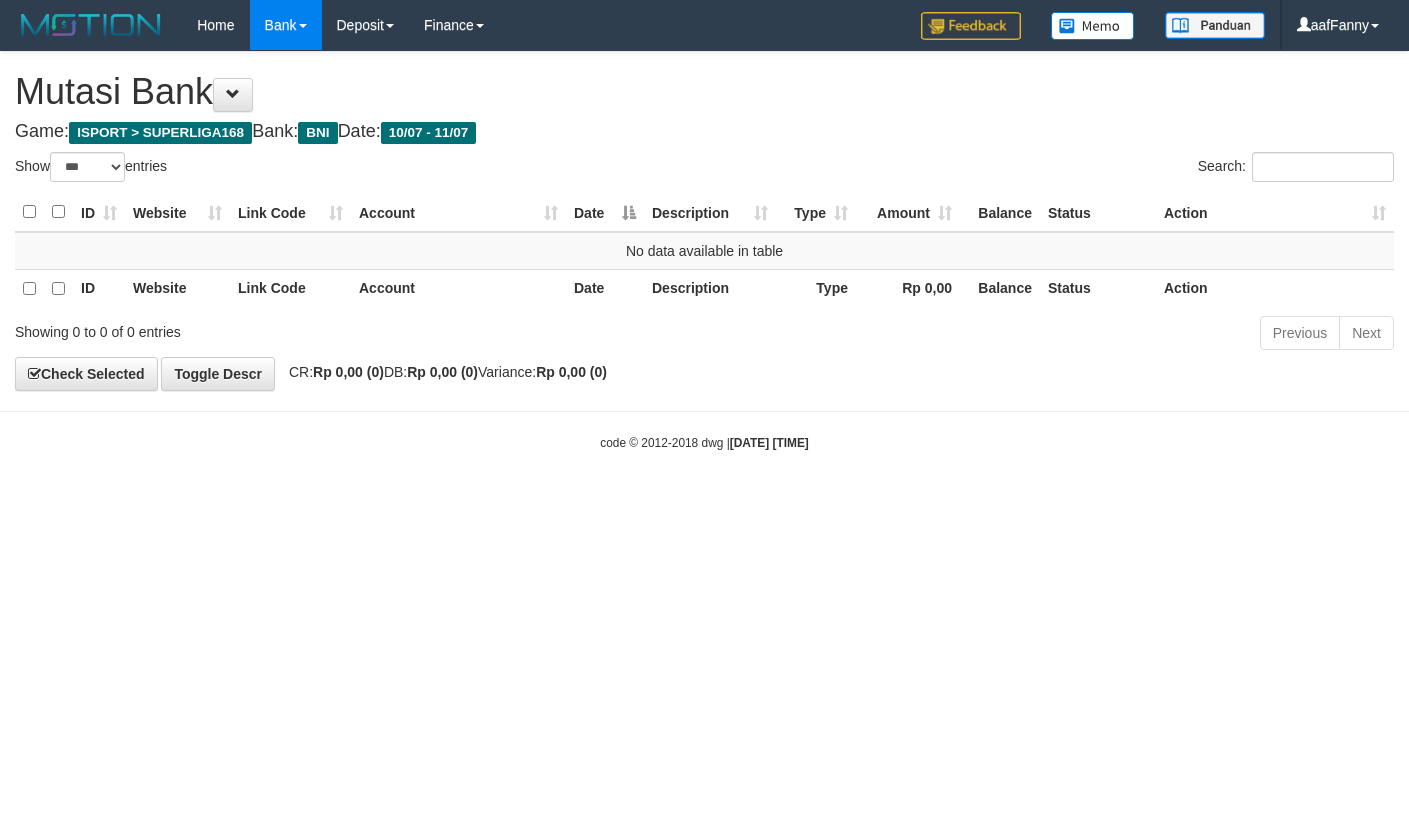 select on "***" 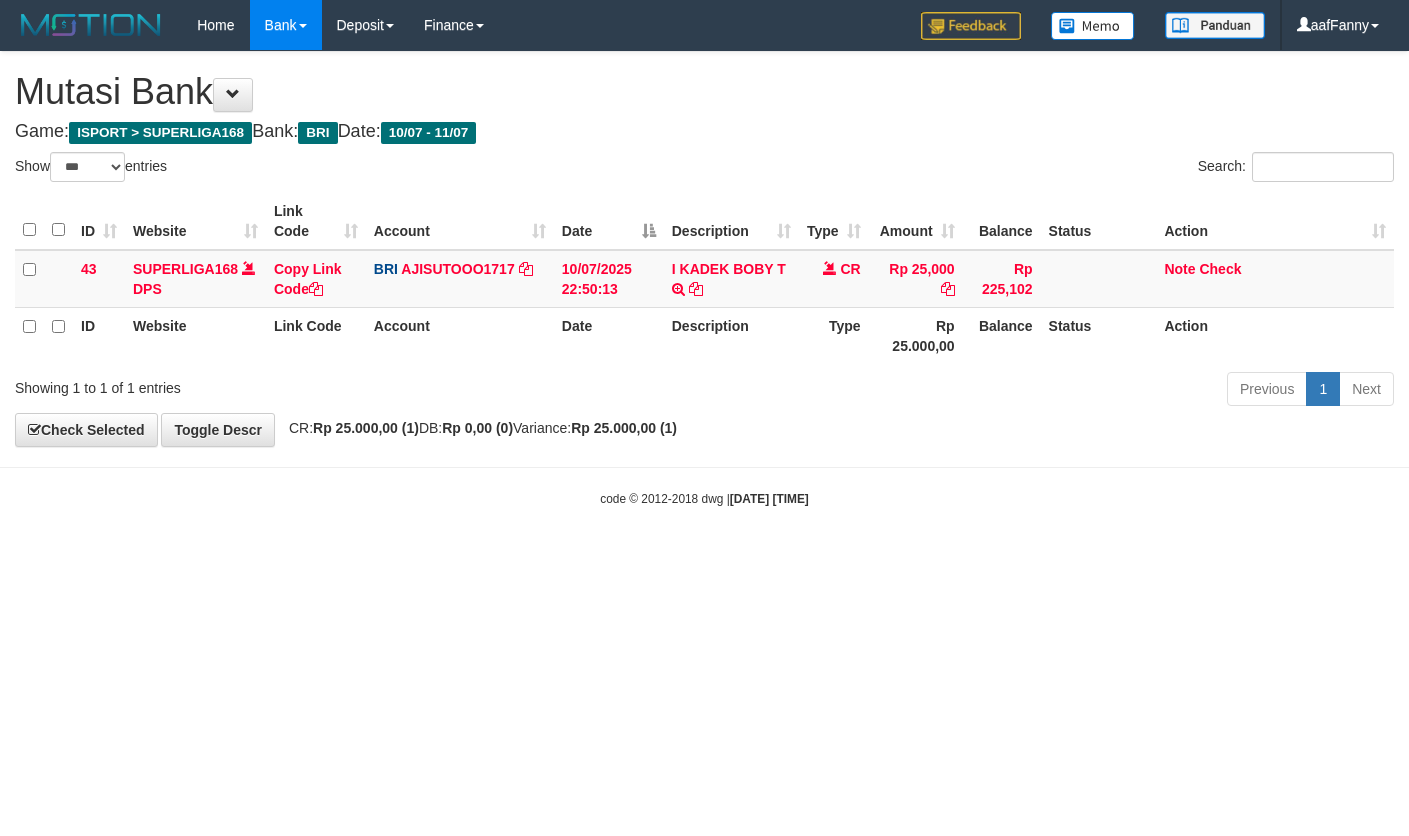 select on "***" 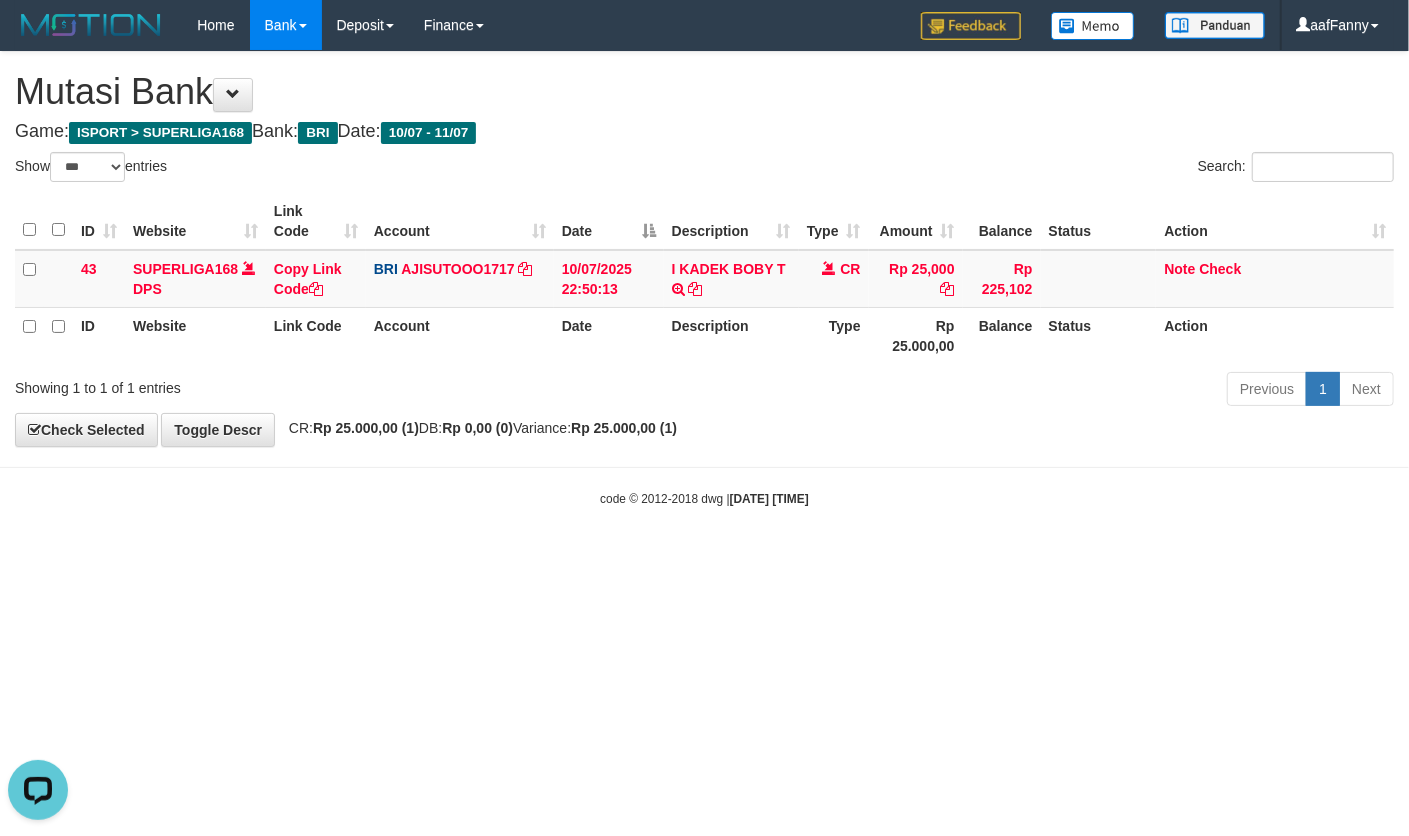 scroll, scrollTop: 0, scrollLeft: 0, axis: both 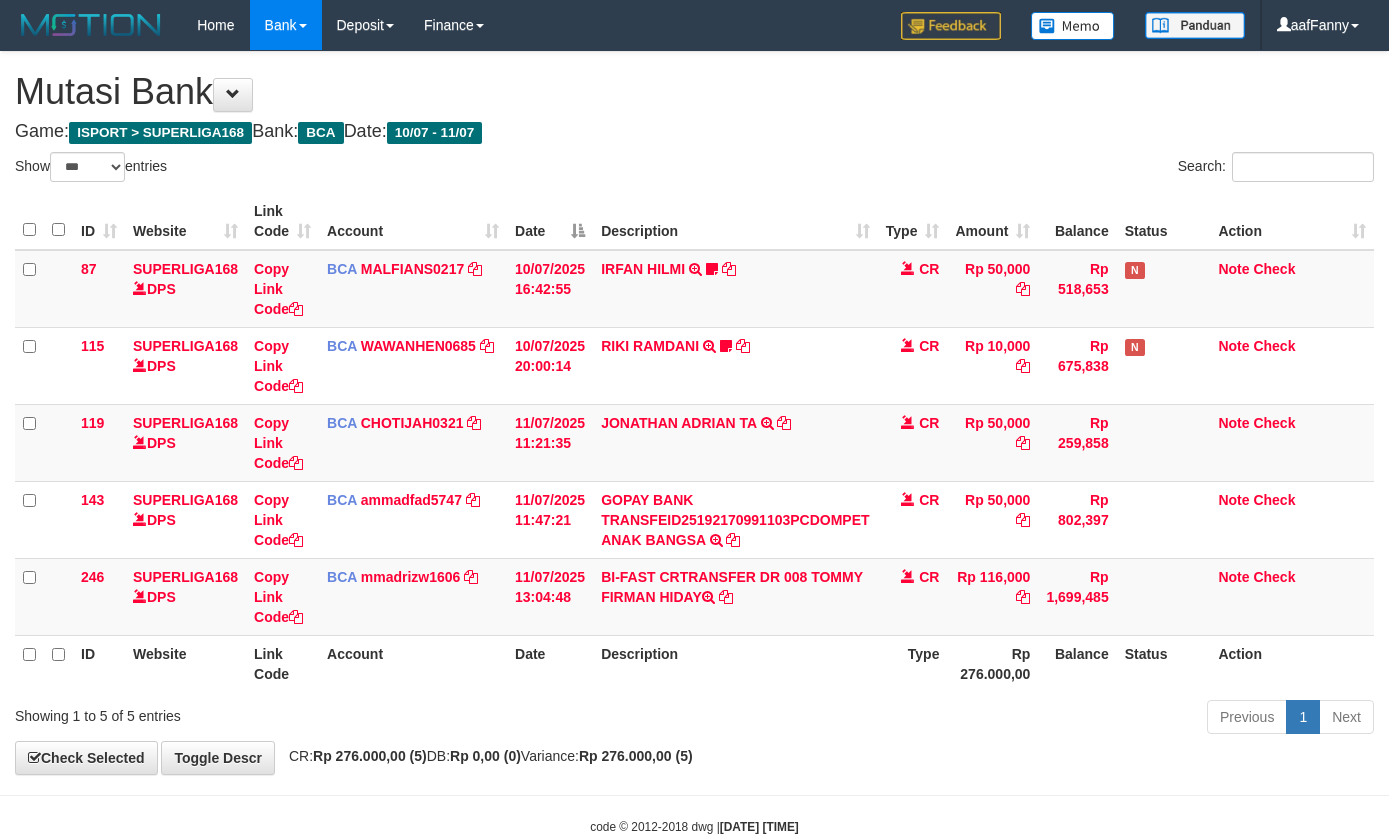 select on "***" 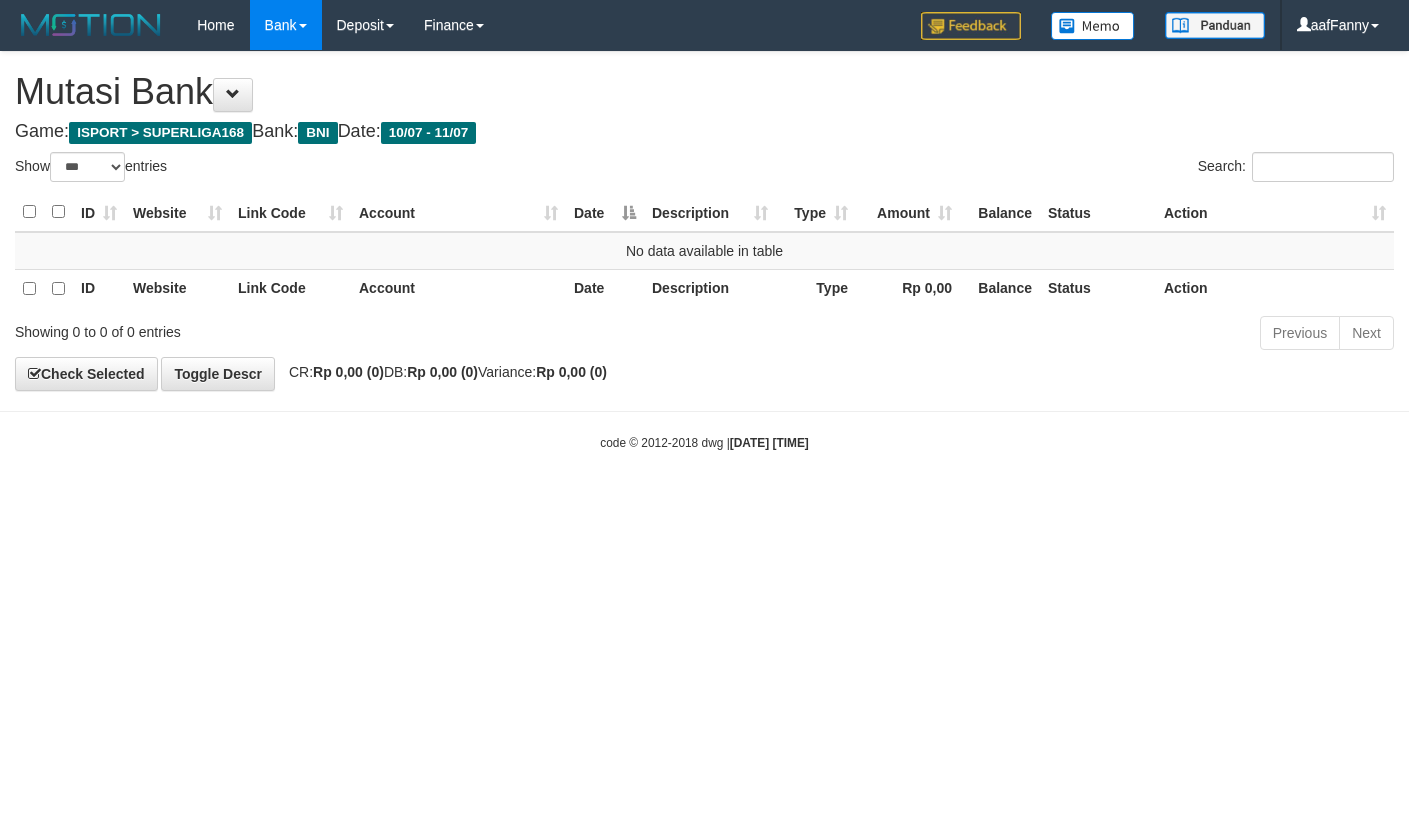 select on "***" 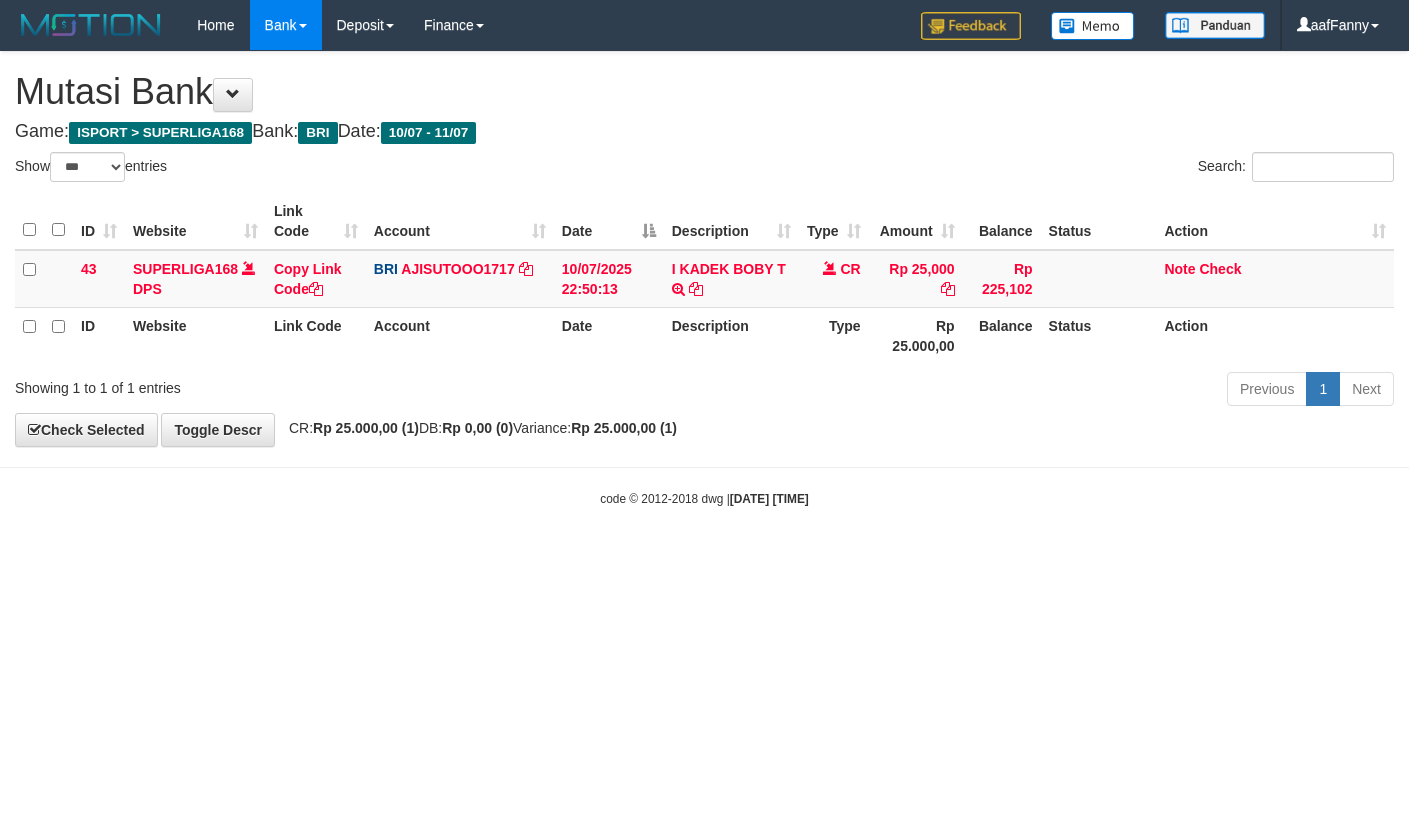 select on "***" 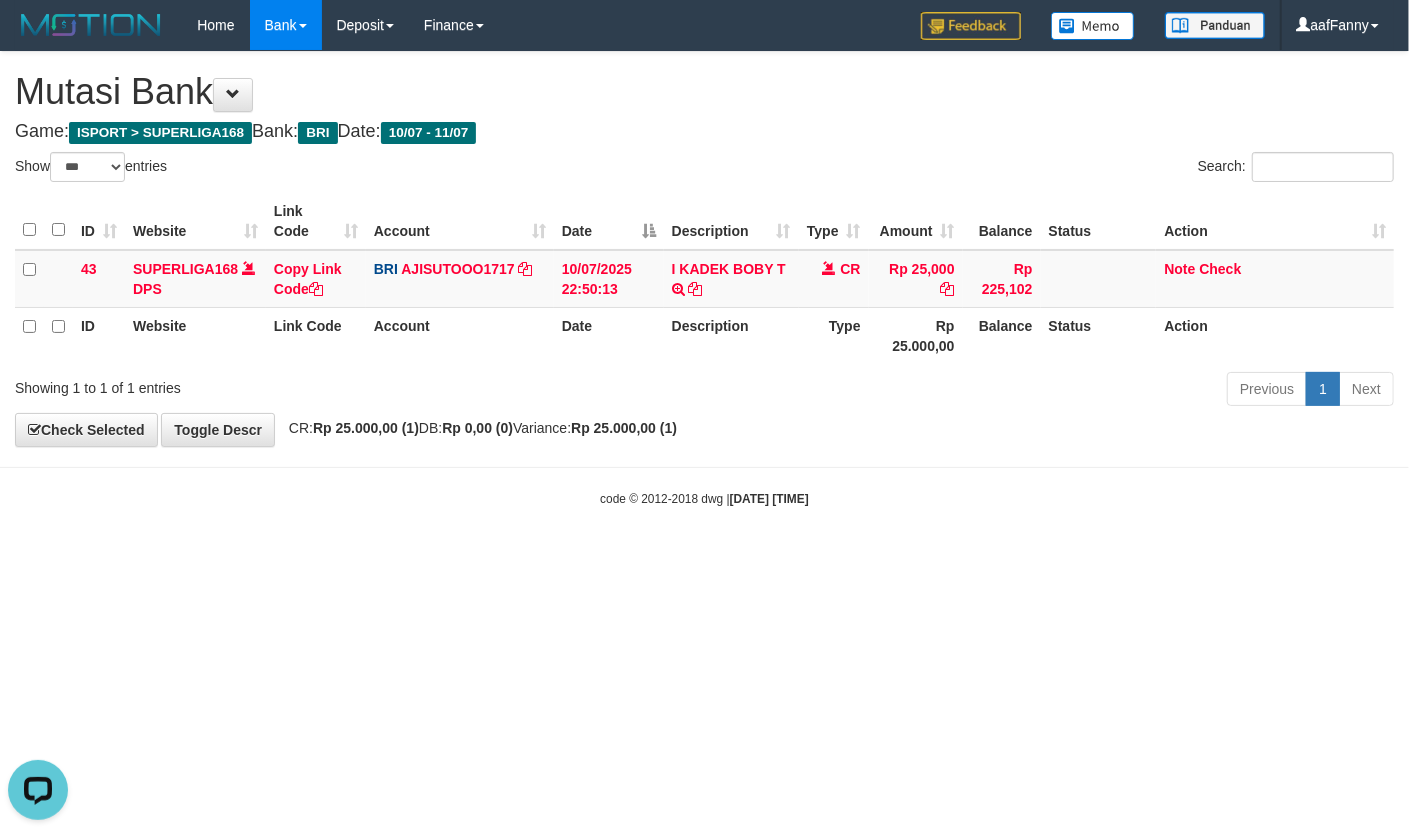 scroll, scrollTop: 0, scrollLeft: 0, axis: both 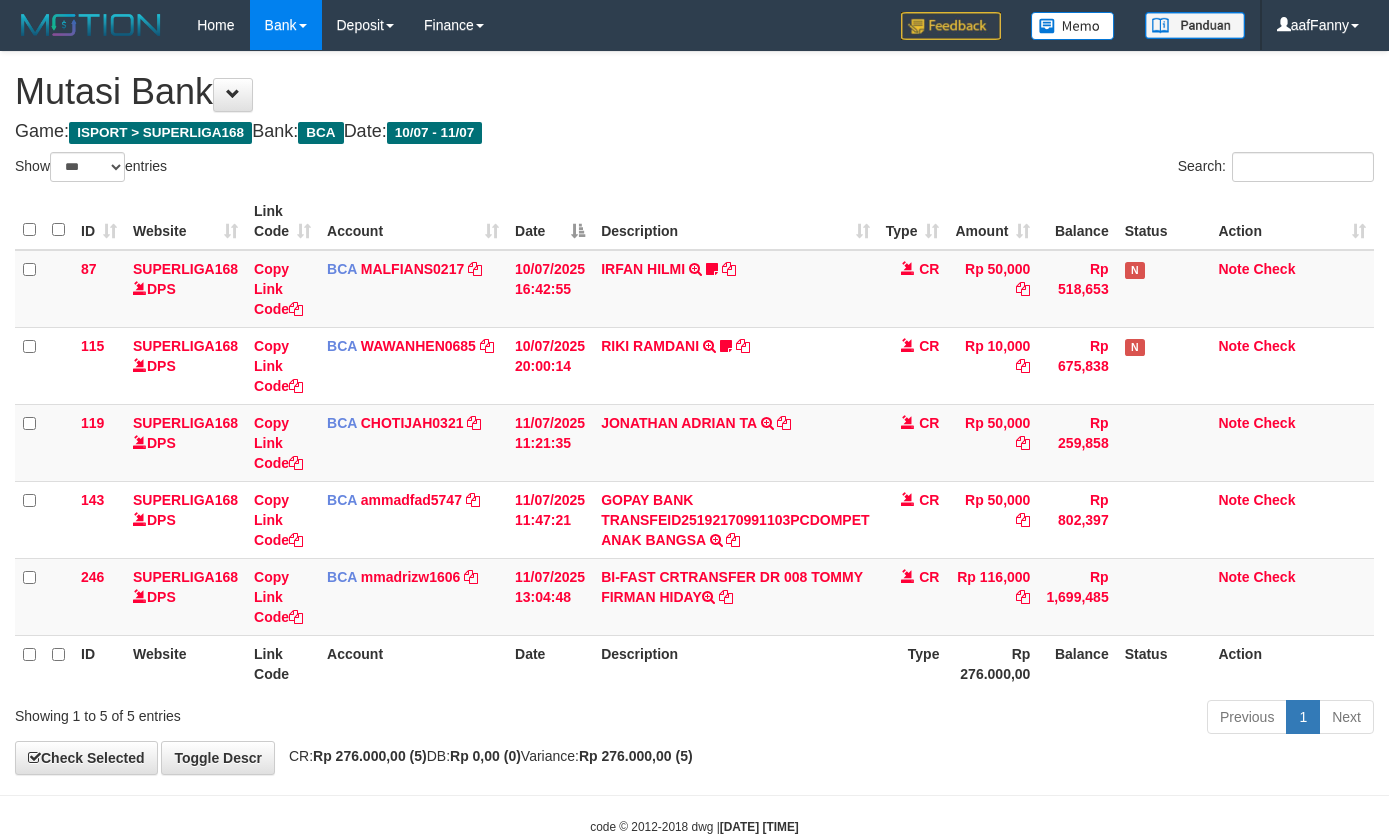 select on "***" 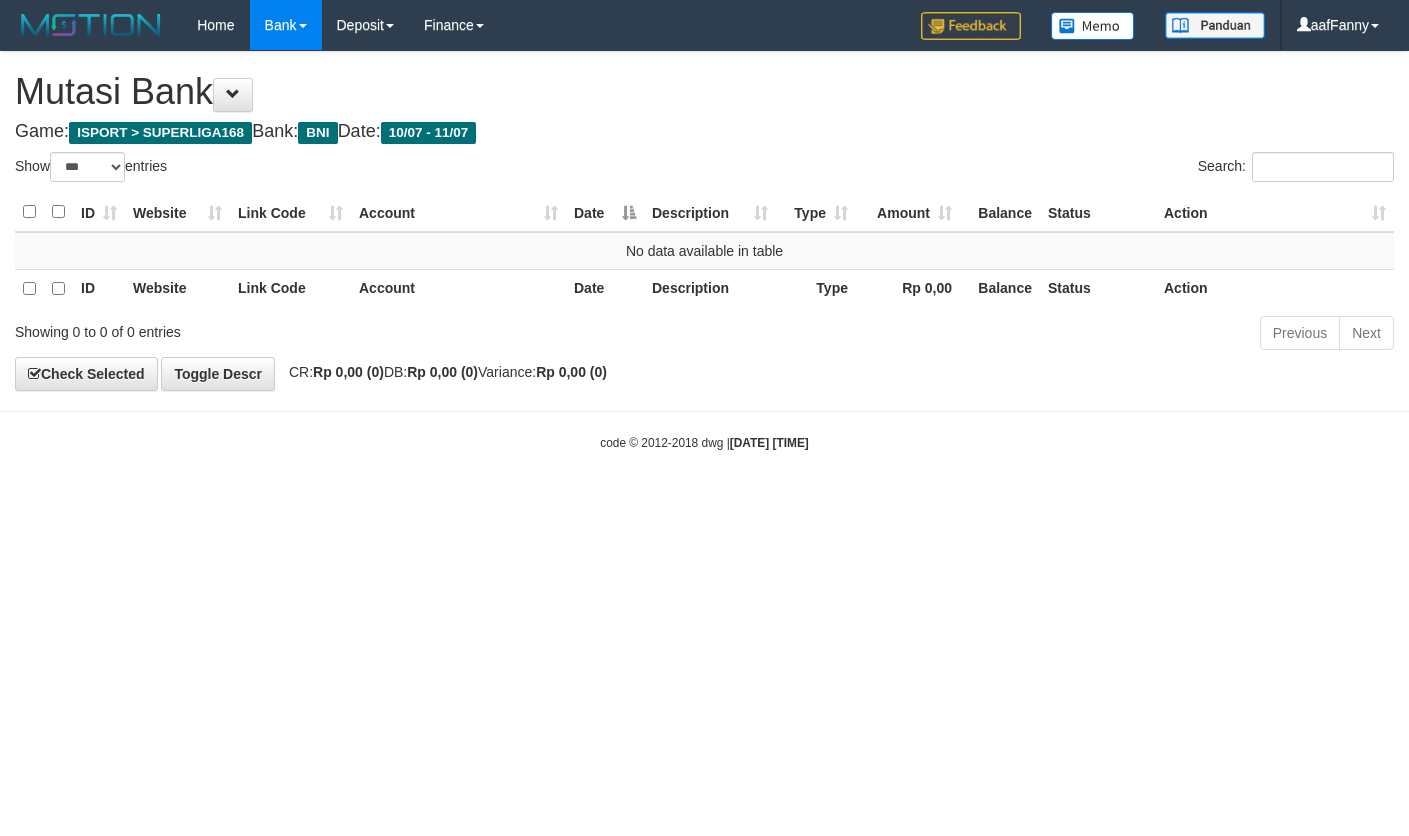 select on "***" 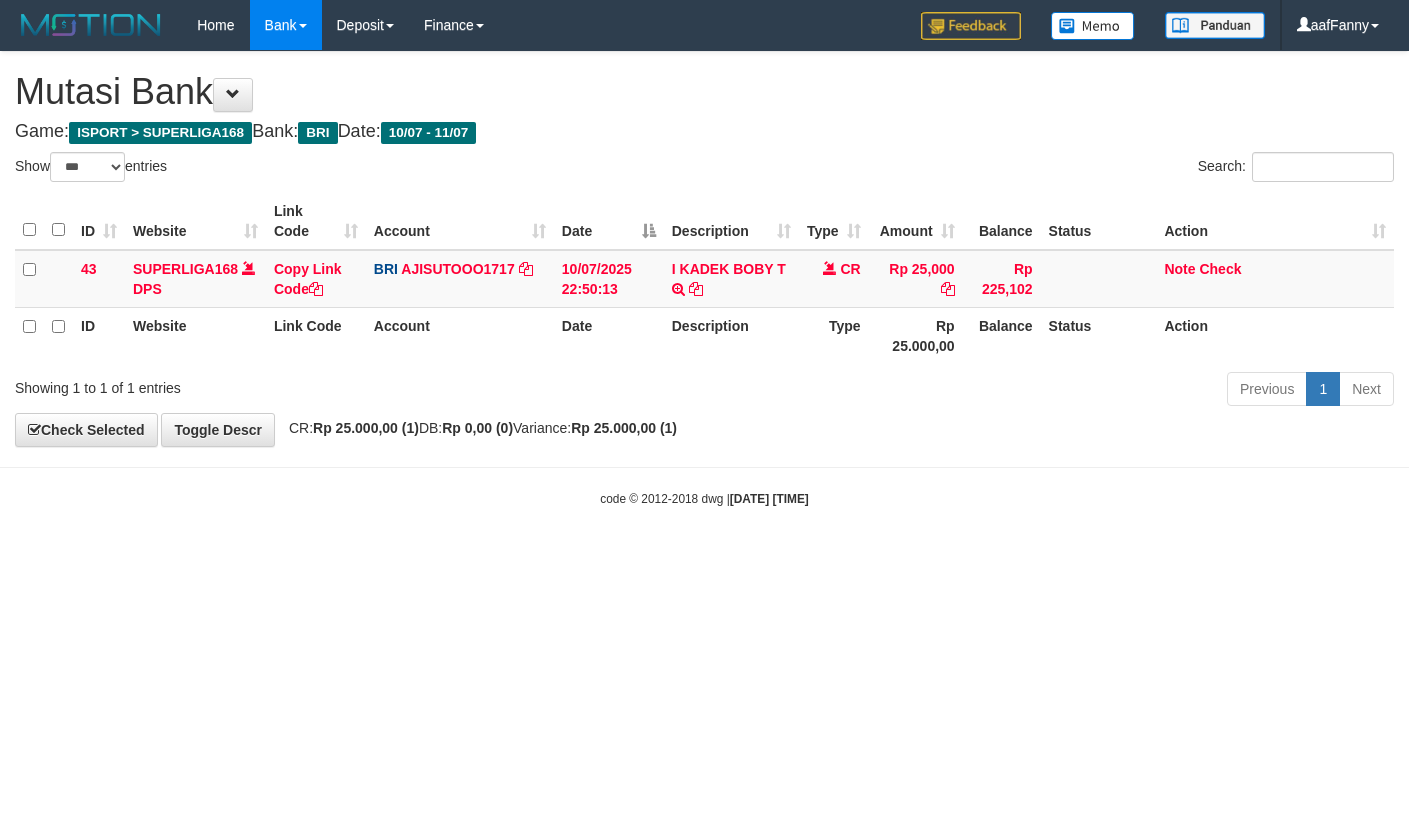 select on "***" 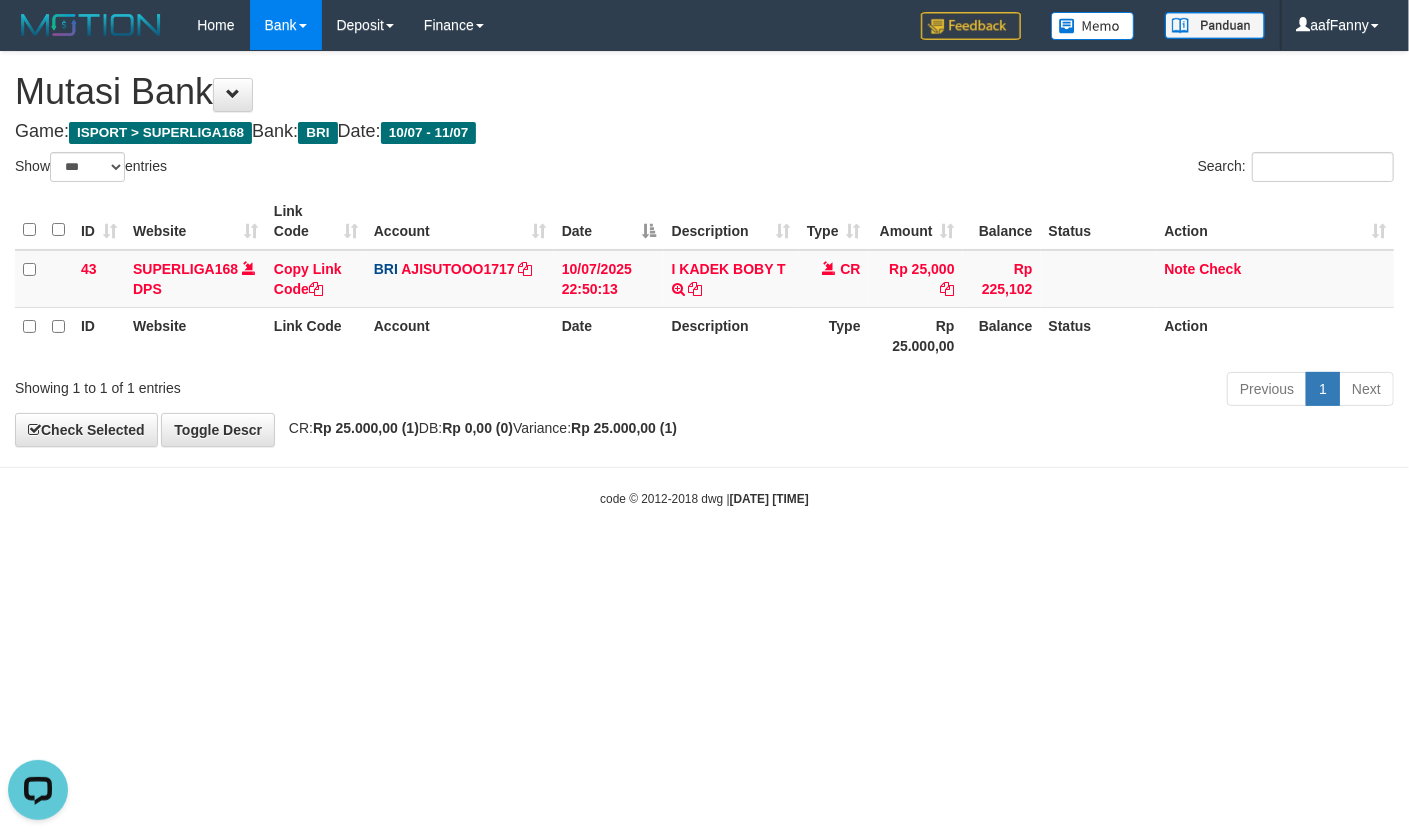 scroll, scrollTop: 0, scrollLeft: 0, axis: both 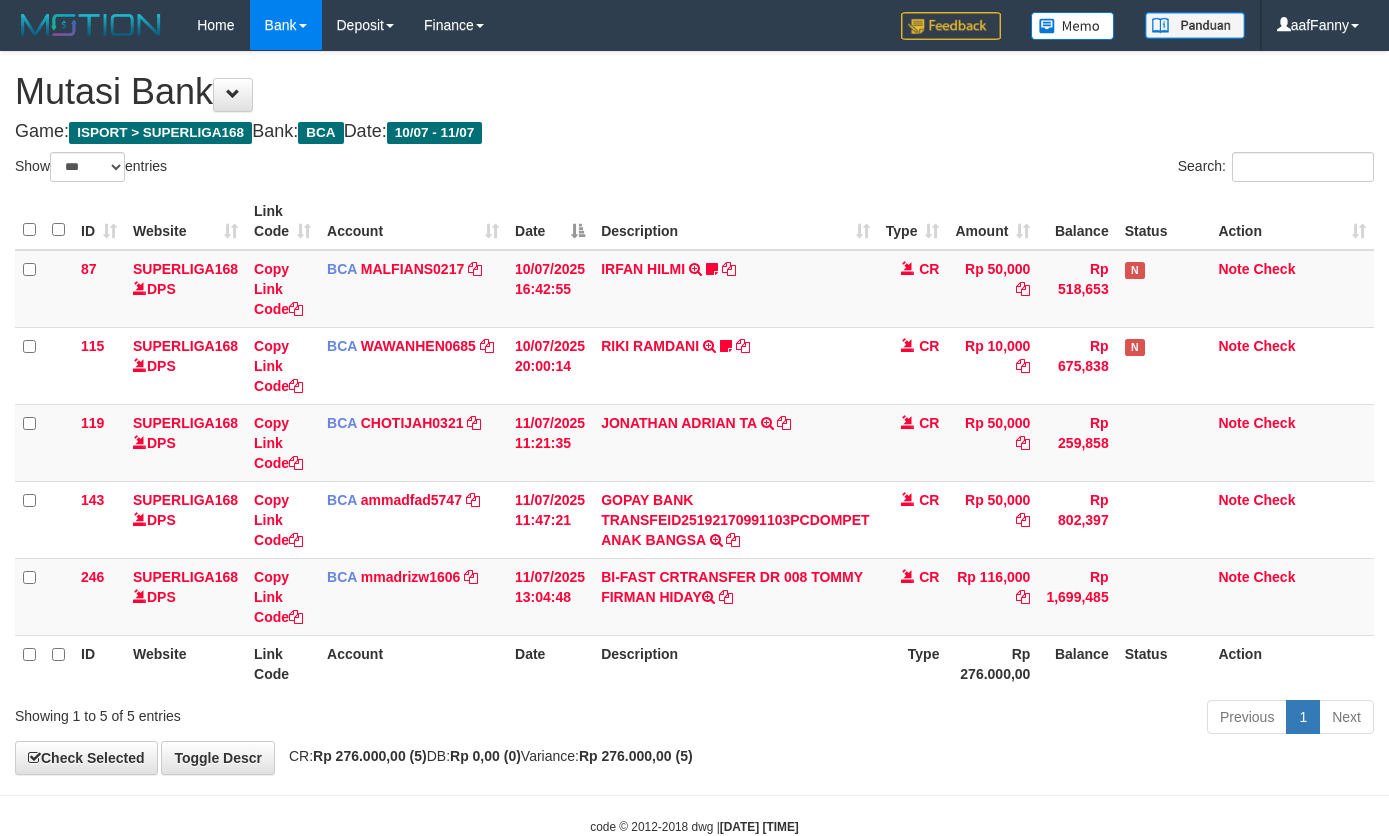 select on "***" 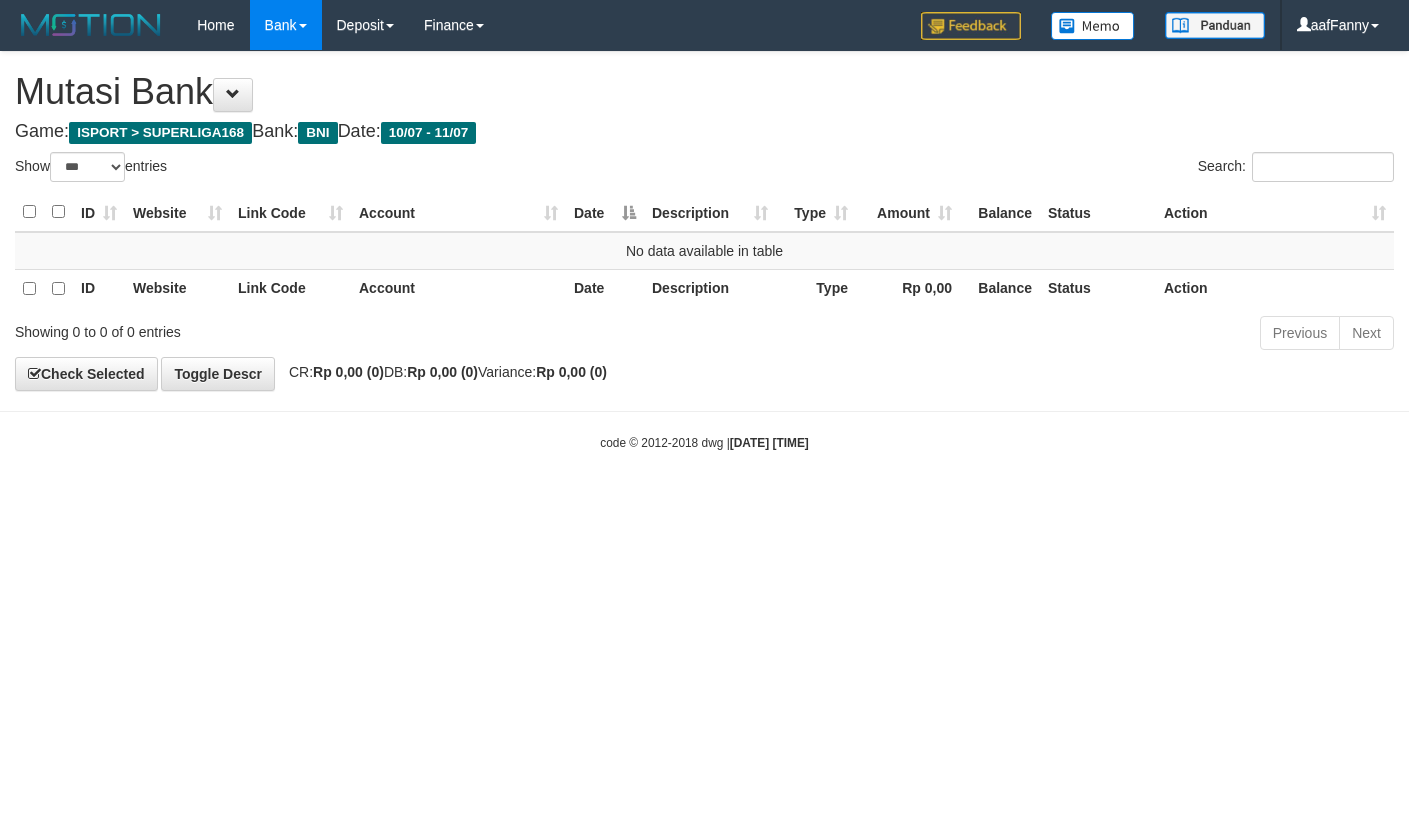 select on "***" 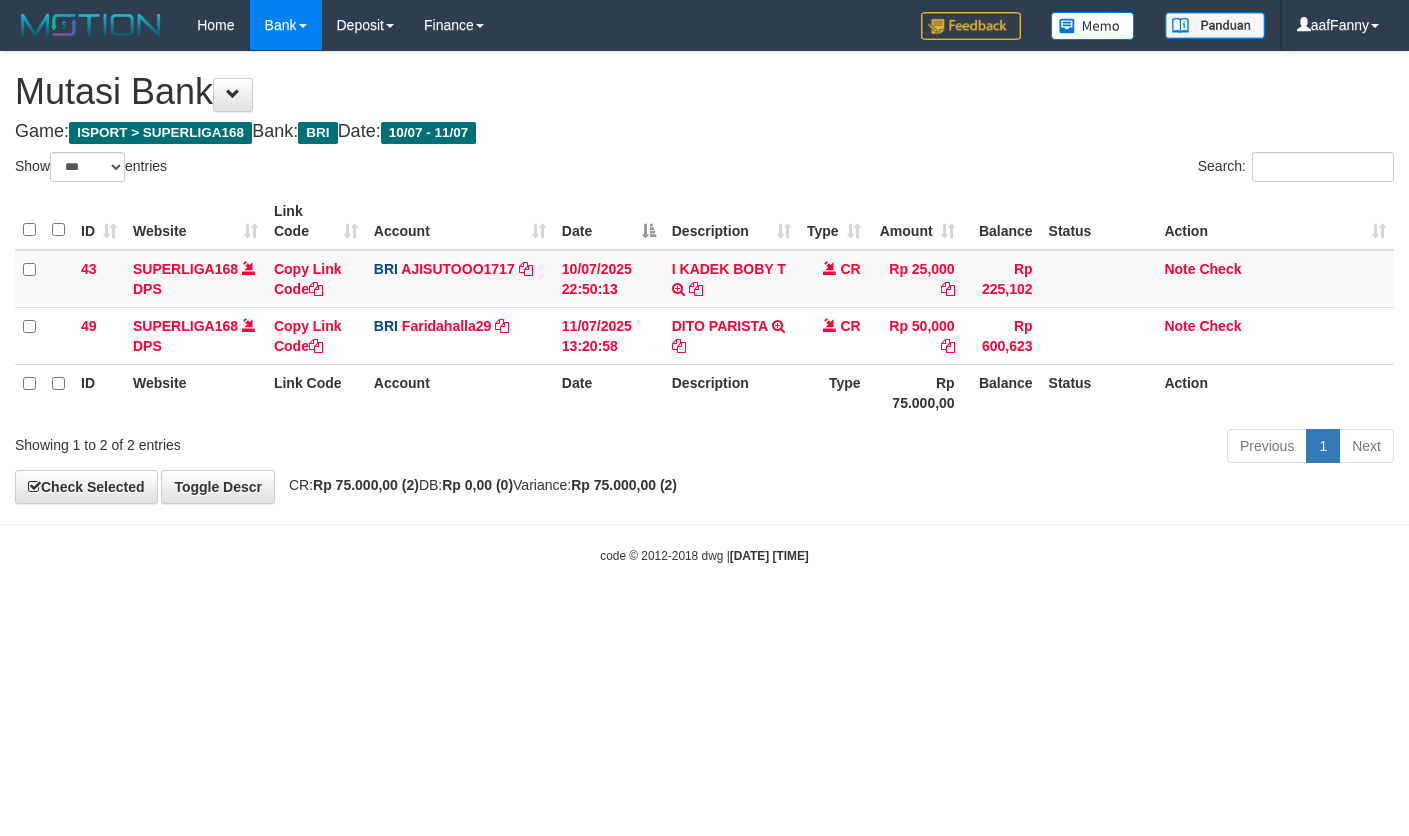 select on "***" 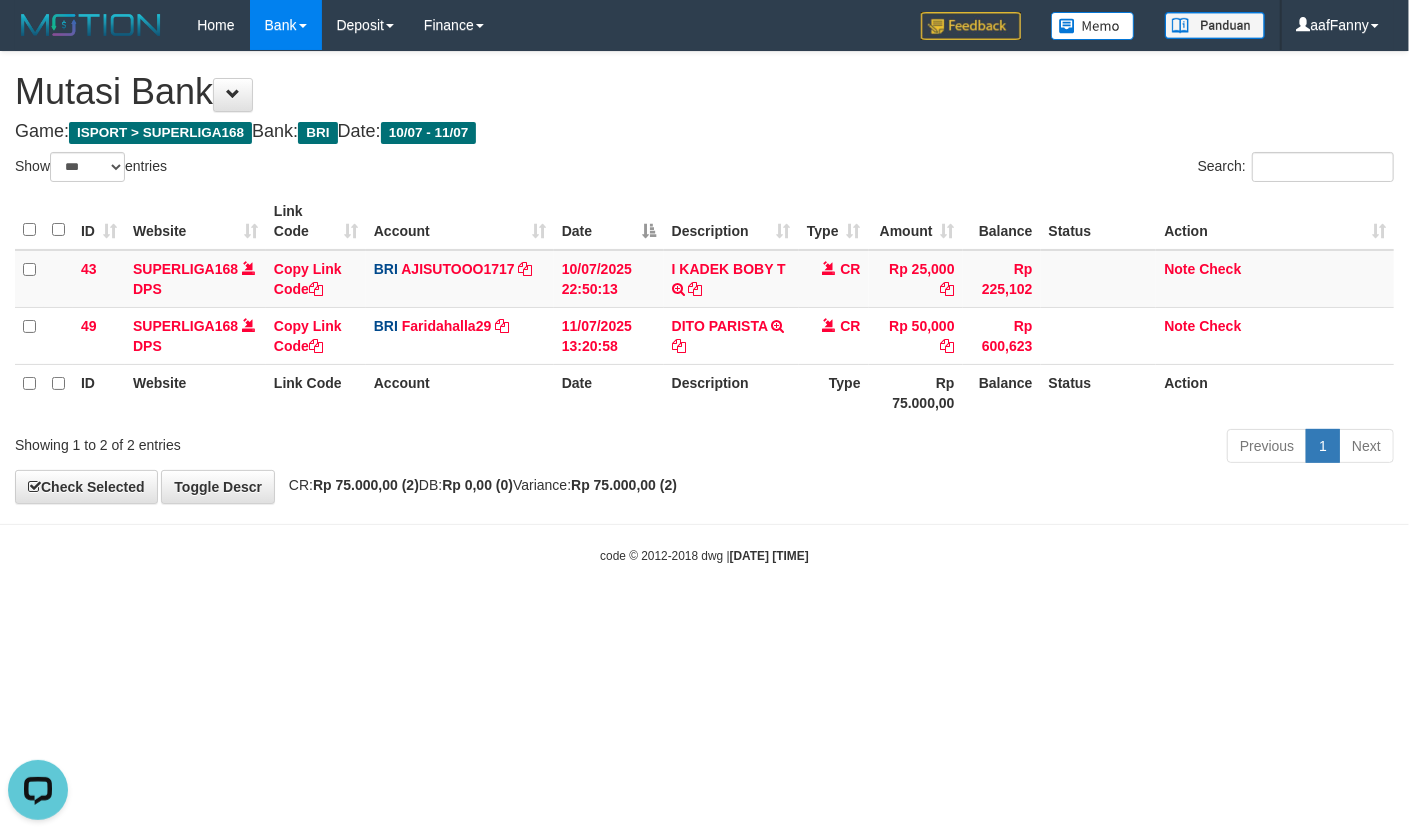scroll, scrollTop: 0, scrollLeft: 0, axis: both 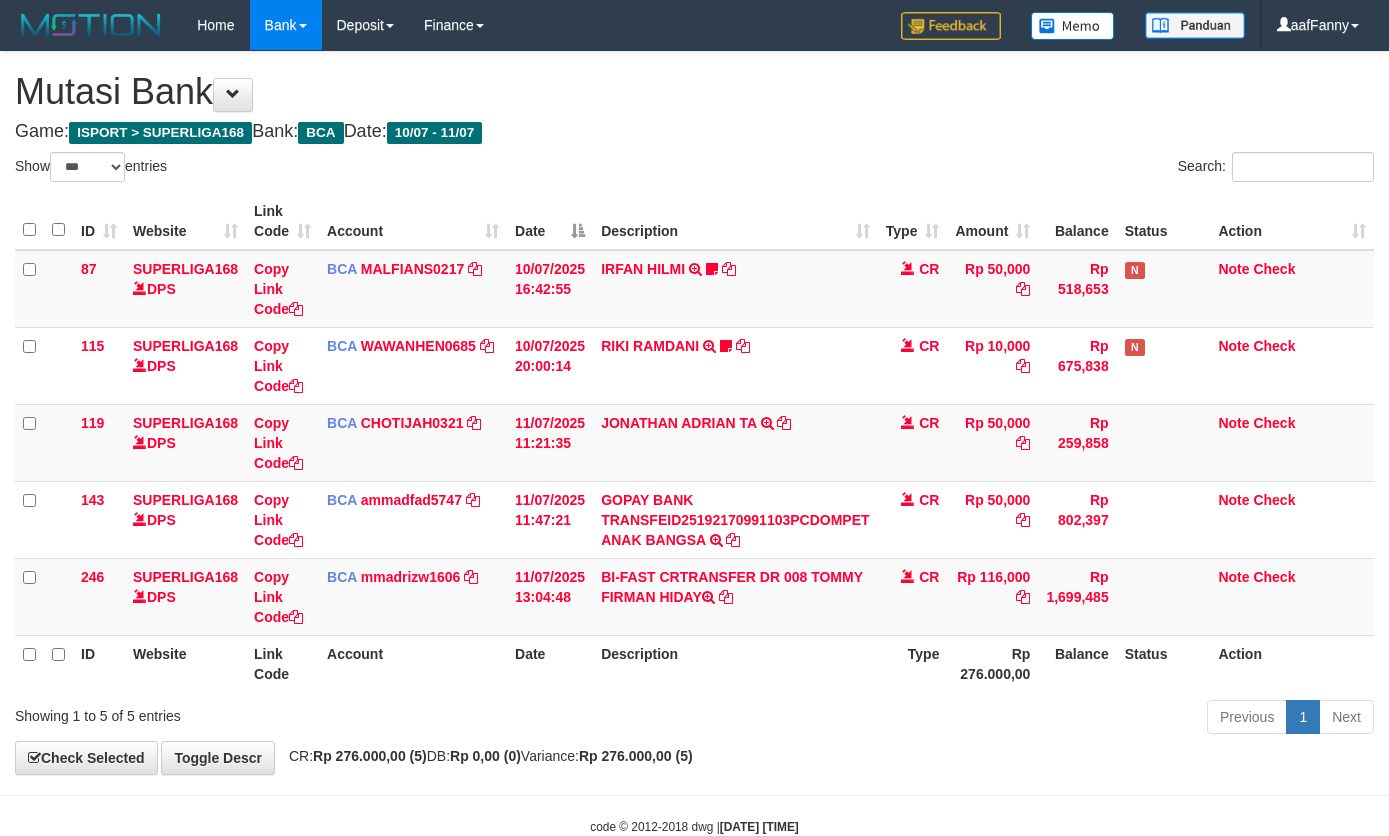 select on "***" 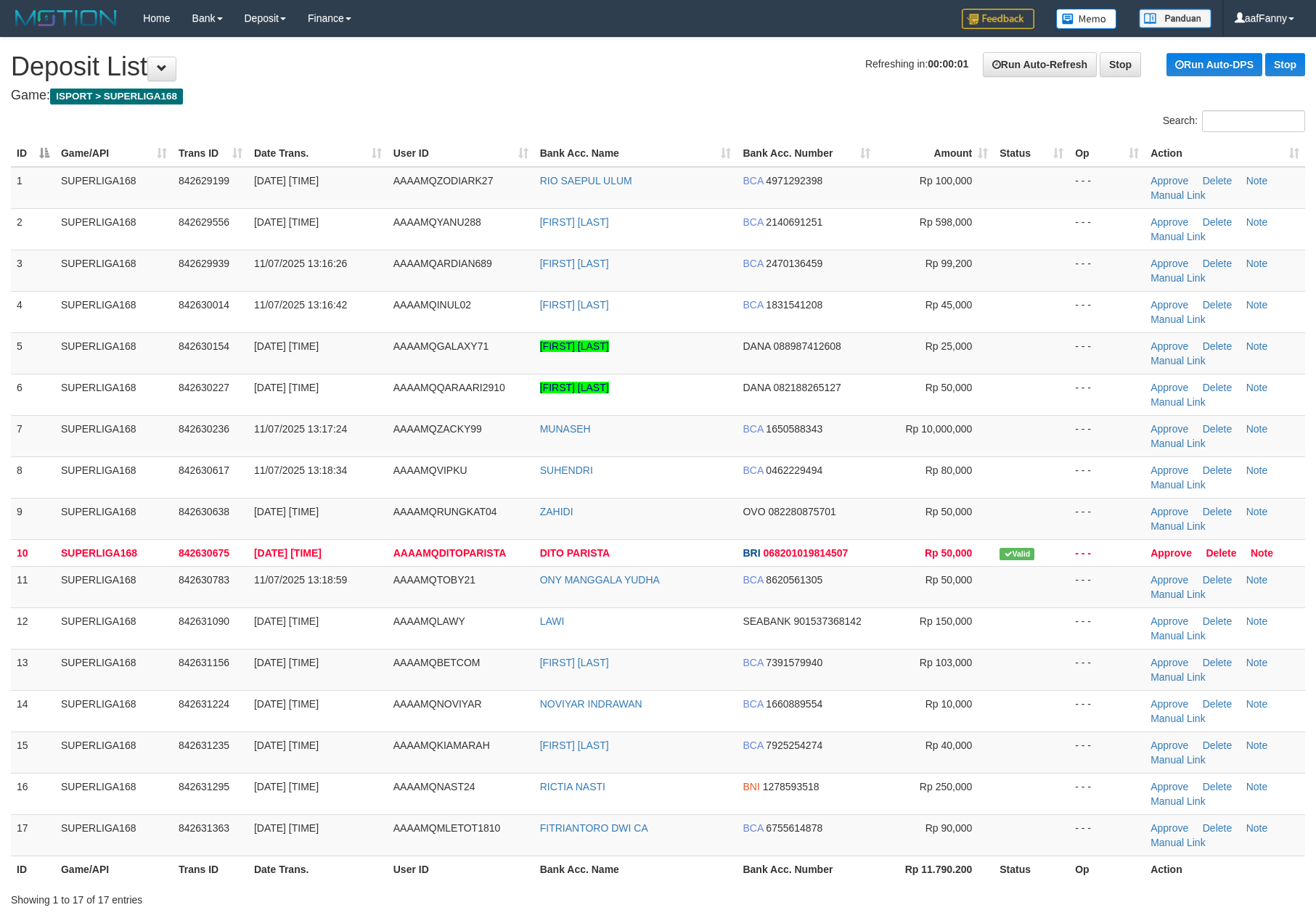 scroll, scrollTop: 0, scrollLeft: 0, axis: both 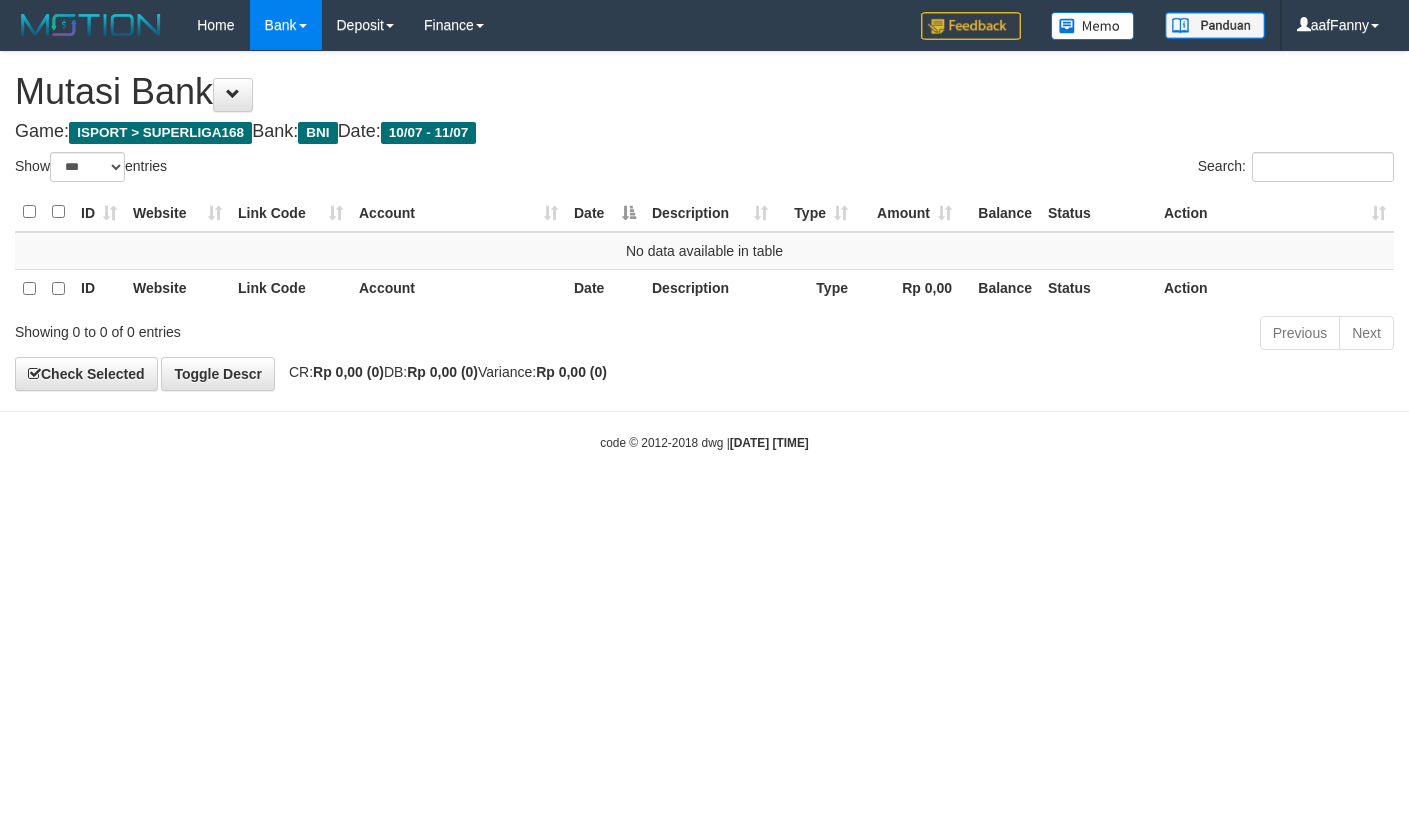 select on "***" 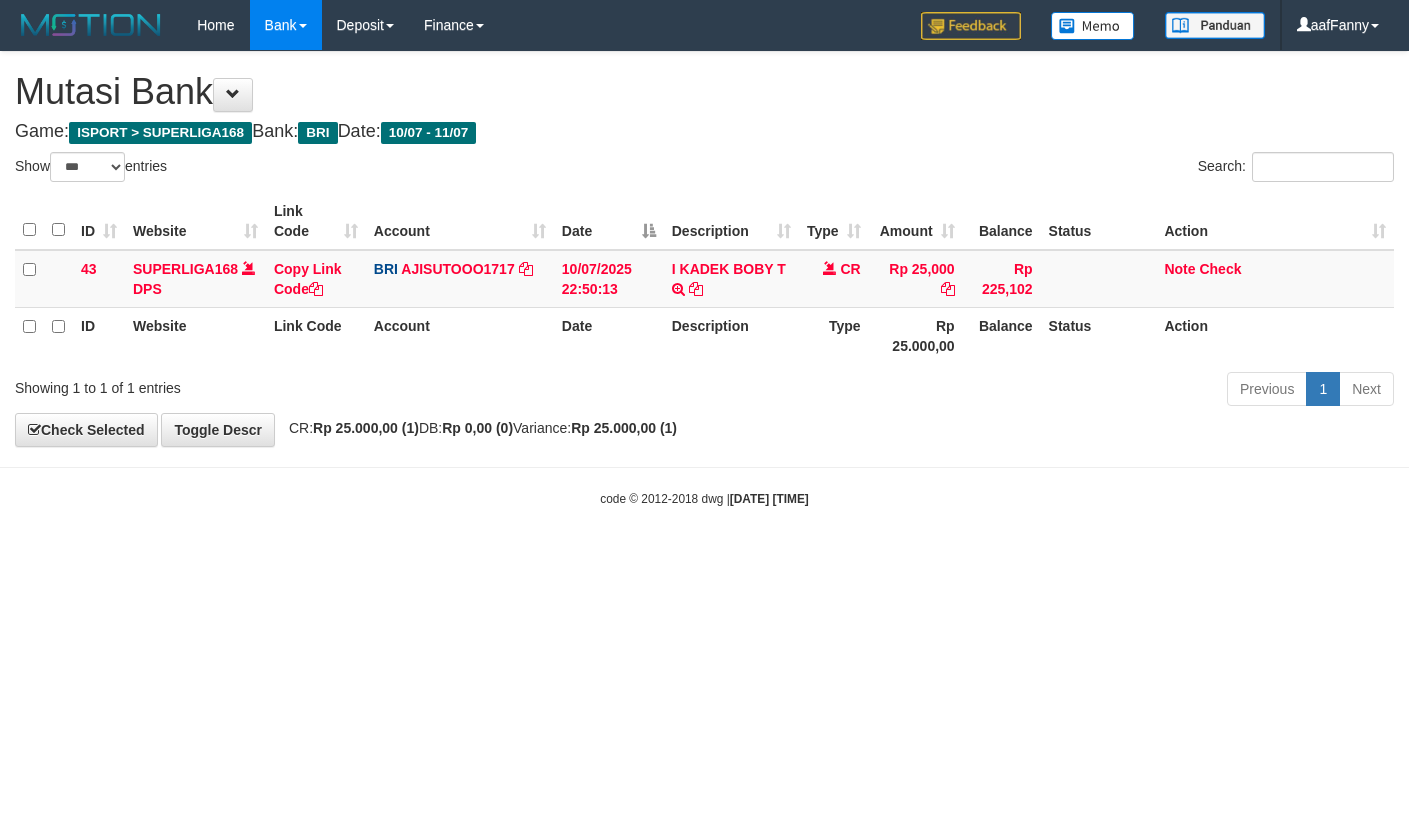select on "***" 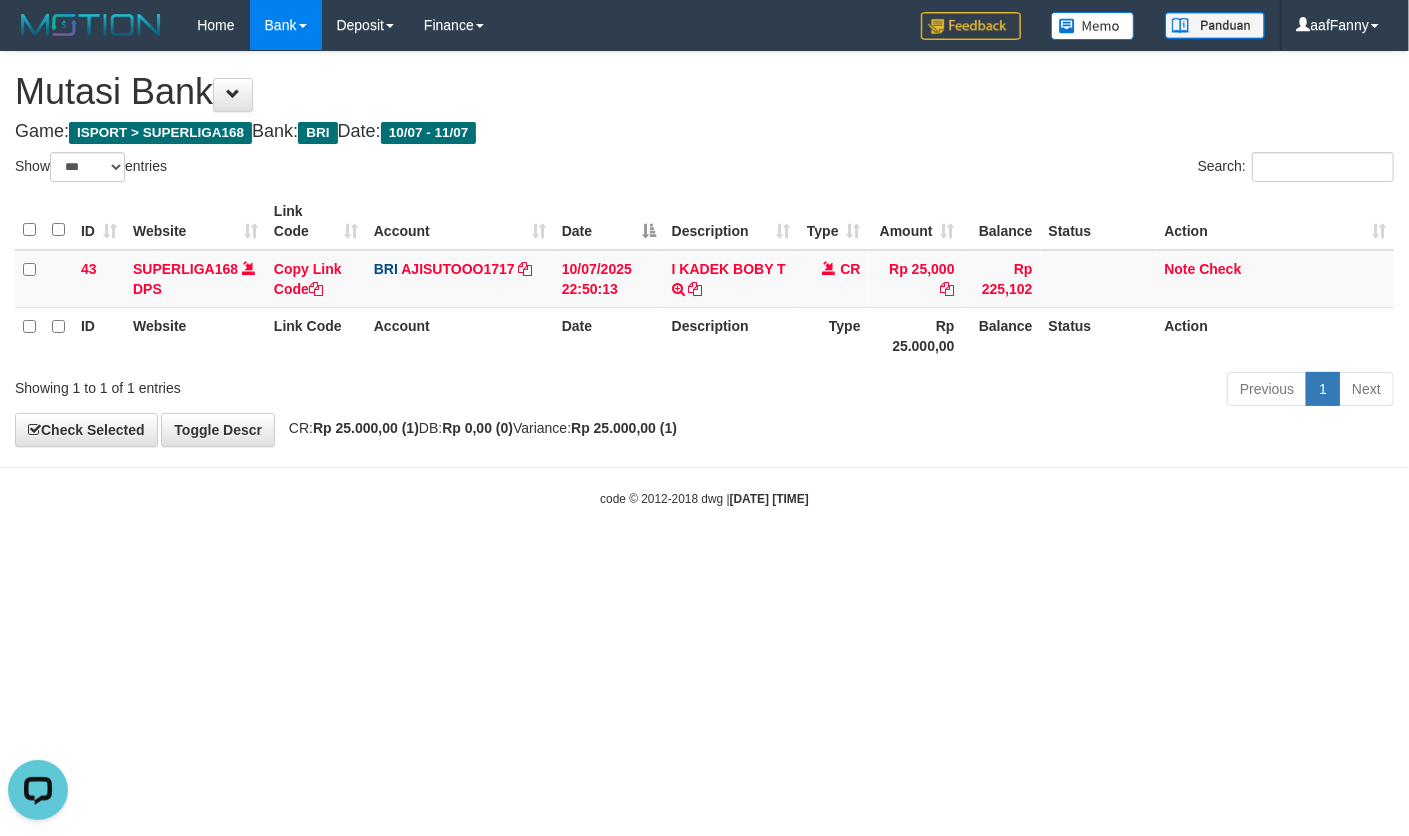 scroll, scrollTop: 0, scrollLeft: 0, axis: both 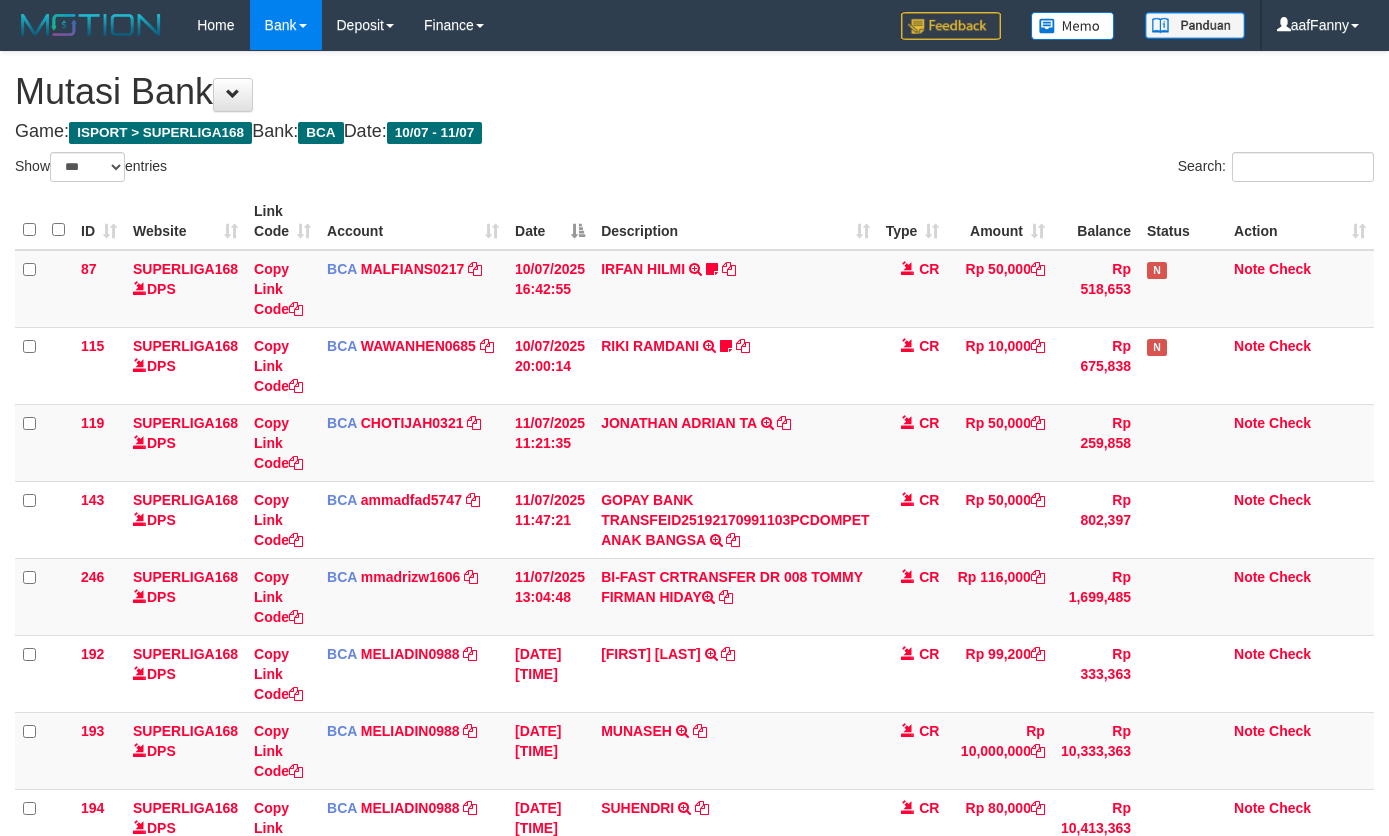 select on "***" 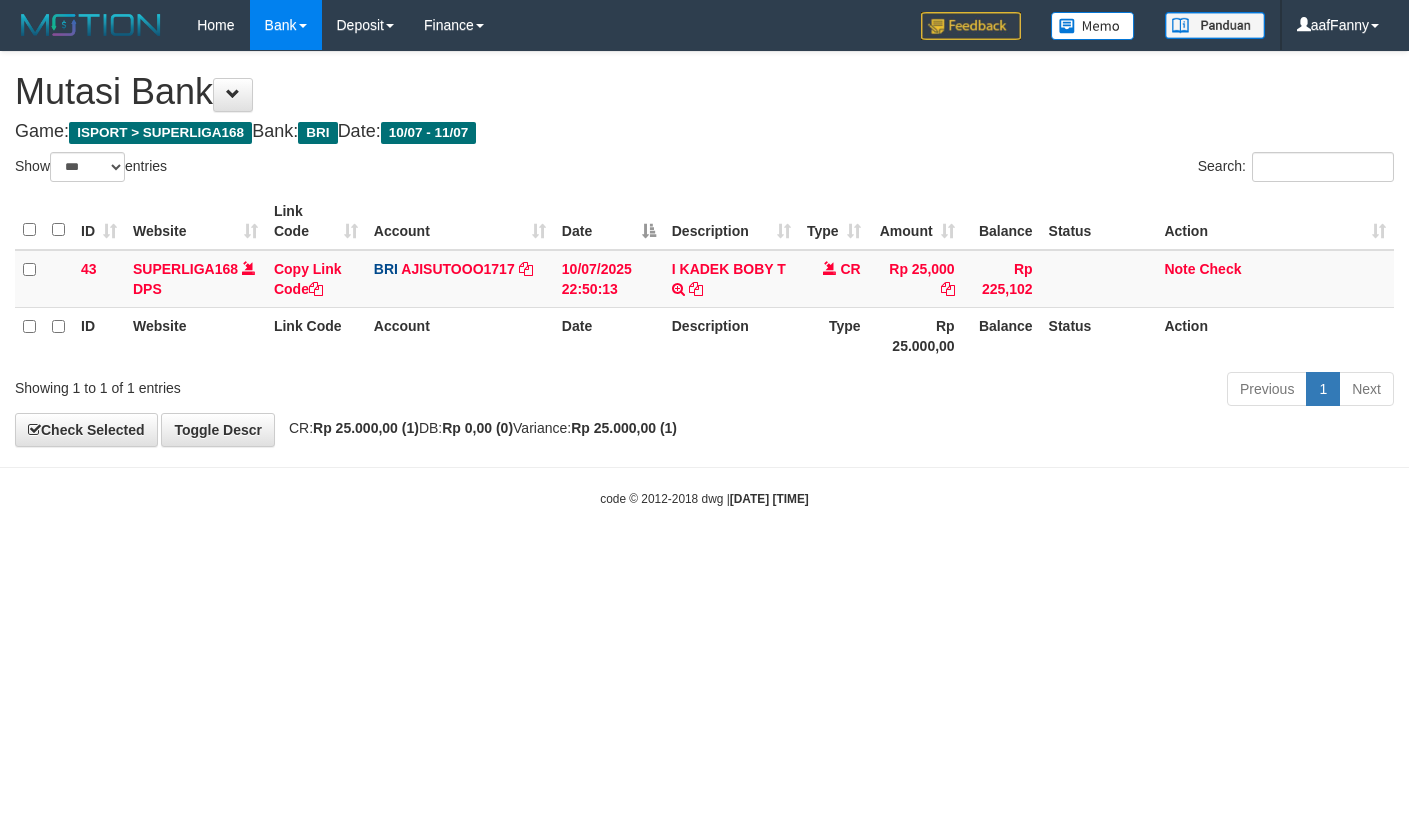 select on "***" 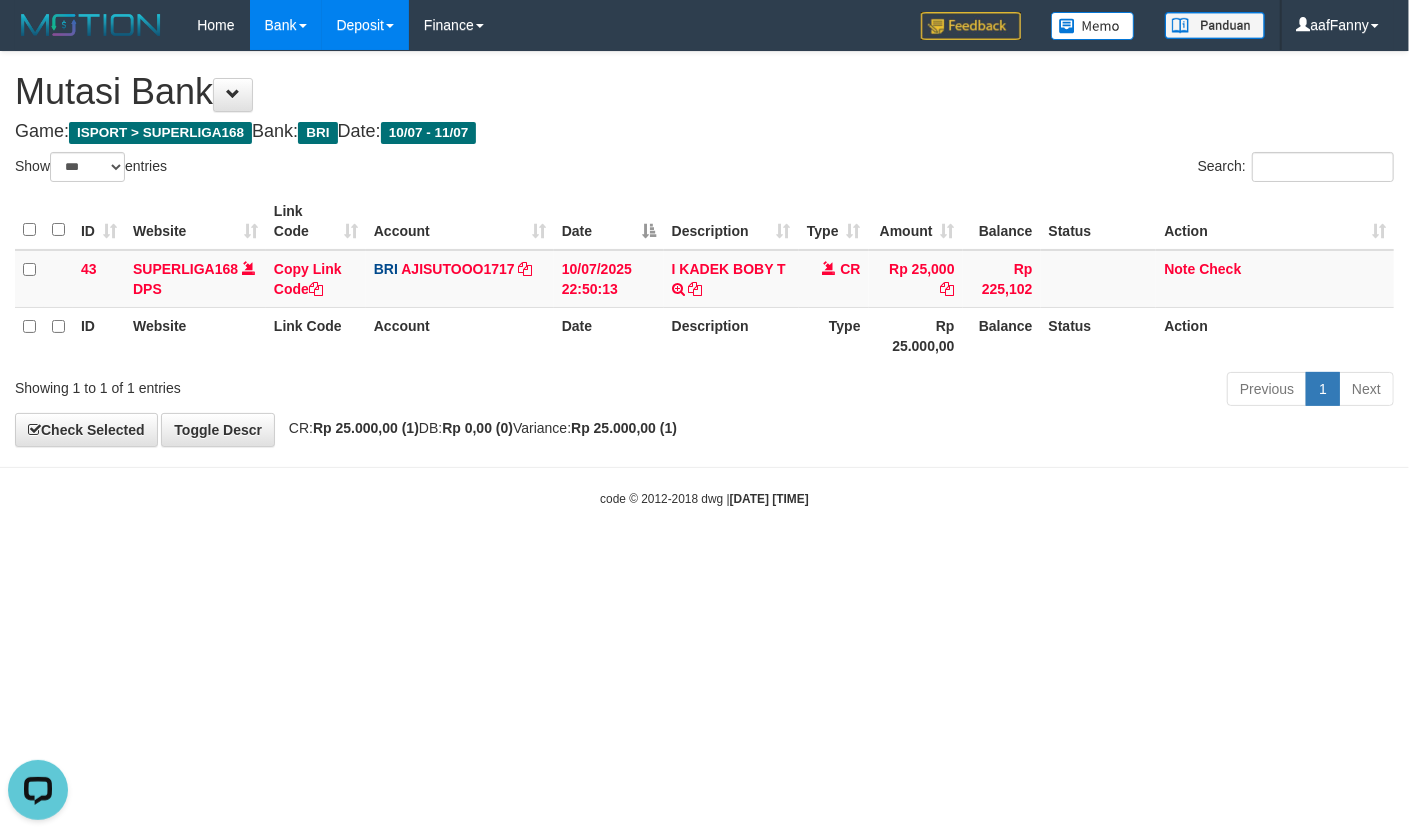 scroll, scrollTop: 0, scrollLeft: 0, axis: both 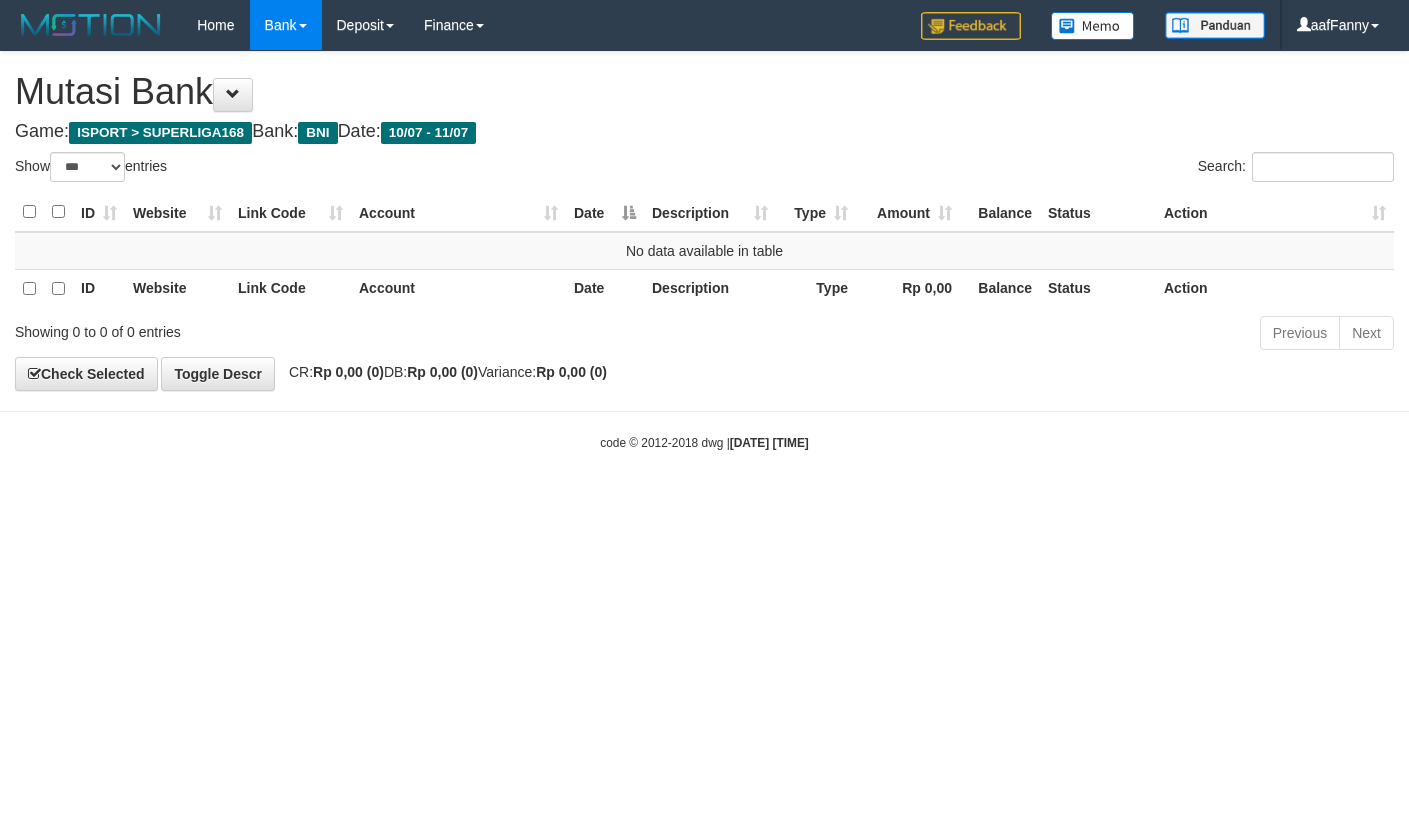 select on "***" 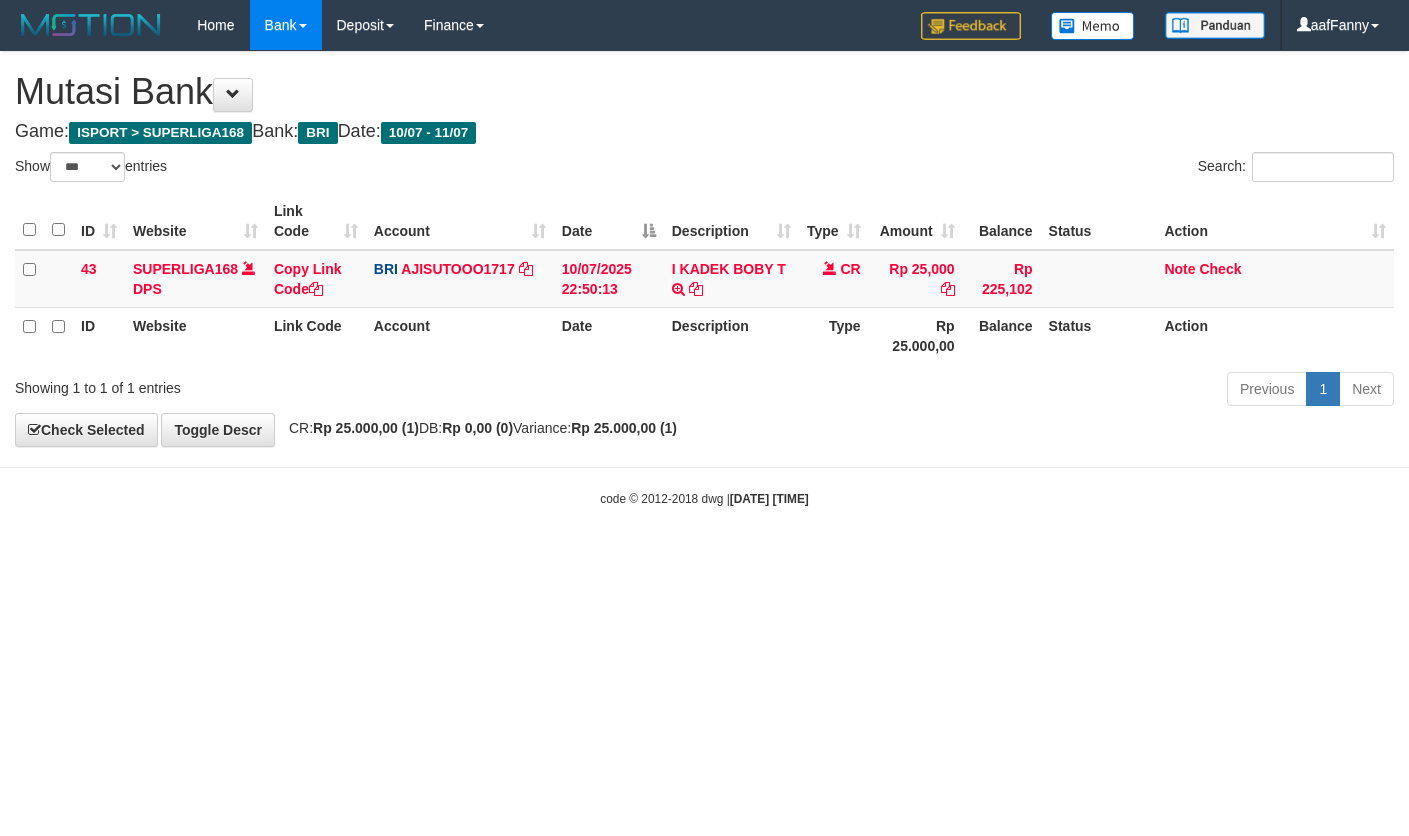 select on "***" 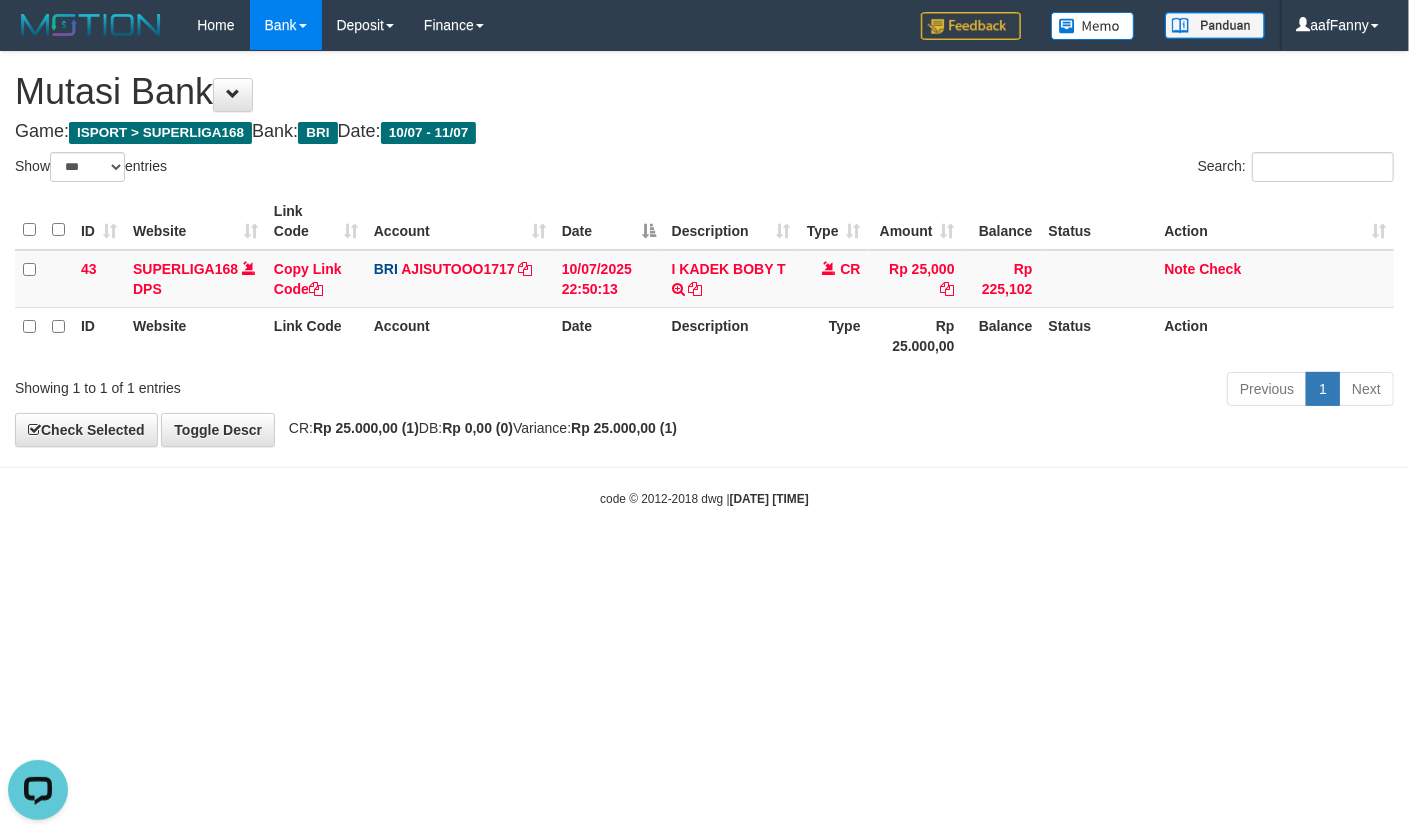 scroll, scrollTop: 0, scrollLeft: 0, axis: both 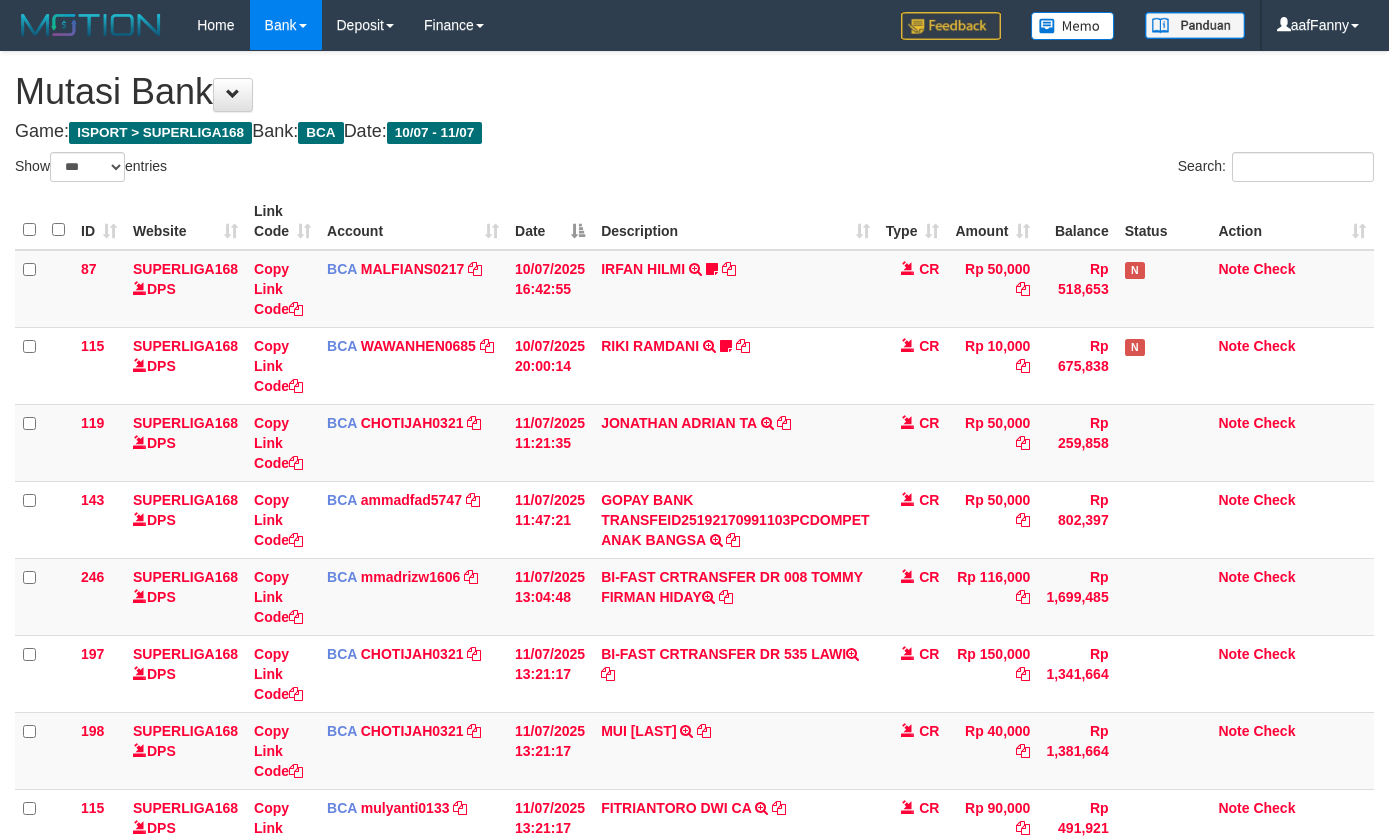 select on "***" 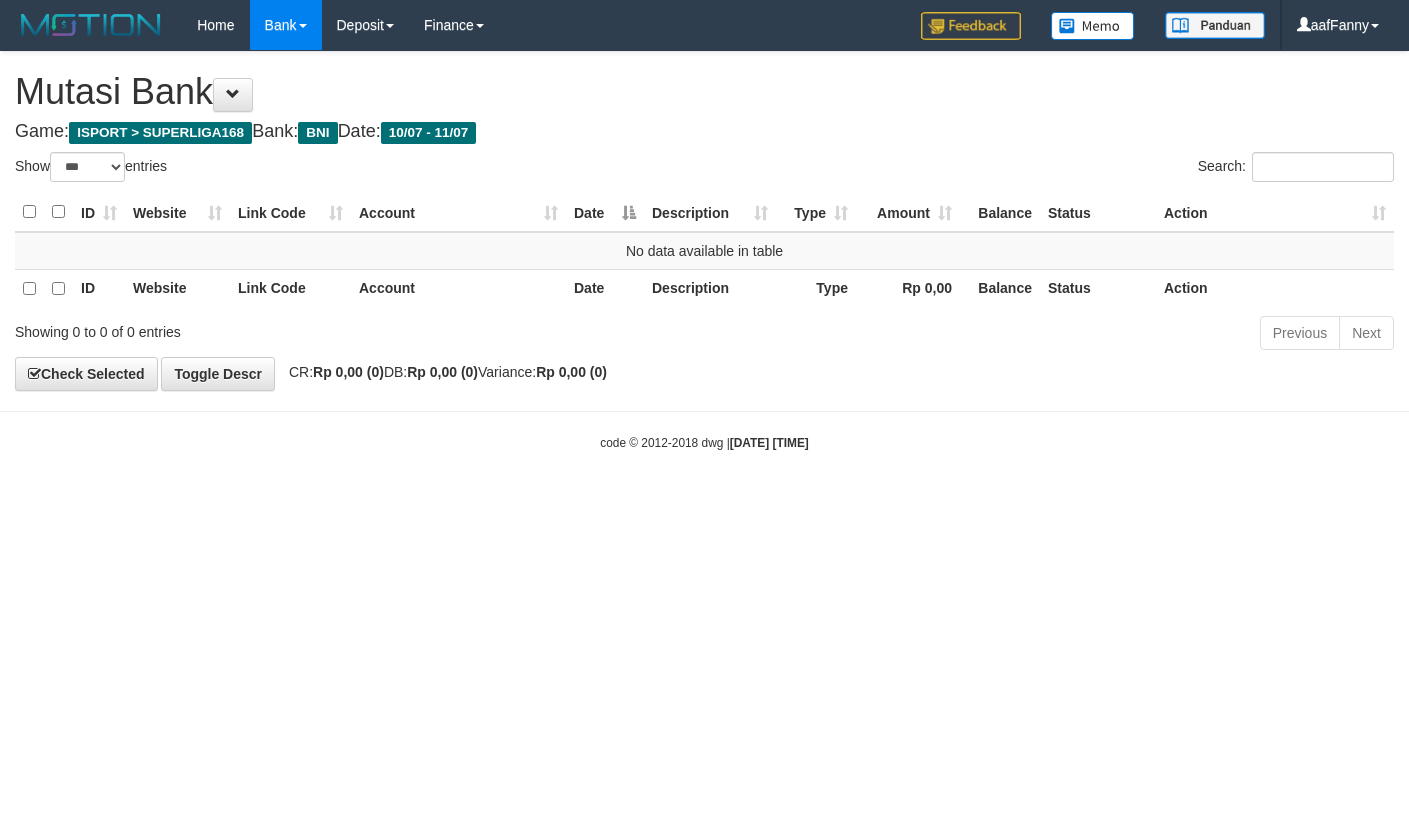 select on "***" 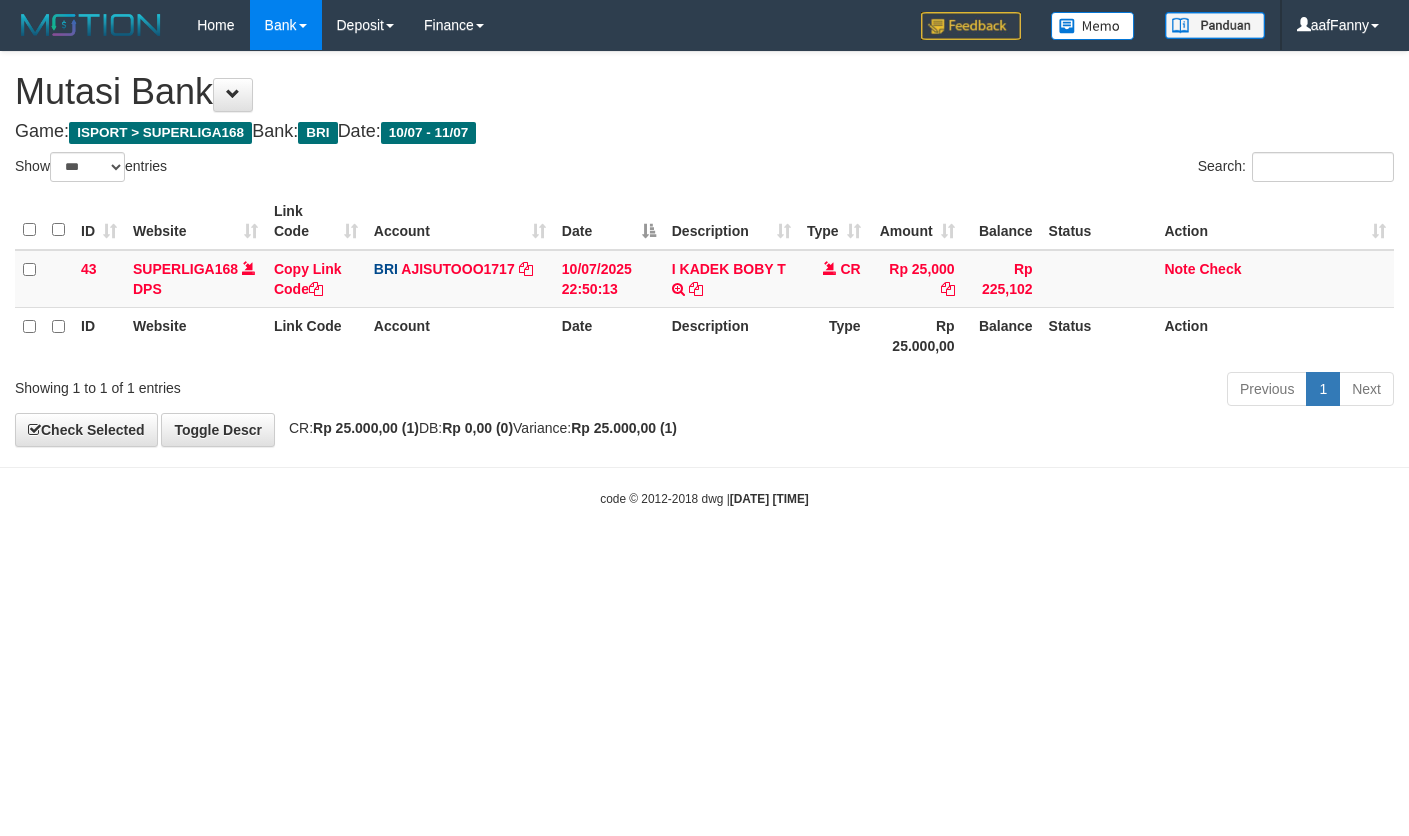 select on "***" 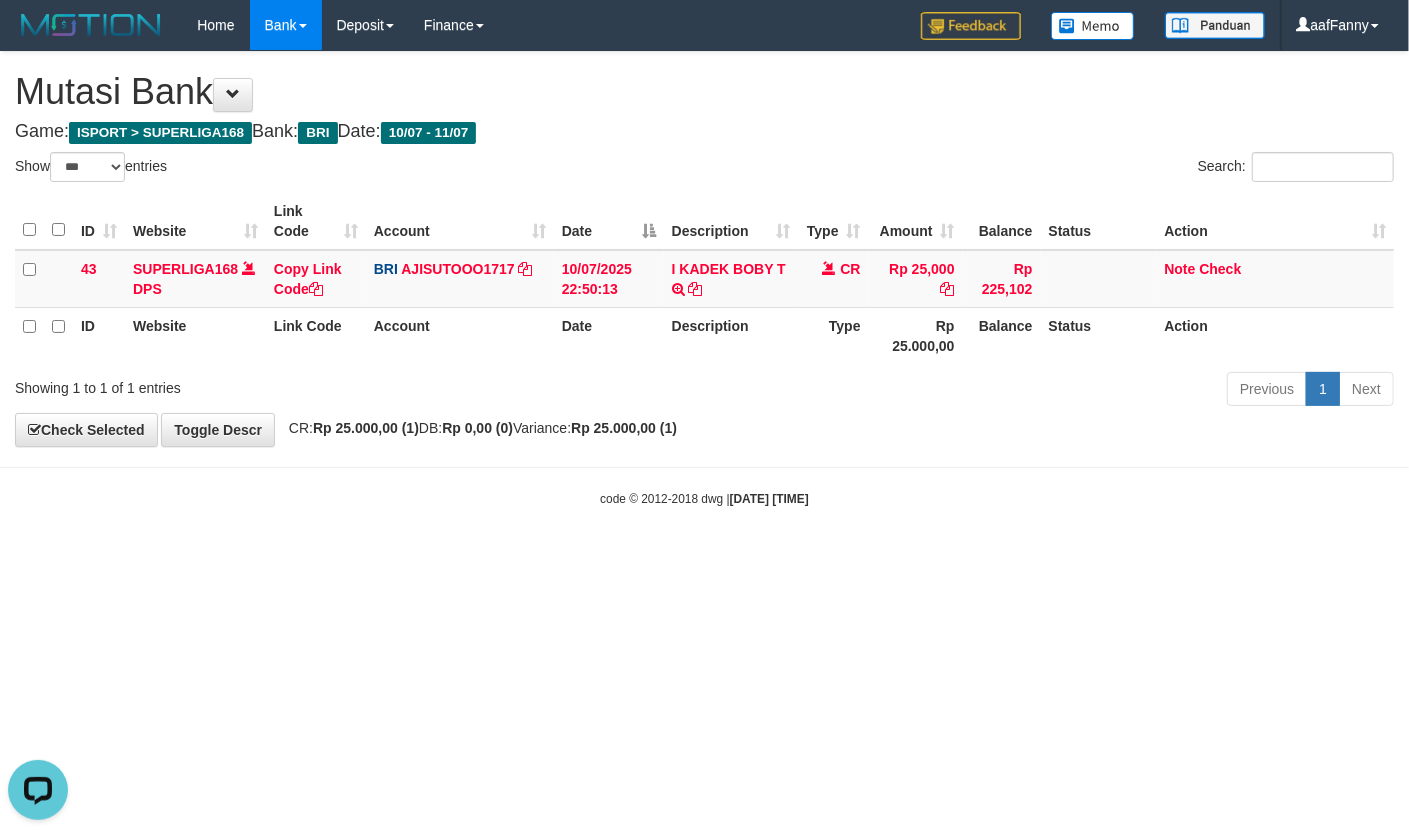 scroll, scrollTop: 0, scrollLeft: 0, axis: both 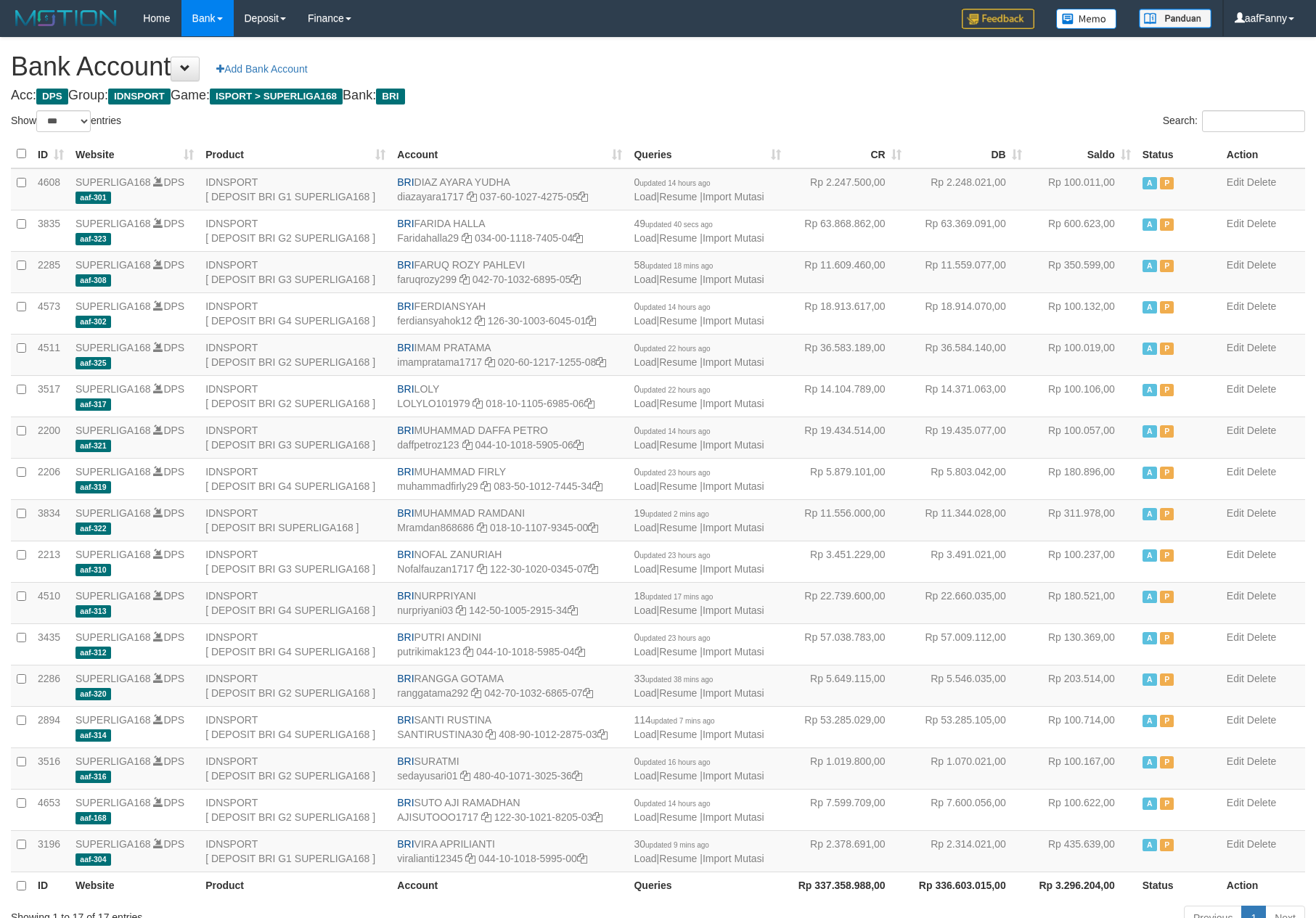 select on "***" 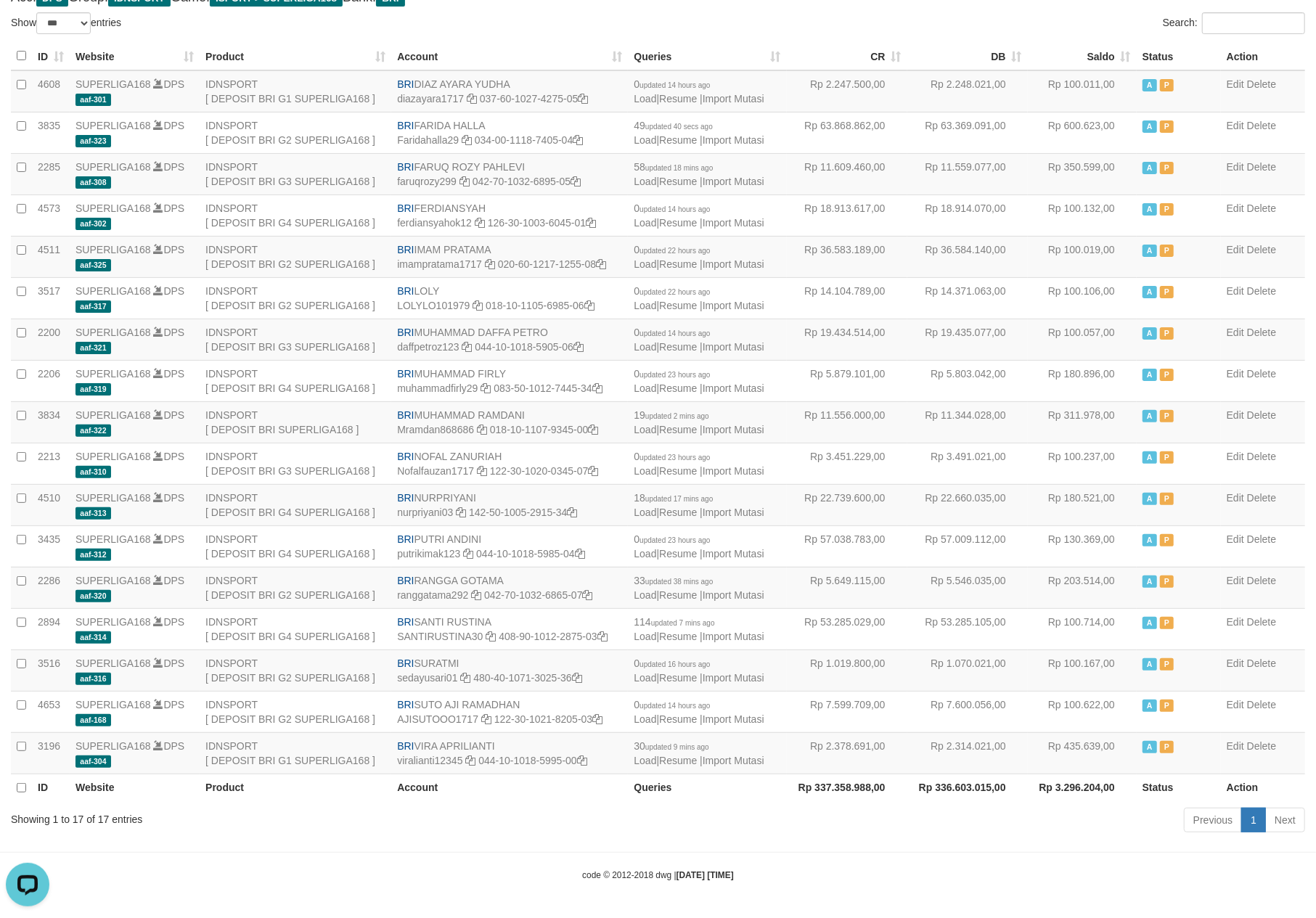 scroll, scrollTop: 0, scrollLeft: 0, axis: both 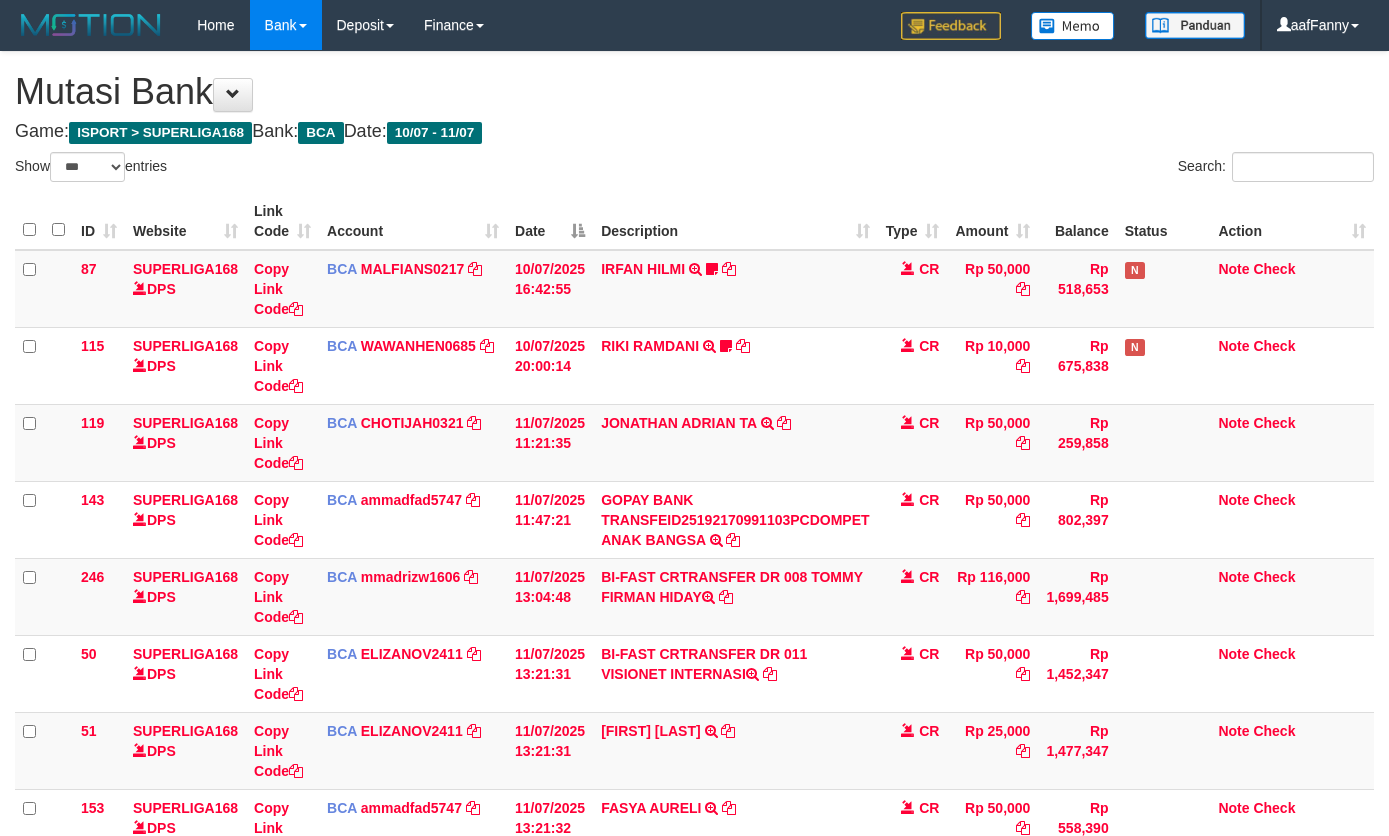 select on "***" 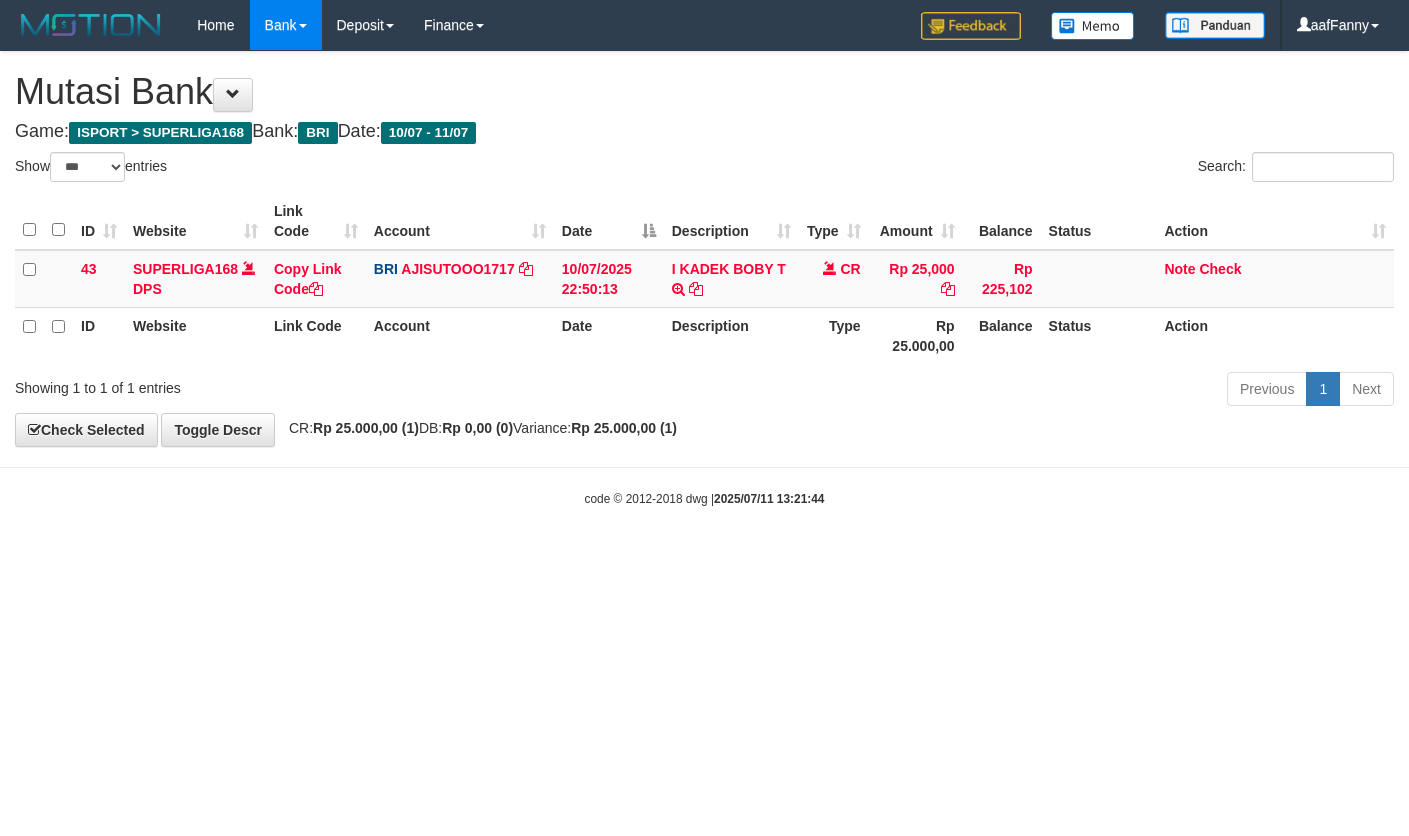 select on "***" 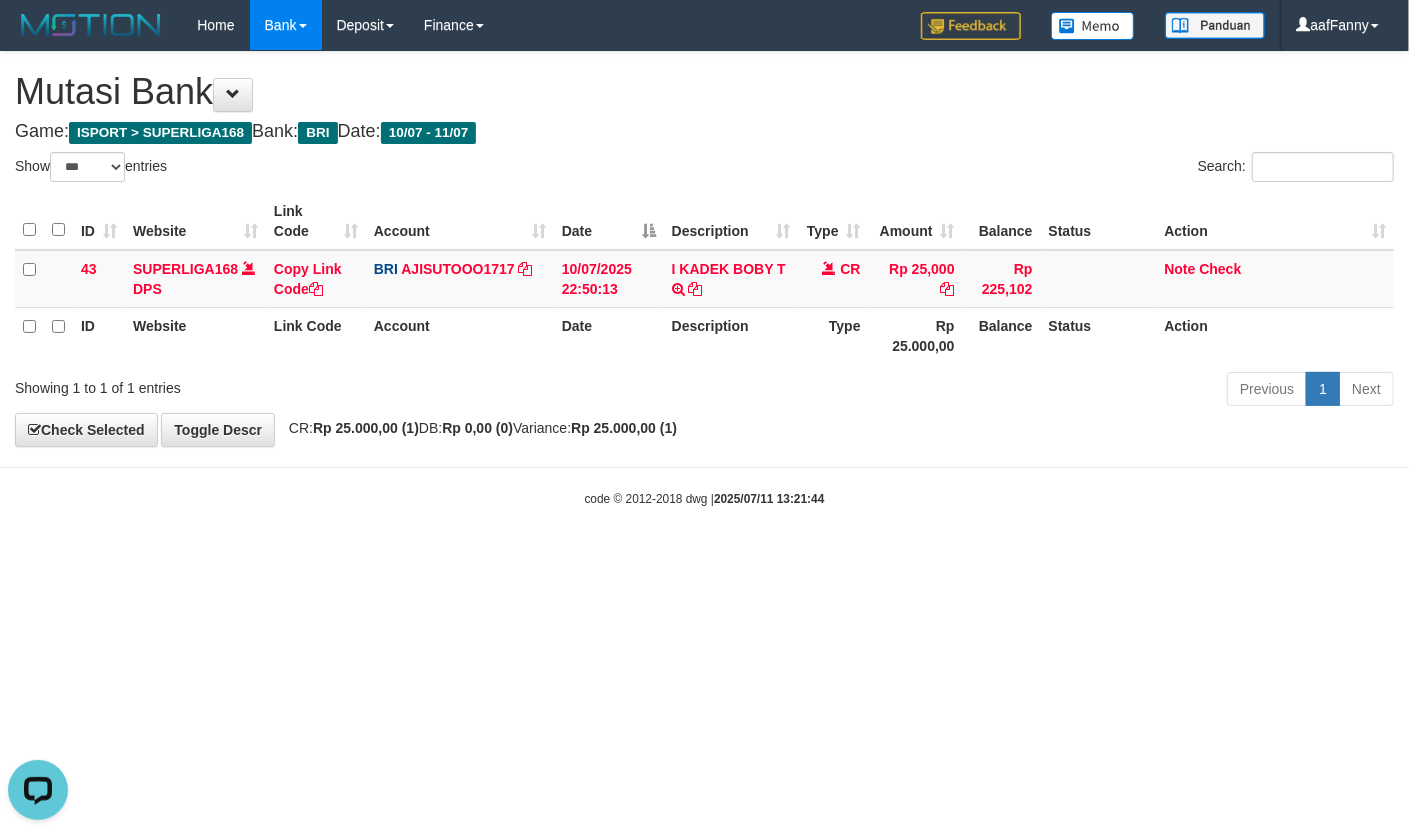 scroll, scrollTop: 0, scrollLeft: 0, axis: both 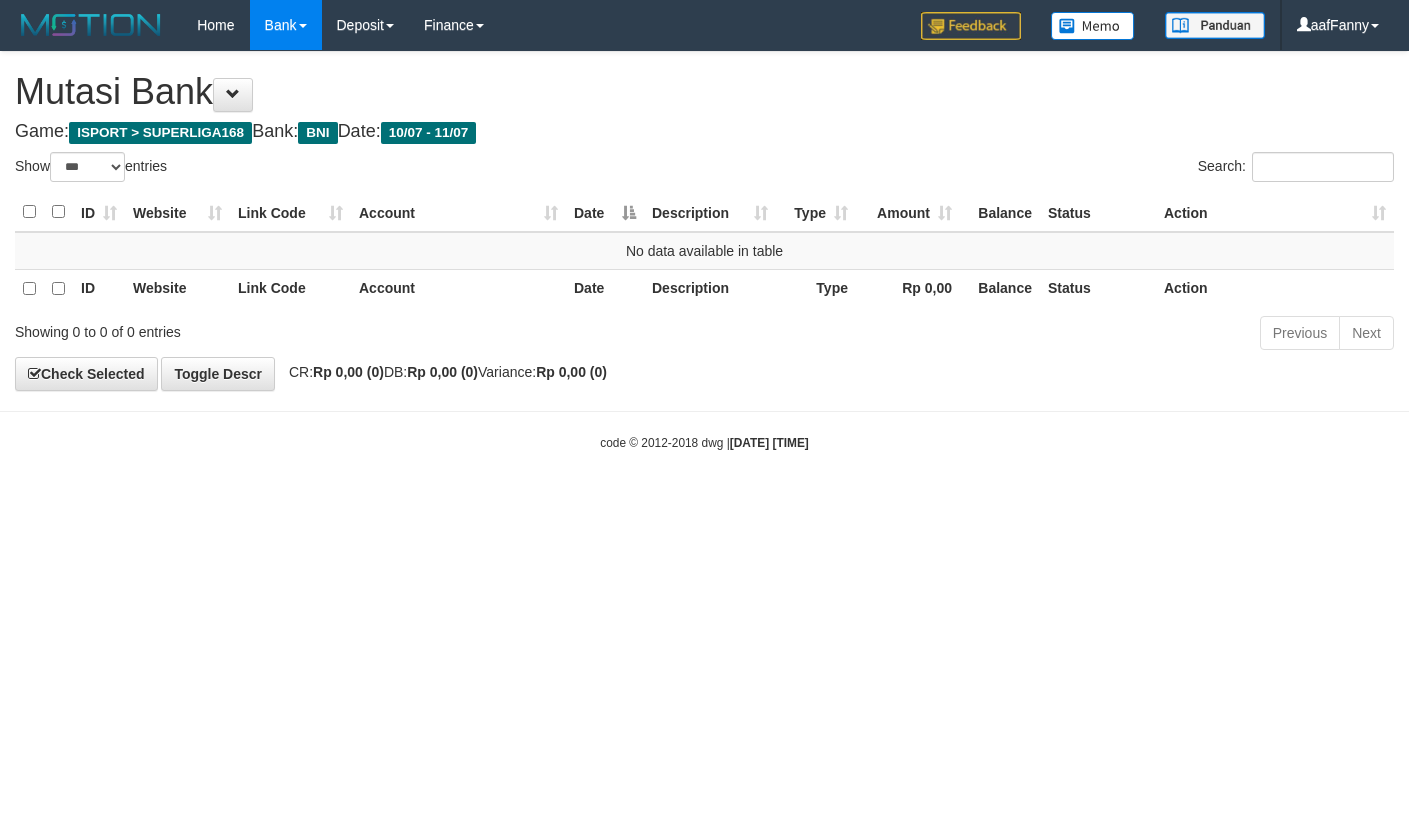 select on "***" 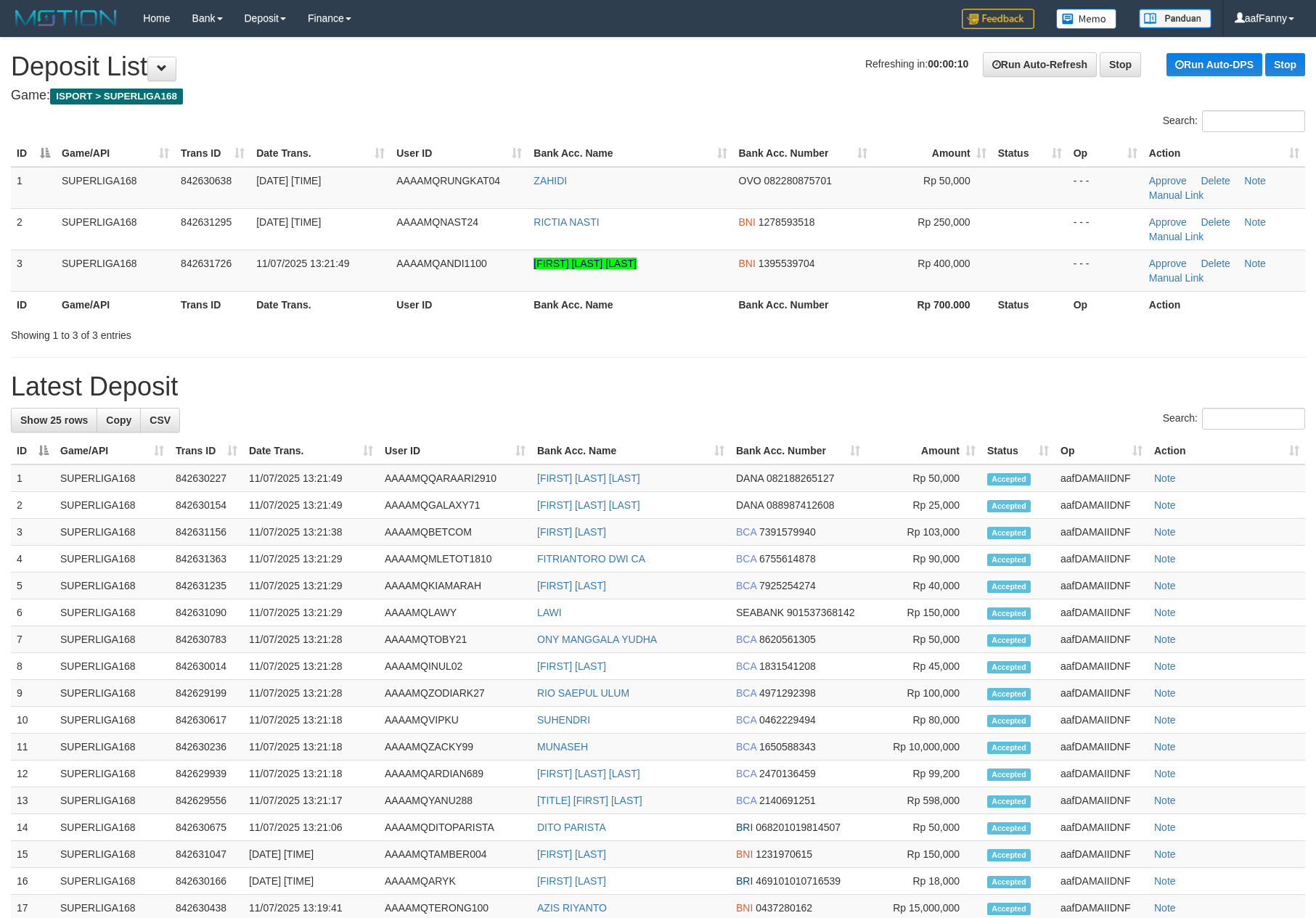 scroll, scrollTop: 0, scrollLeft: 0, axis: both 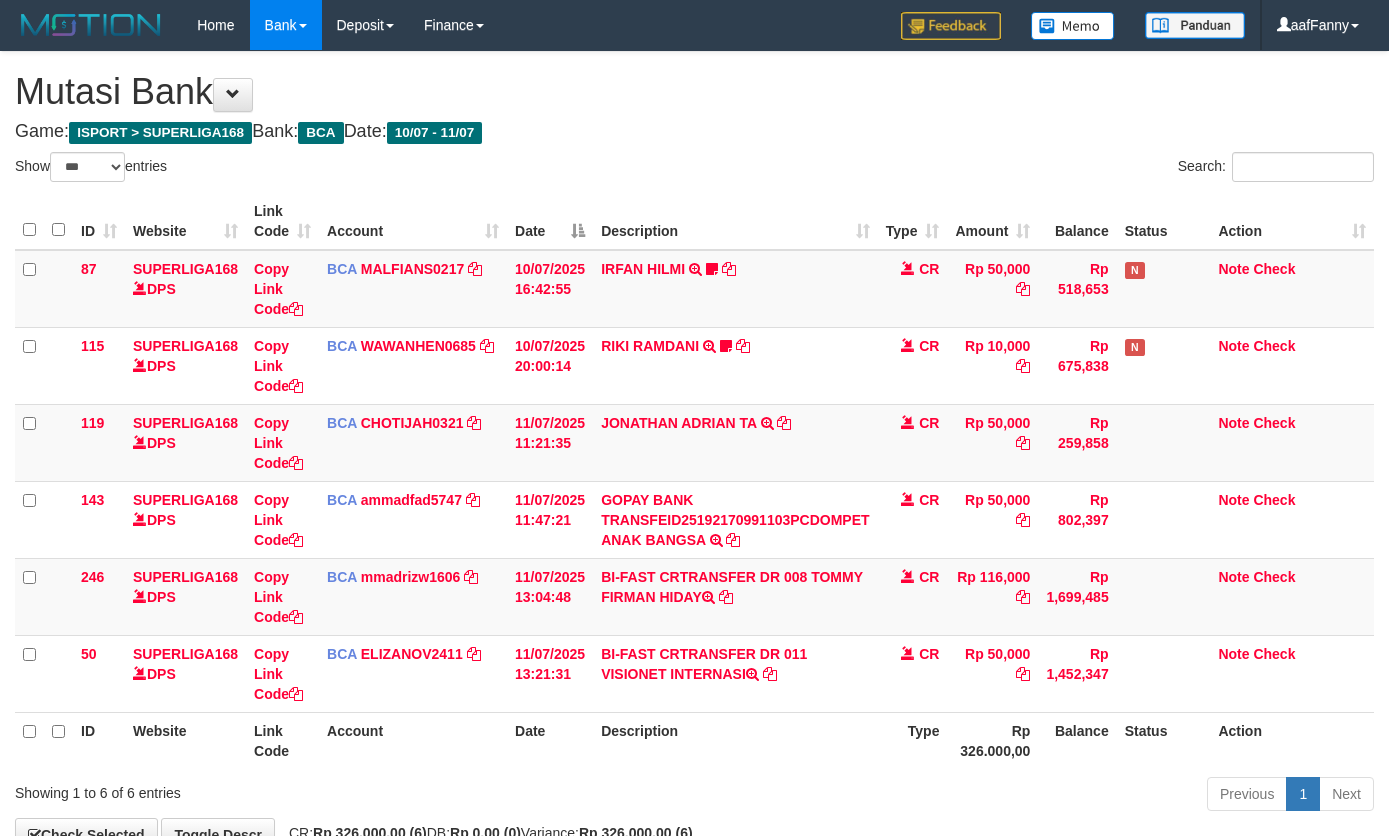 select on "***" 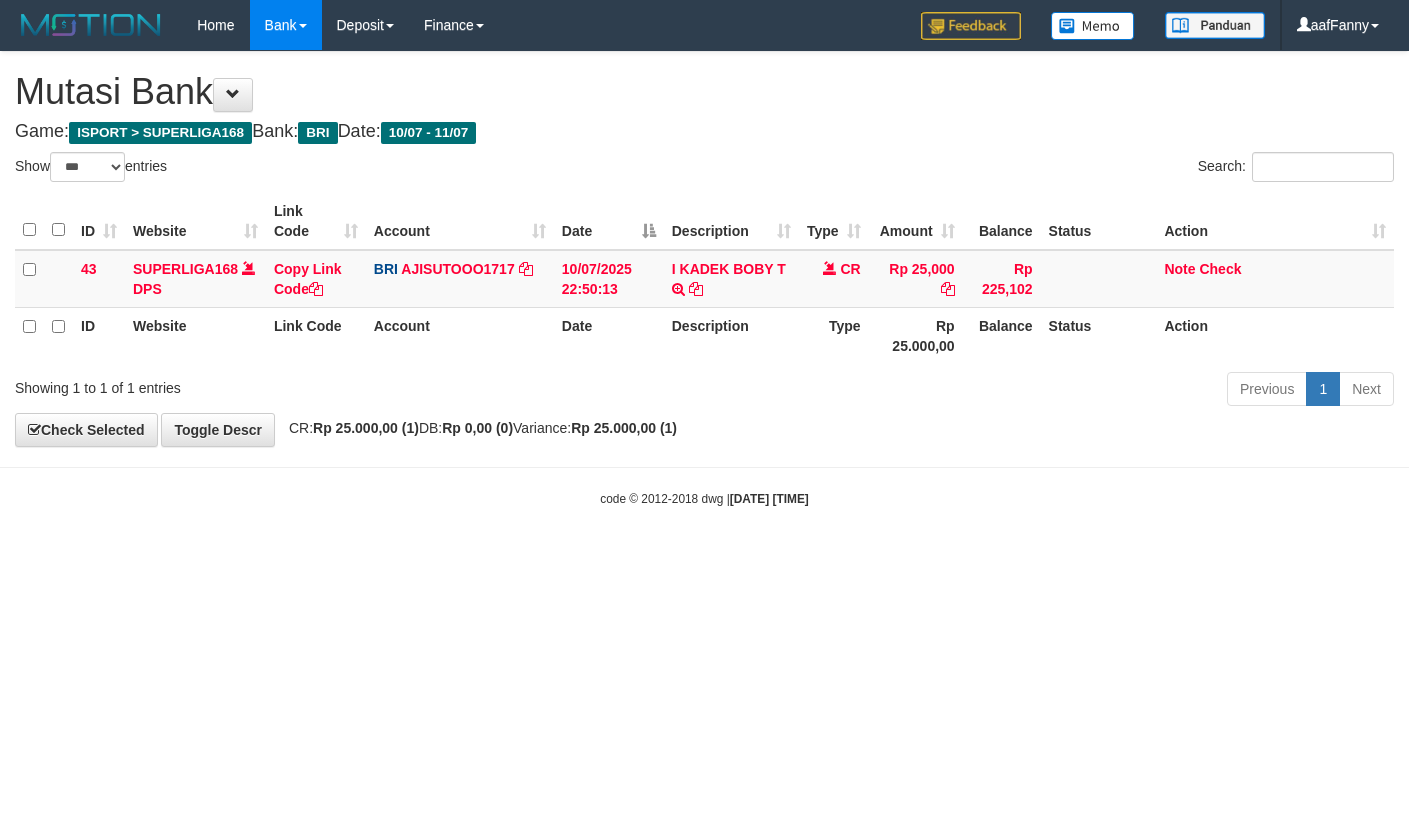 select on "***" 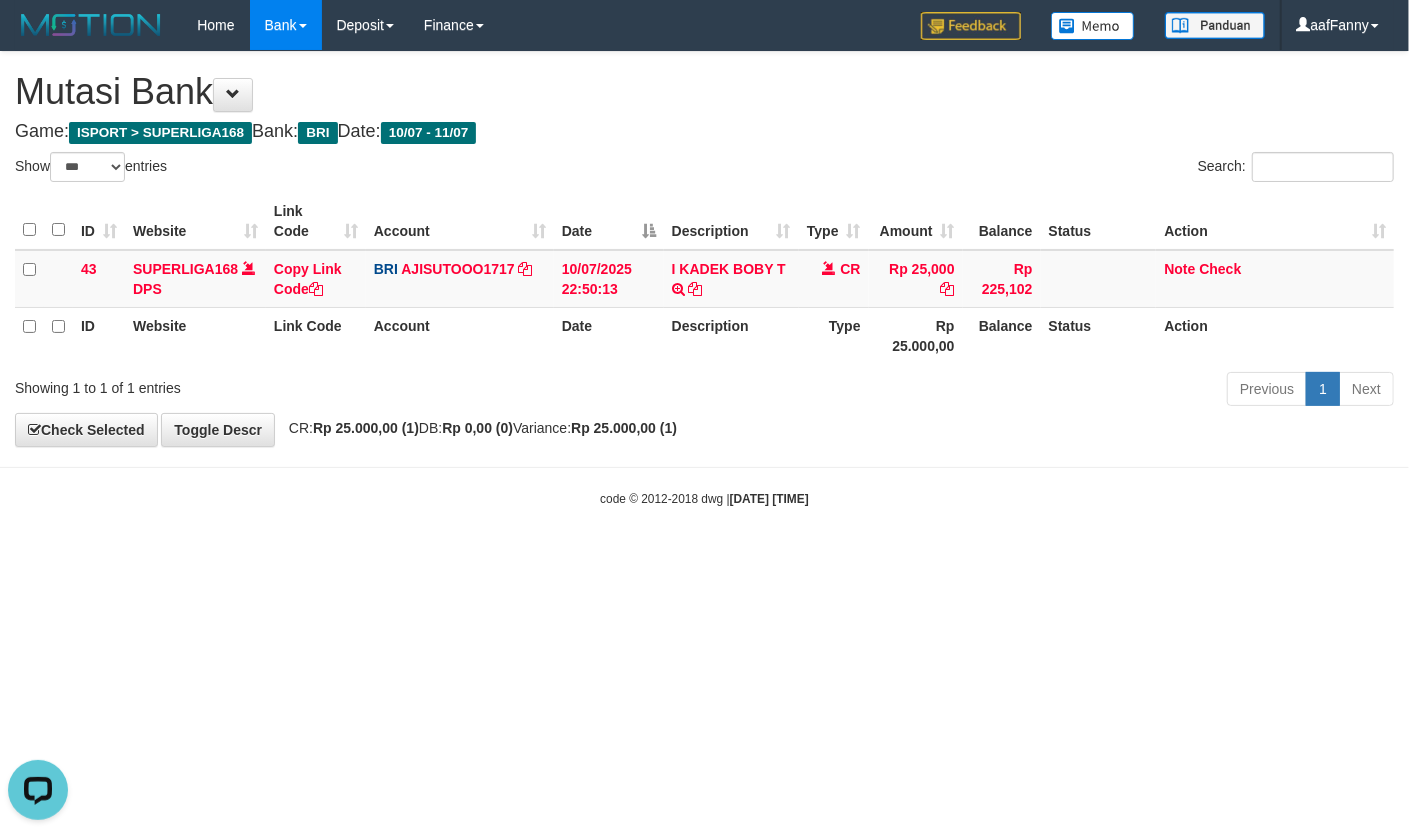 scroll, scrollTop: 0, scrollLeft: 0, axis: both 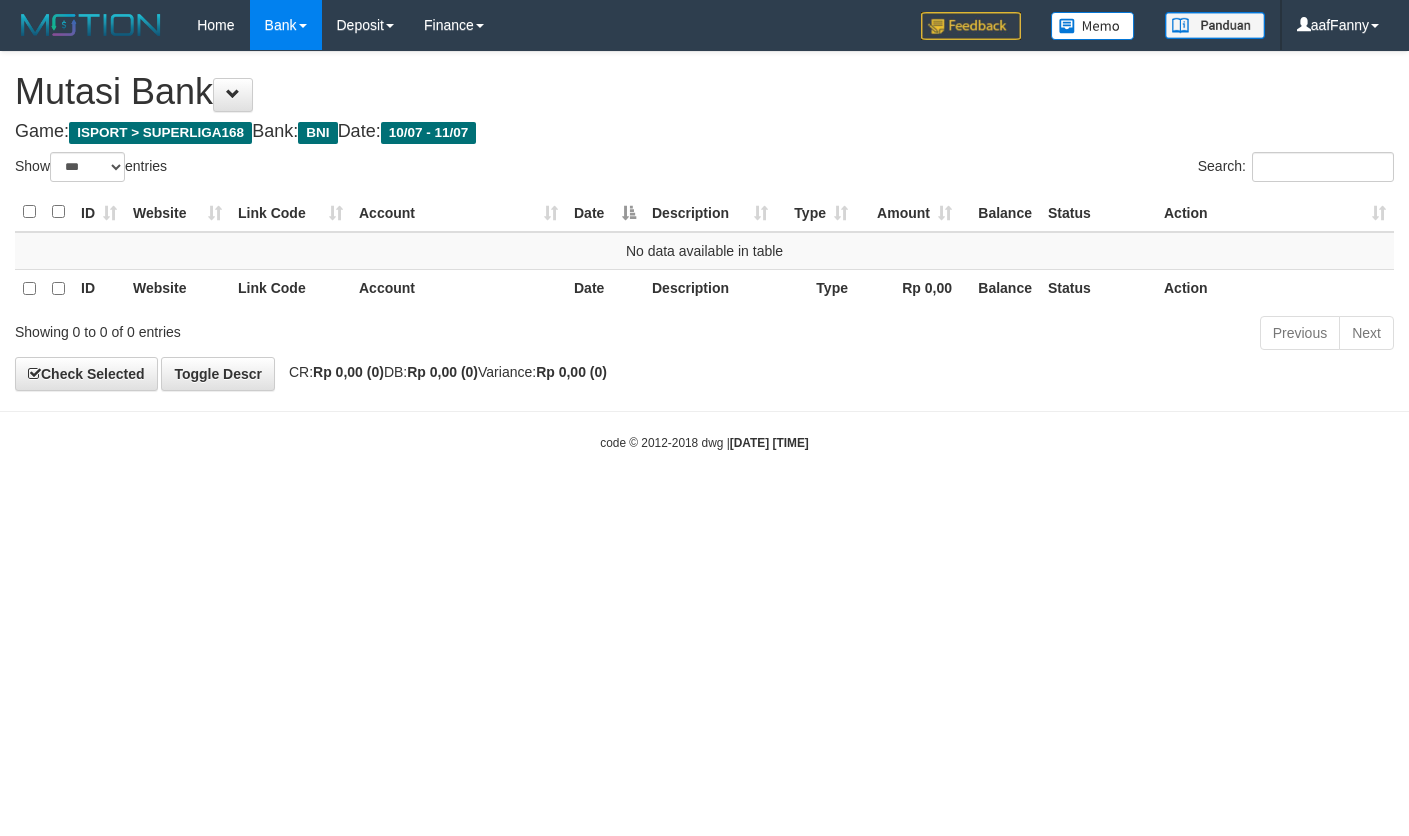 select on "***" 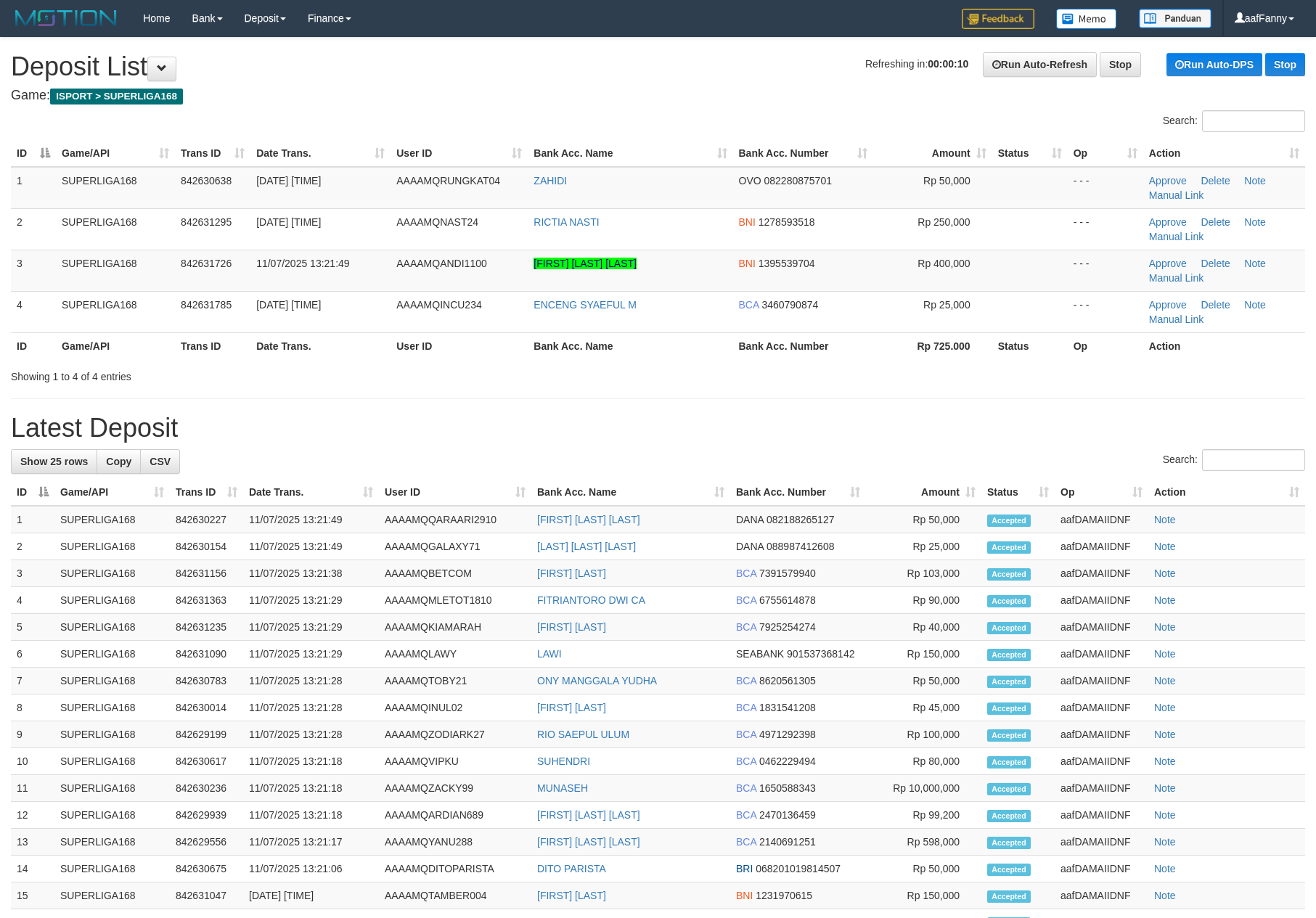 scroll, scrollTop: 0, scrollLeft: 0, axis: both 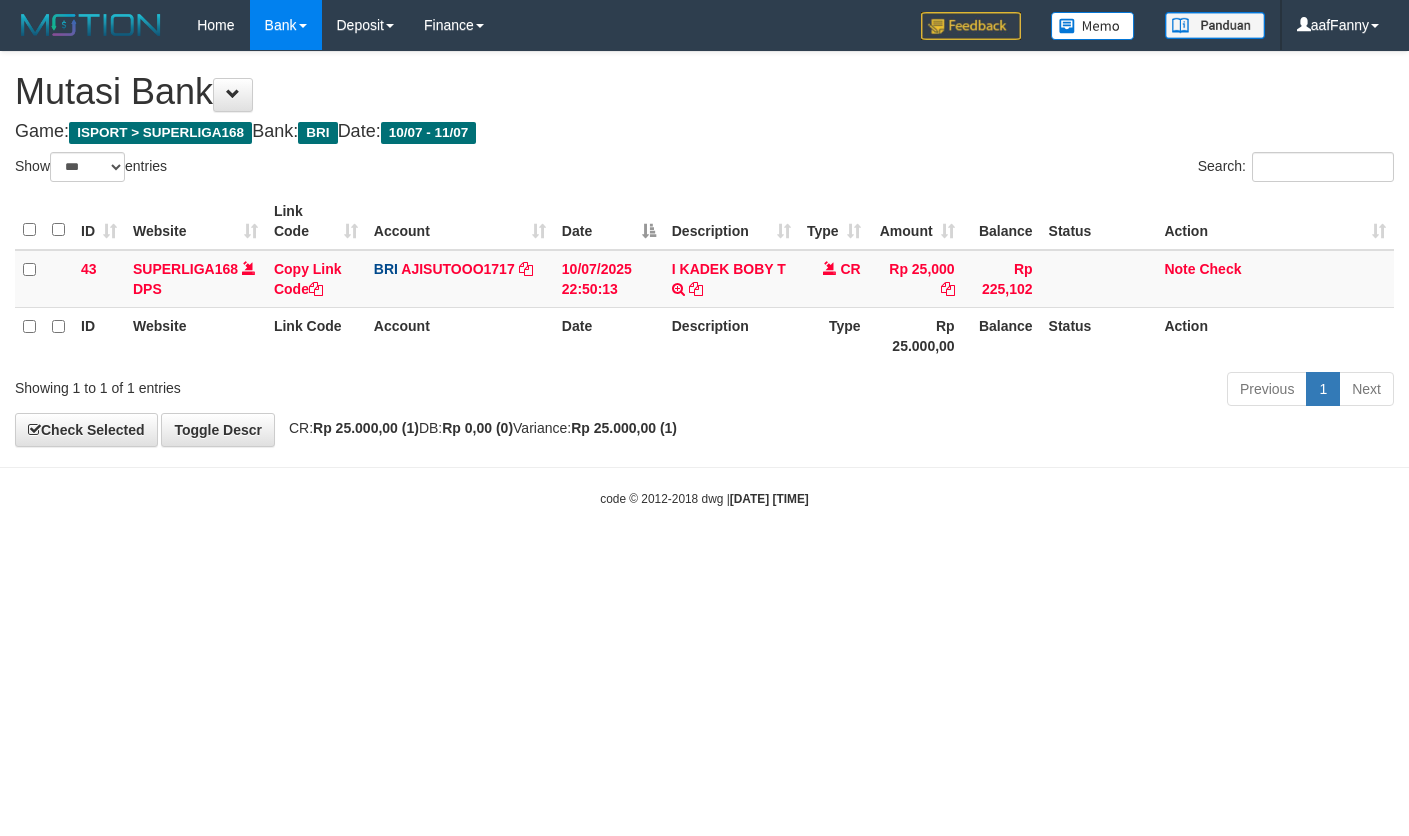 select on "***" 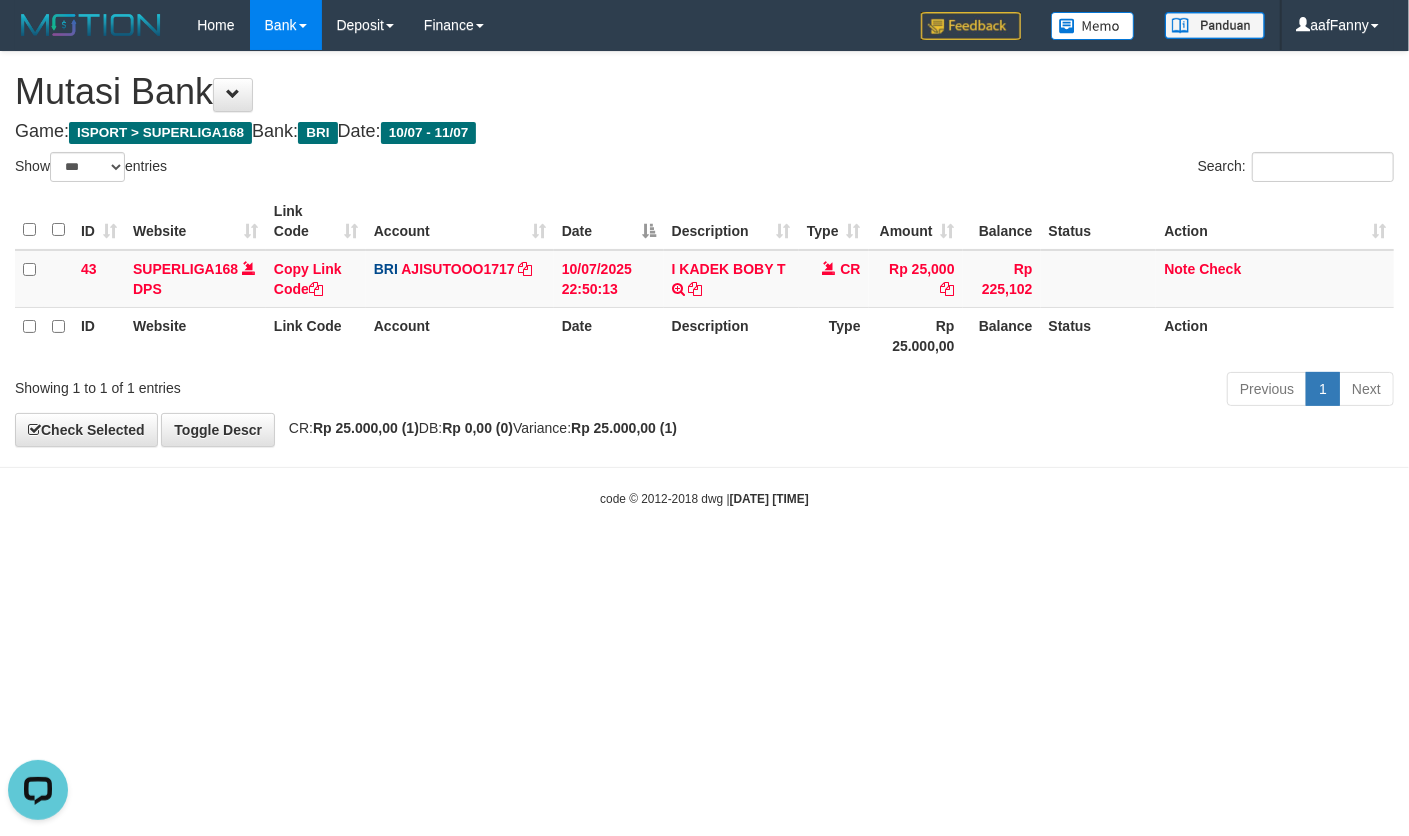 scroll, scrollTop: 0, scrollLeft: 0, axis: both 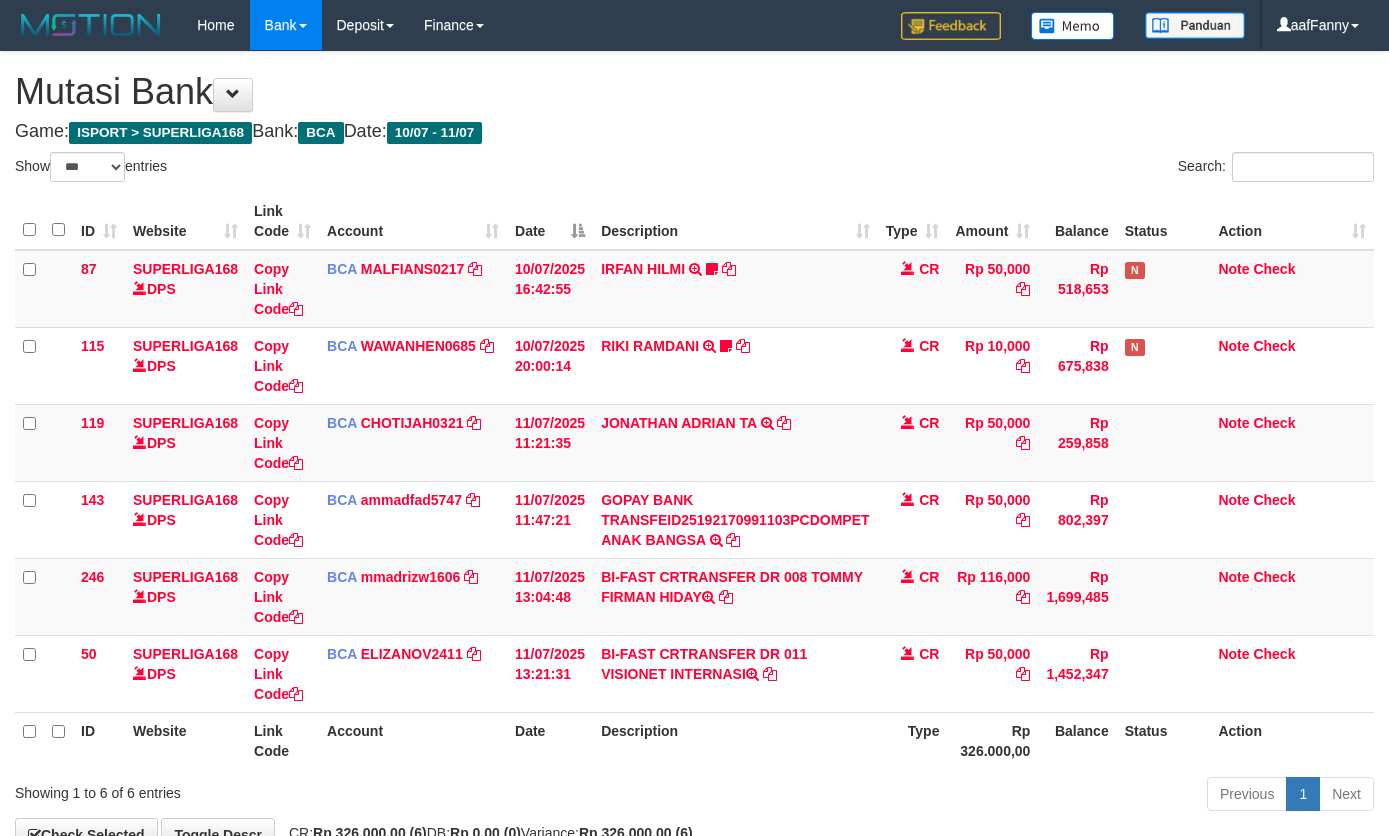 select on "***" 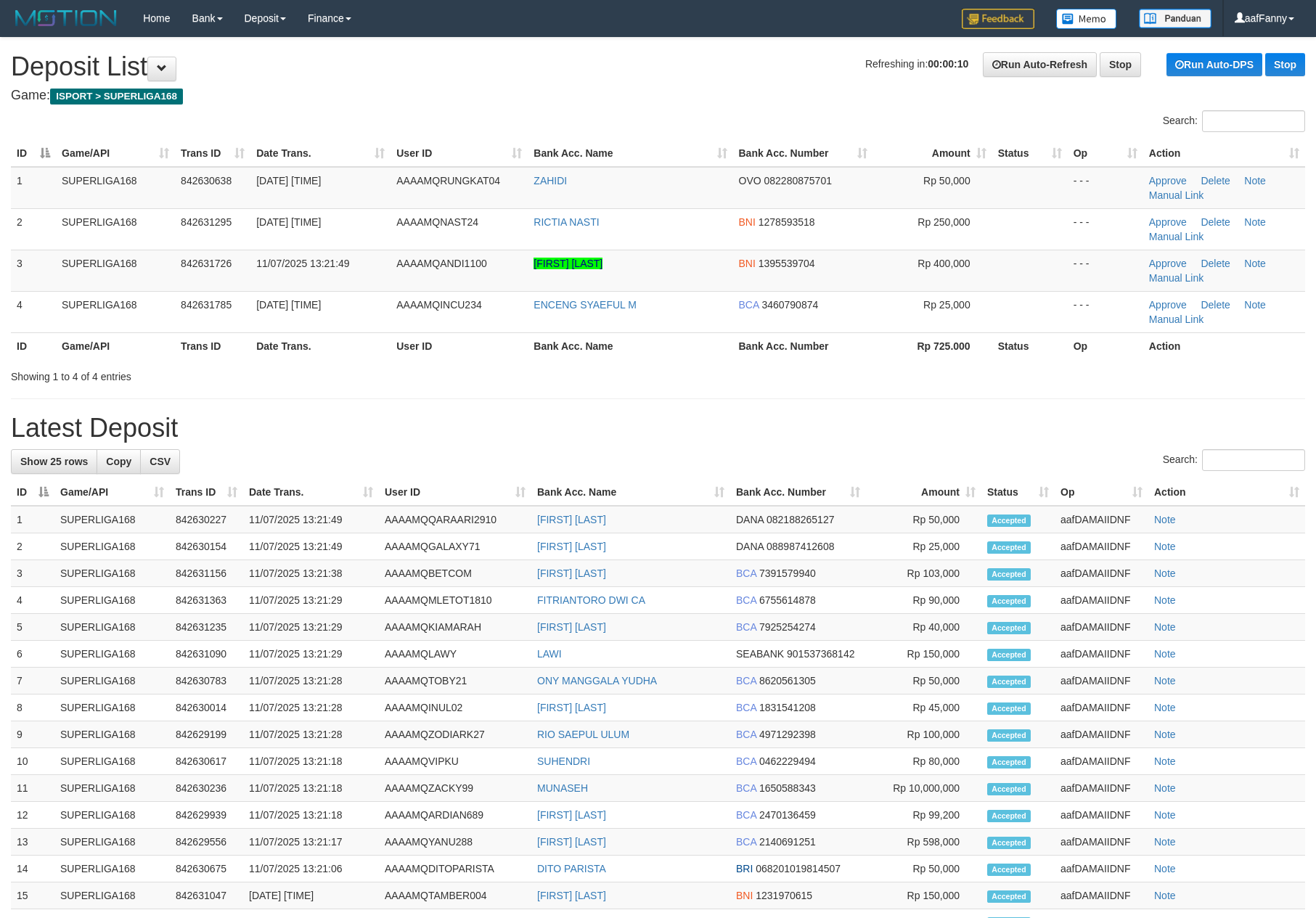 scroll, scrollTop: 0, scrollLeft: 0, axis: both 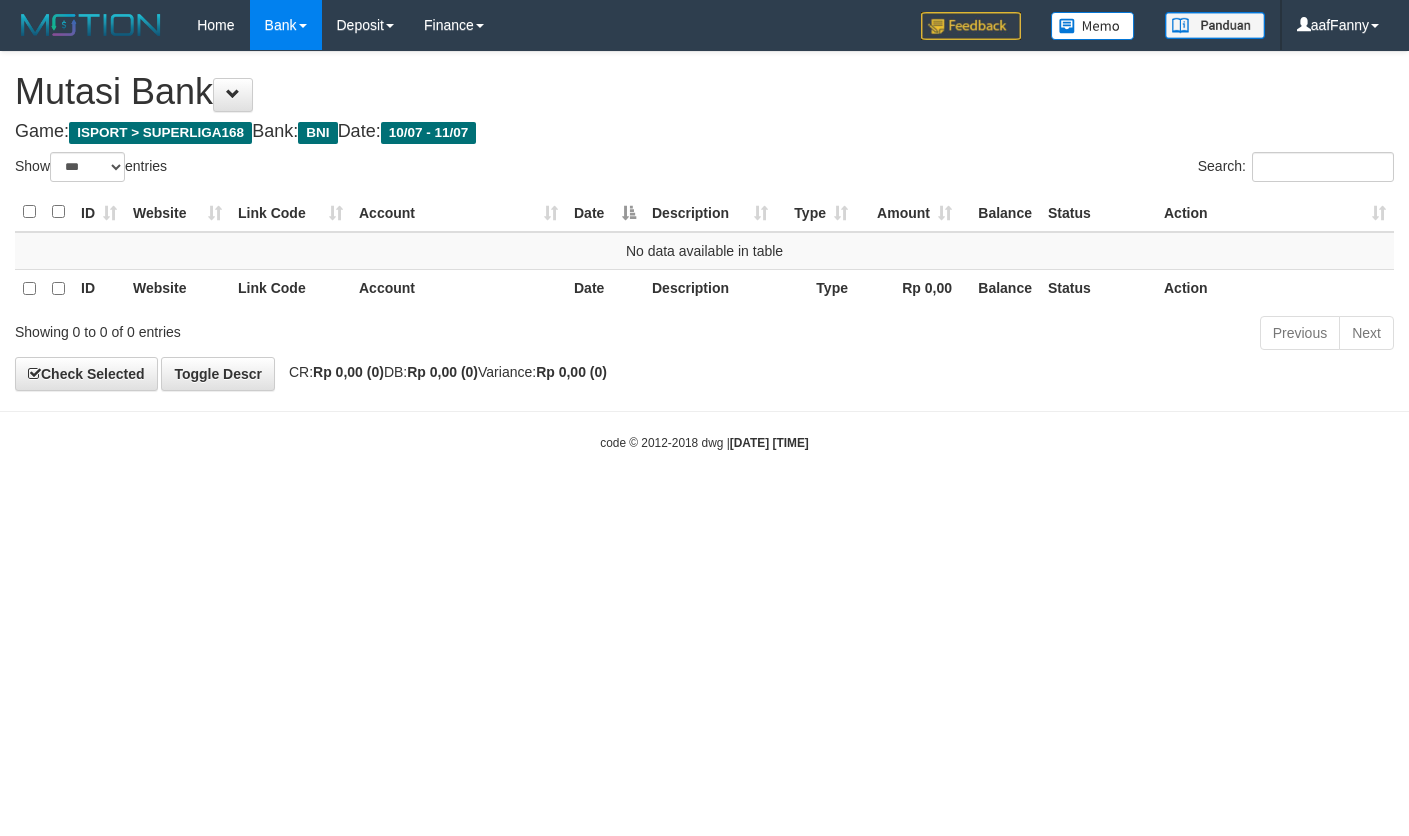 select on "***" 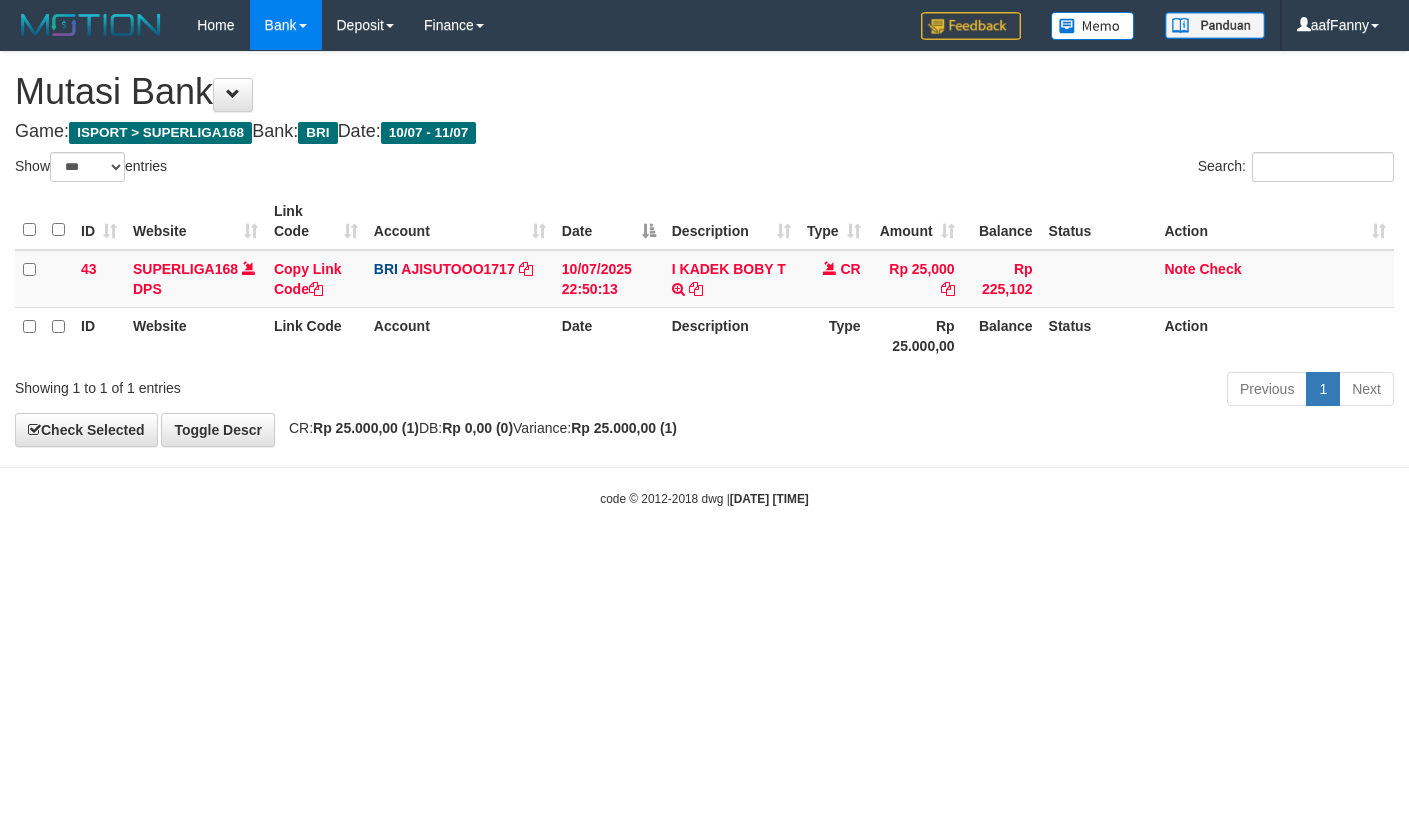 select on "***" 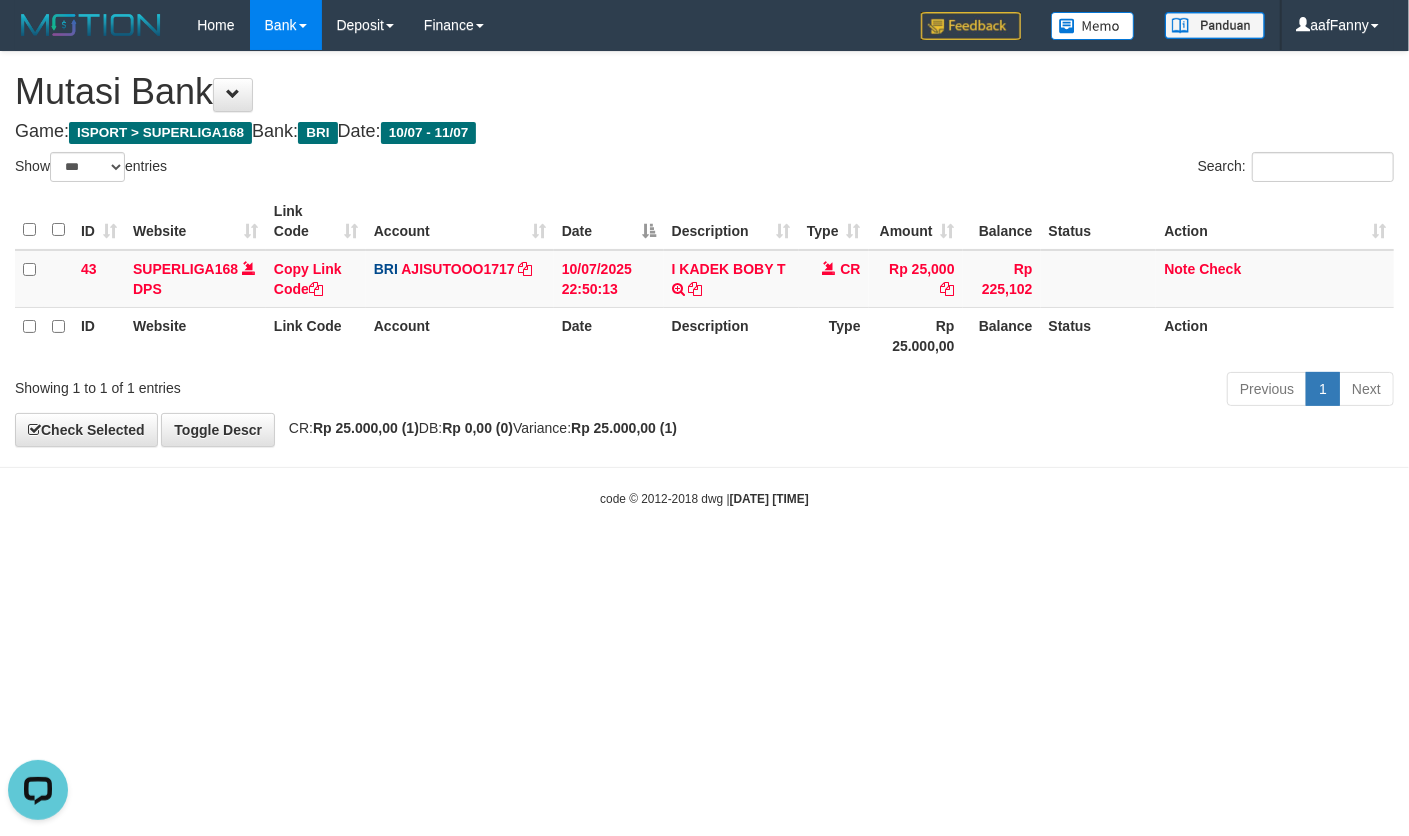 scroll, scrollTop: 0, scrollLeft: 0, axis: both 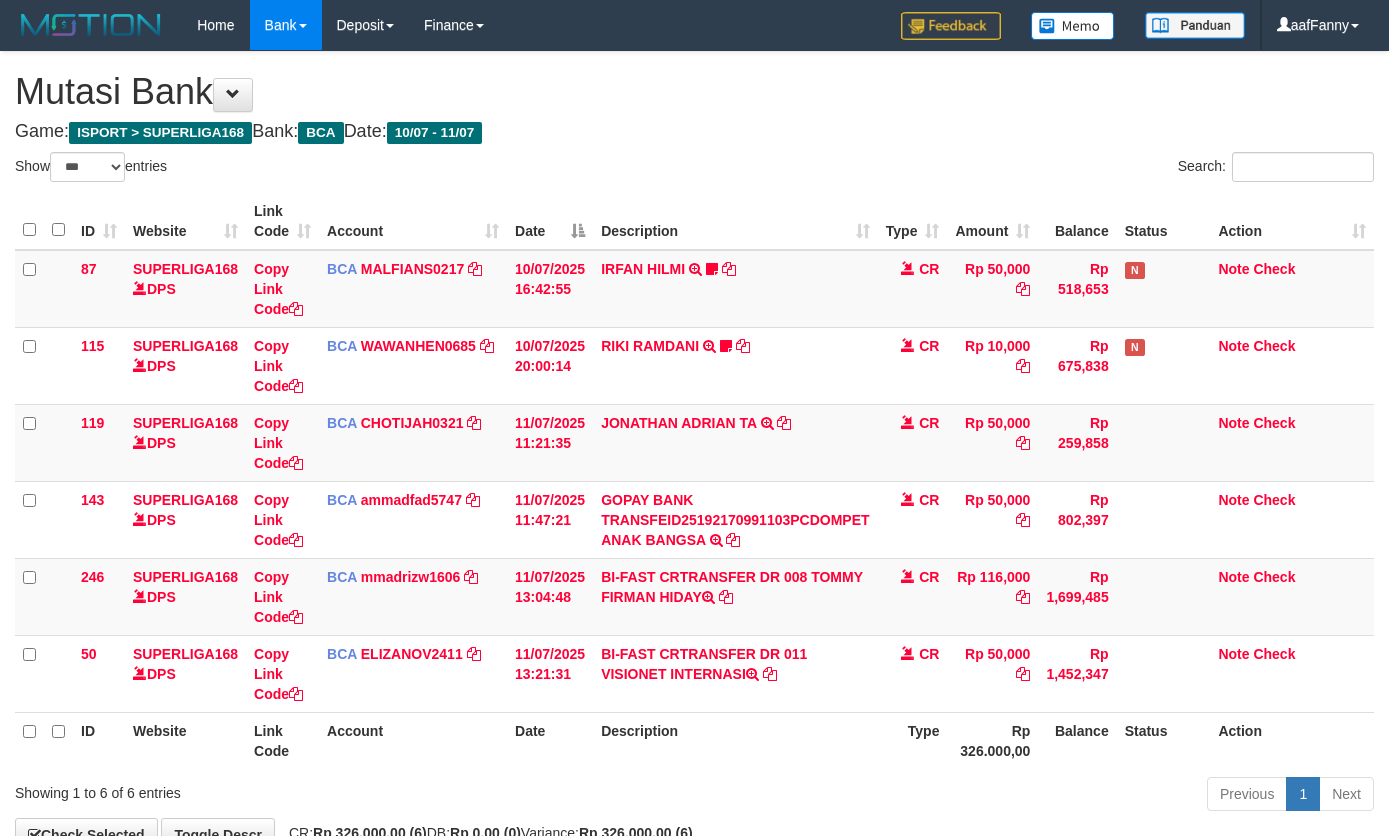 select on "***" 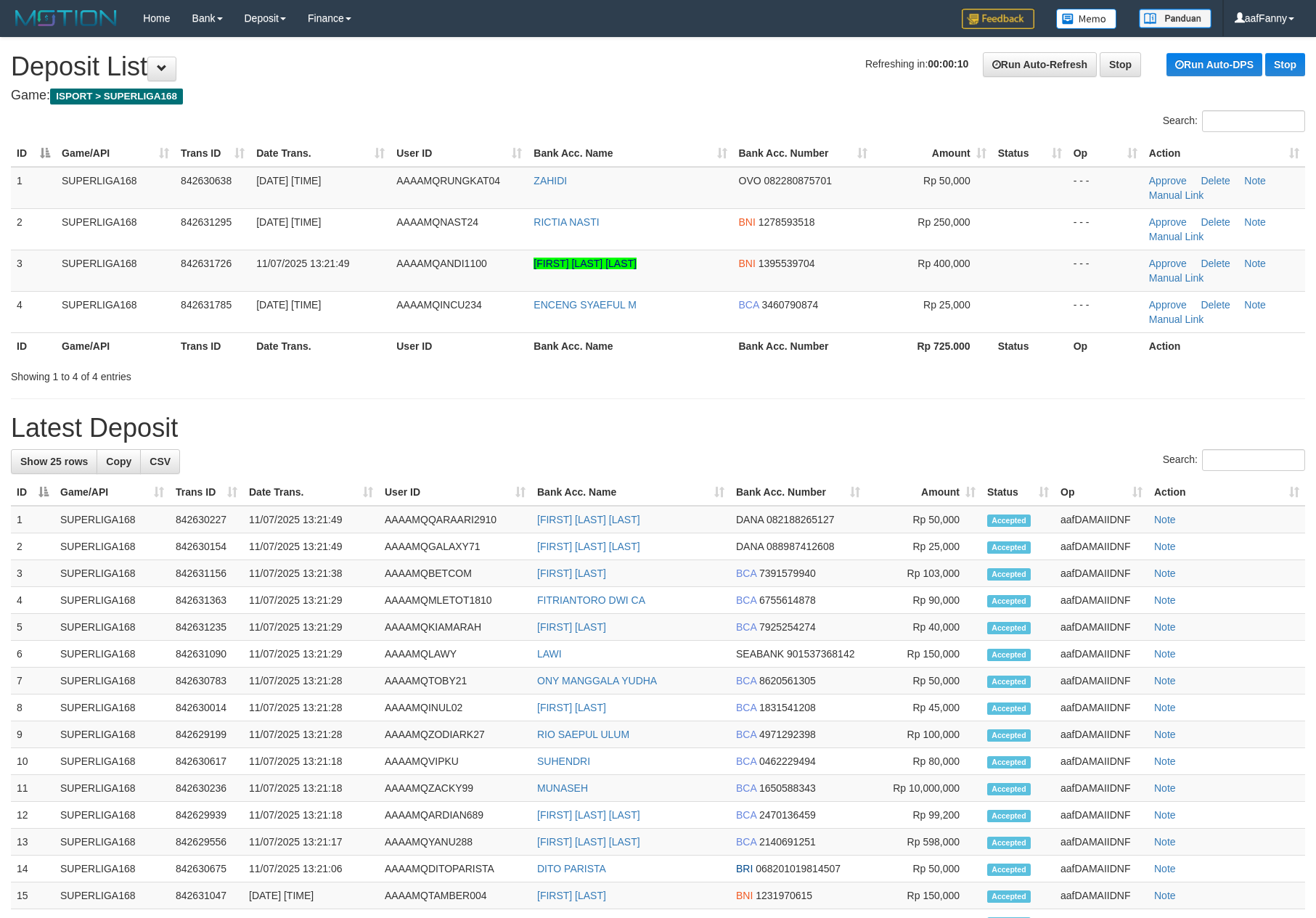 scroll, scrollTop: 0, scrollLeft: 0, axis: both 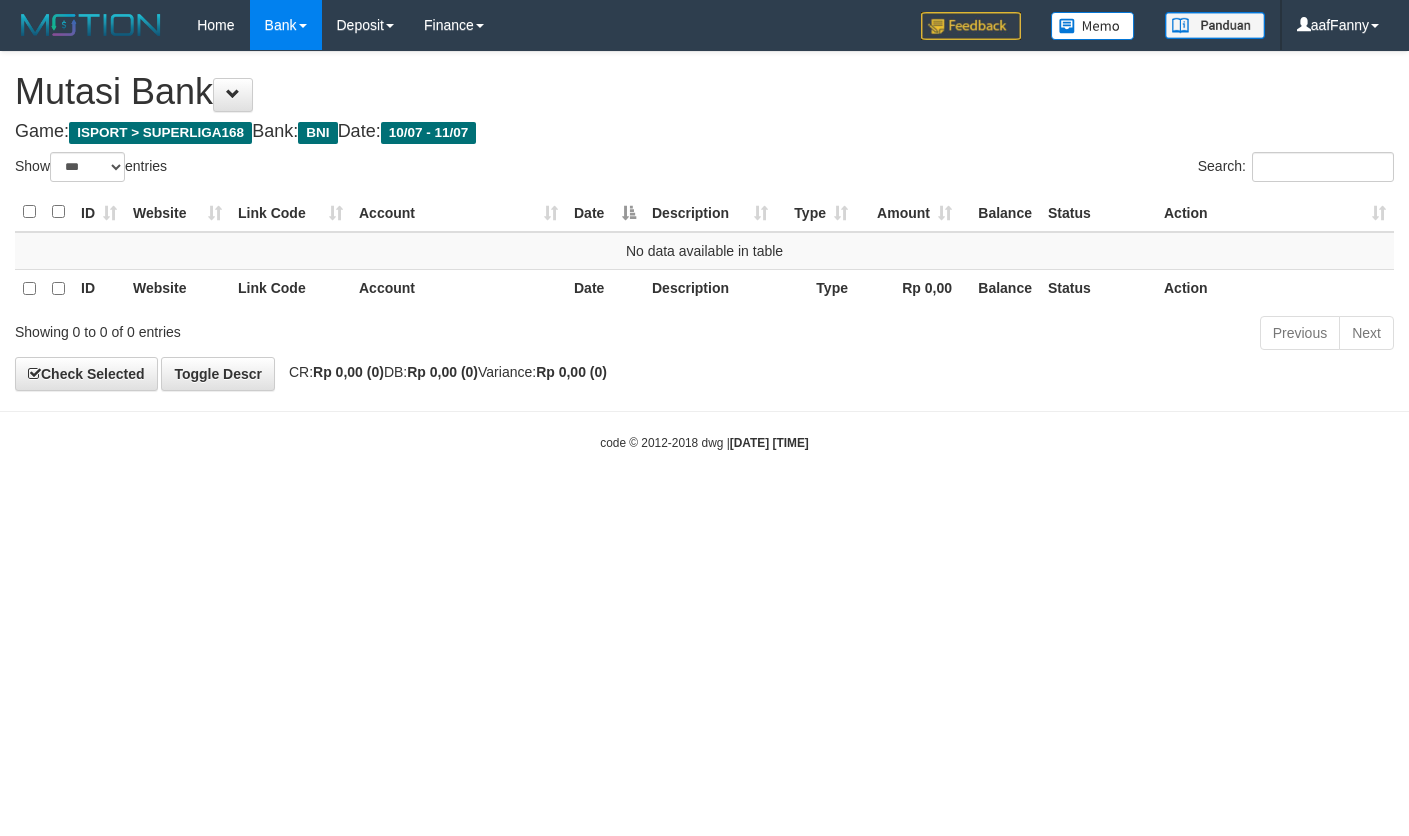 select on "***" 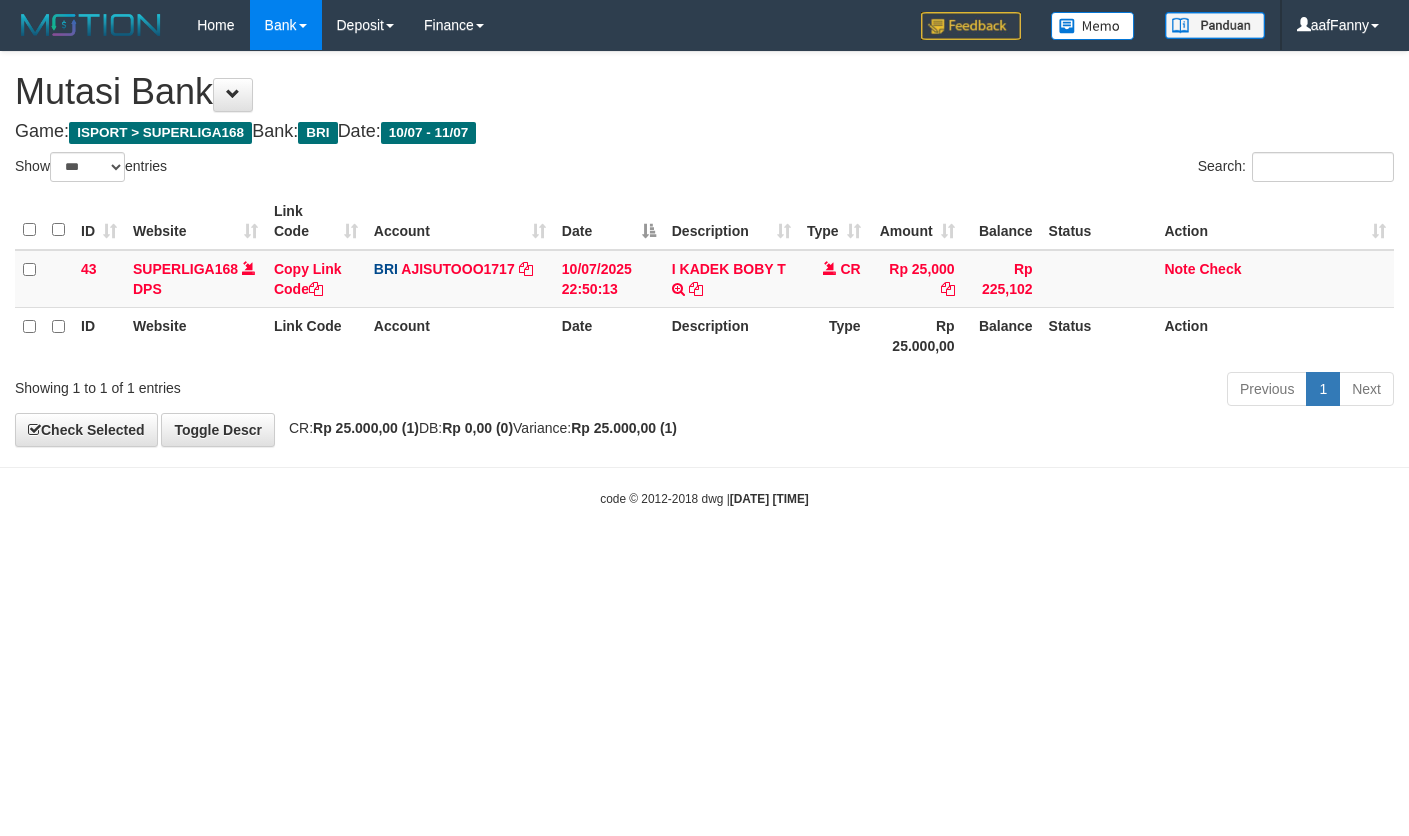 select on "***" 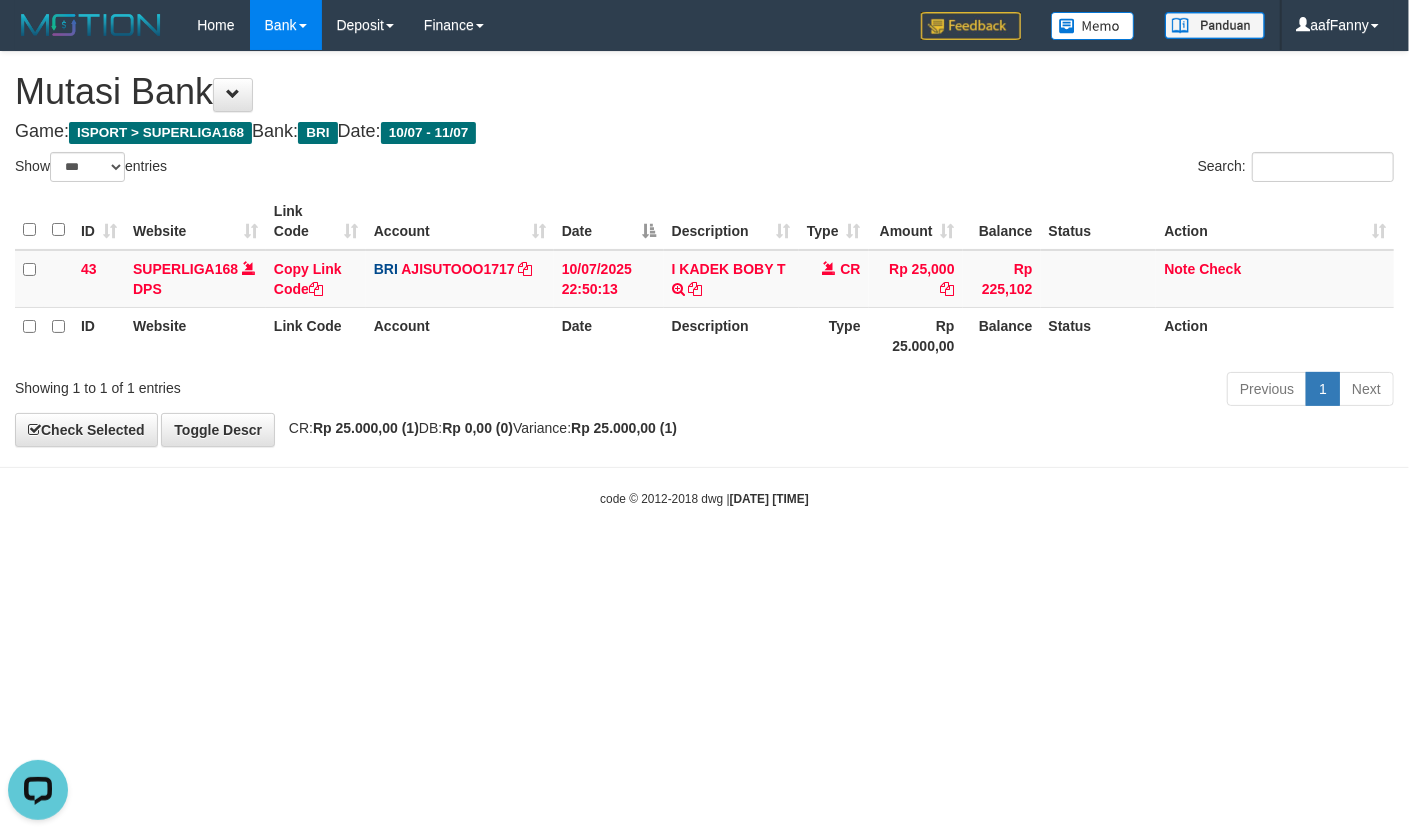 scroll, scrollTop: 0, scrollLeft: 0, axis: both 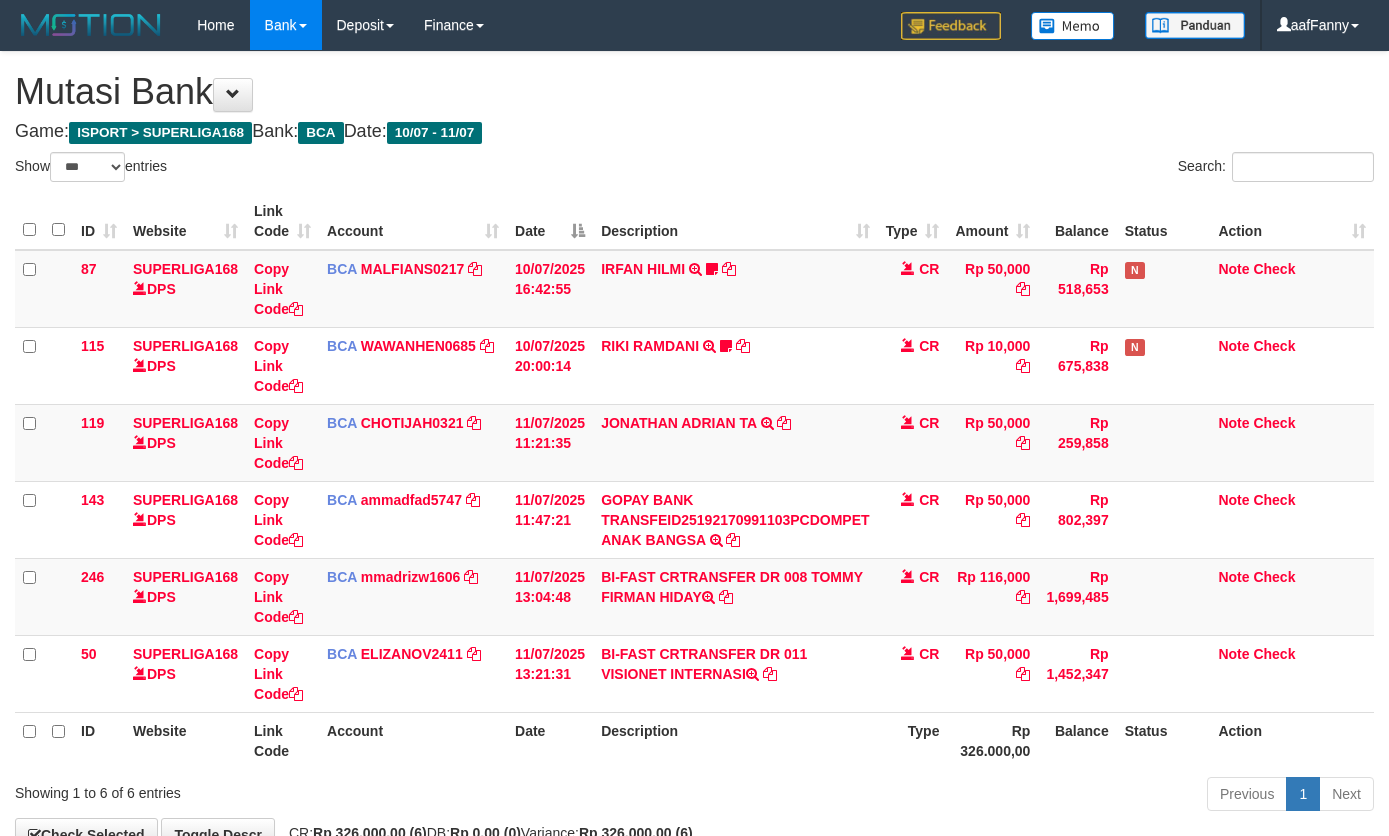 select on "***" 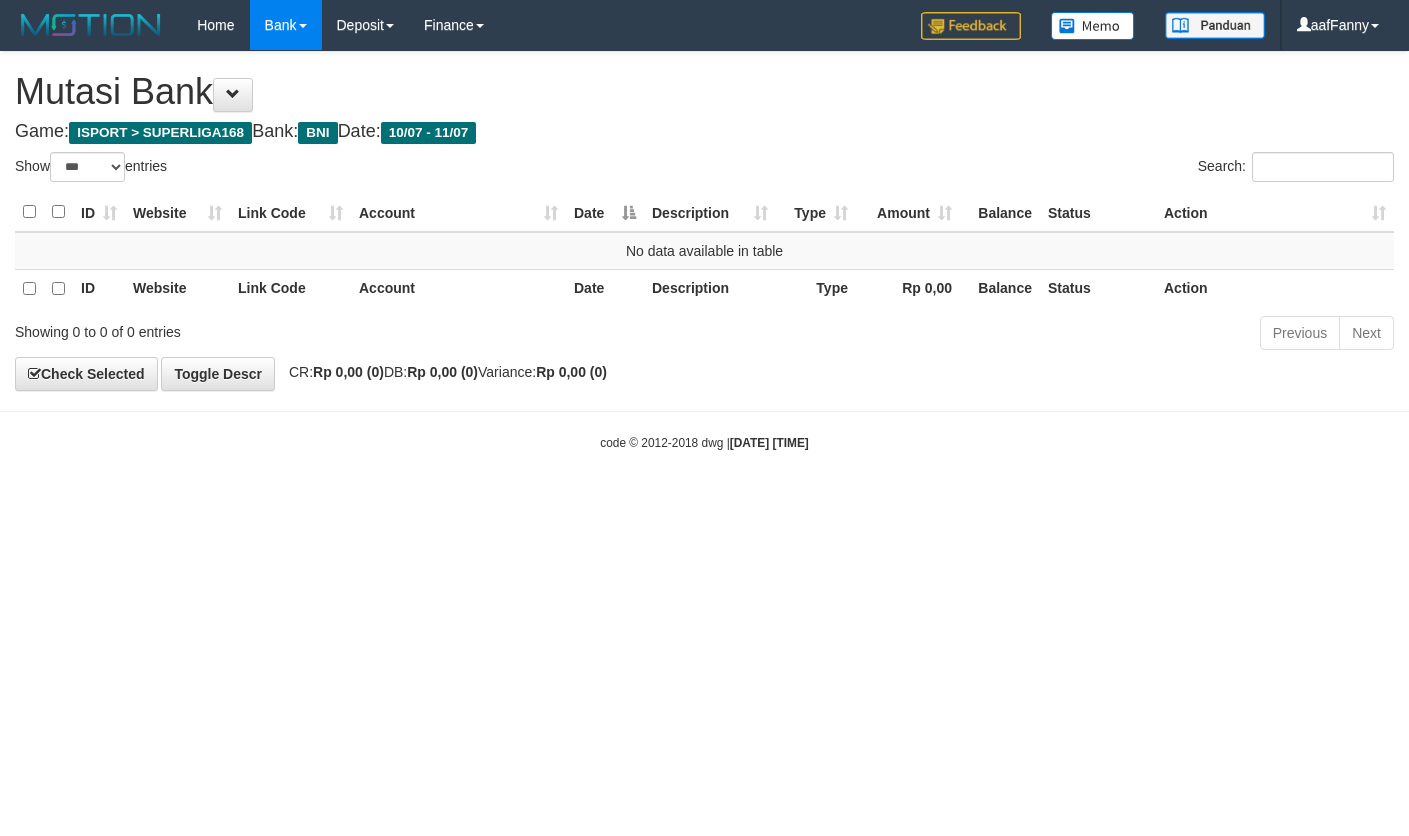 select on "***" 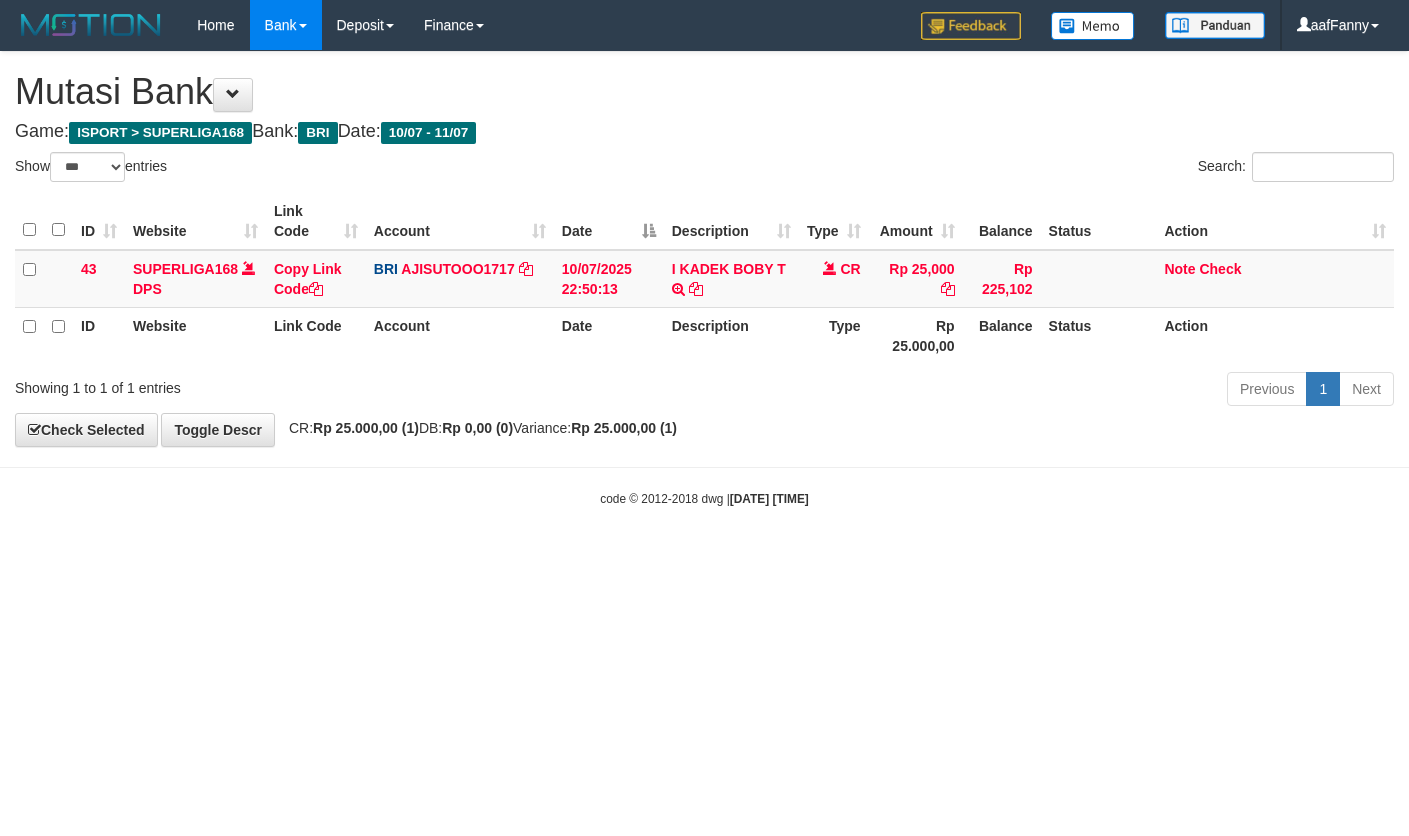 select on "***" 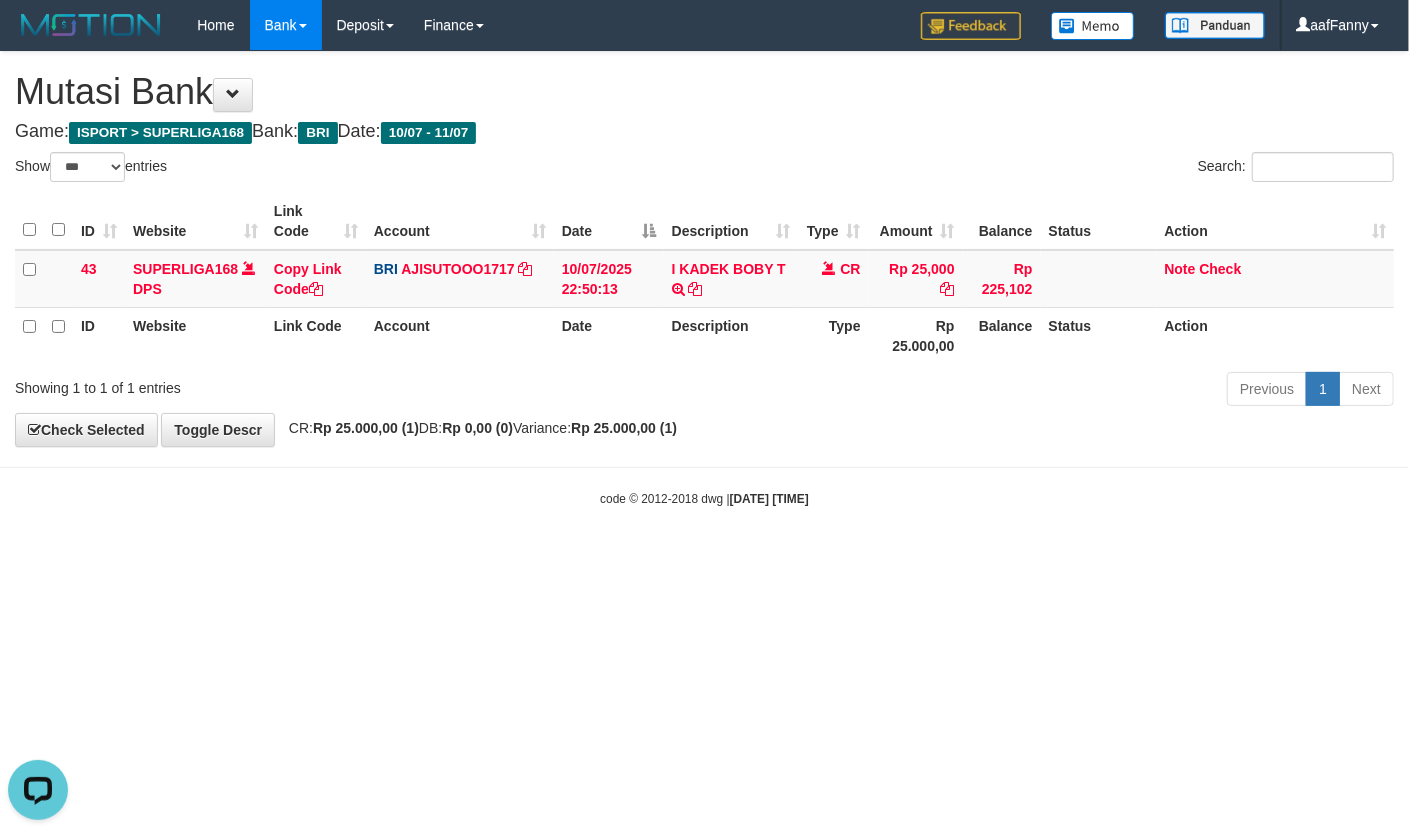 scroll, scrollTop: 0, scrollLeft: 0, axis: both 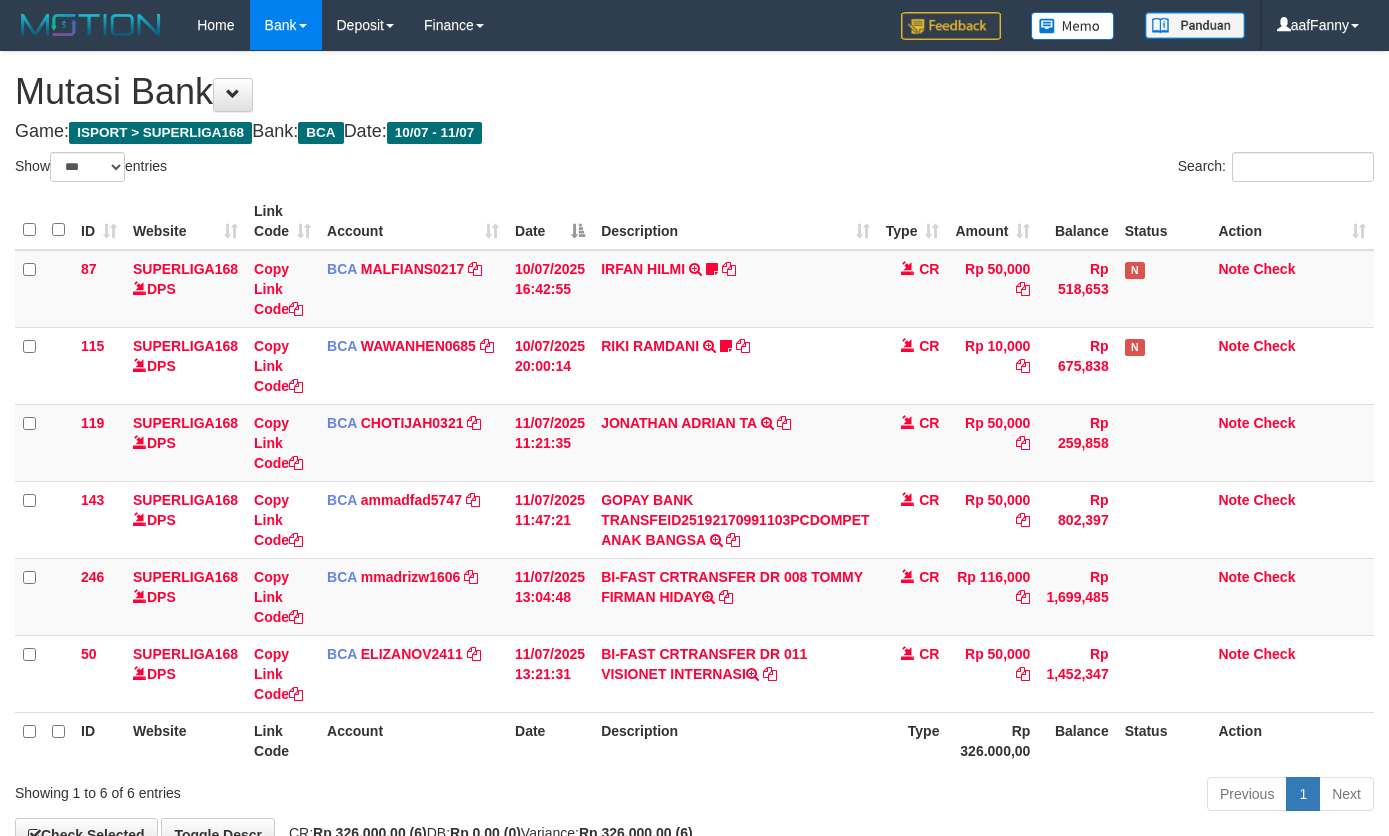 select on "***" 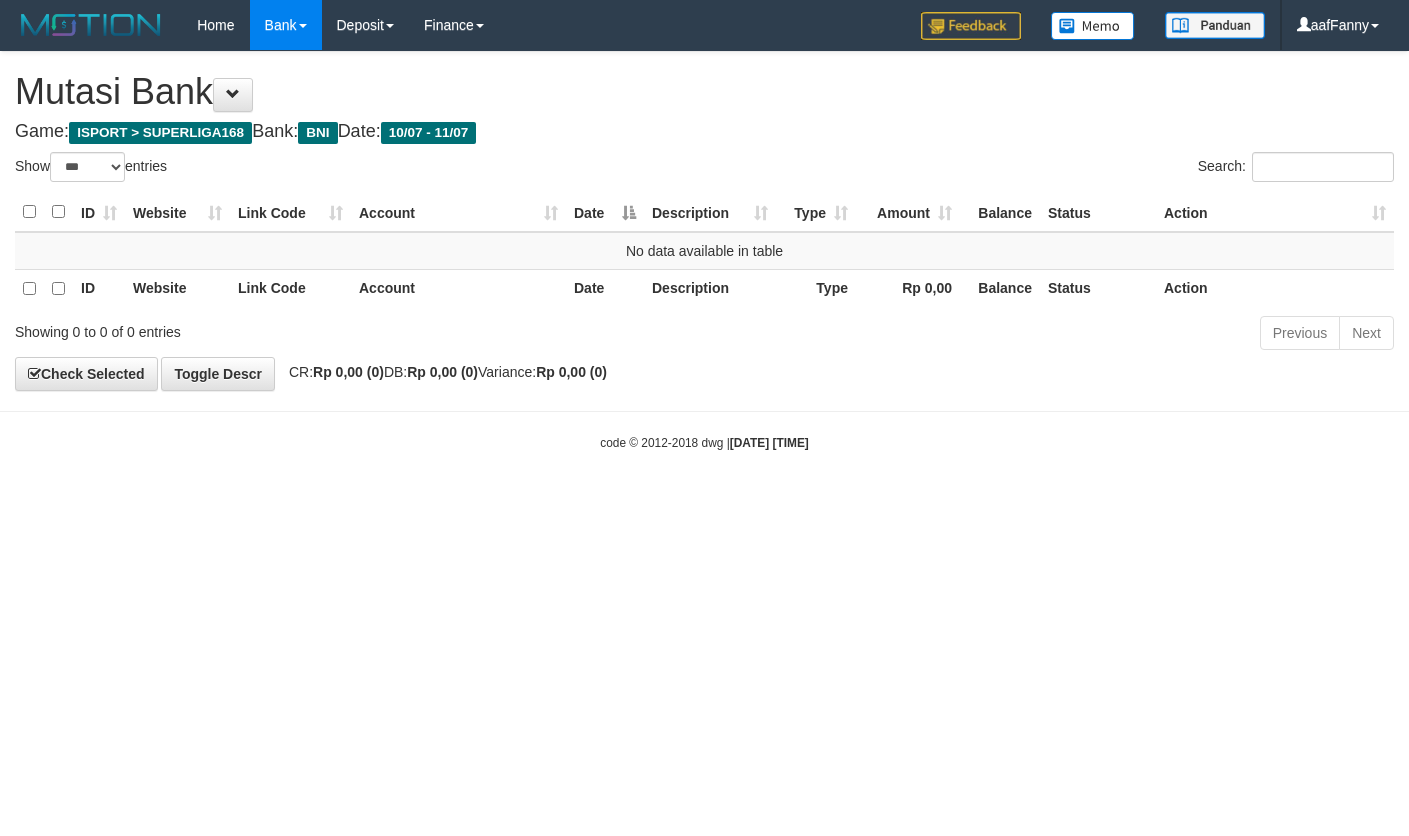 select on "***" 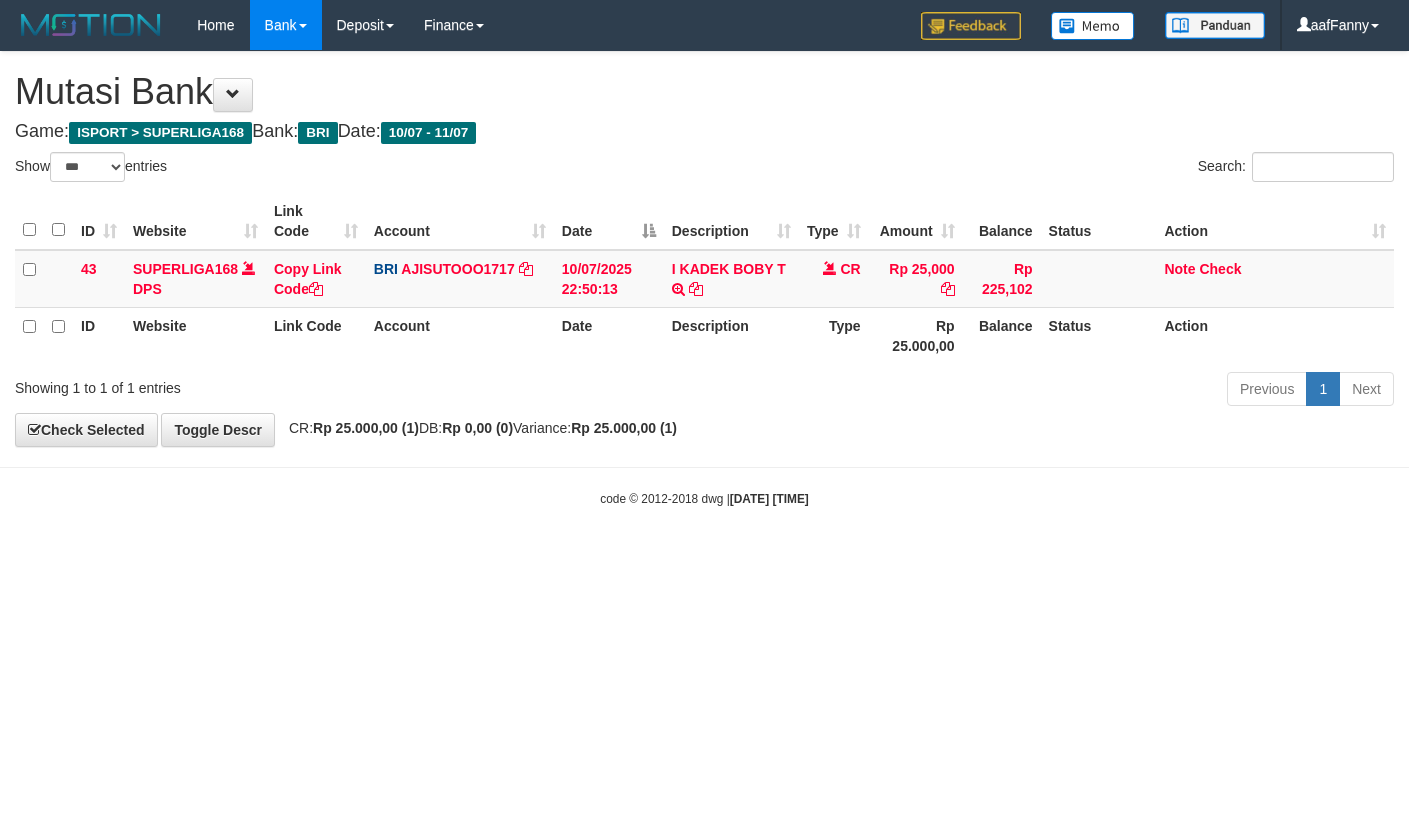 select on "***" 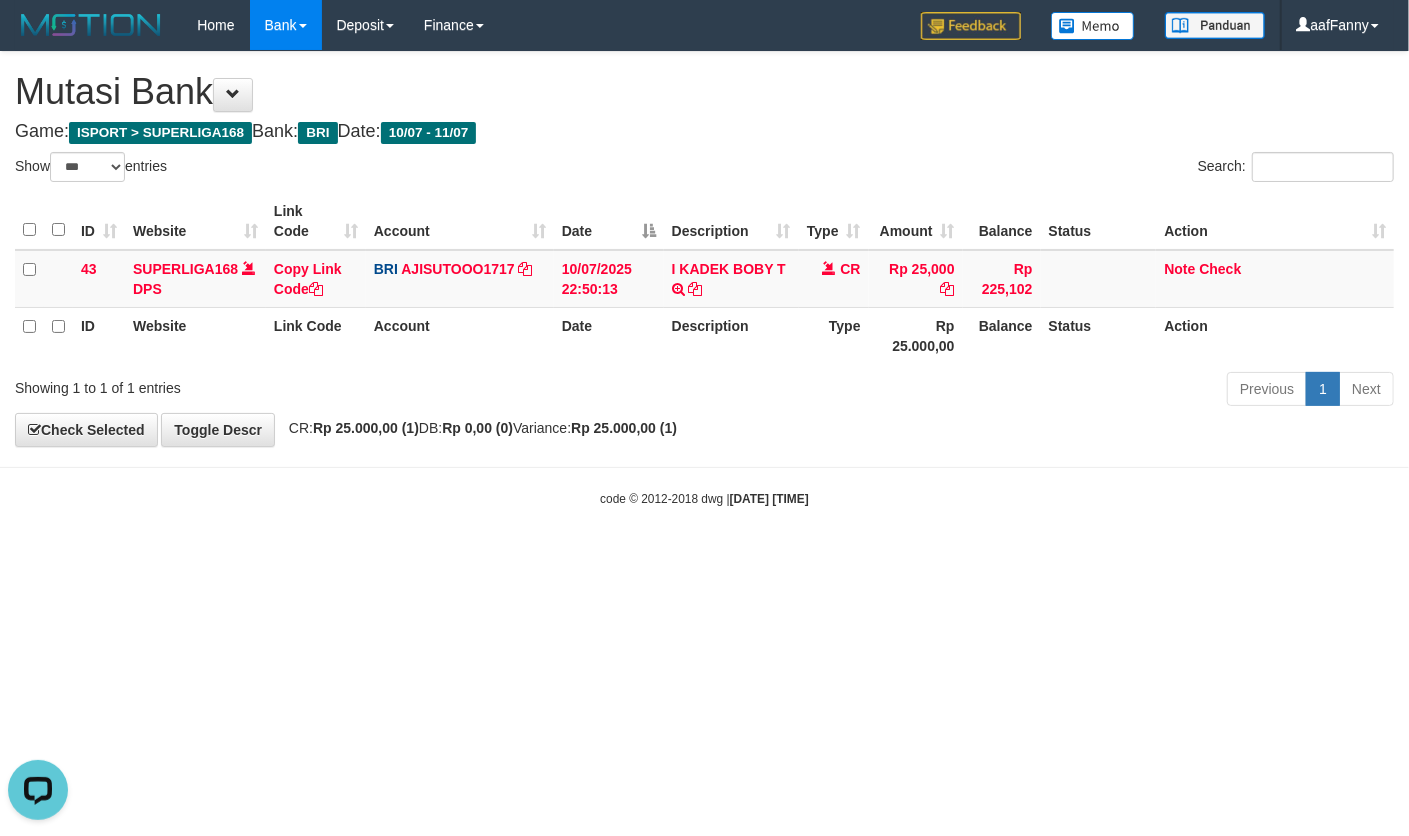 scroll, scrollTop: 0, scrollLeft: 0, axis: both 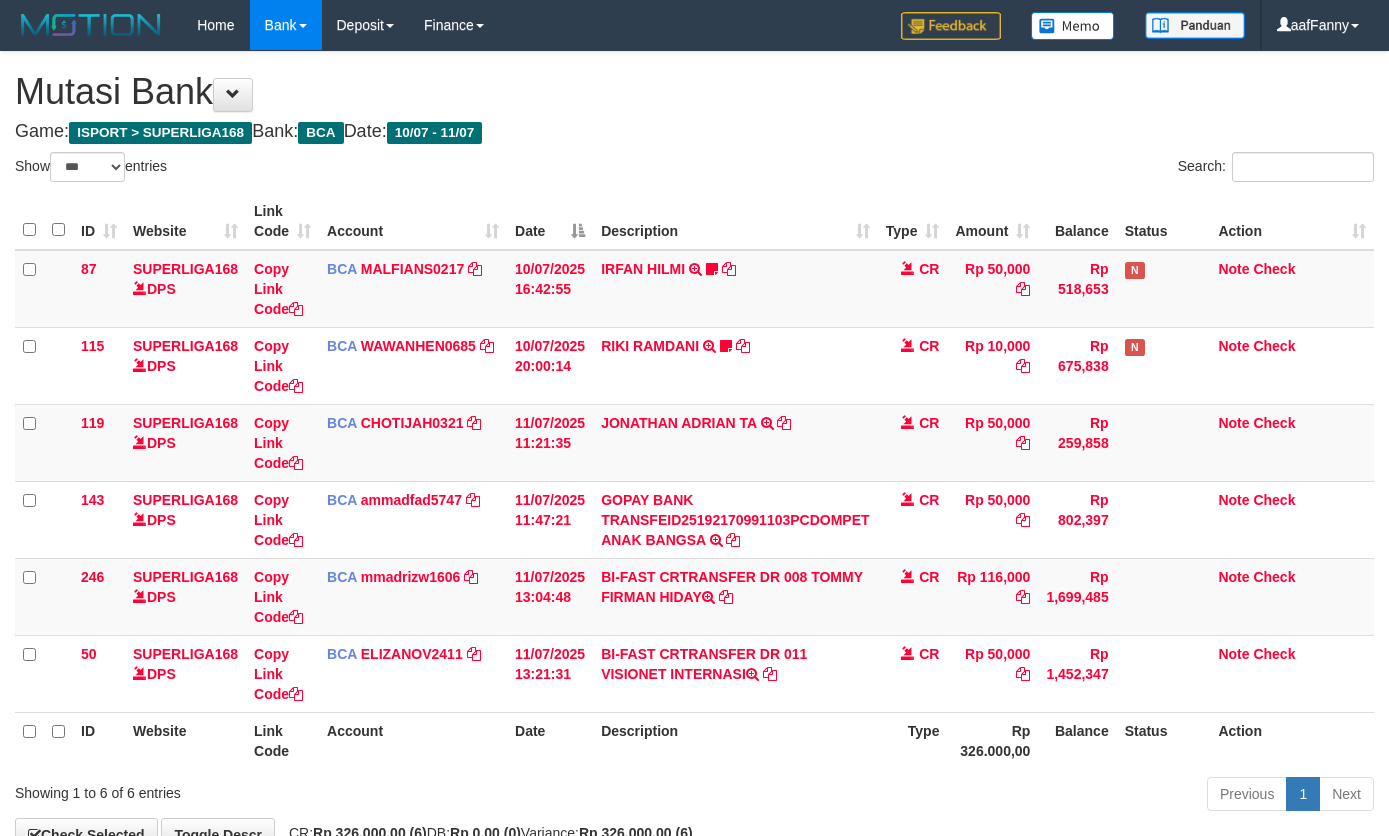 select on "***" 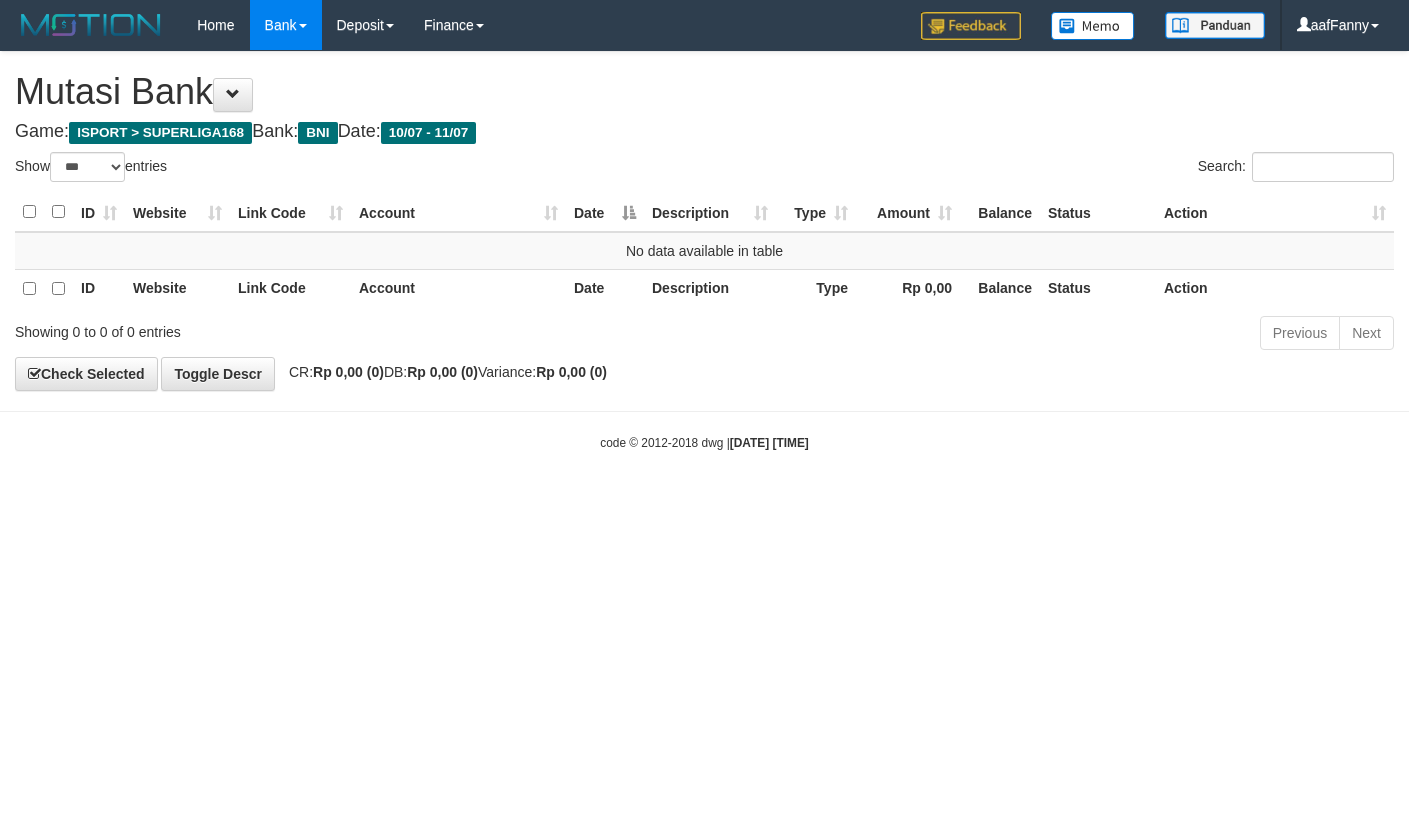 select on "***" 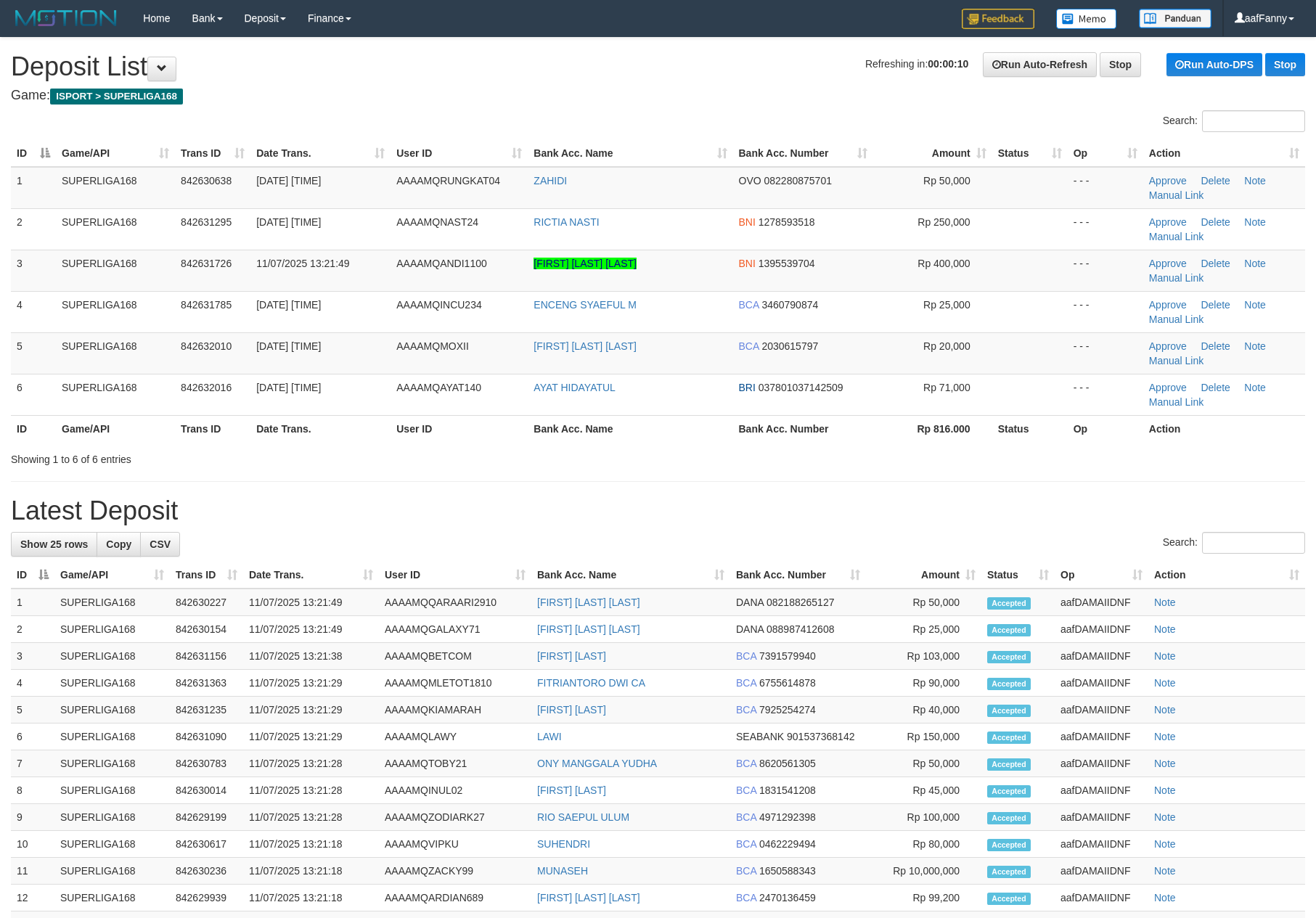 scroll, scrollTop: 0, scrollLeft: 0, axis: both 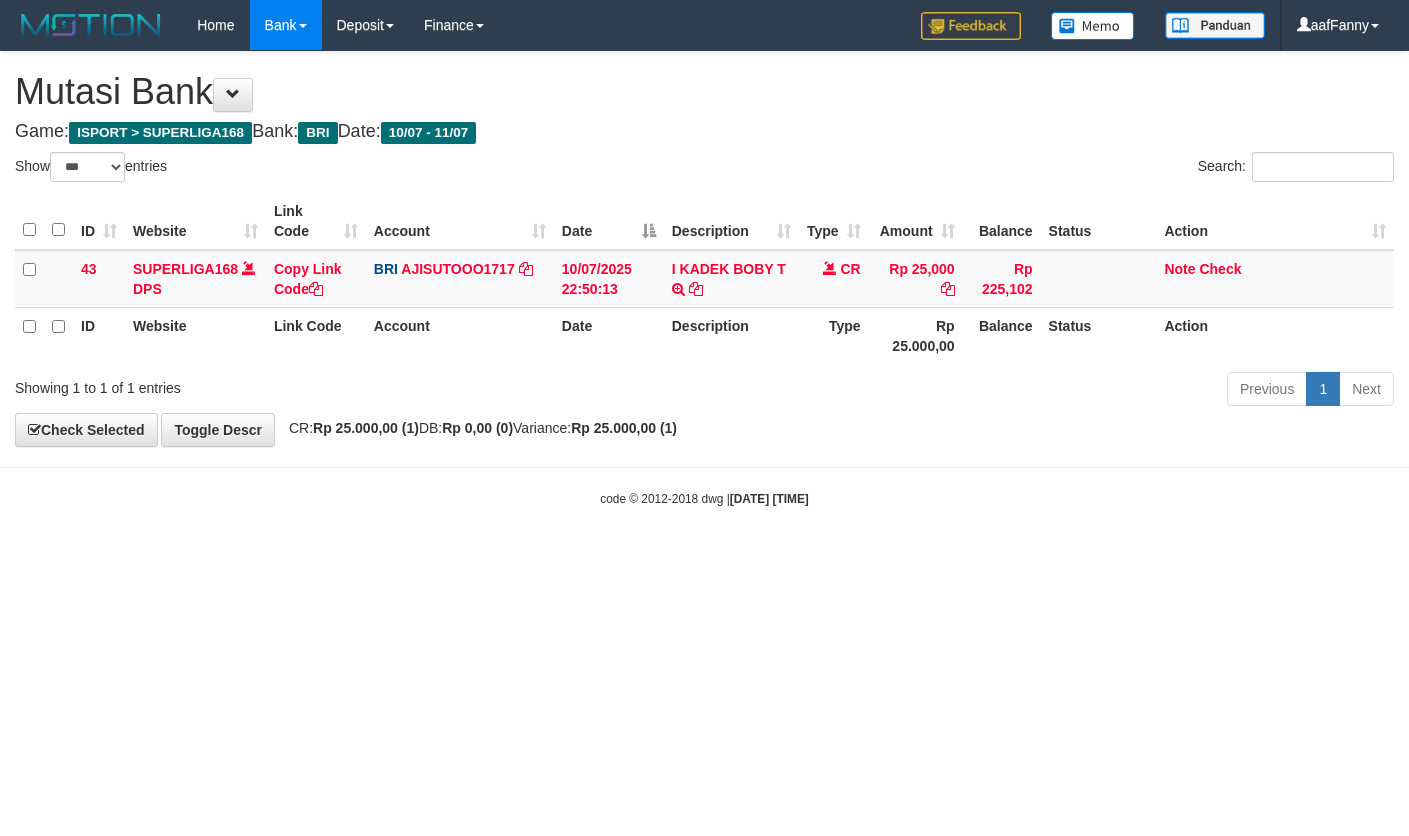 select on "***" 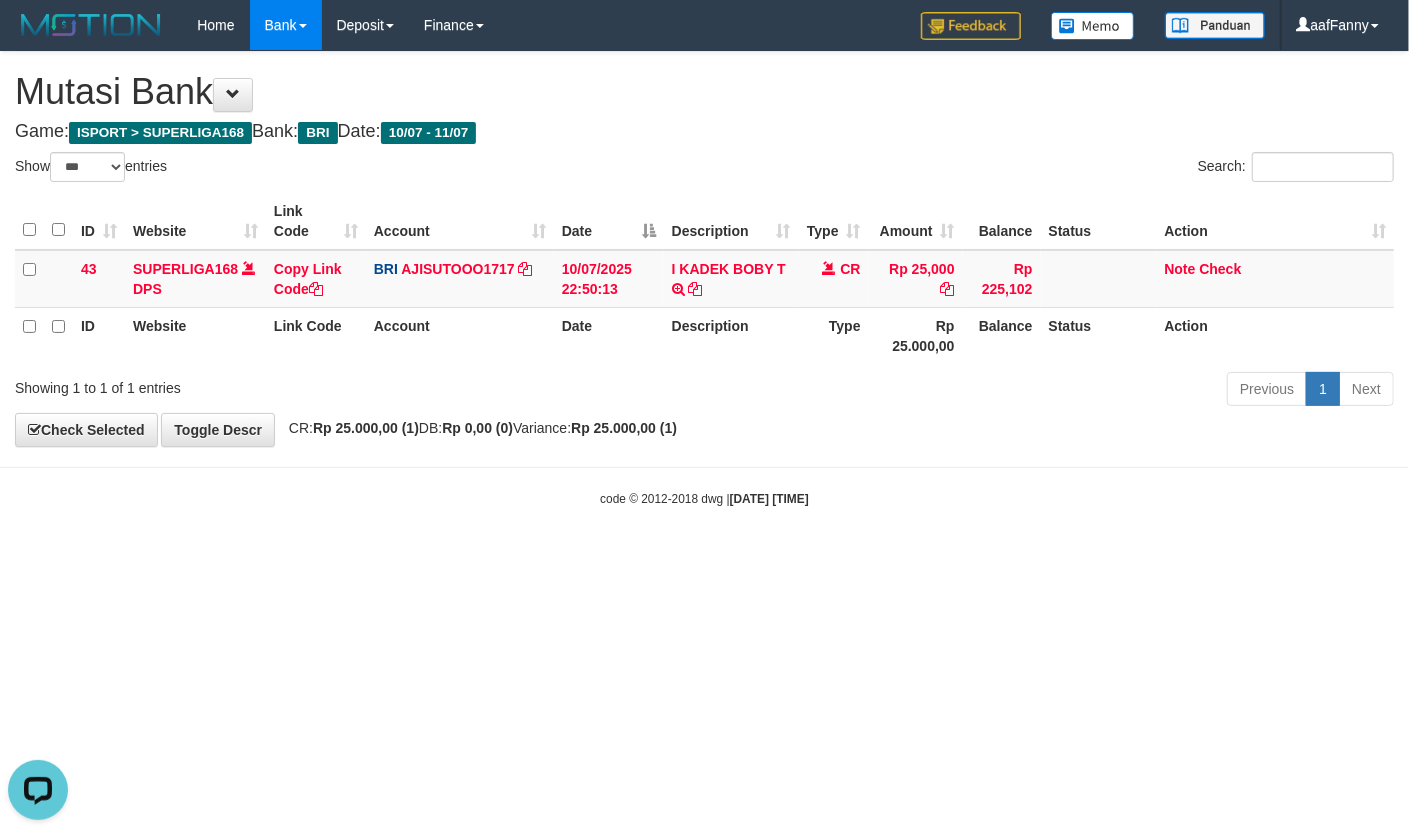 scroll, scrollTop: 0, scrollLeft: 0, axis: both 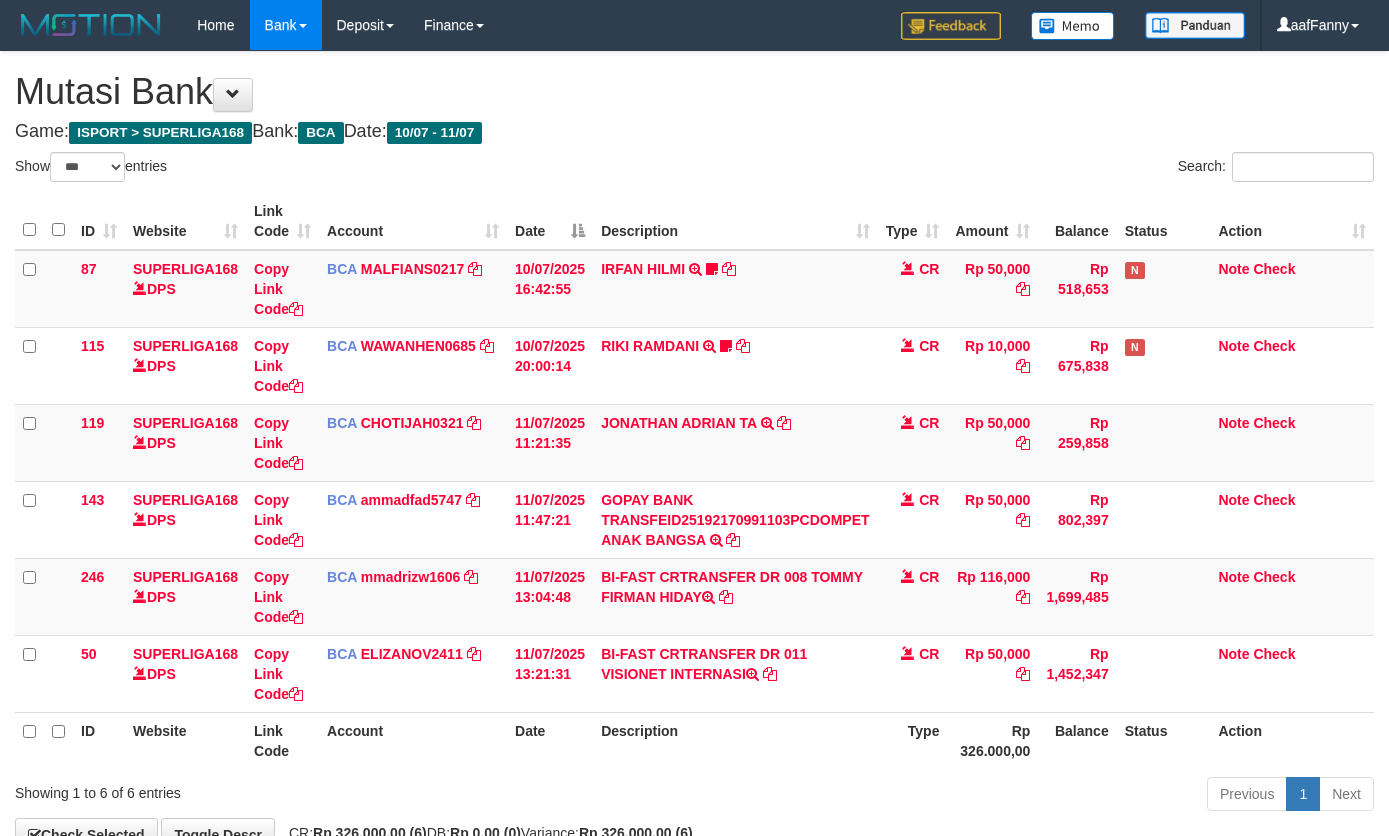 select on "***" 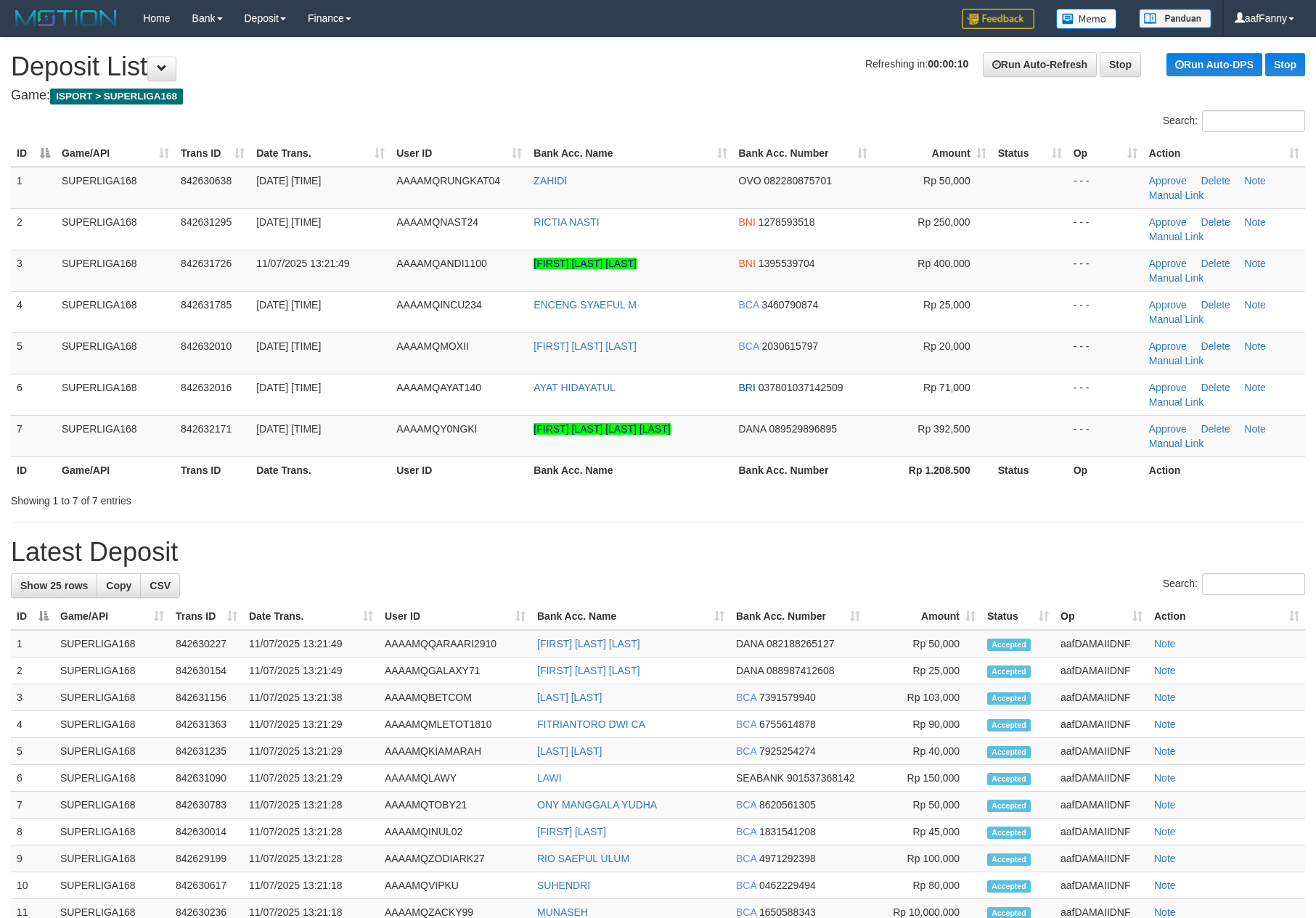 scroll, scrollTop: 0, scrollLeft: 0, axis: both 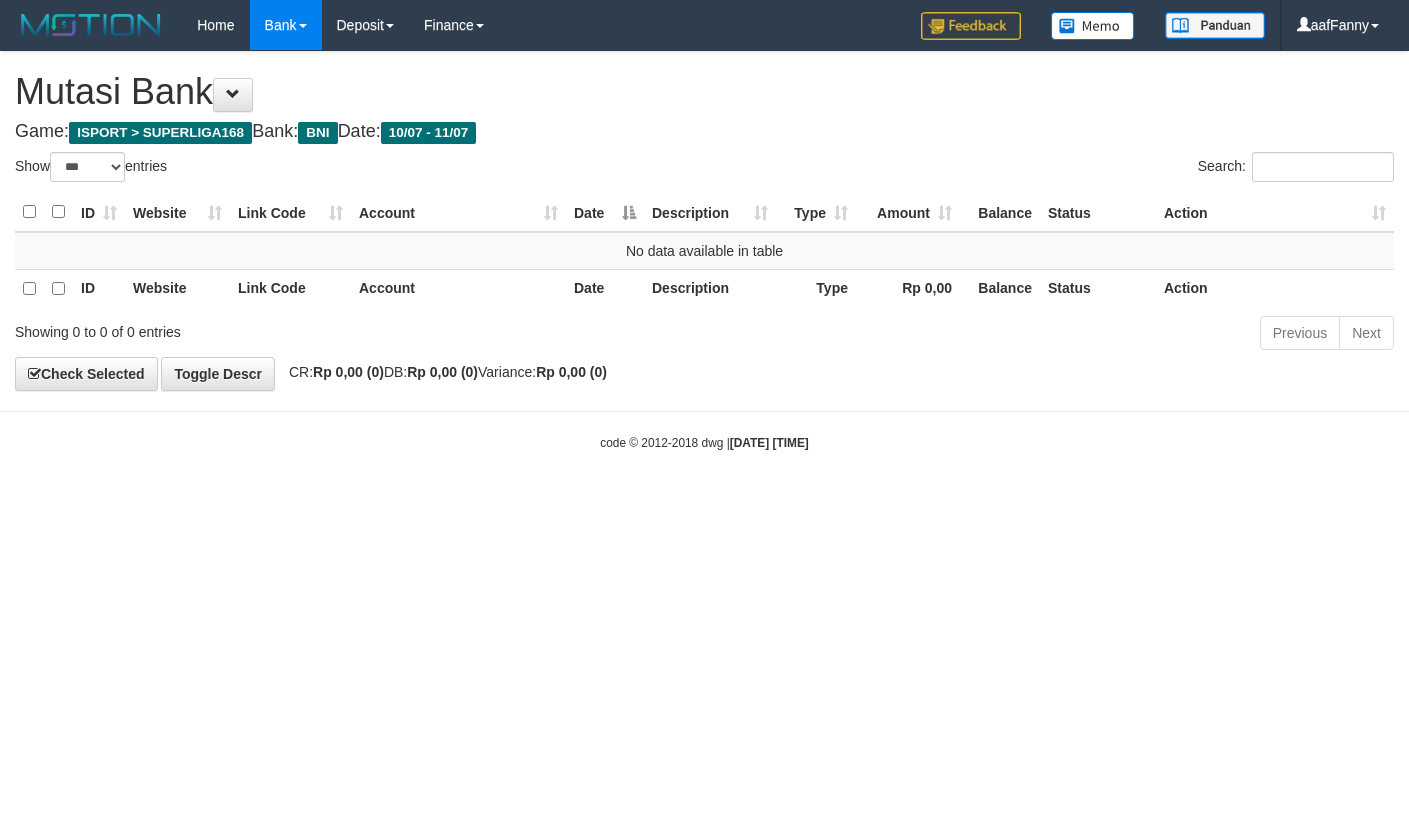 select on "***" 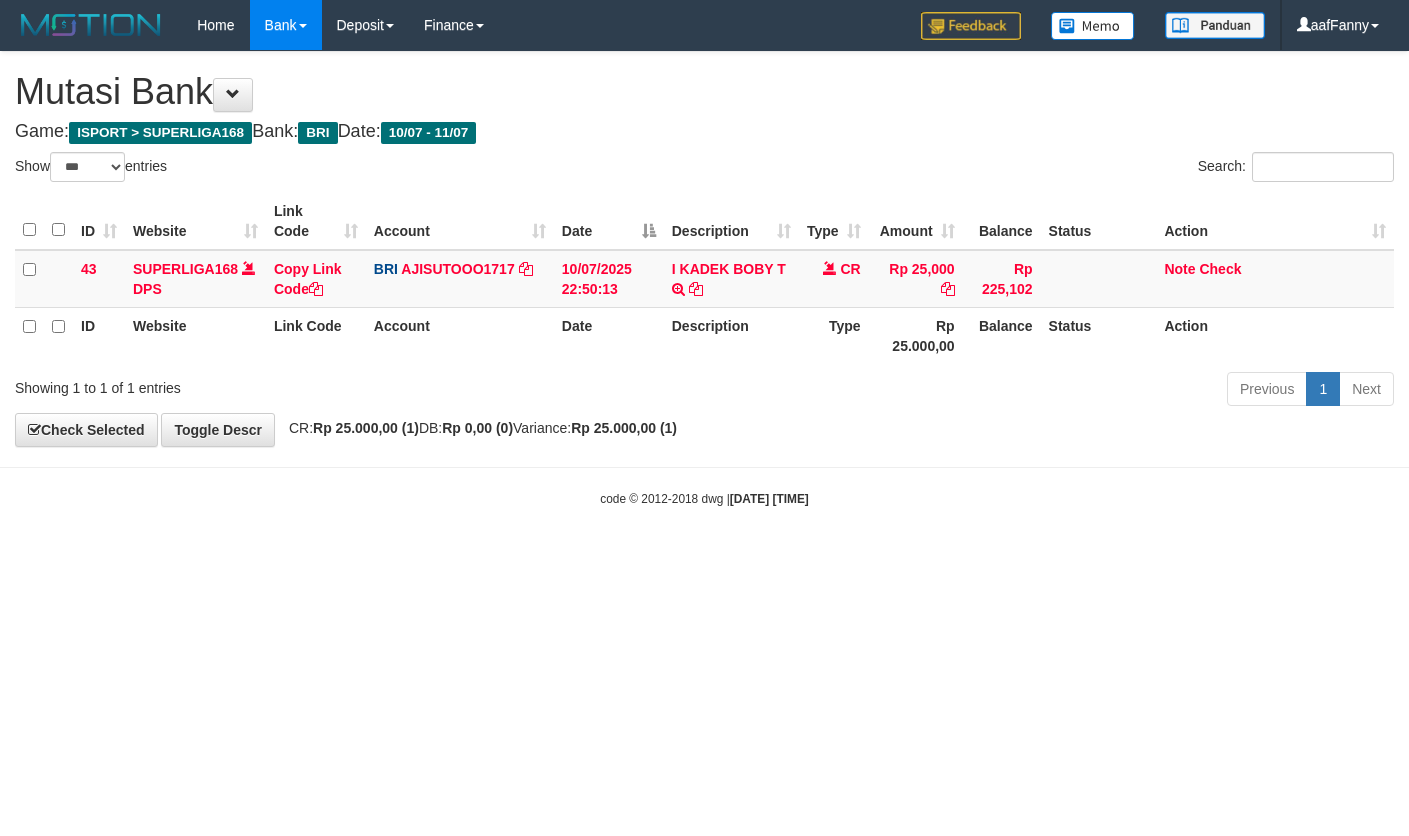 select on "***" 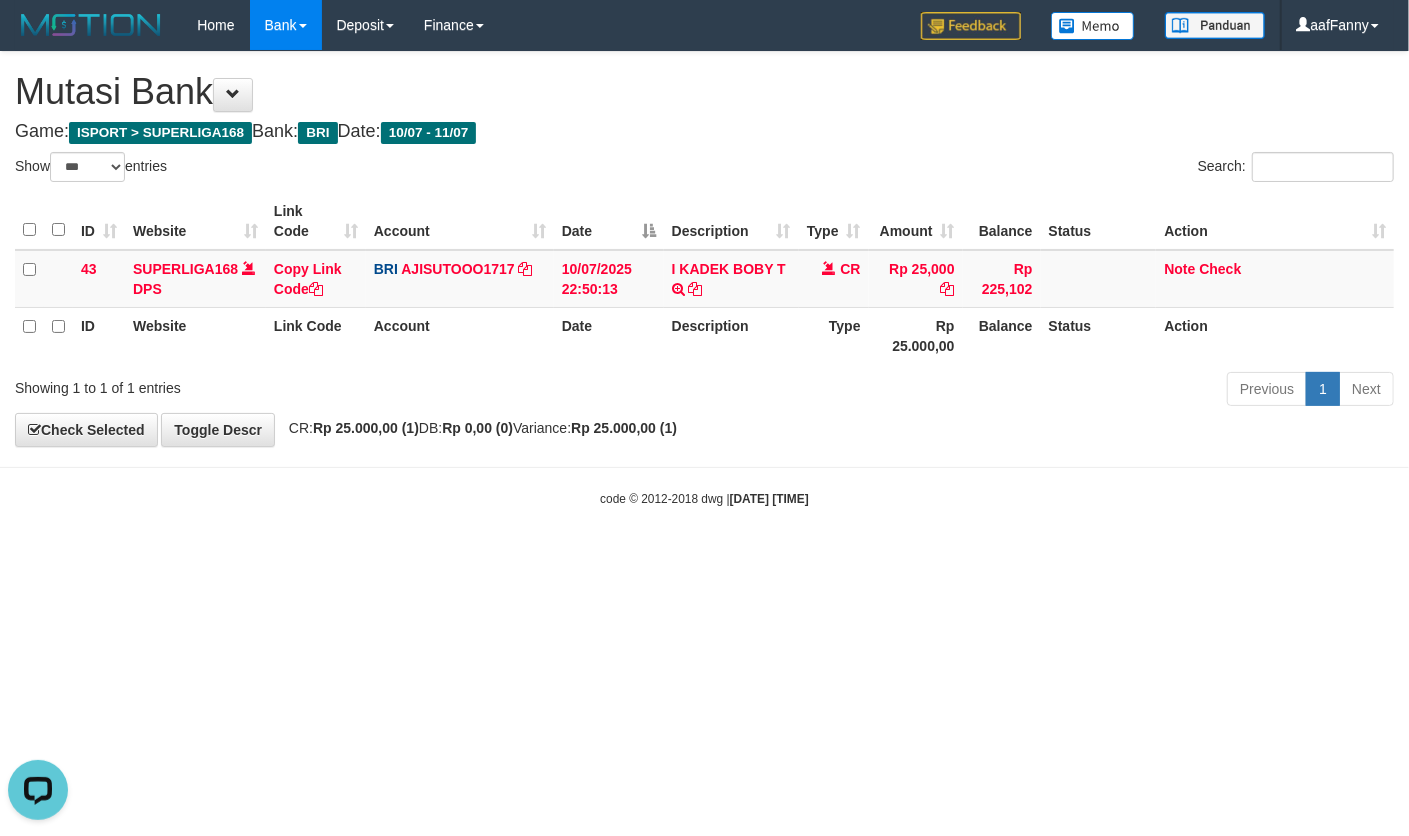 scroll, scrollTop: 0, scrollLeft: 0, axis: both 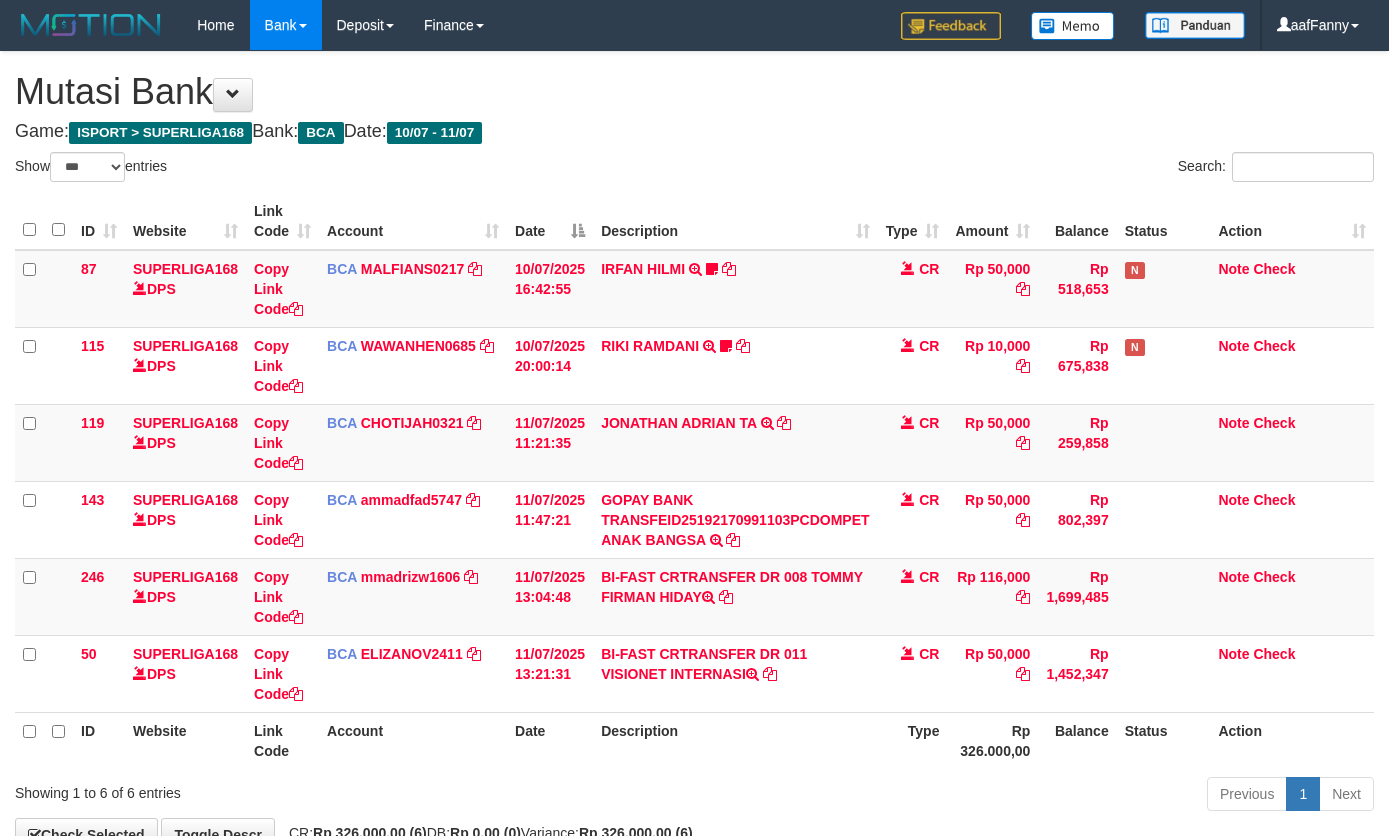 select on "***" 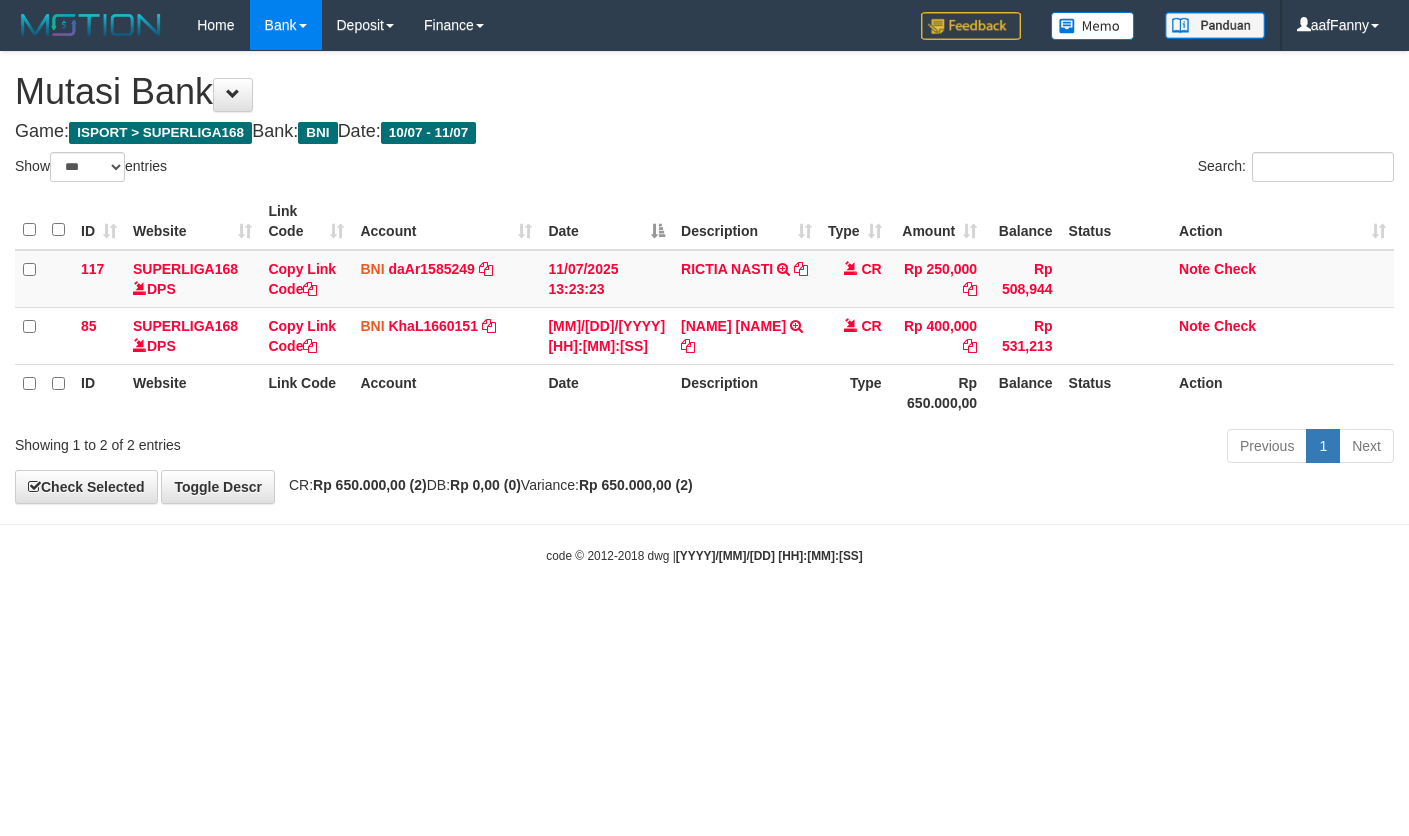 select on "***" 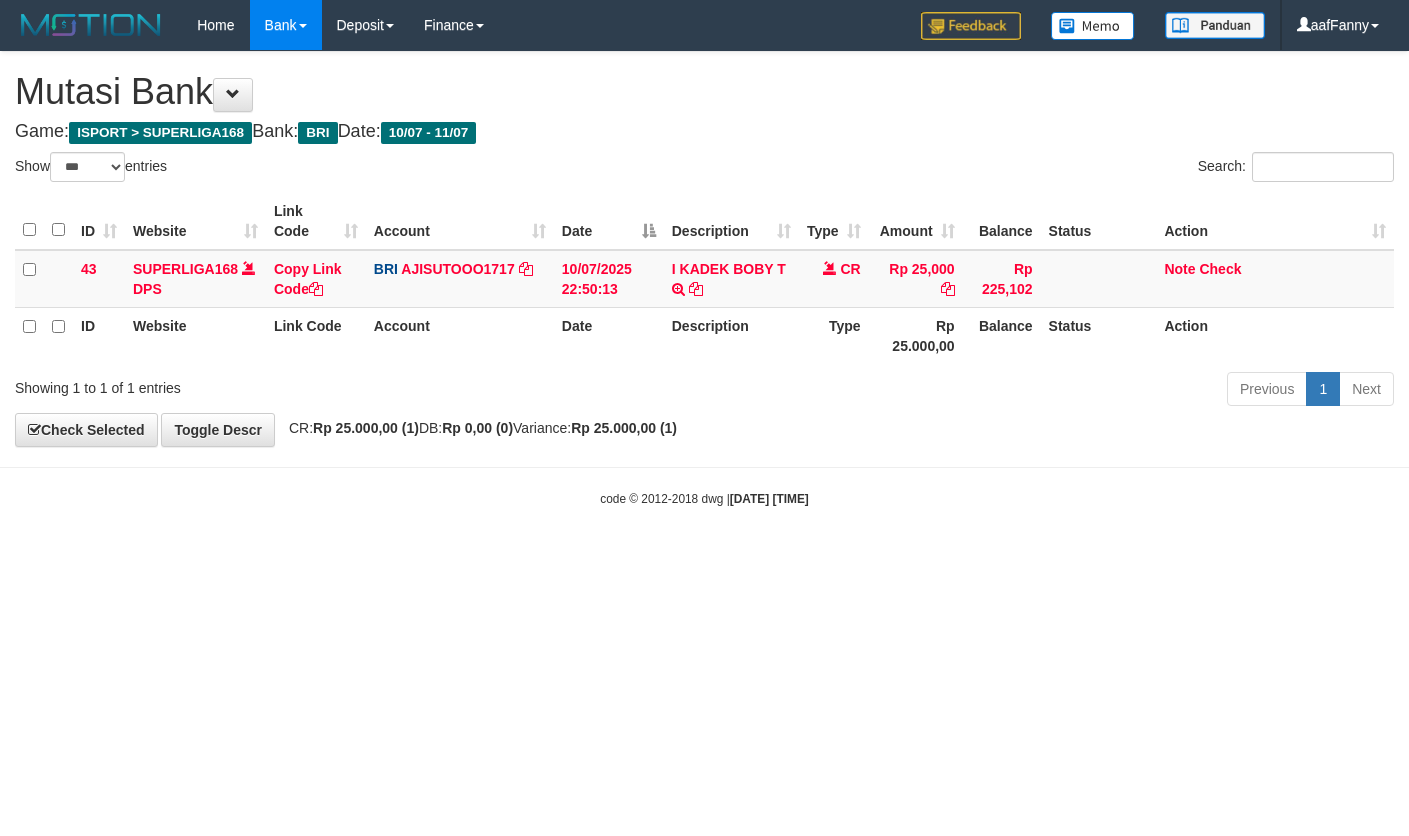 select on "***" 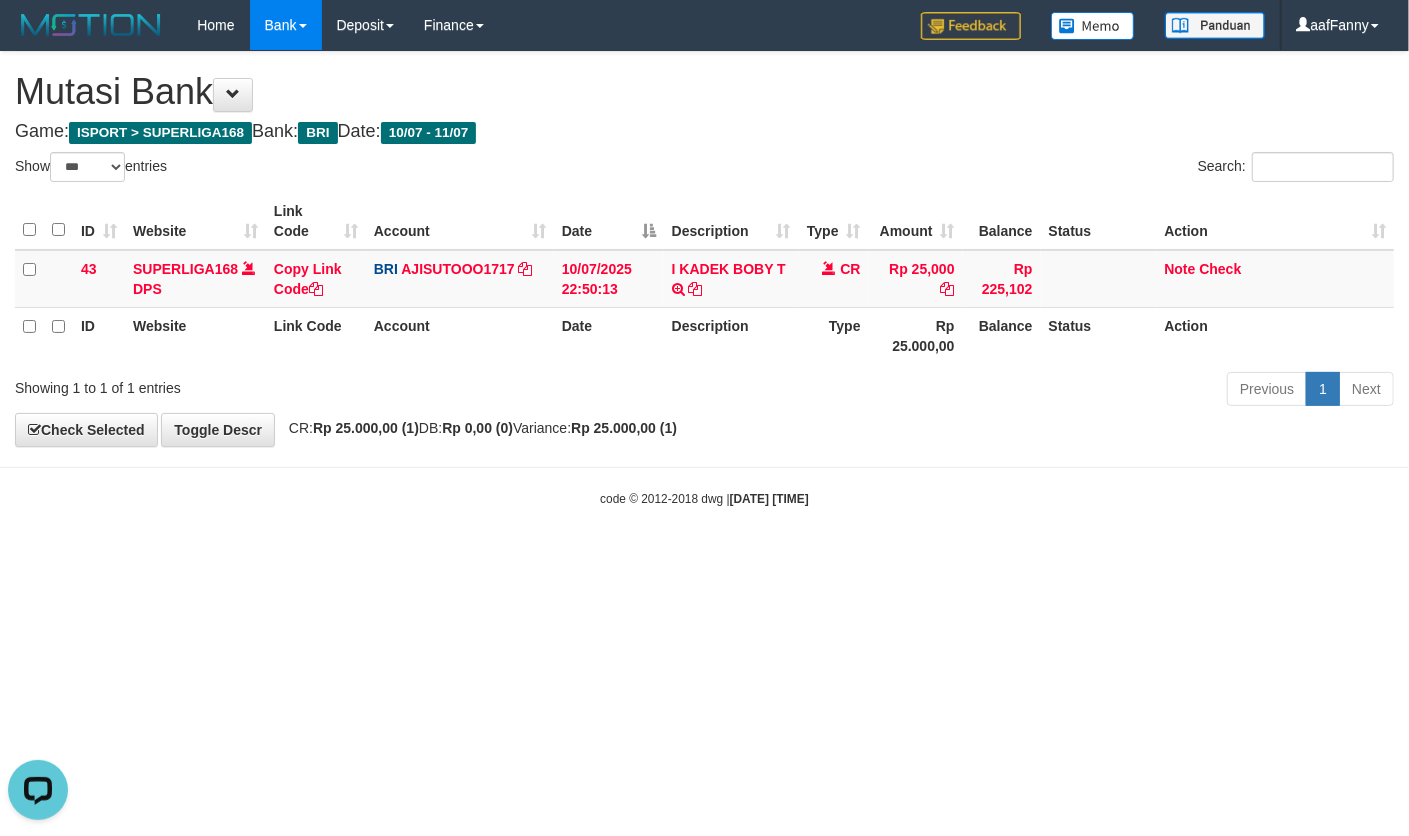 scroll, scrollTop: 0, scrollLeft: 0, axis: both 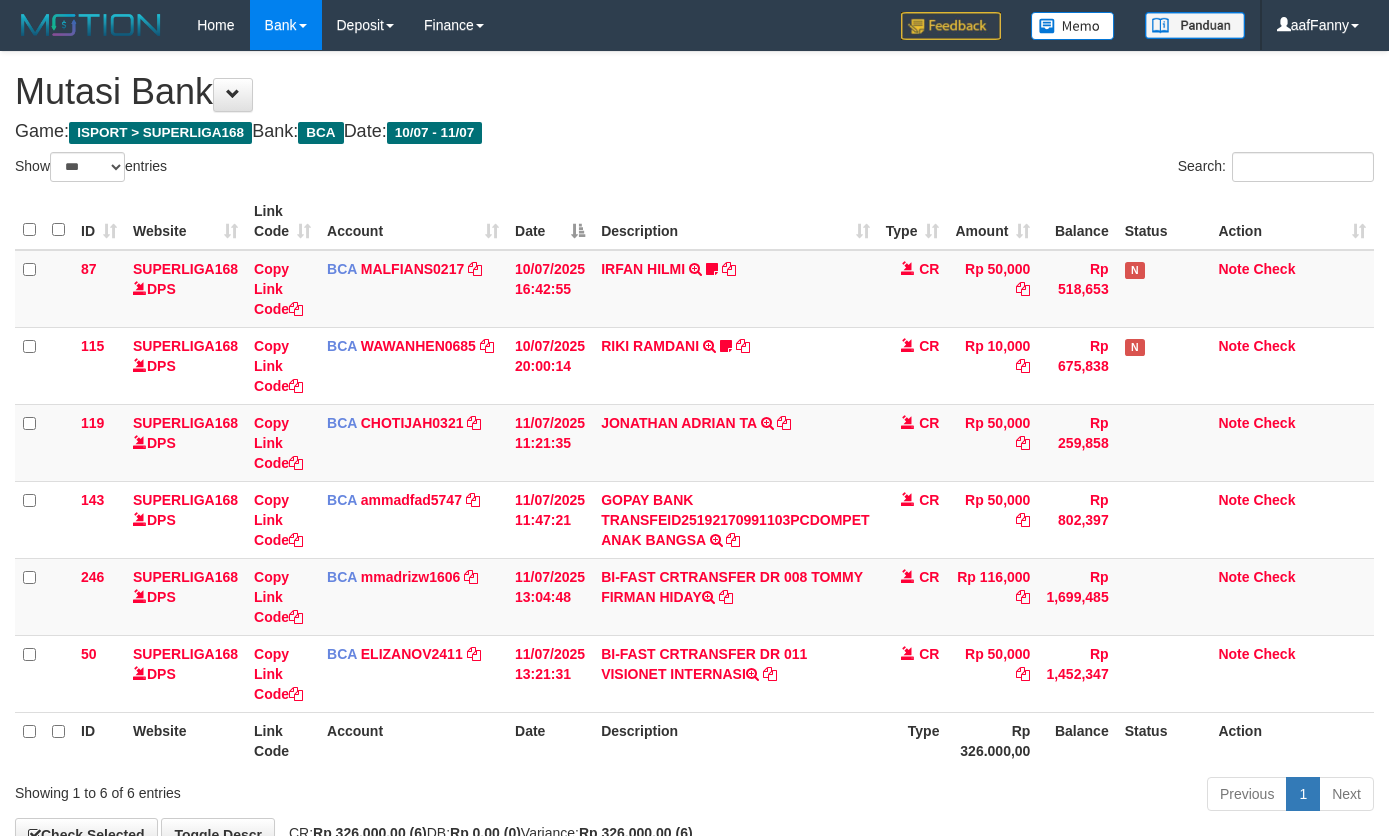 select on "***" 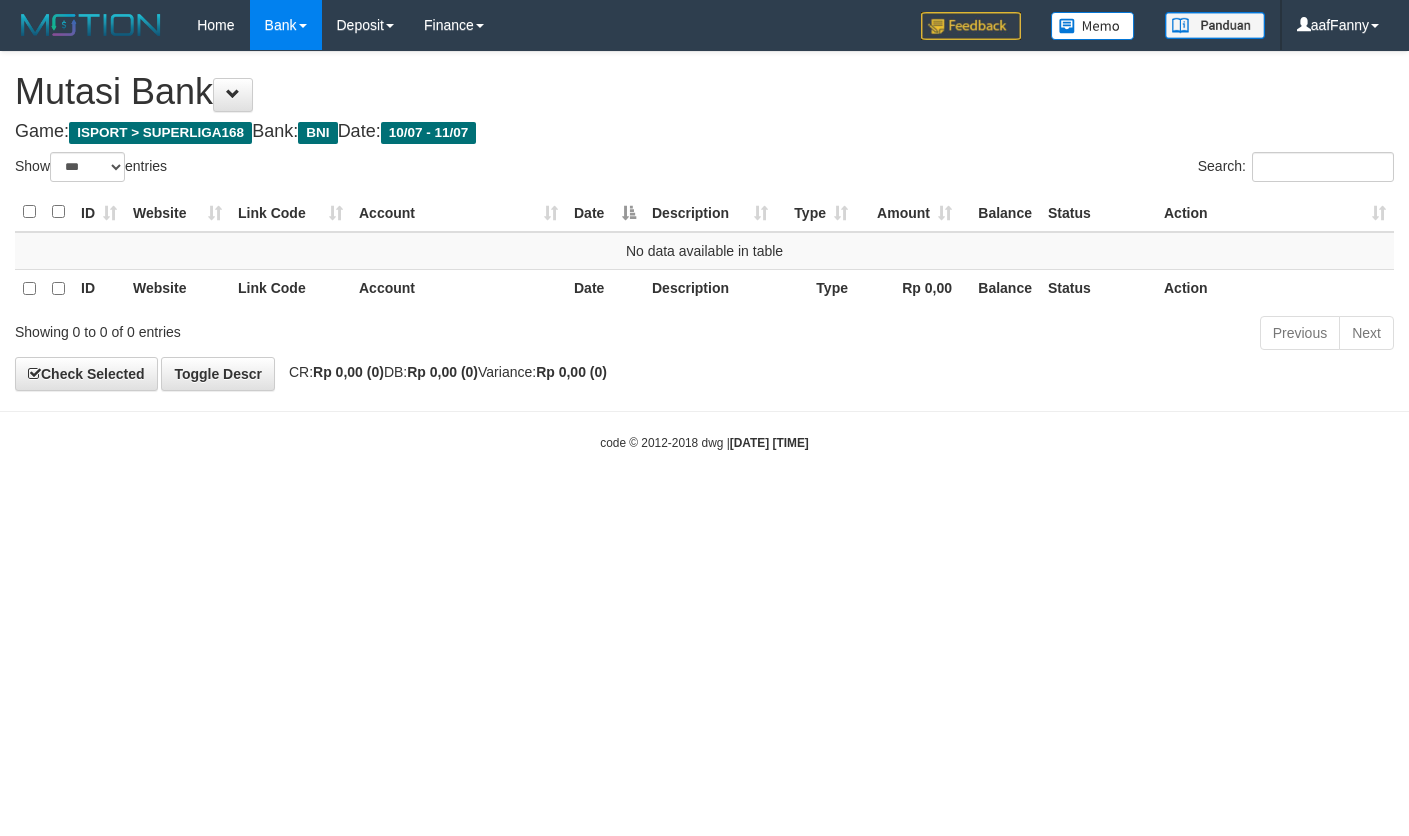select on "***" 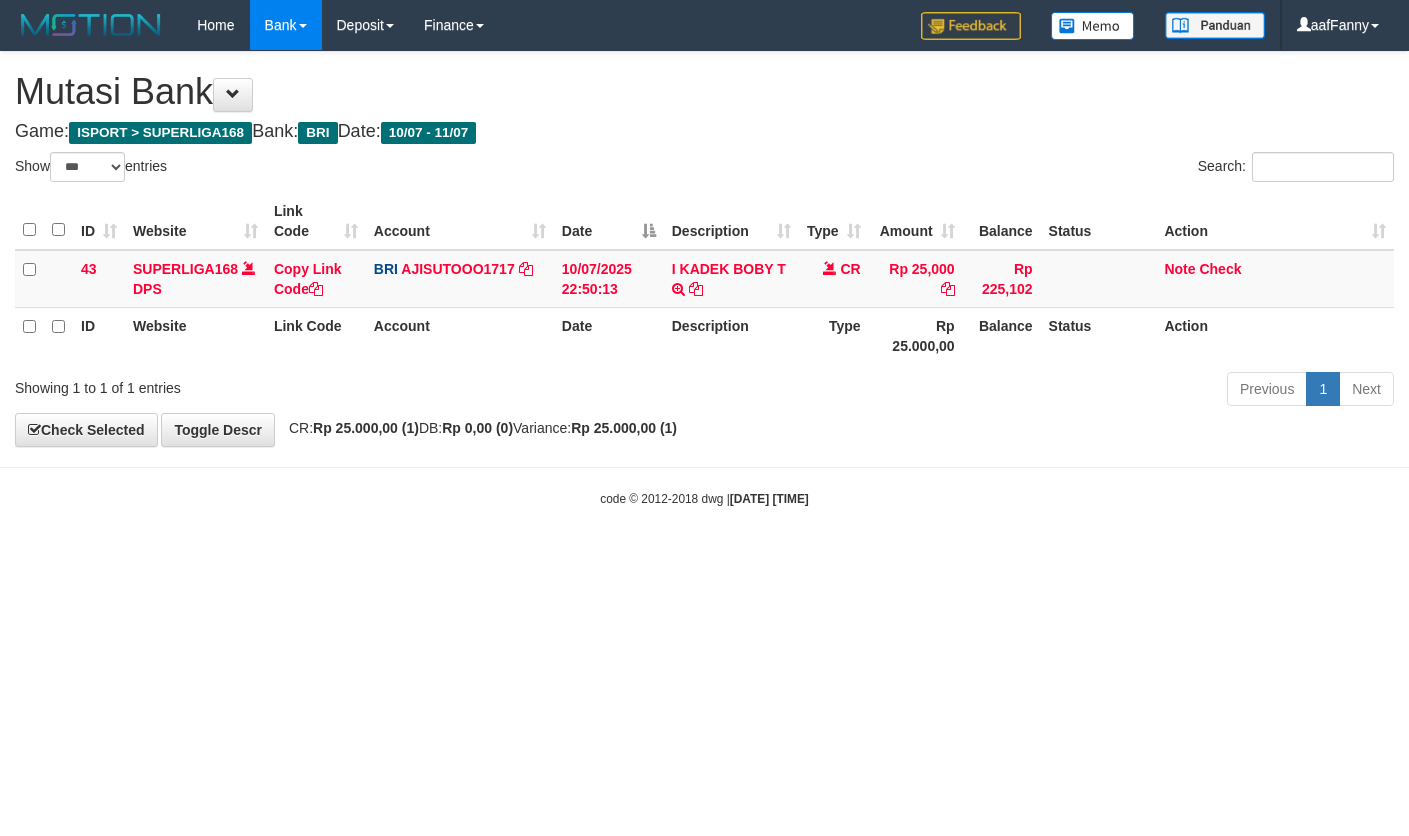 select on "***" 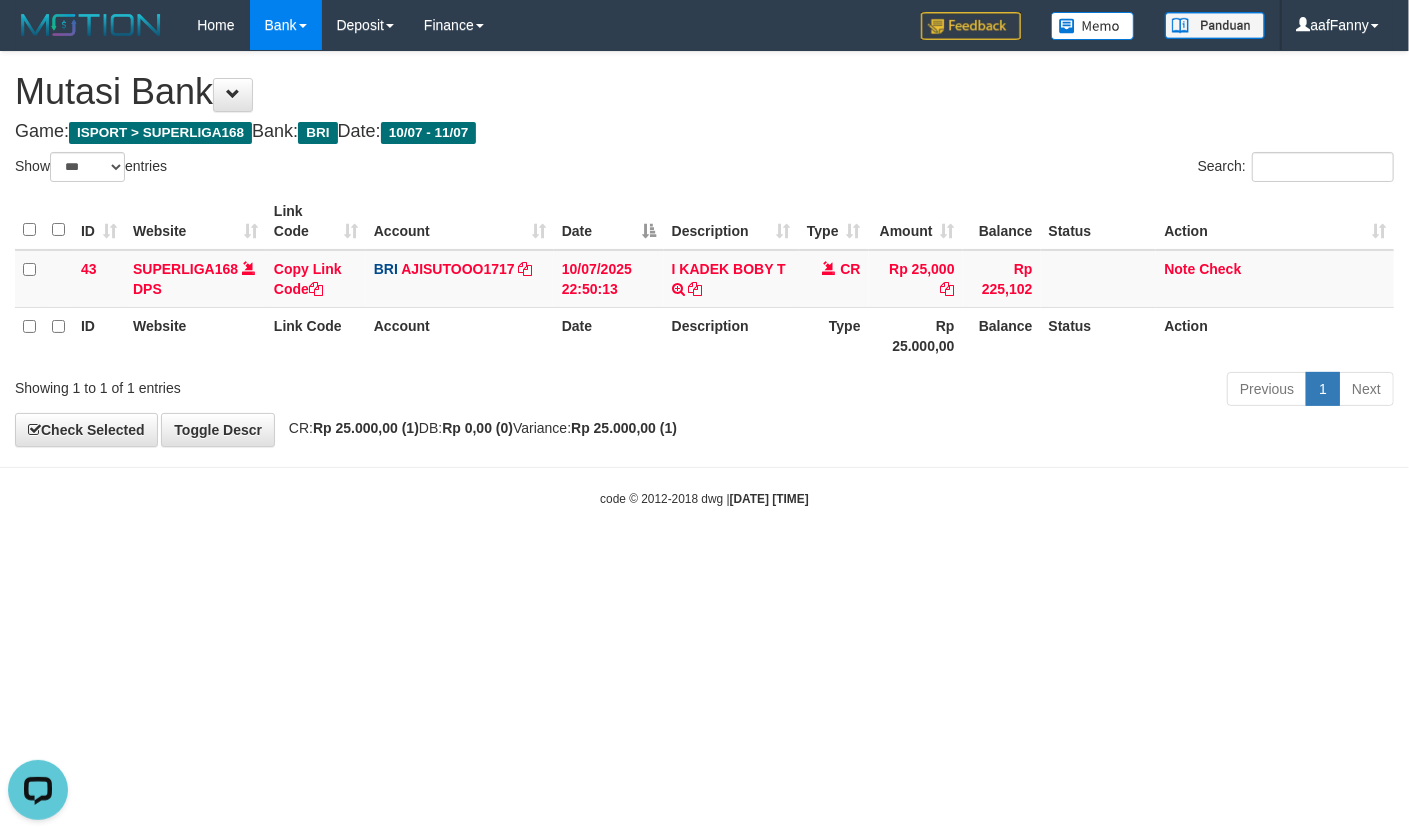 scroll, scrollTop: 0, scrollLeft: 0, axis: both 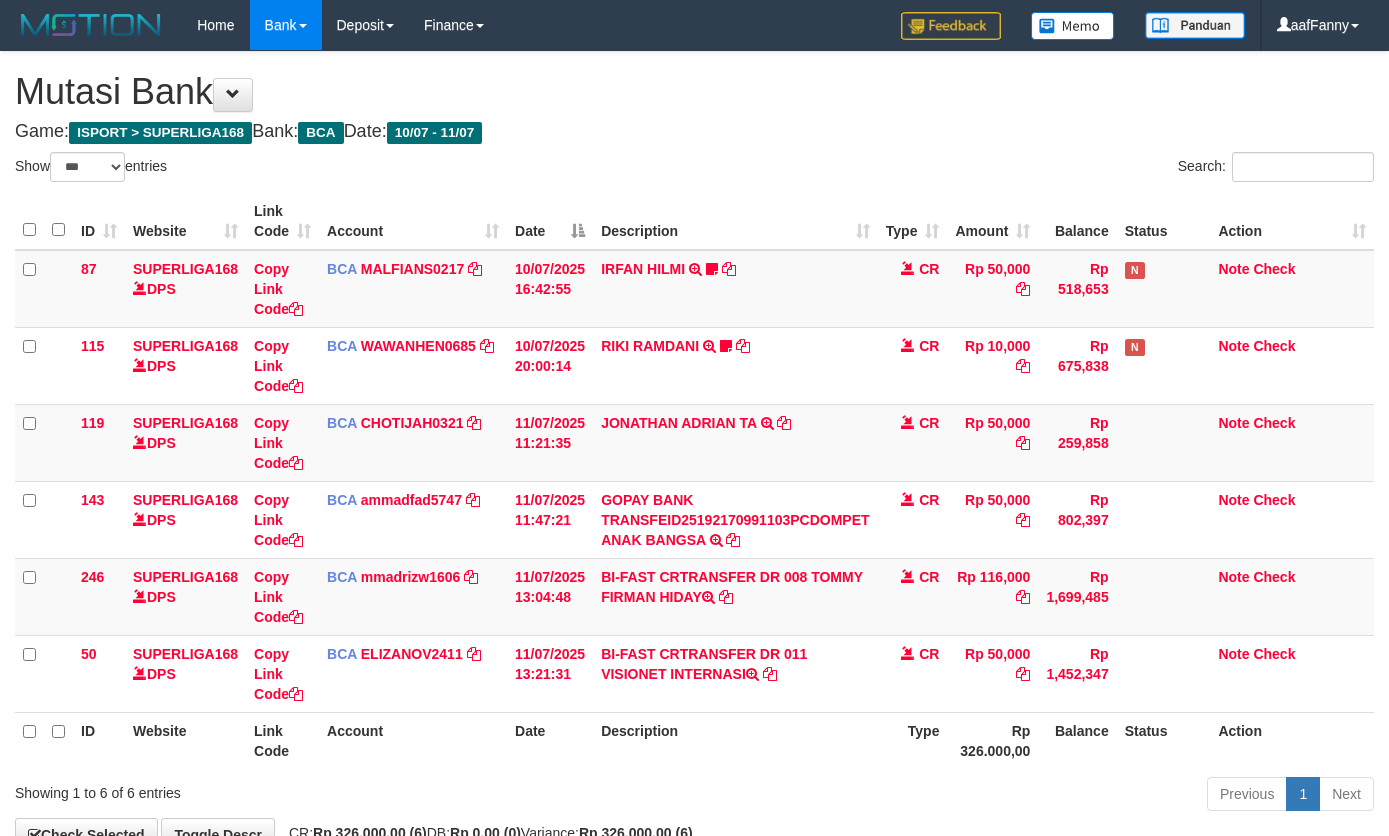 select on "***" 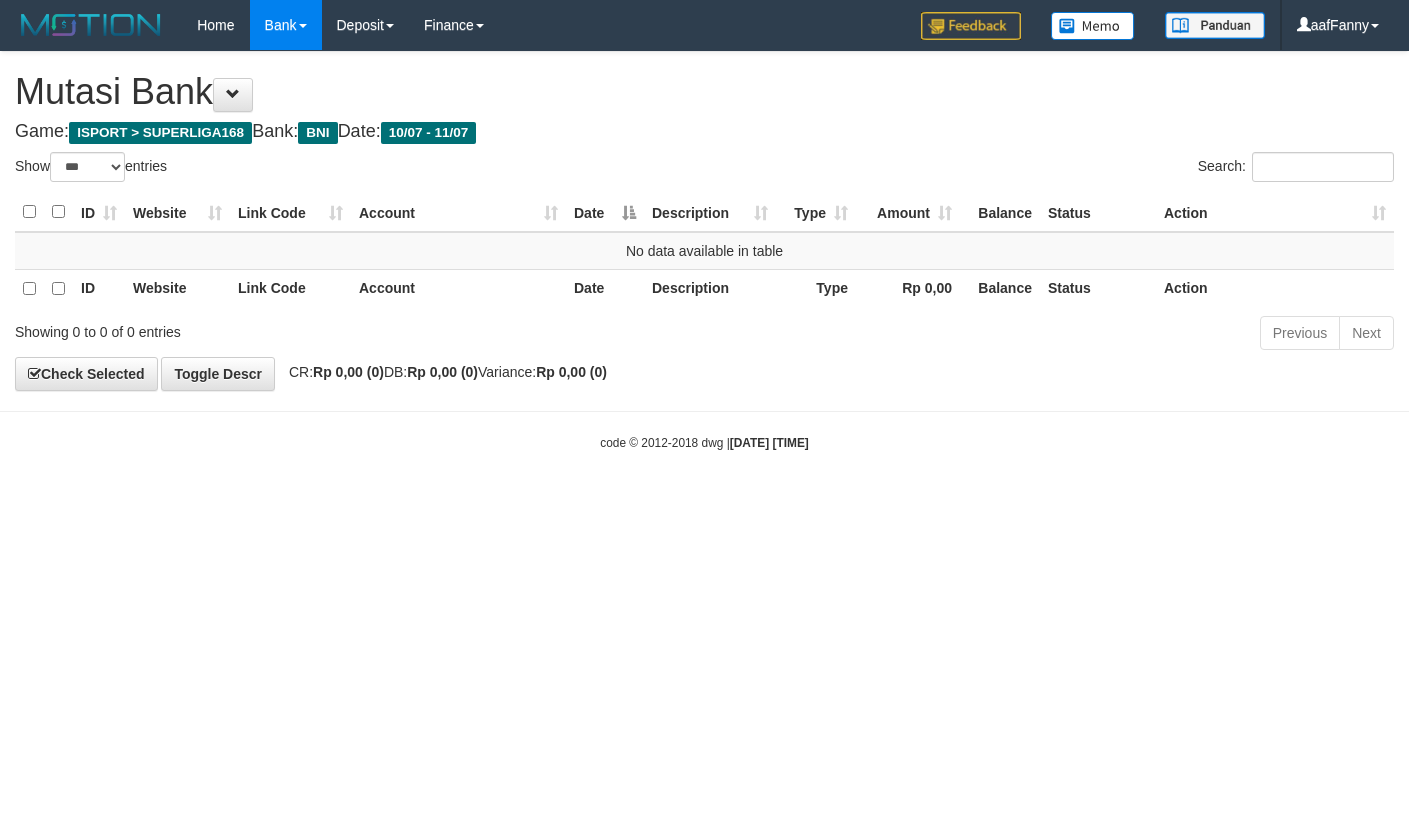 select on "***" 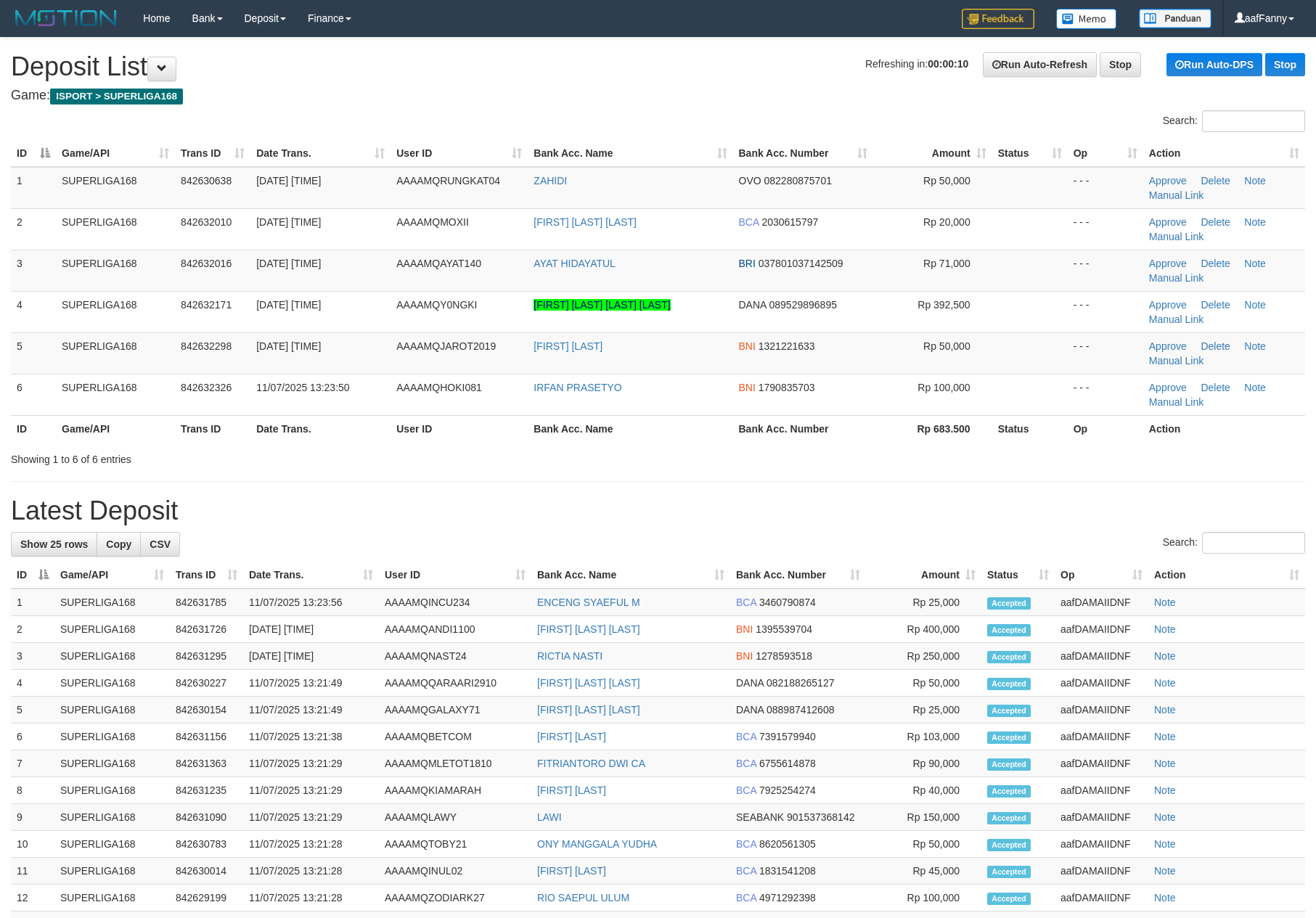 scroll, scrollTop: 0, scrollLeft: 0, axis: both 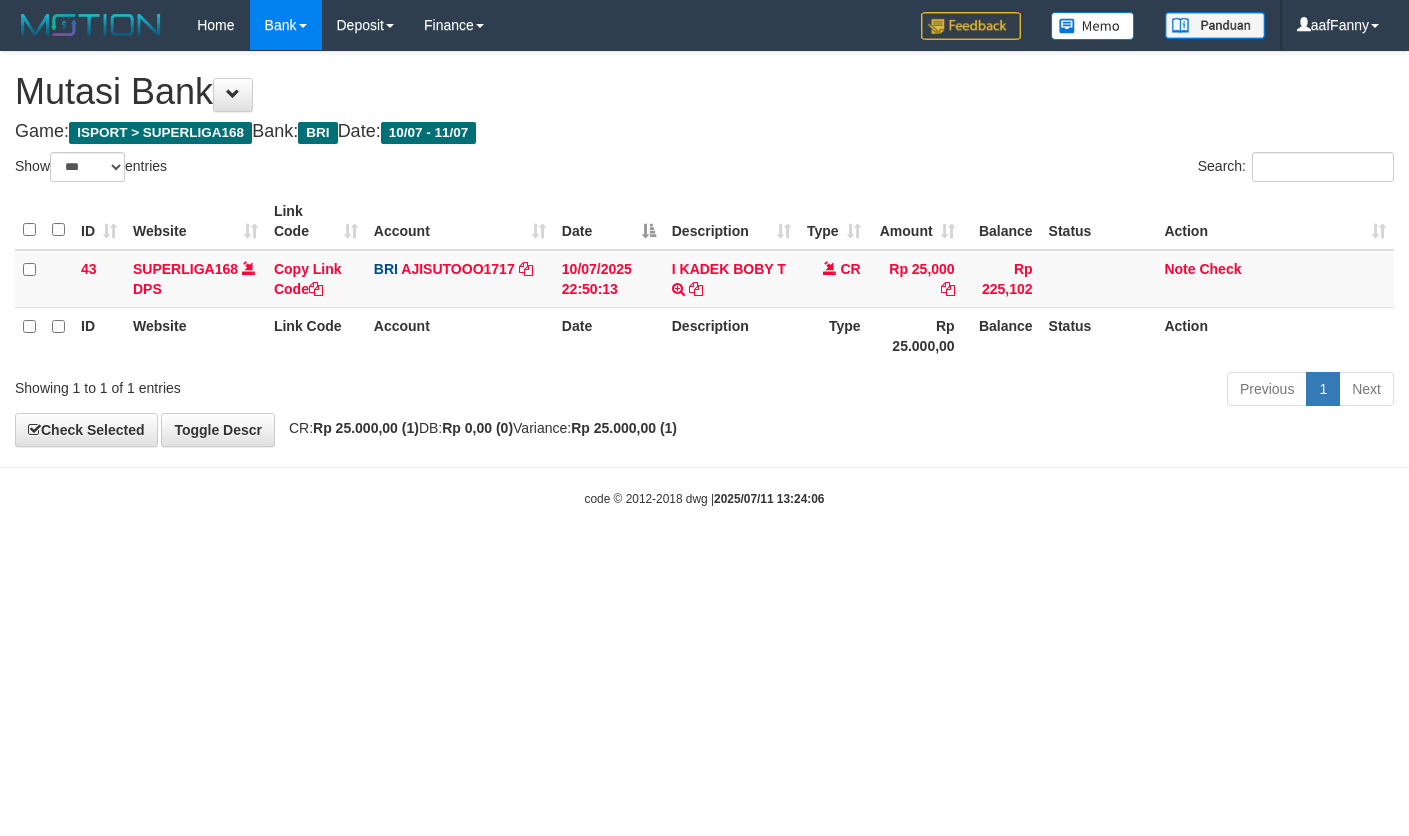 select on "***" 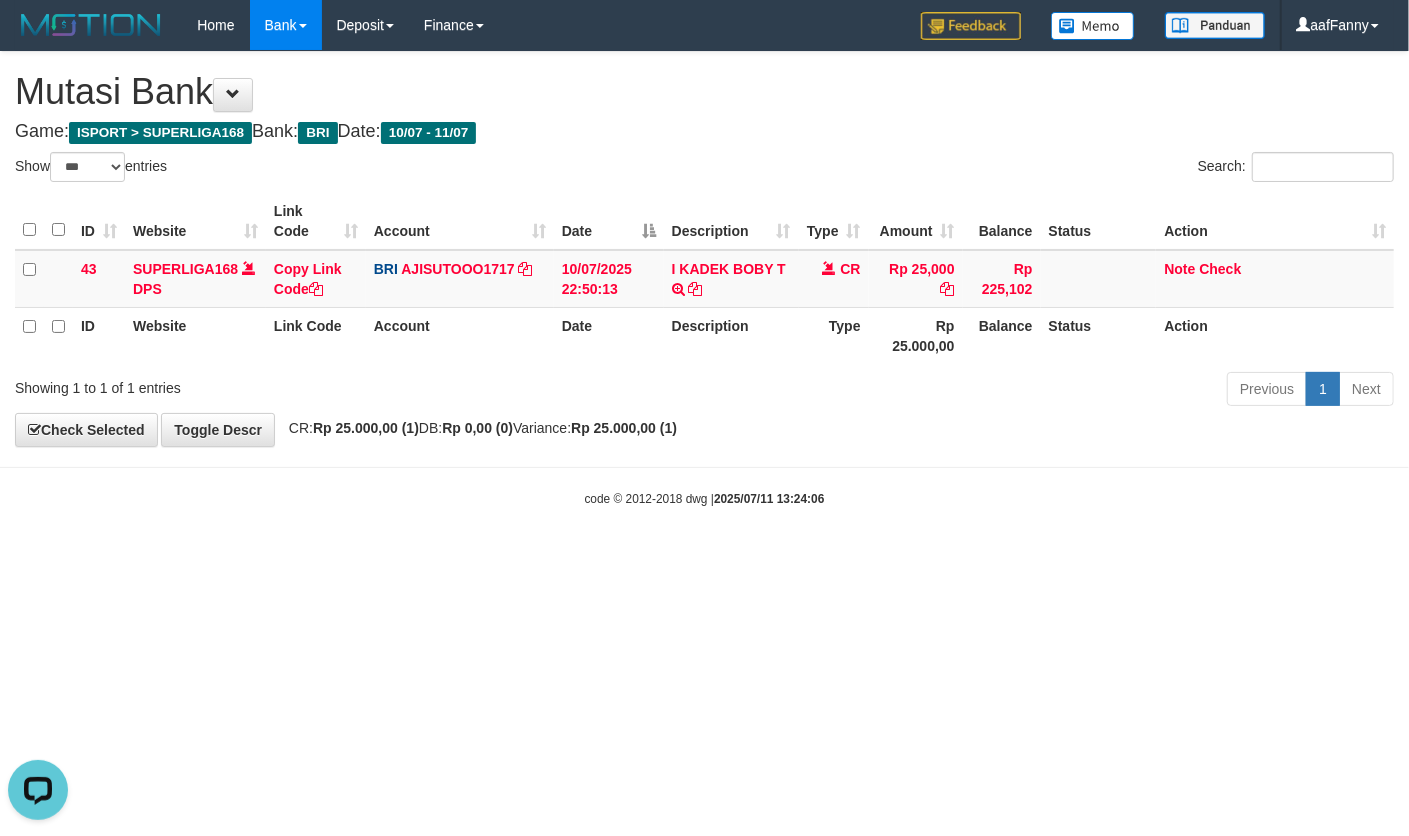 scroll, scrollTop: 0, scrollLeft: 0, axis: both 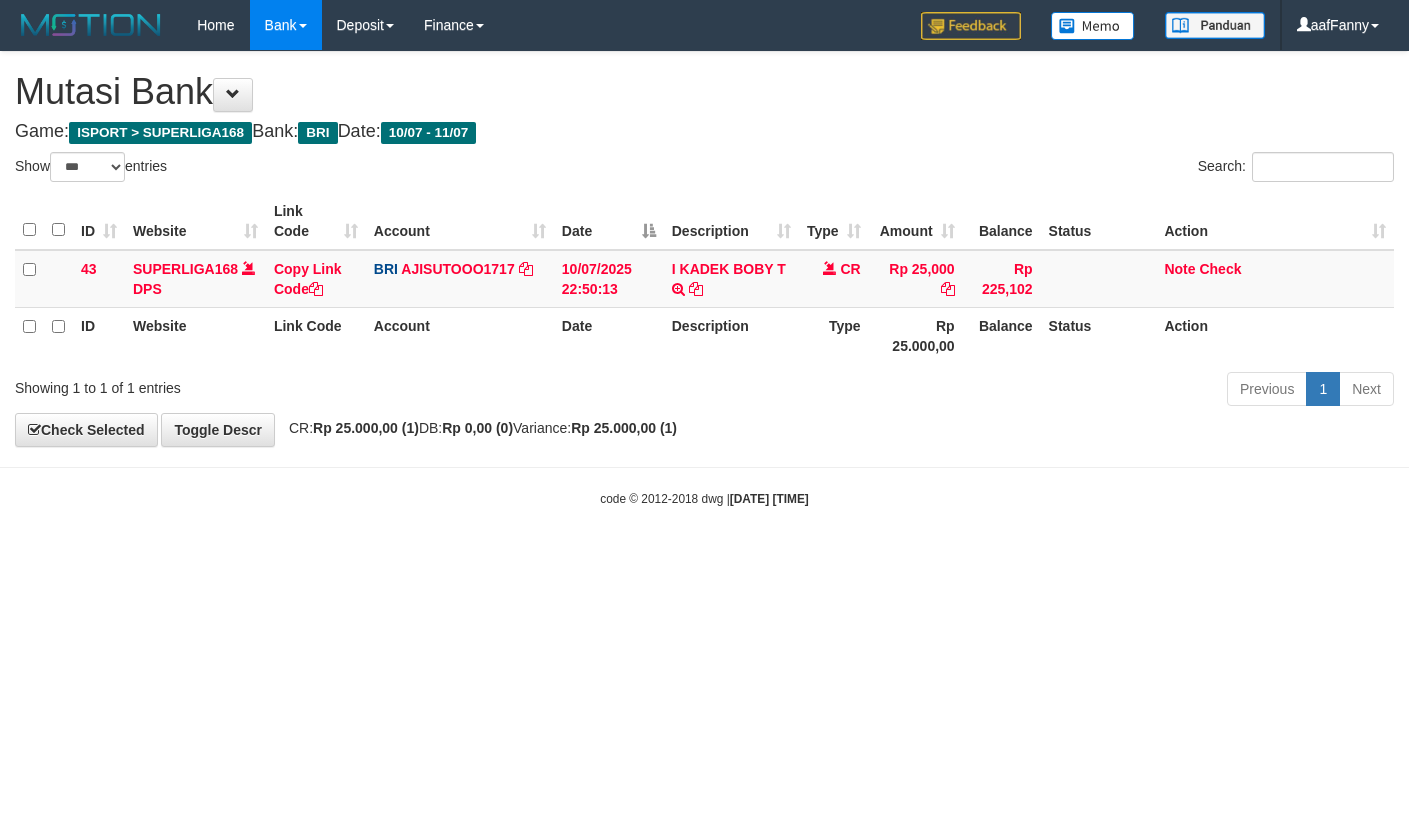 select on "***" 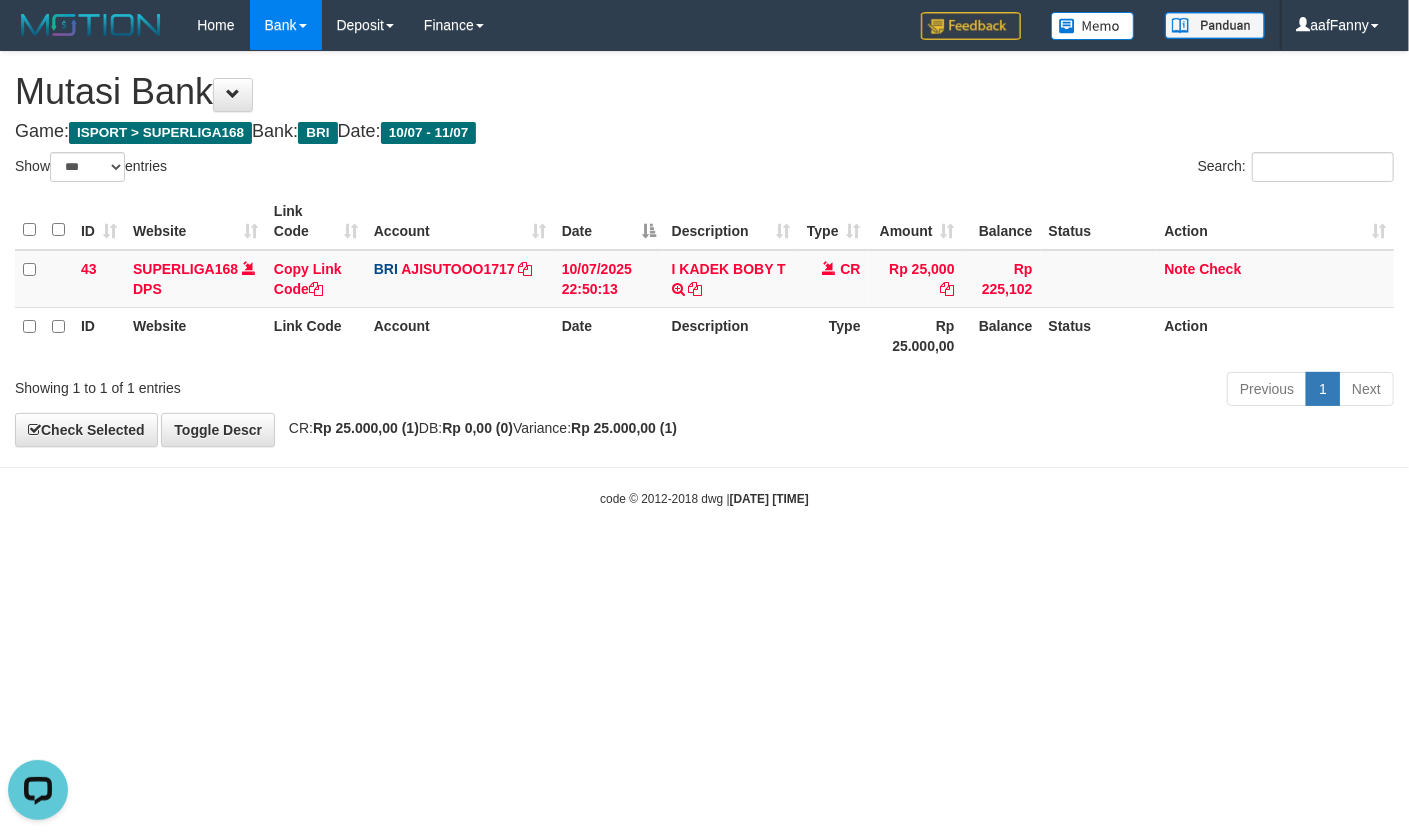 scroll, scrollTop: 0, scrollLeft: 0, axis: both 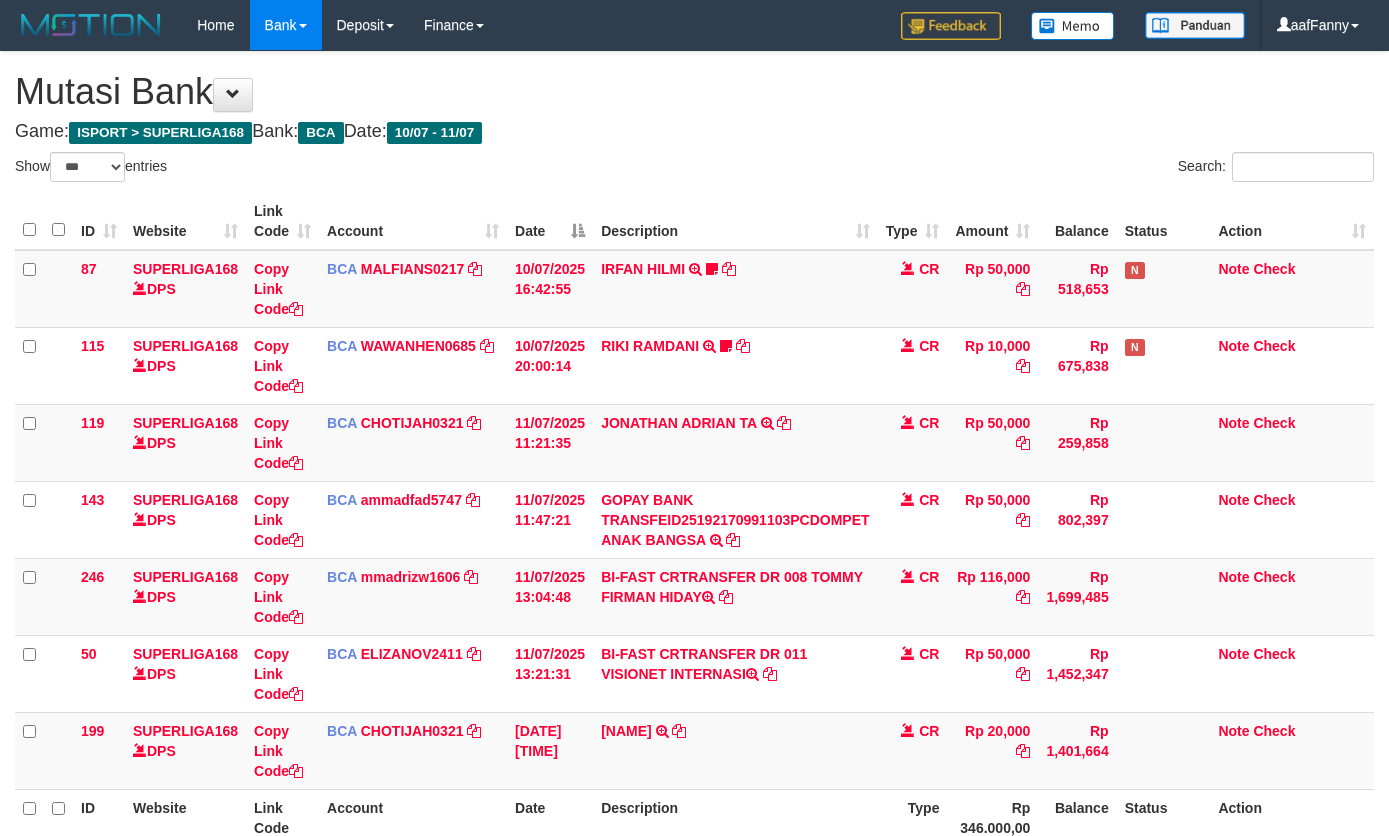 select on "***" 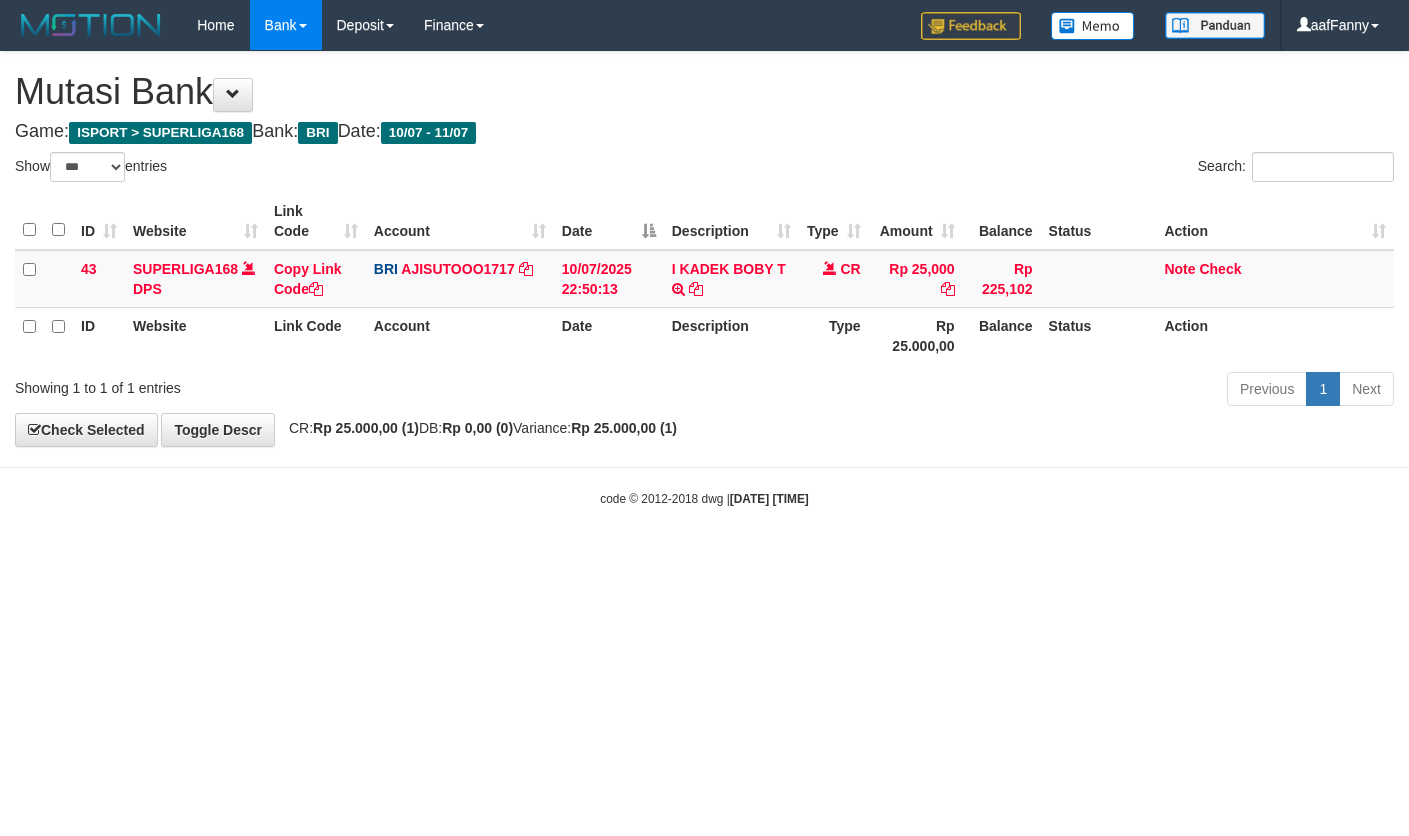 select on "***" 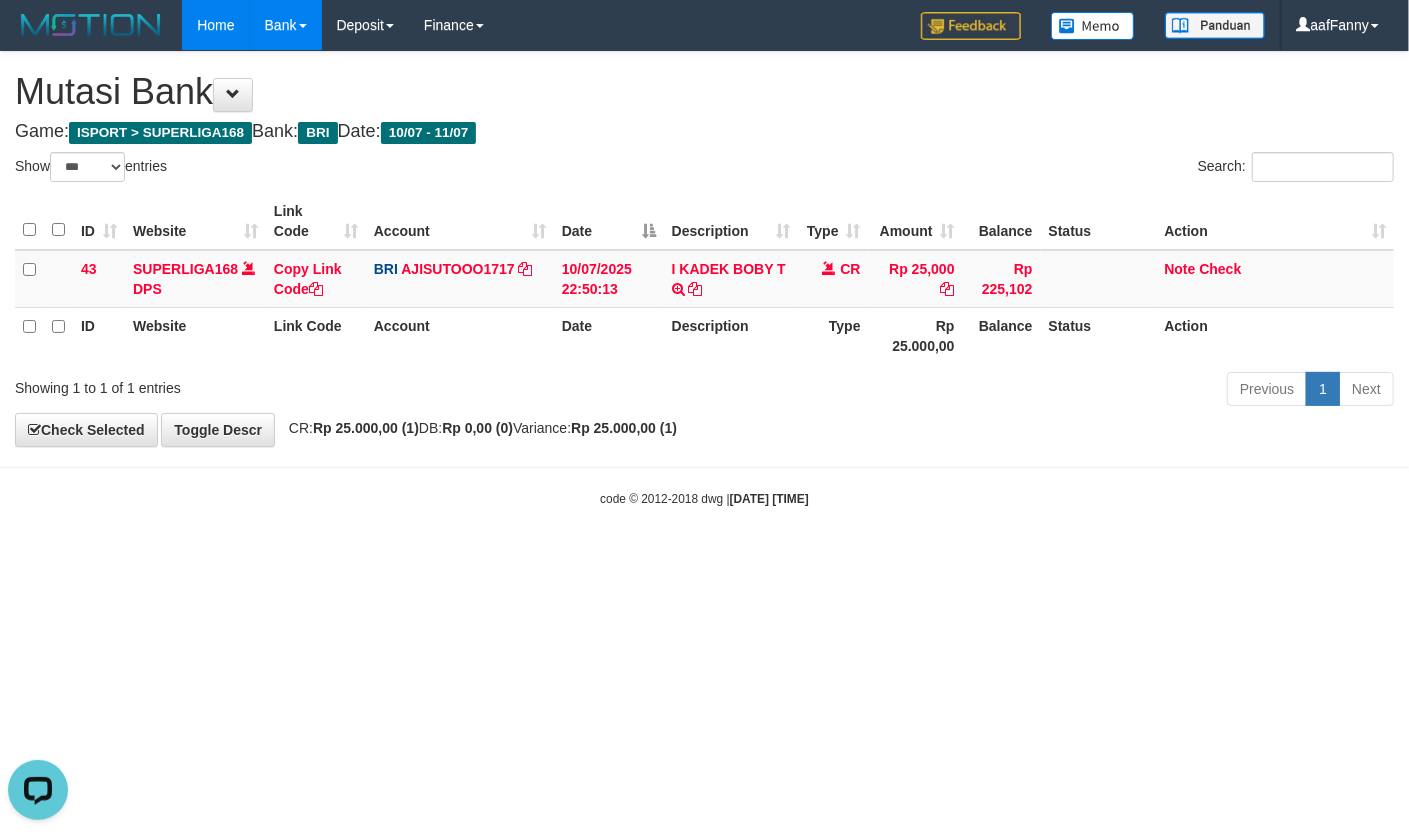 scroll, scrollTop: 0, scrollLeft: 0, axis: both 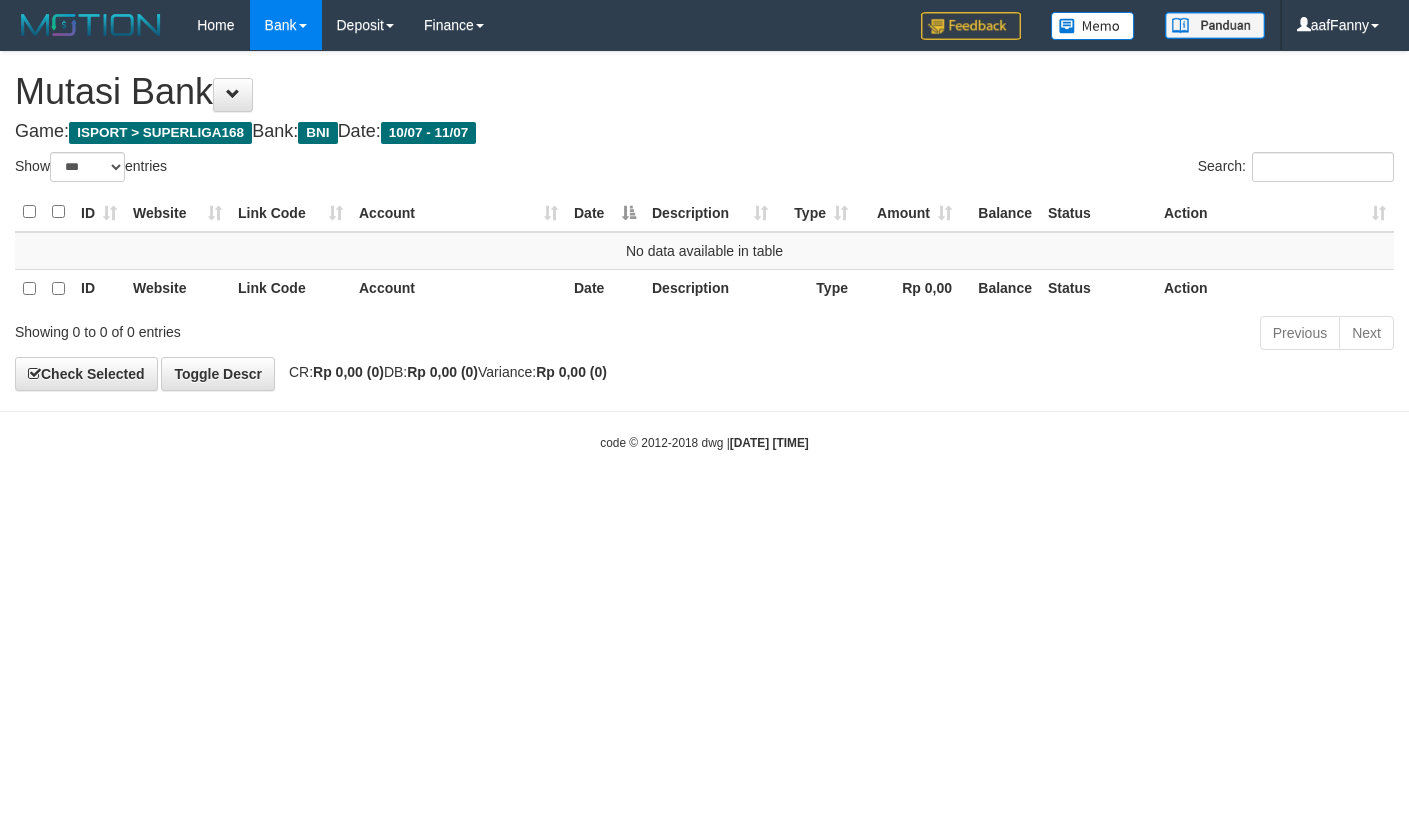 select on "***" 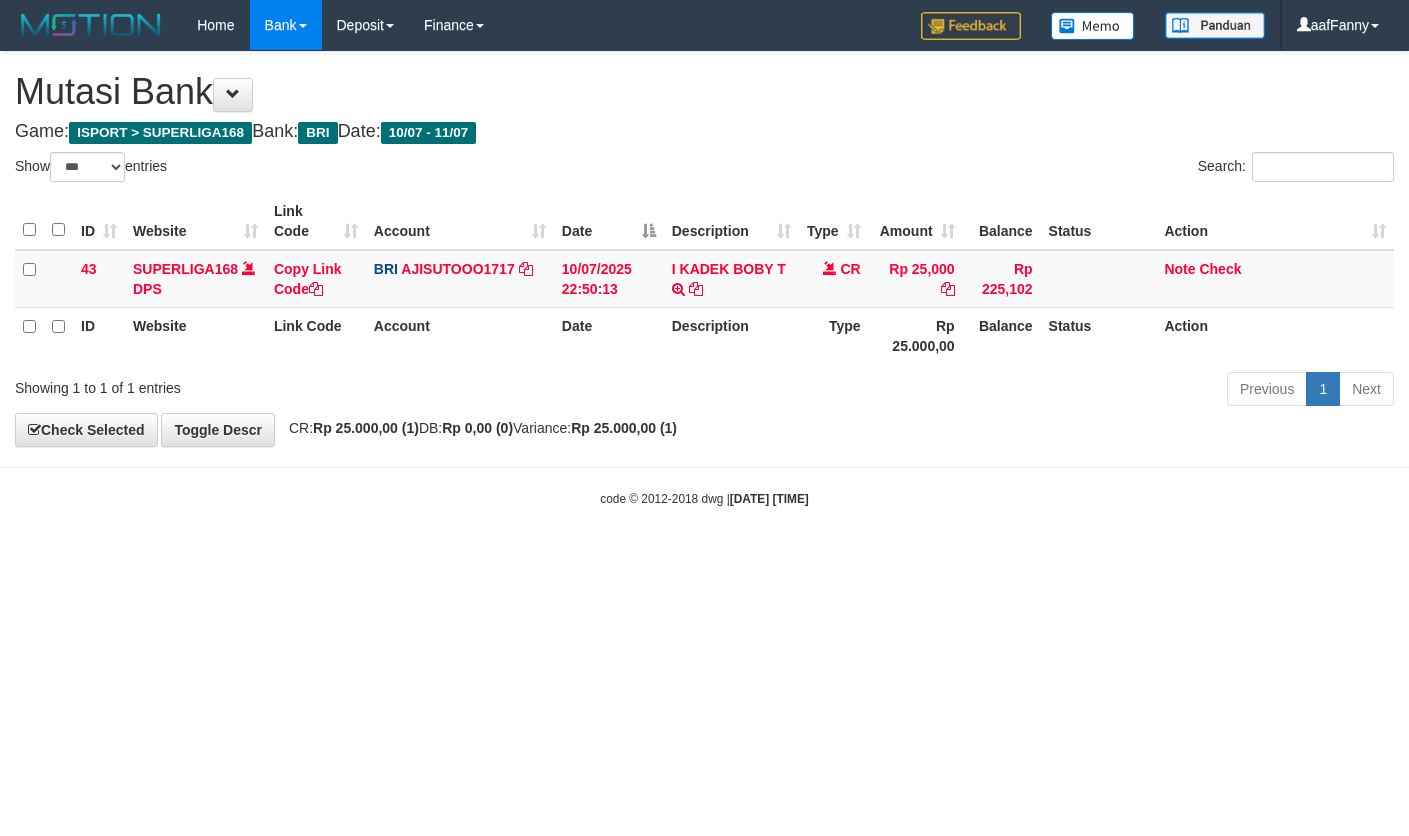 select on "***" 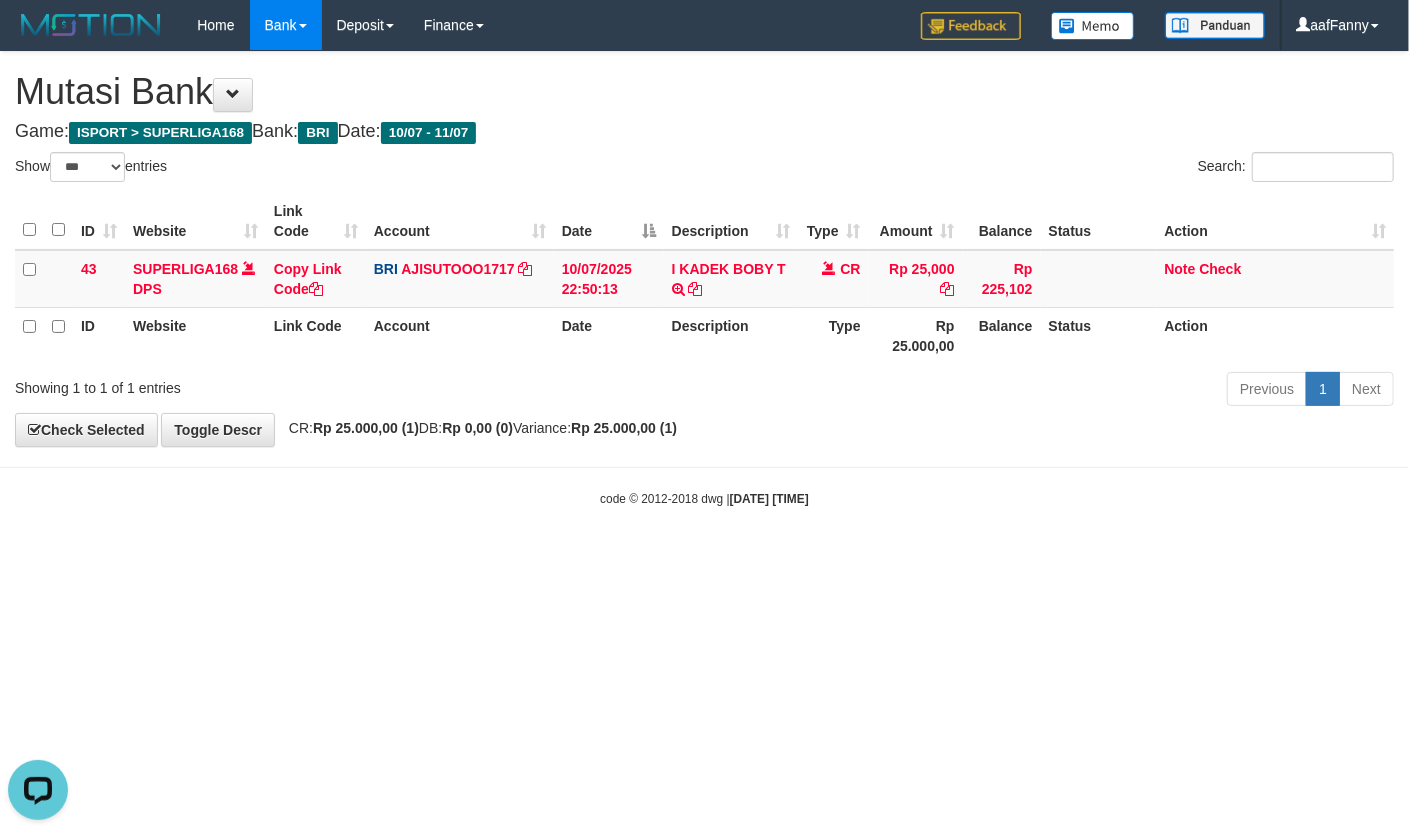 scroll, scrollTop: 0, scrollLeft: 0, axis: both 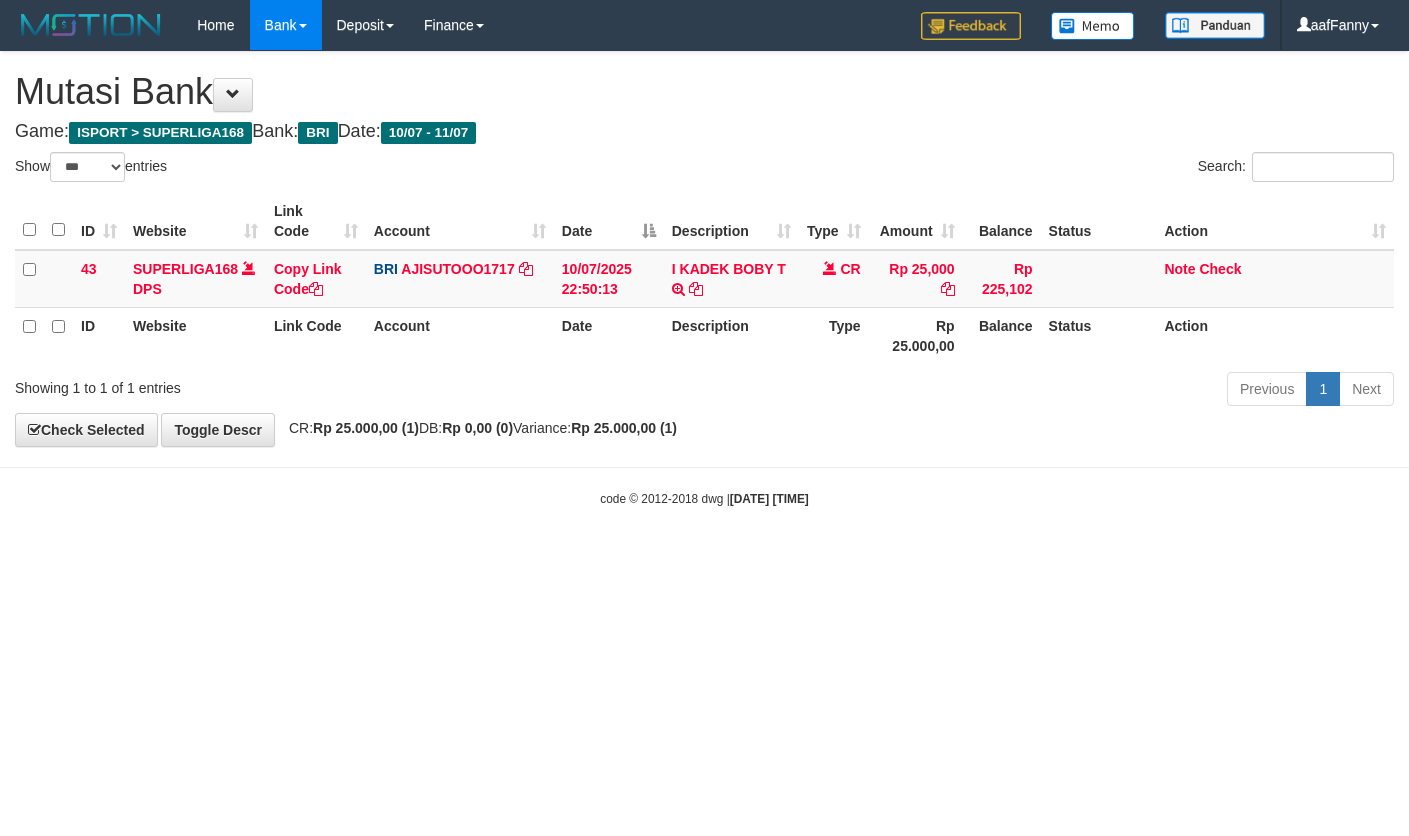 select on "***" 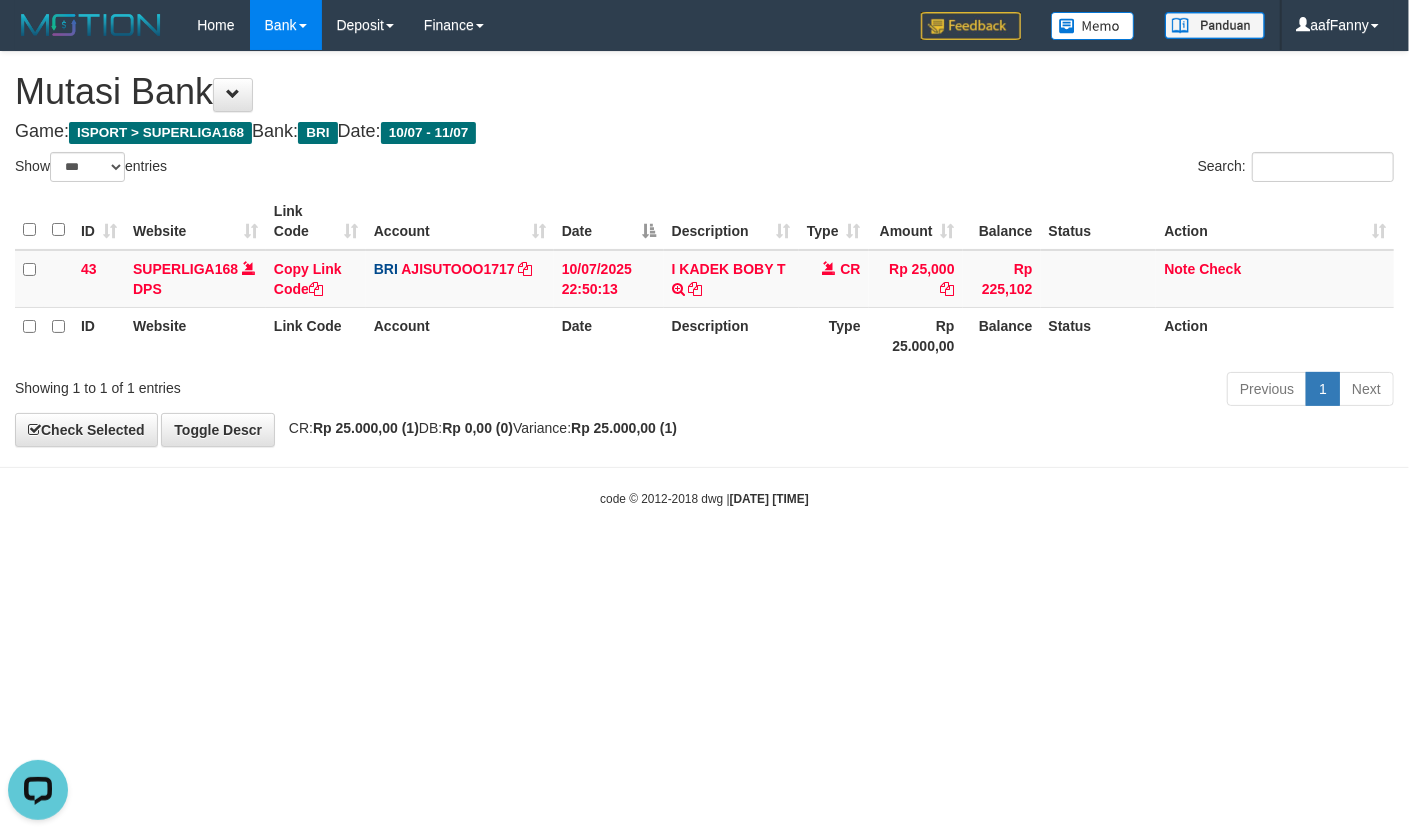 scroll, scrollTop: 0, scrollLeft: 0, axis: both 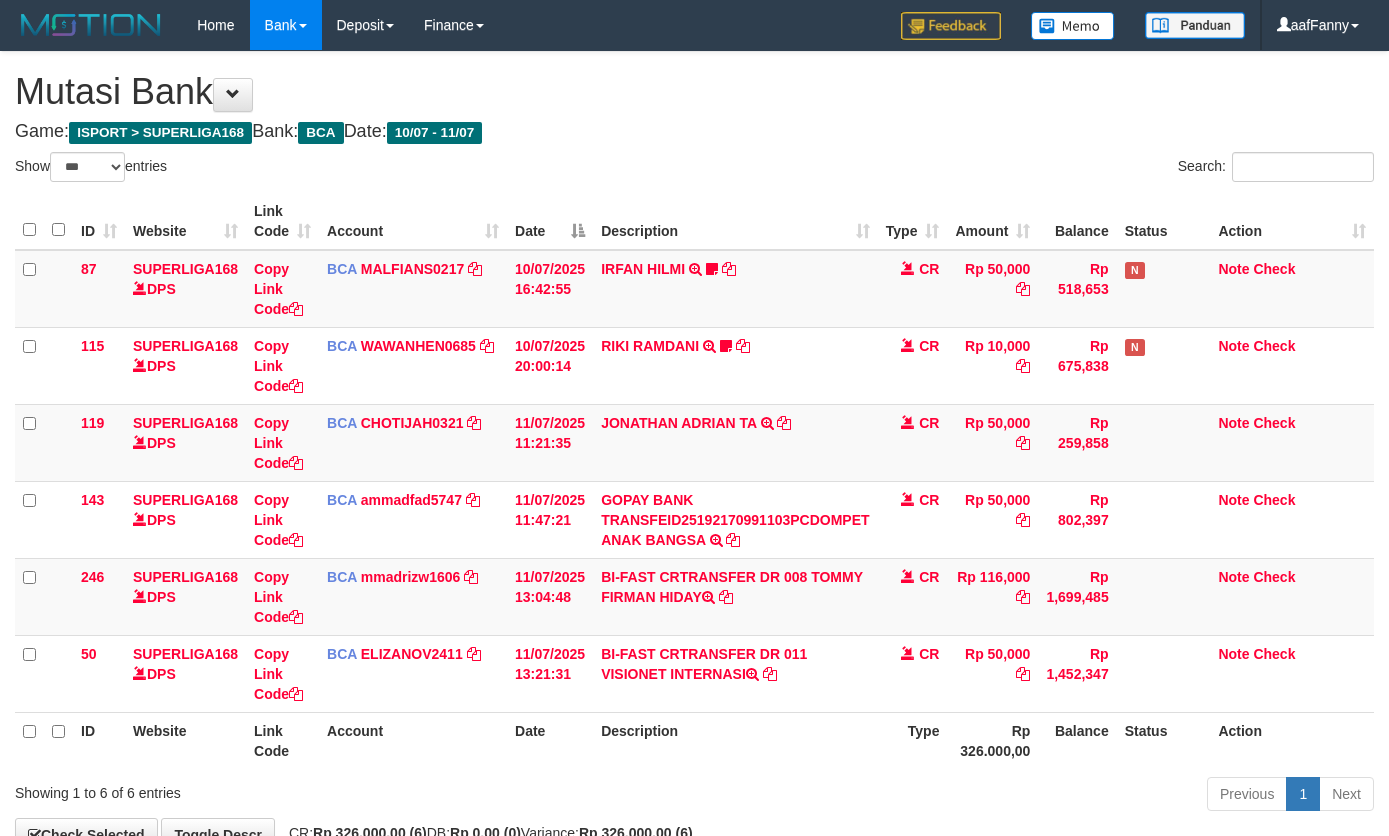 select on "***" 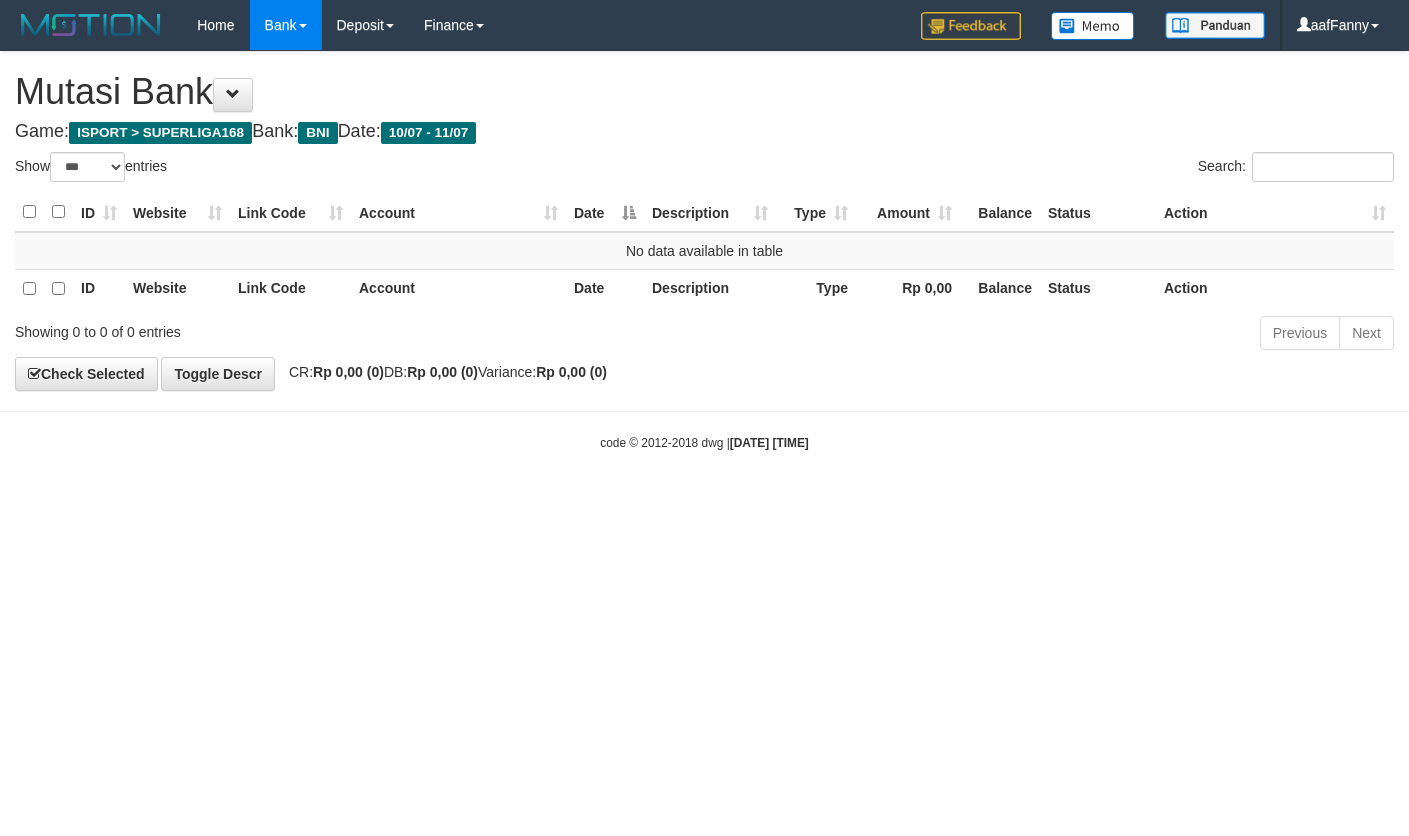 select on "***" 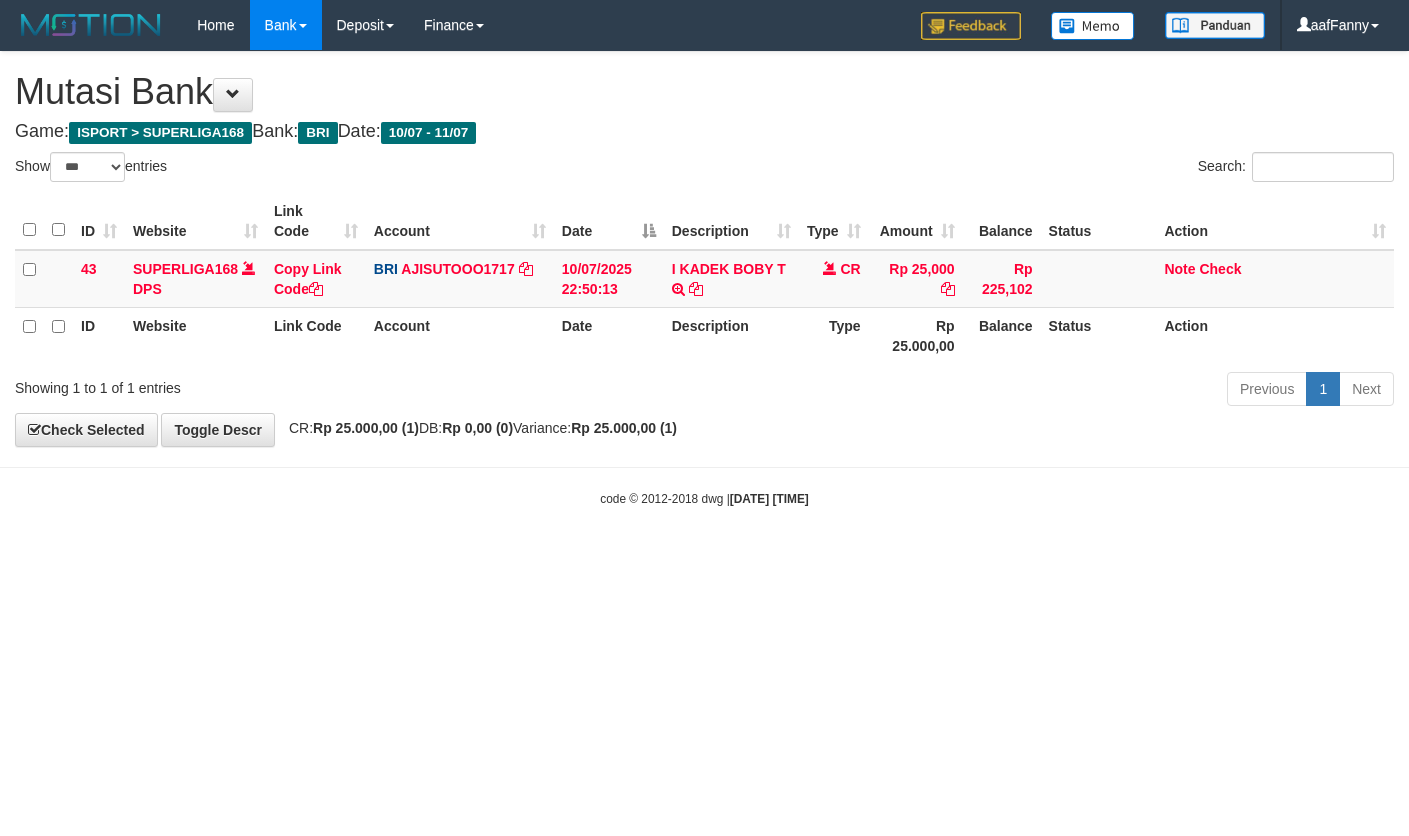 select on "***" 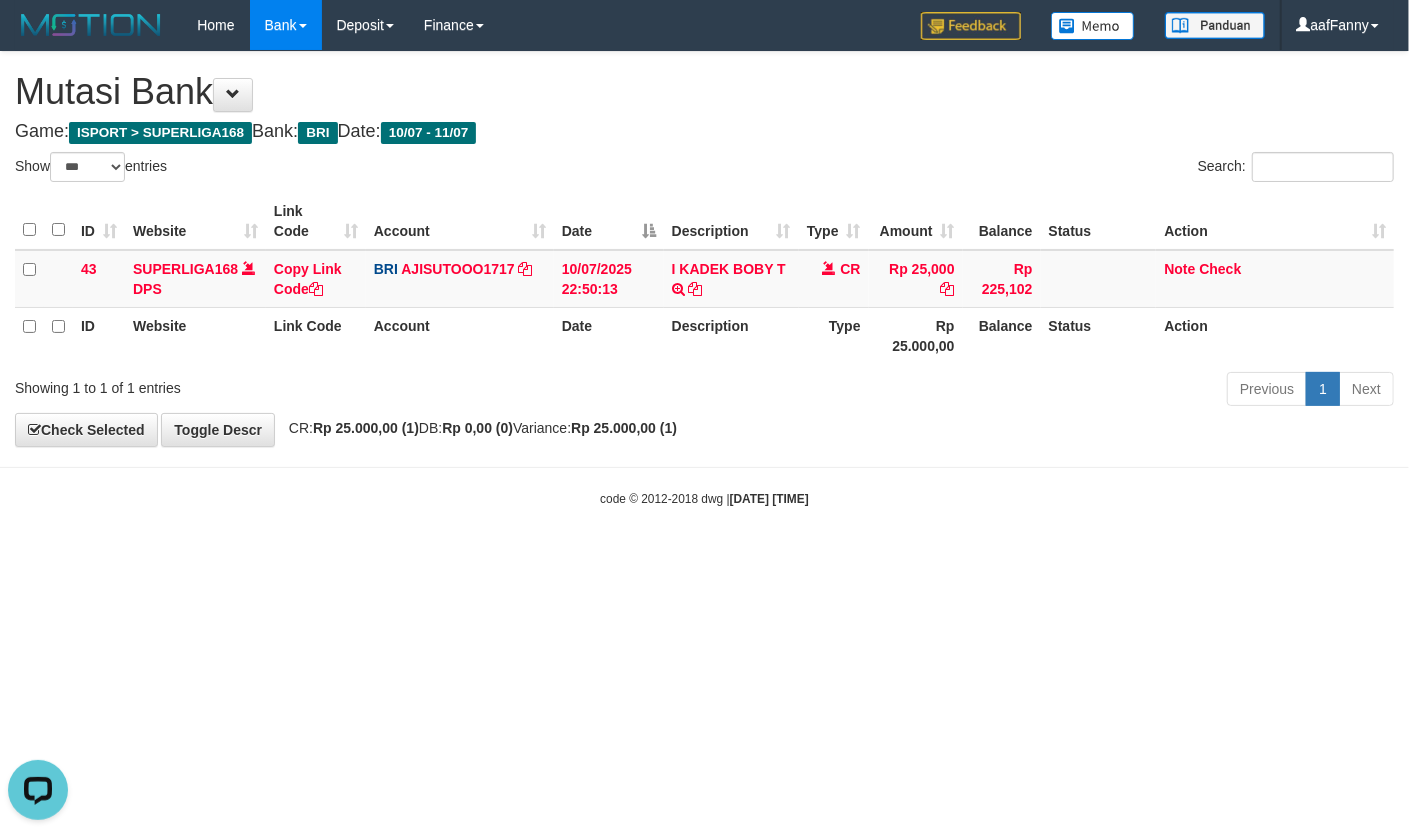 scroll, scrollTop: 0, scrollLeft: 0, axis: both 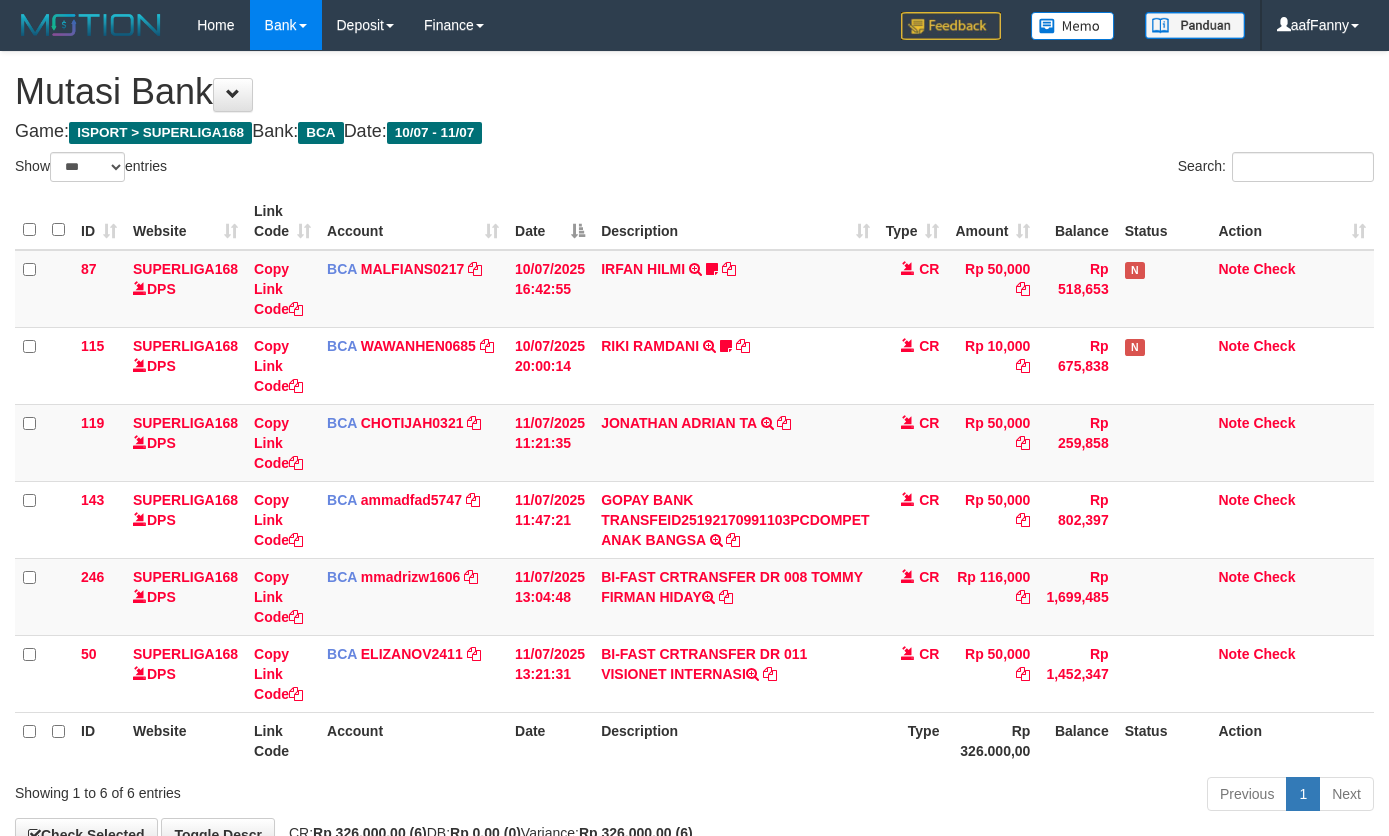 select on "***" 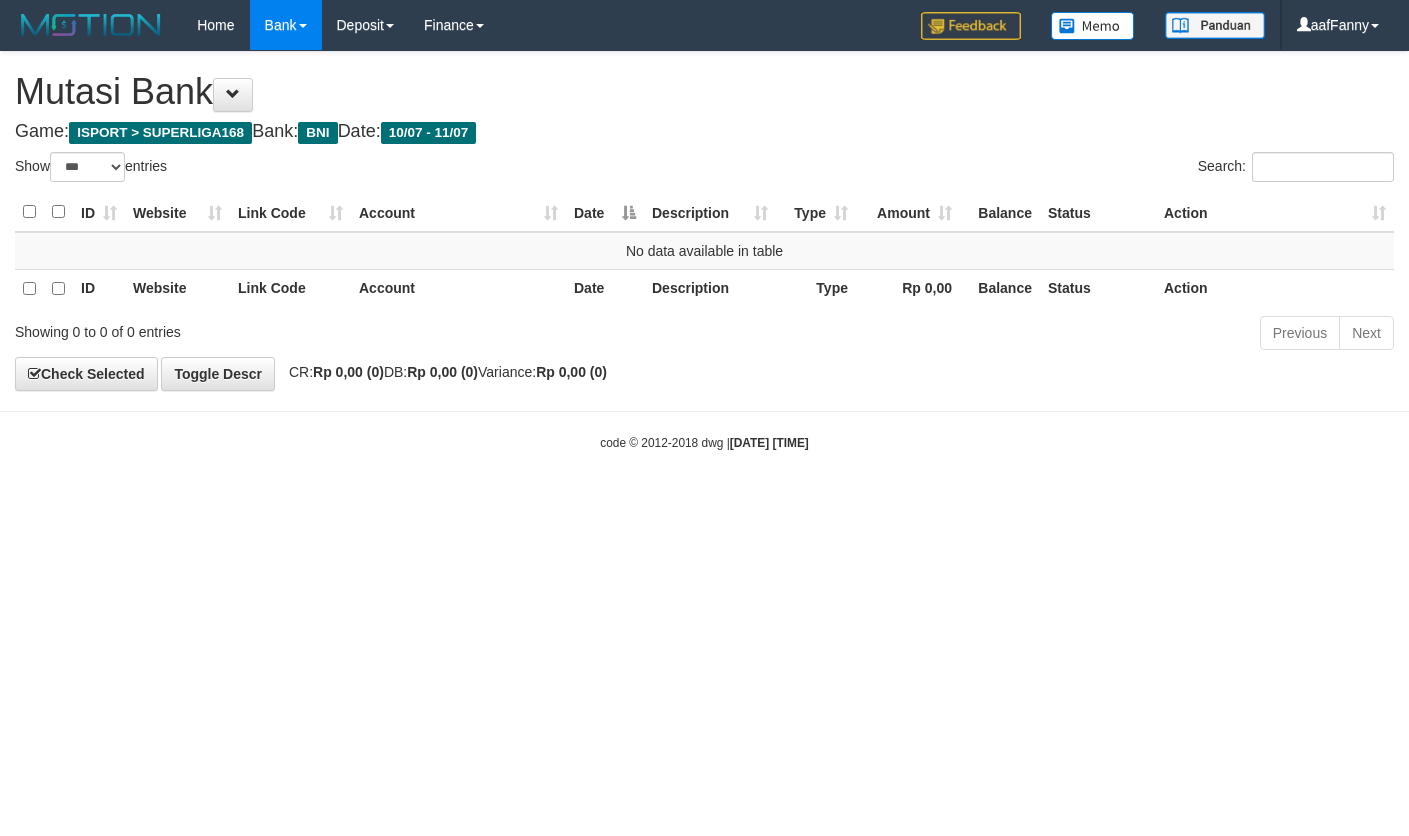 select on "***" 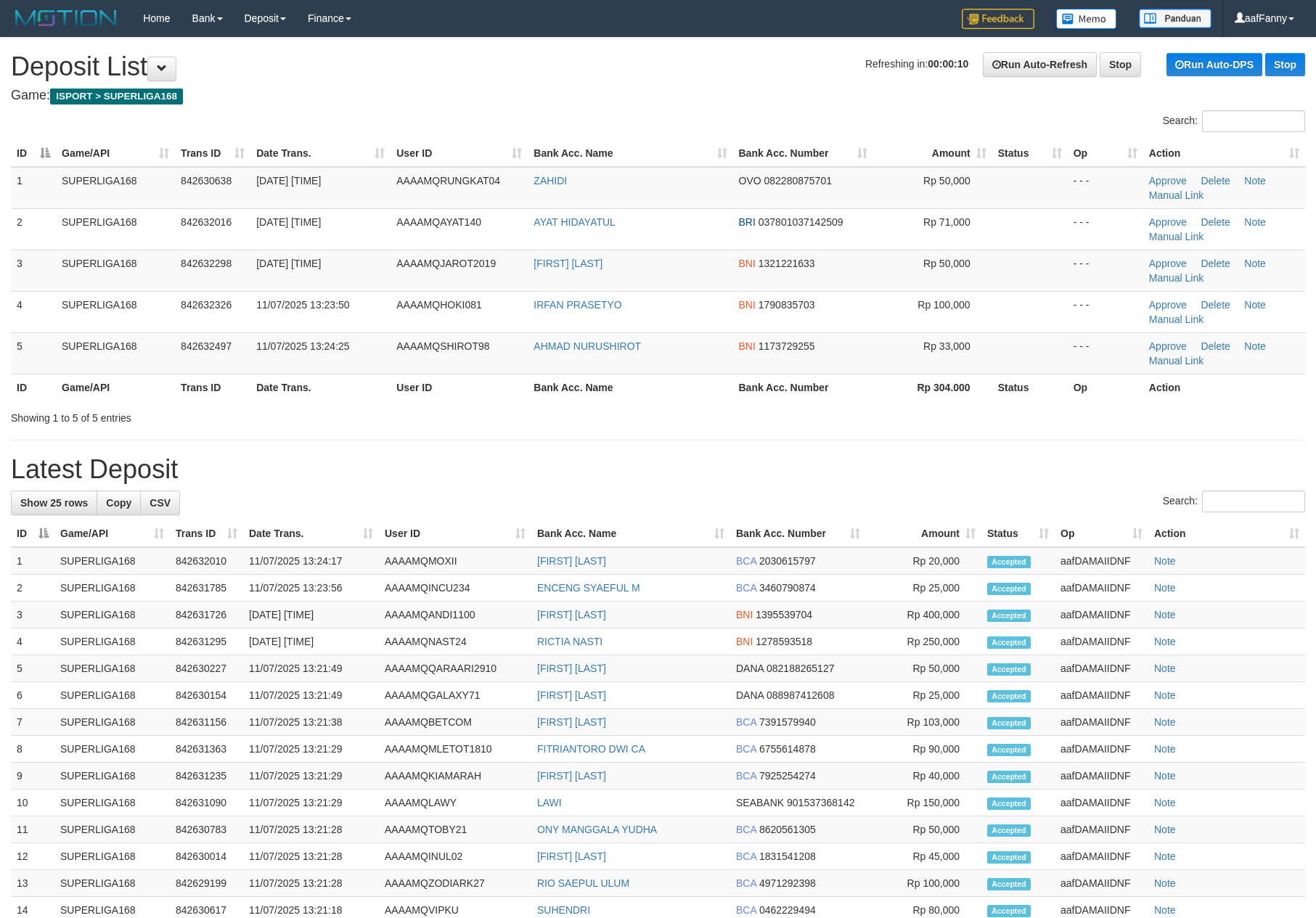 scroll, scrollTop: 0, scrollLeft: 0, axis: both 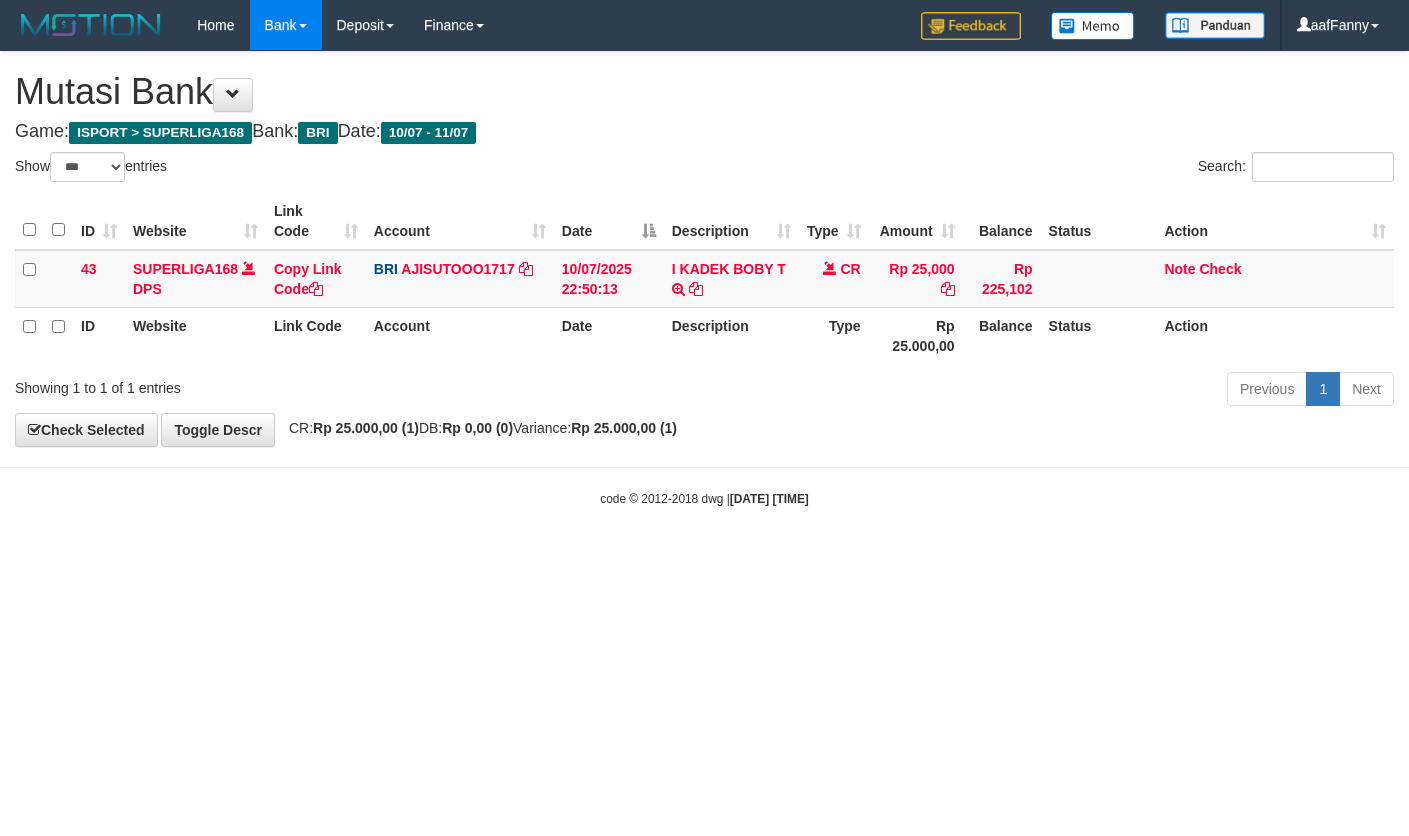 select on "***" 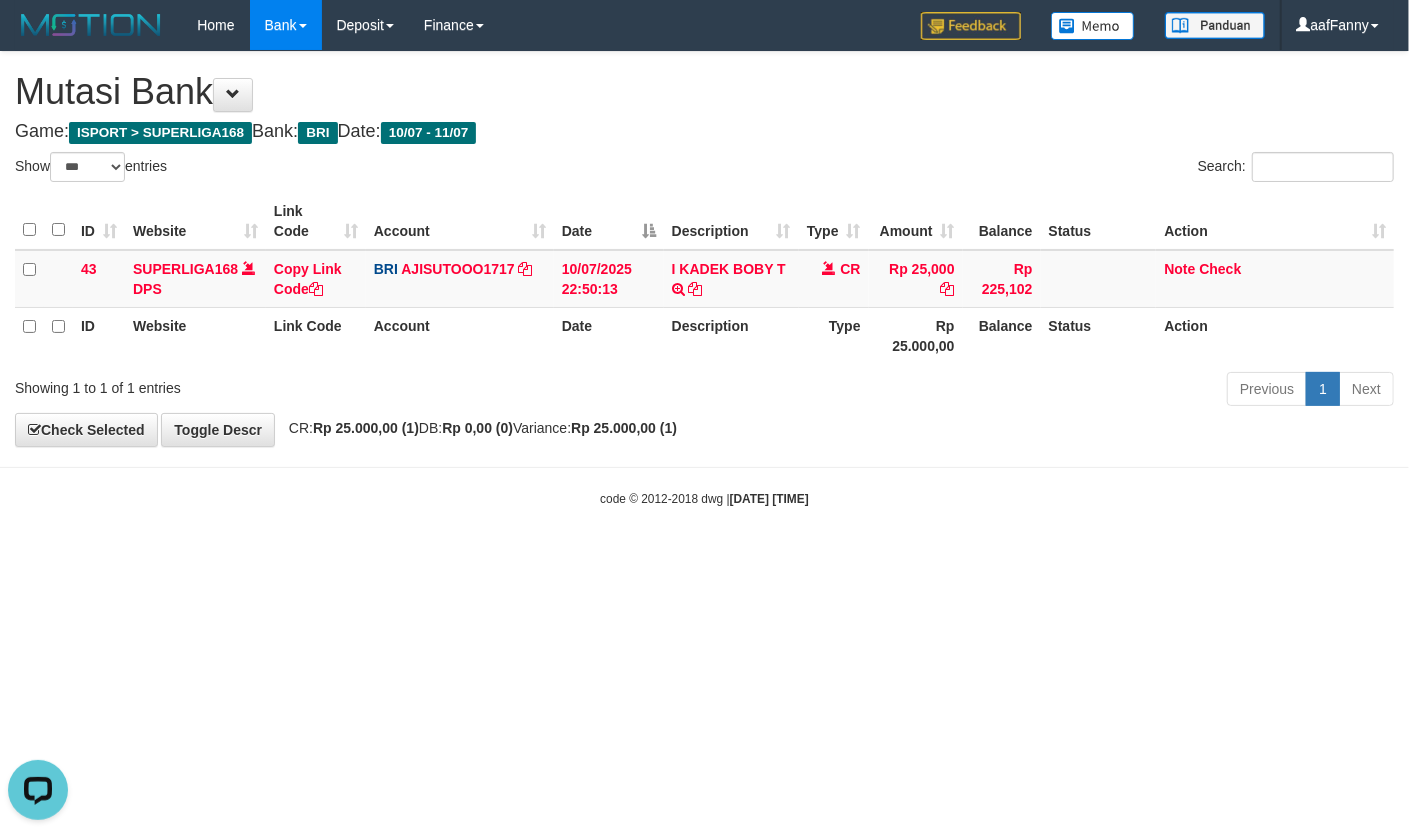 scroll, scrollTop: 0, scrollLeft: 0, axis: both 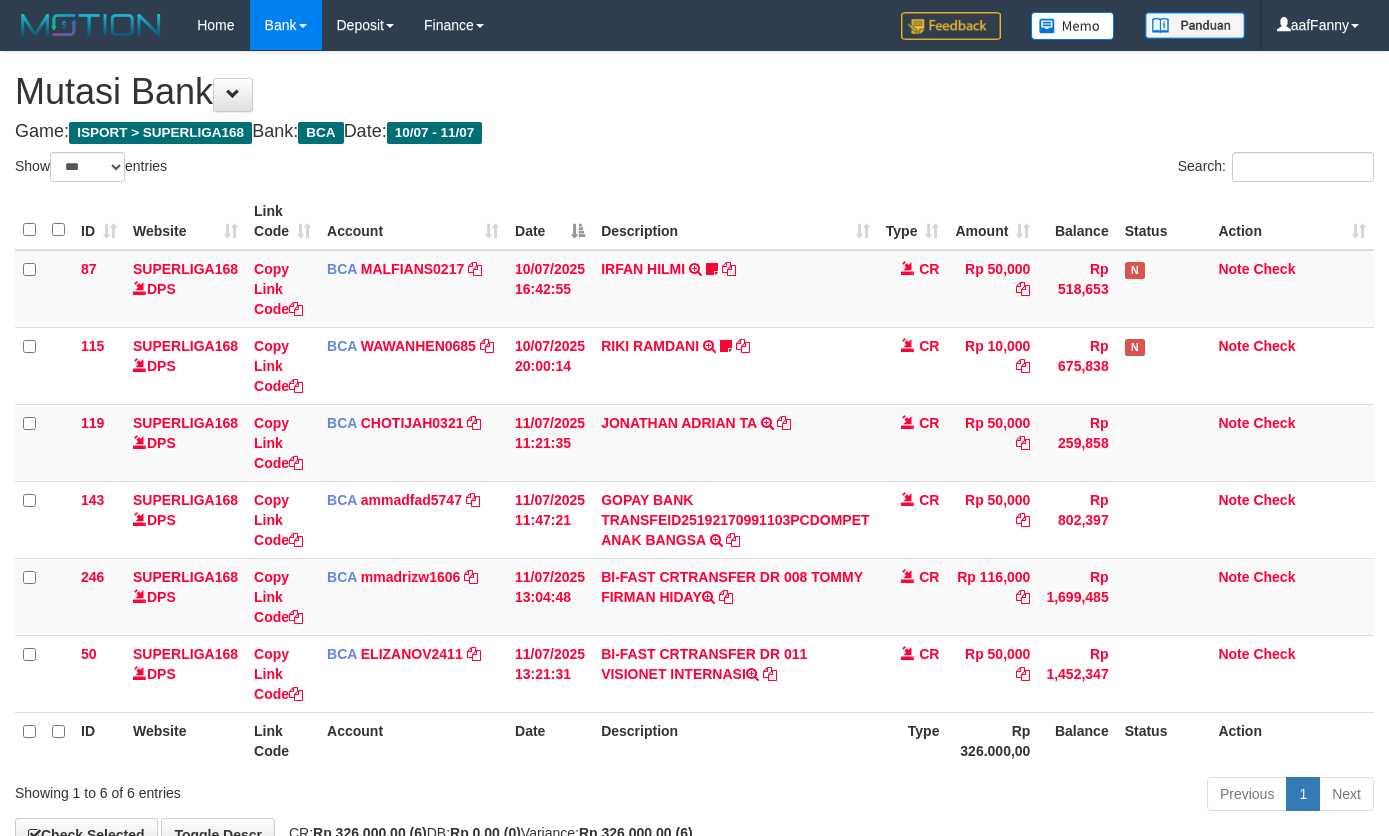 select on "***" 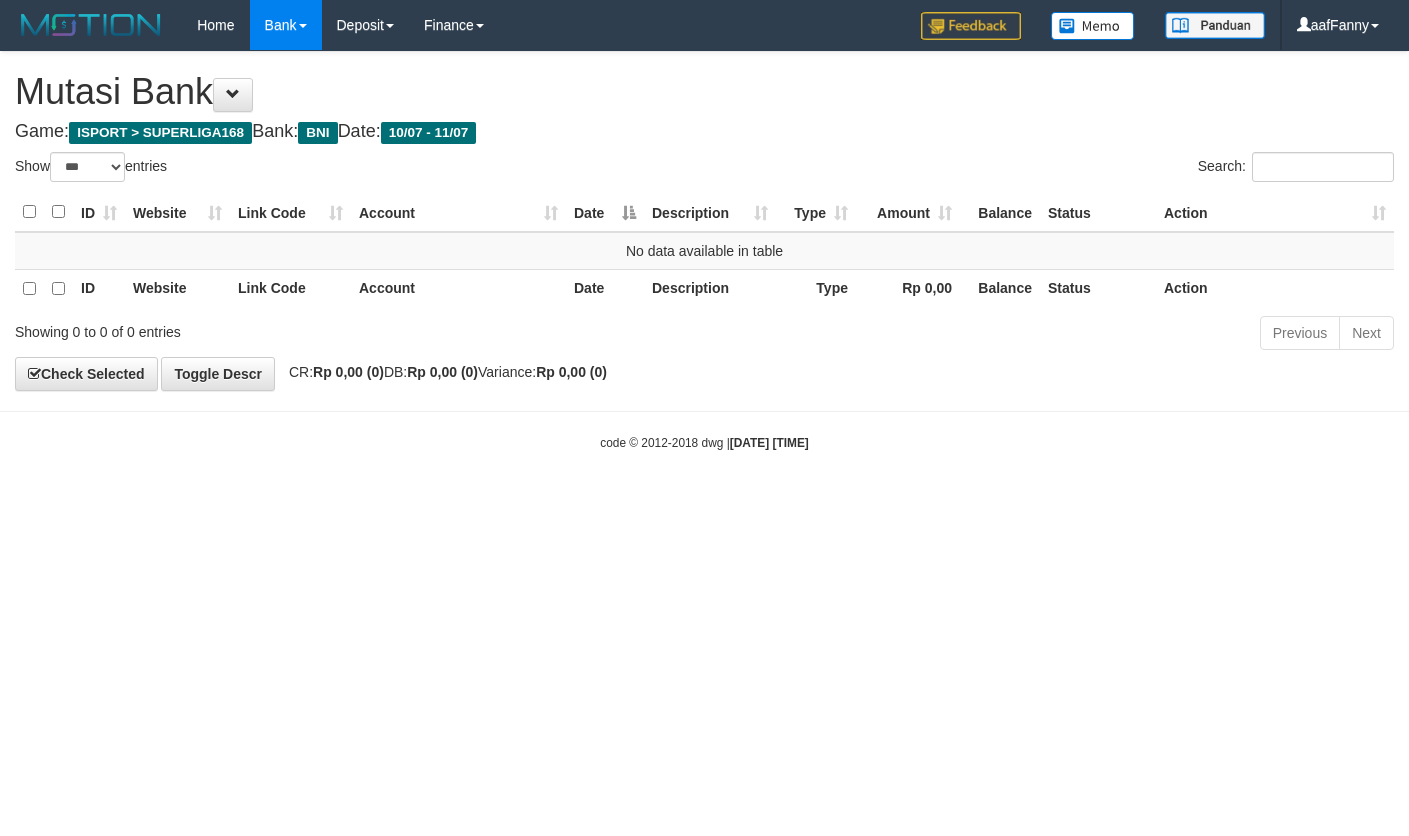 select on "***" 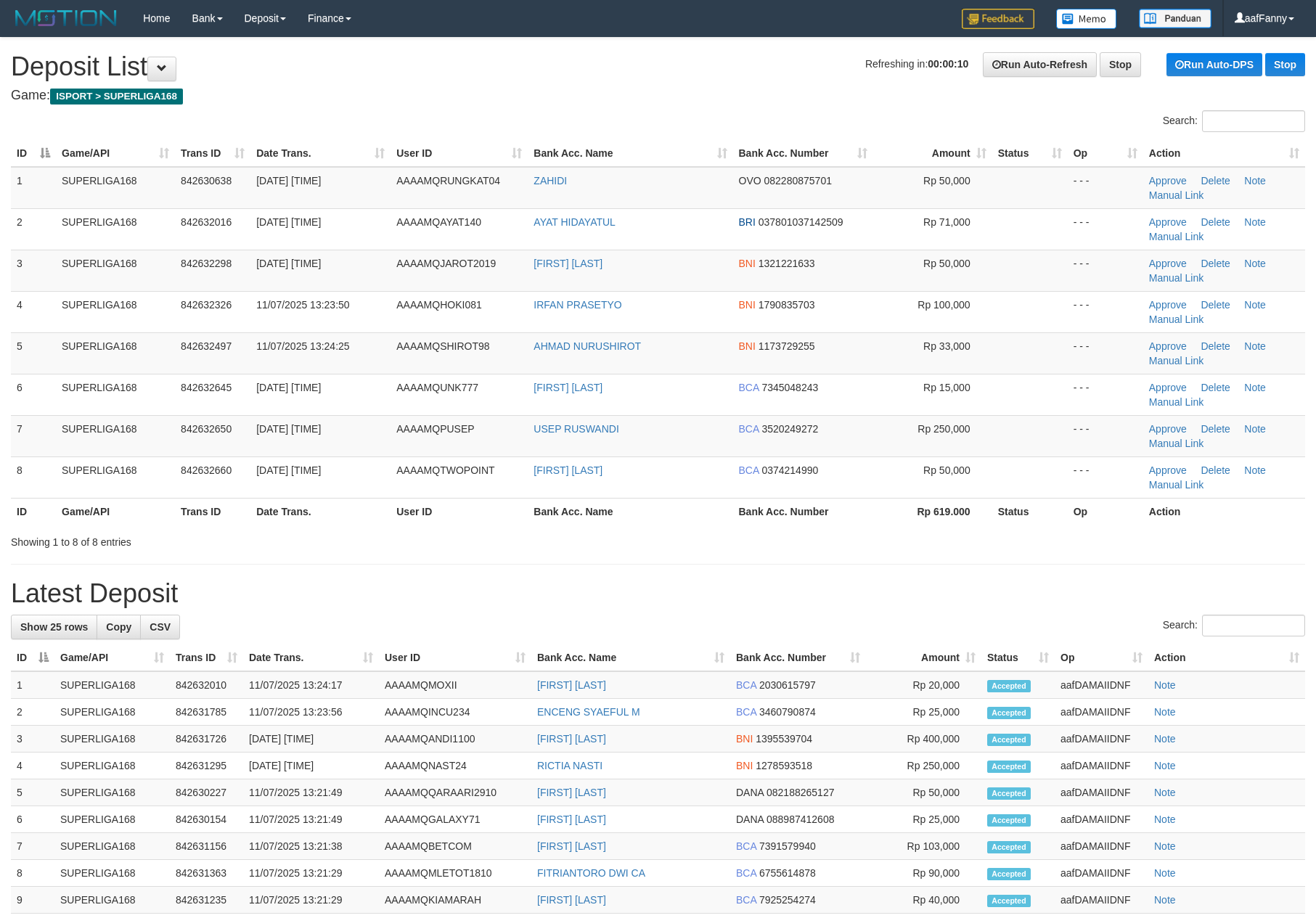 scroll, scrollTop: 0, scrollLeft: 0, axis: both 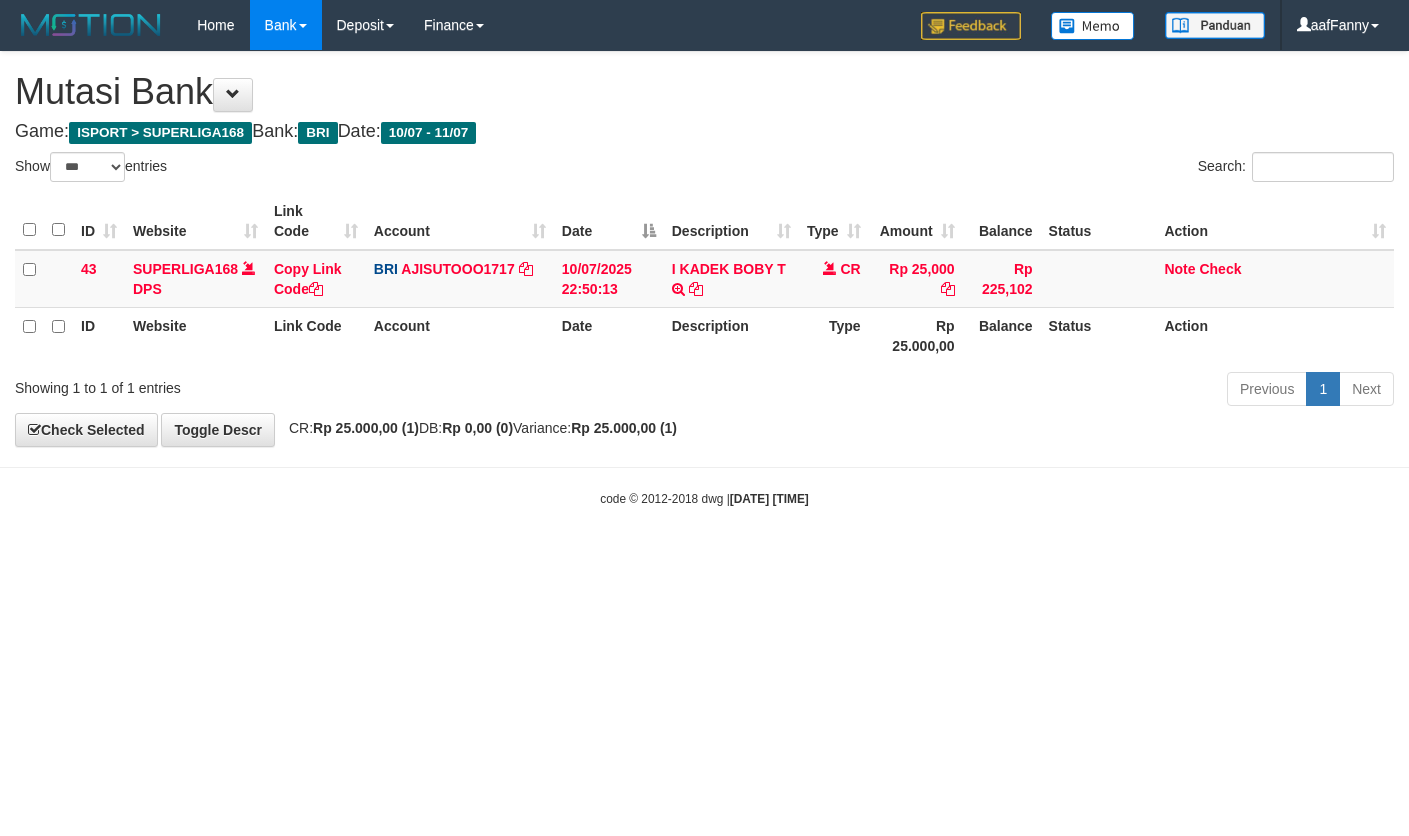 select on "***" 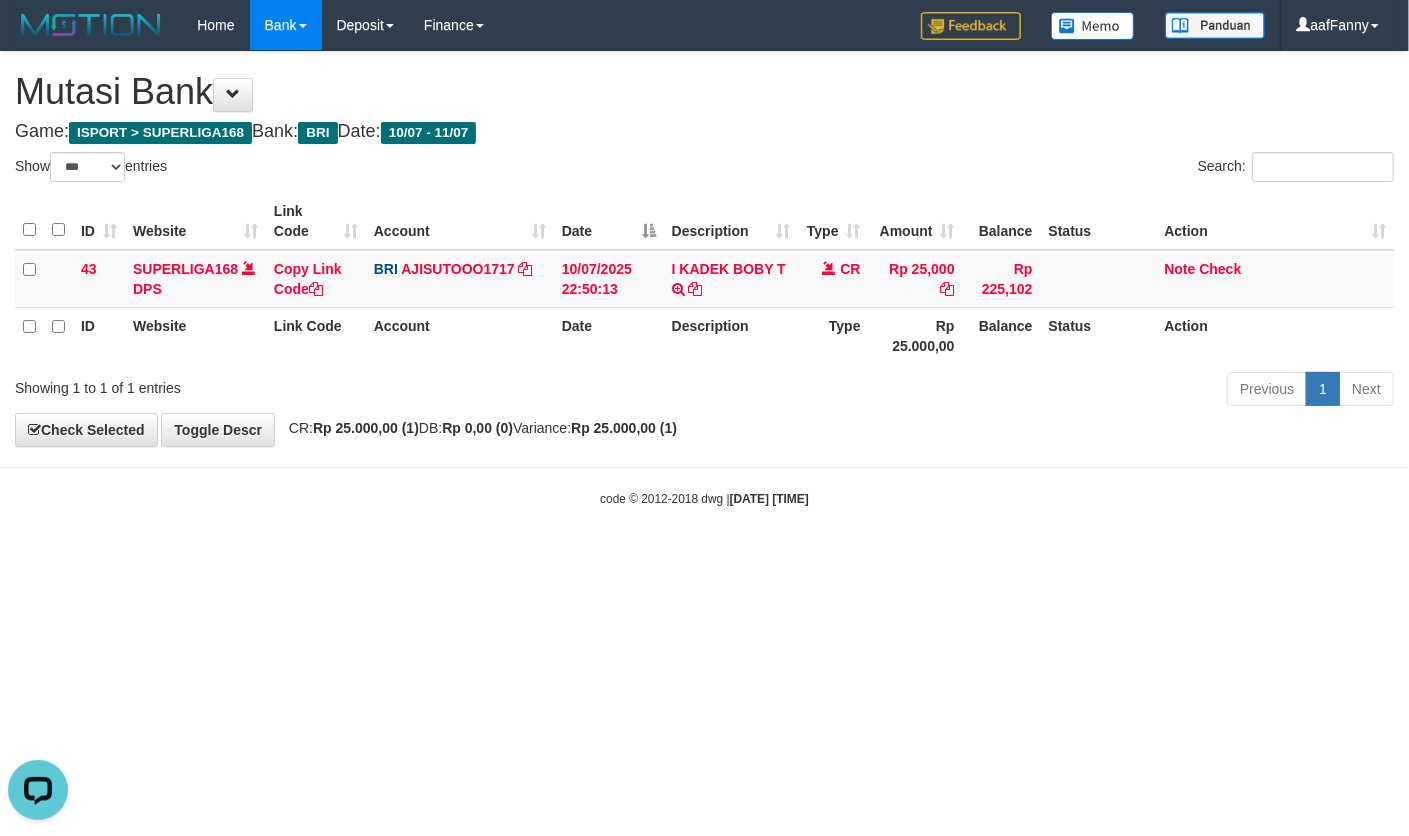 scroll, scrollTop: 0, scrollLeft: 0, axis: both 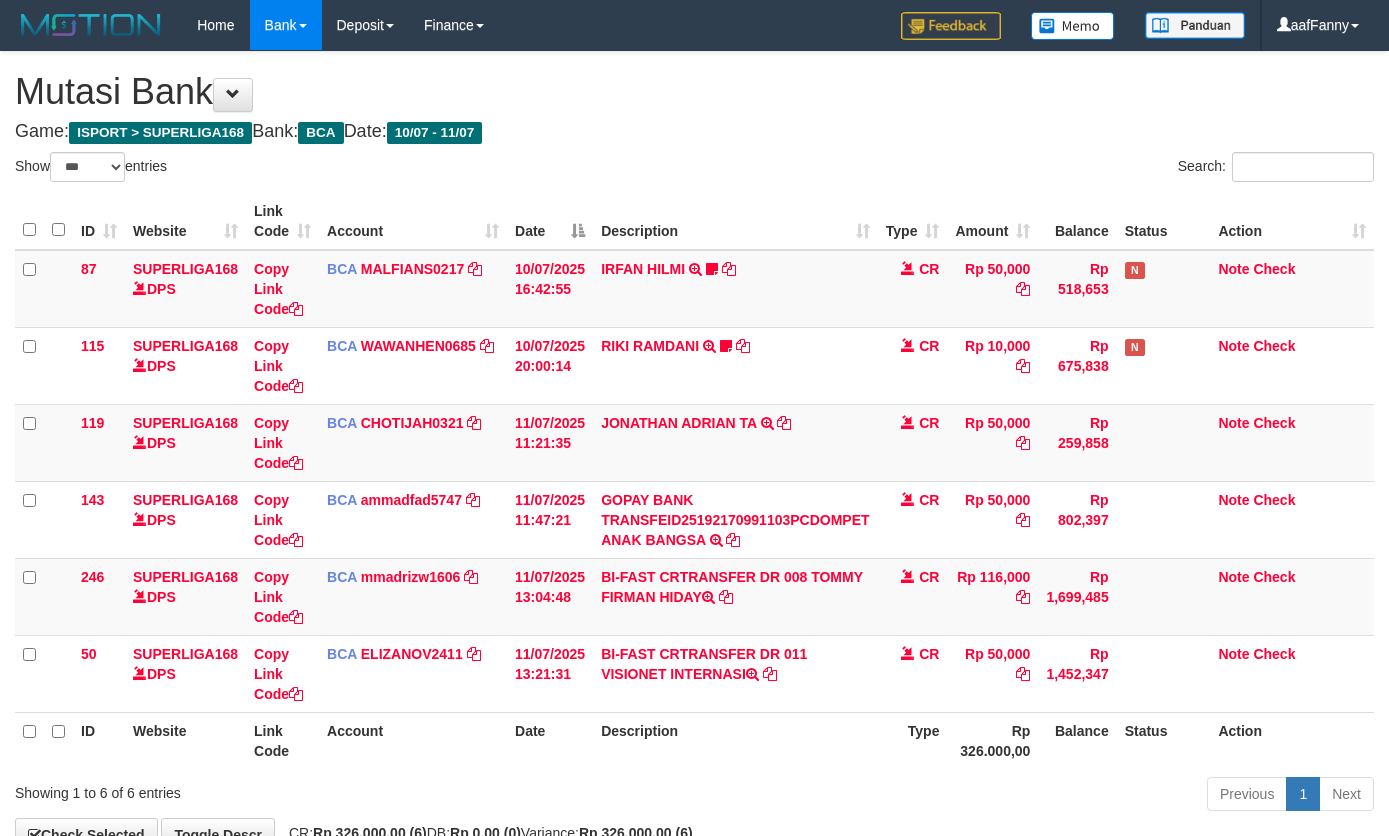 select on "***" 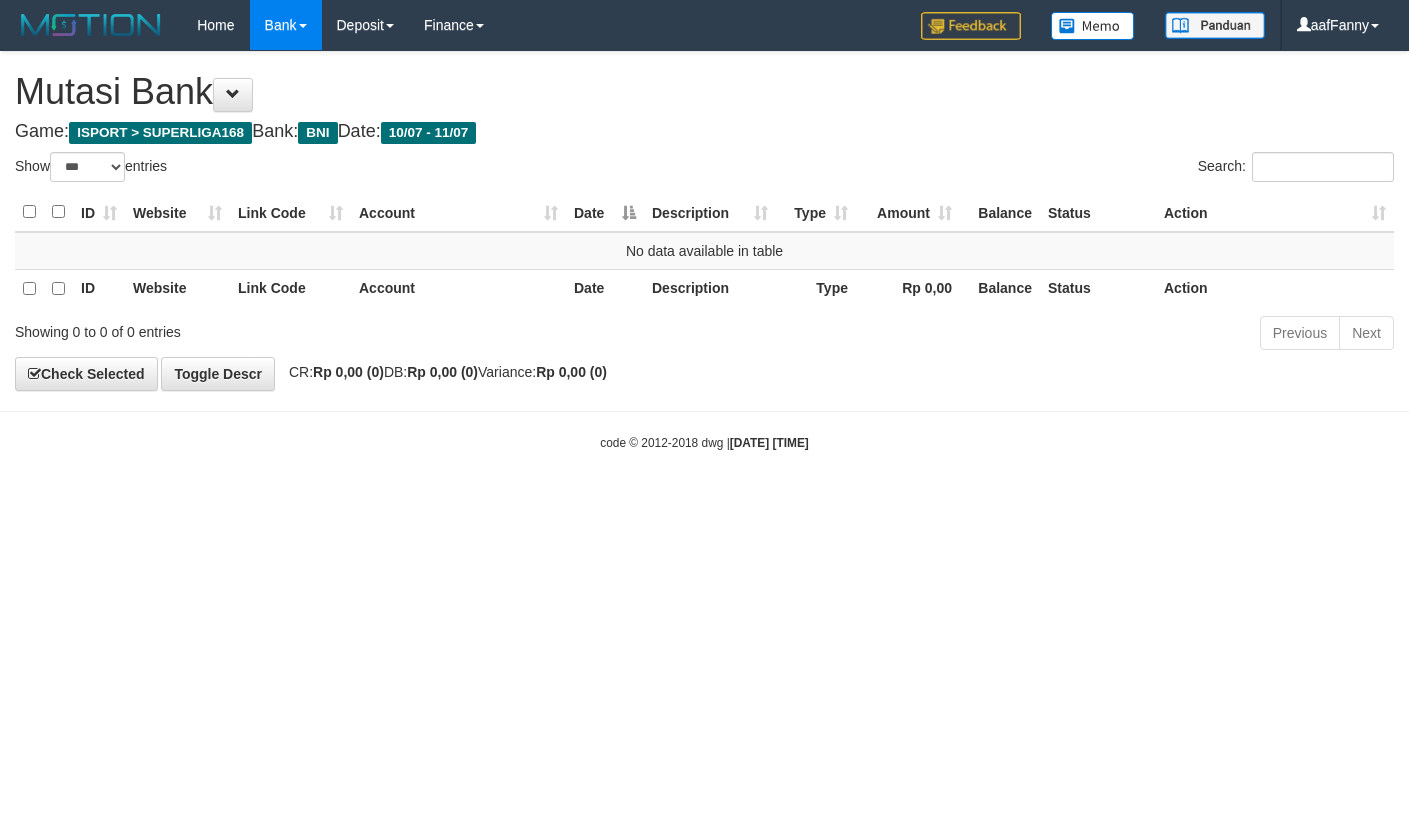 select on "***" 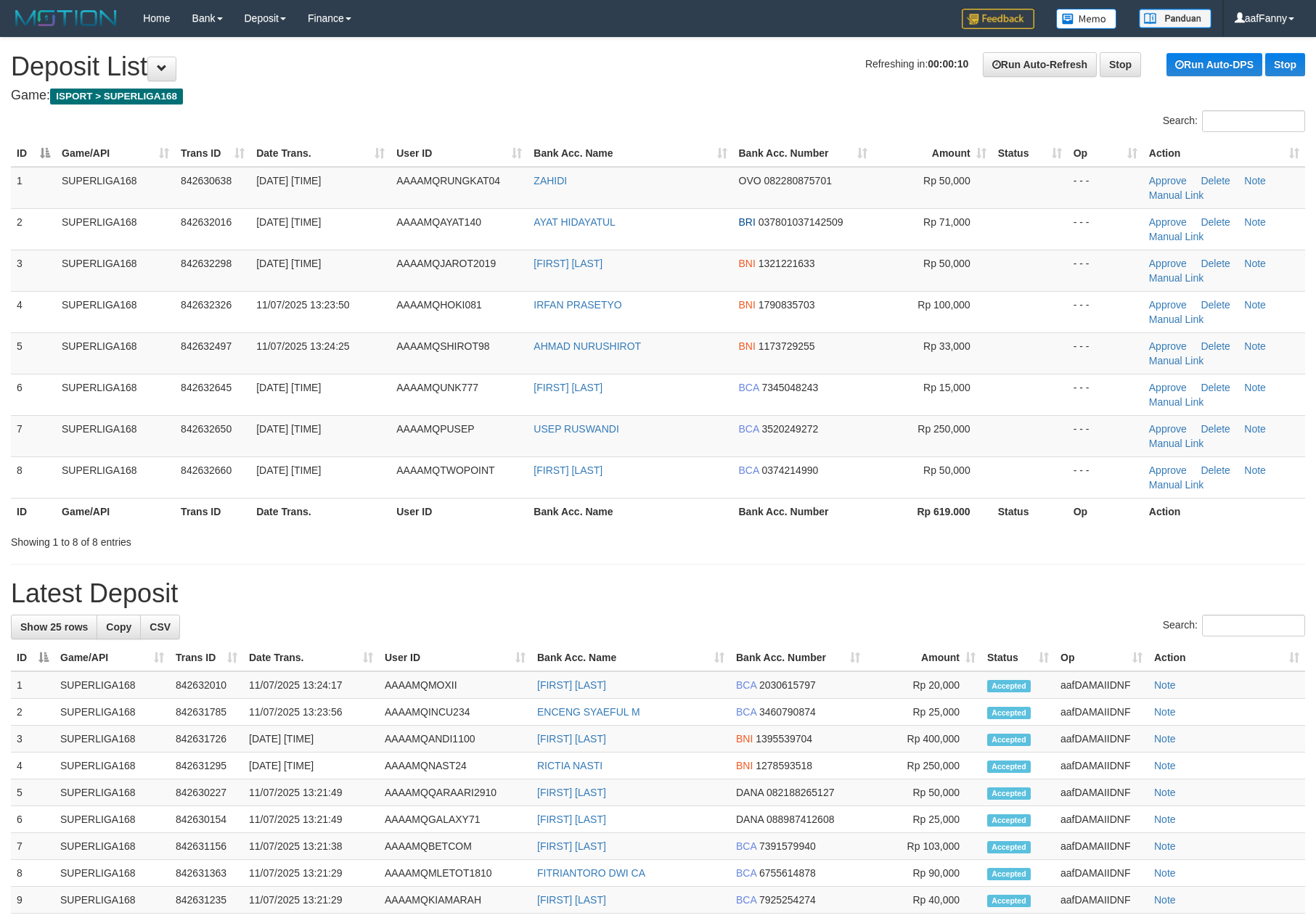 scroll, scrollTop: 0, scrollLeft: 0, axis: both 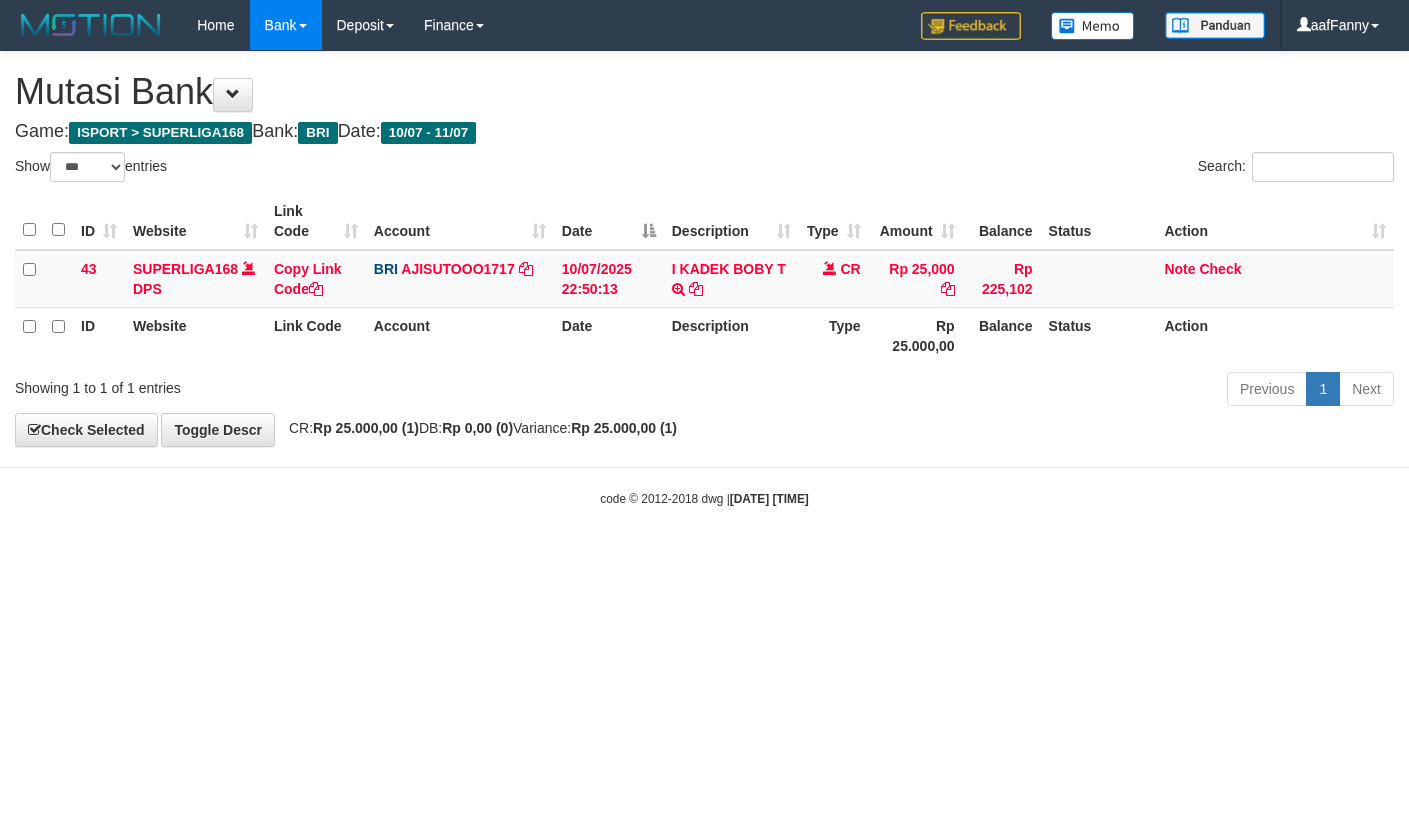 select on "***" 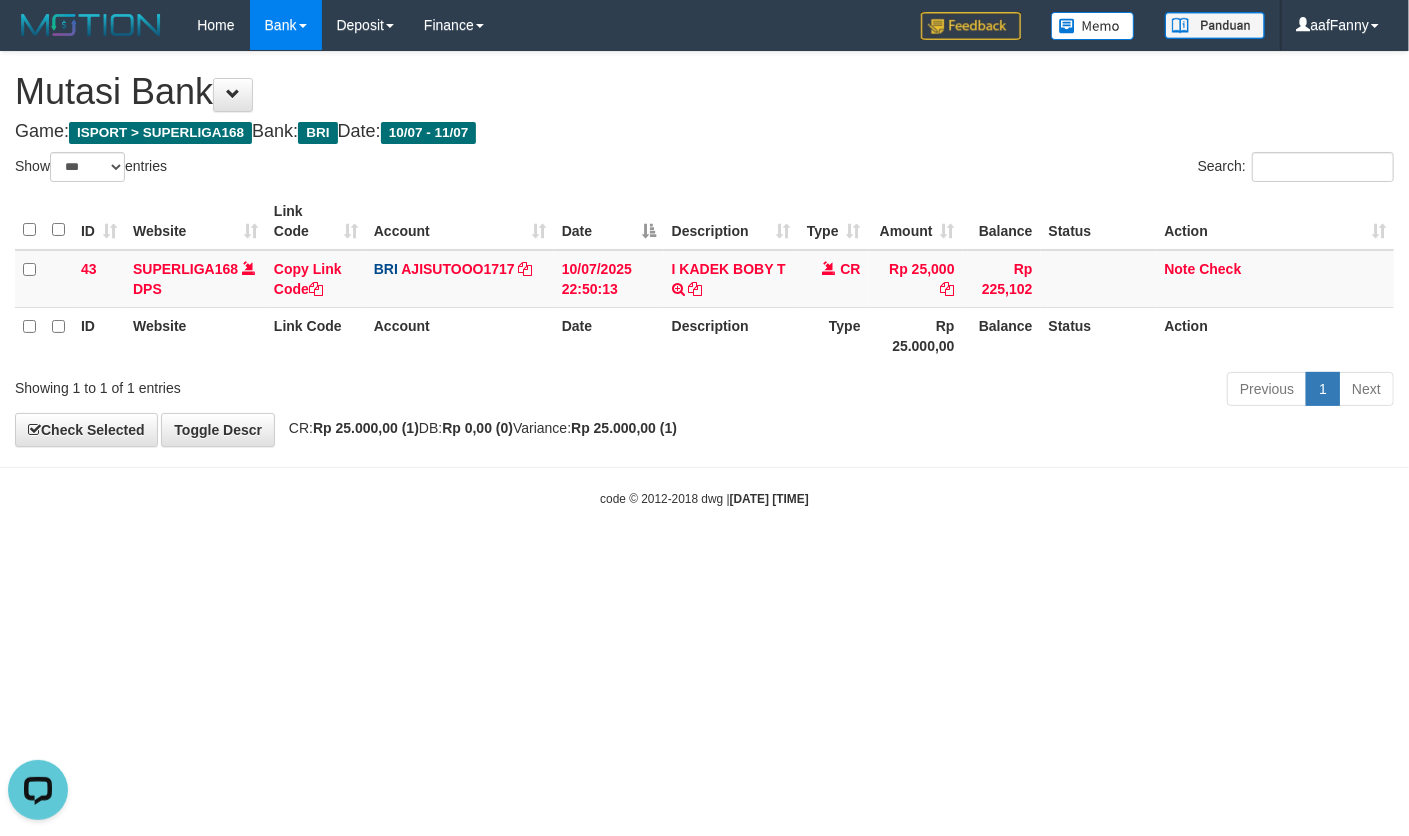scroll, scrollTop: 0, scrollLeft: 0, axis: both 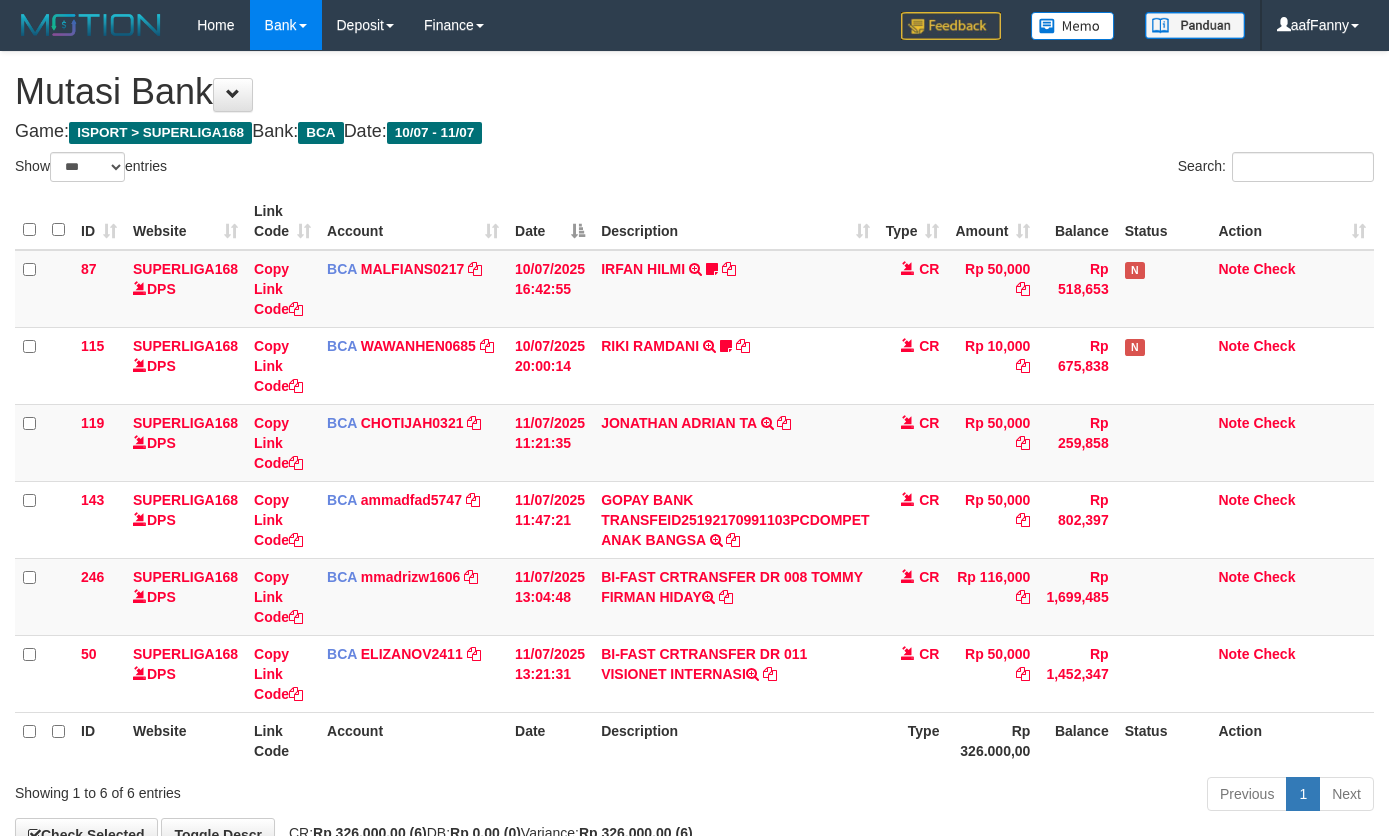 select on "***" 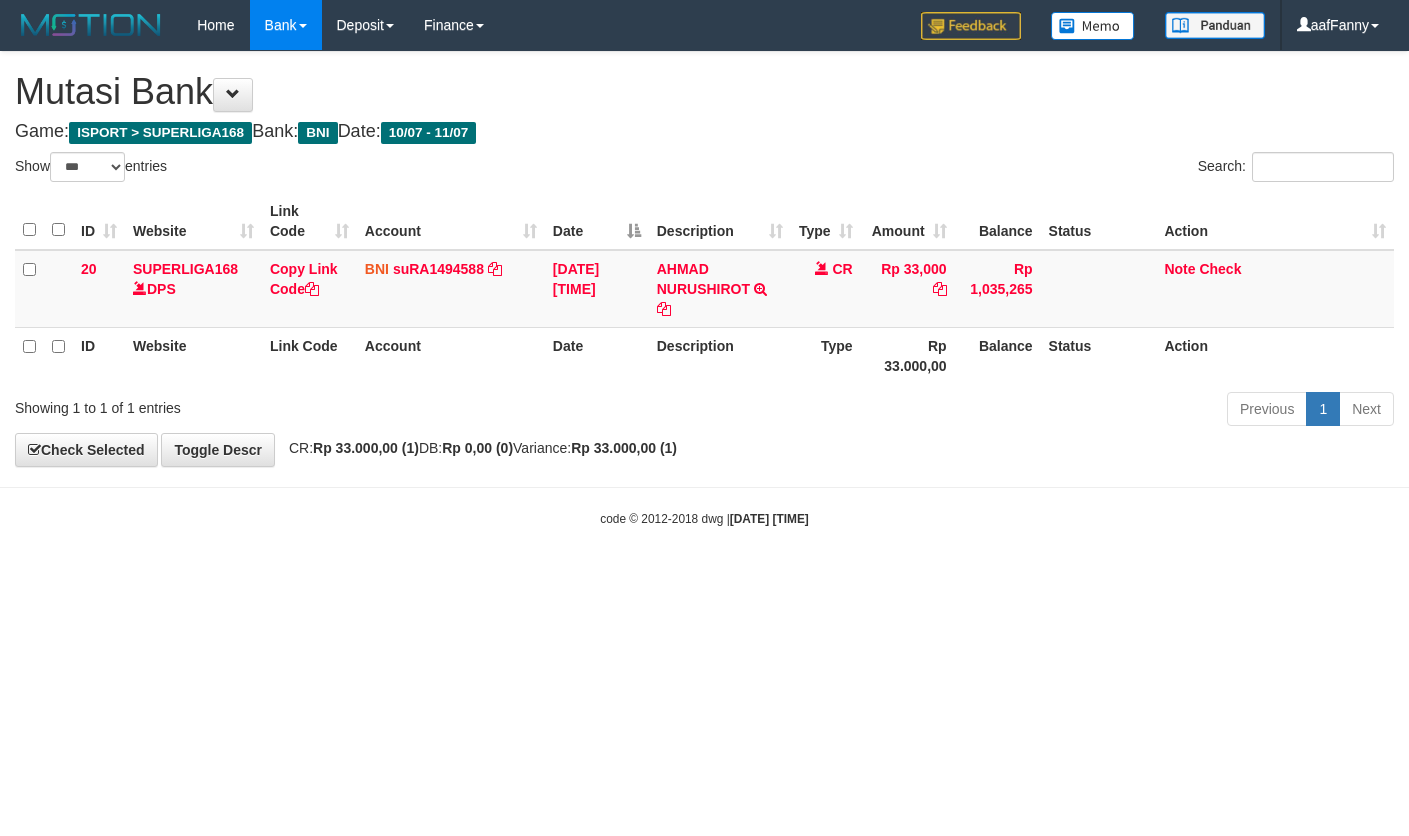 select on "***" 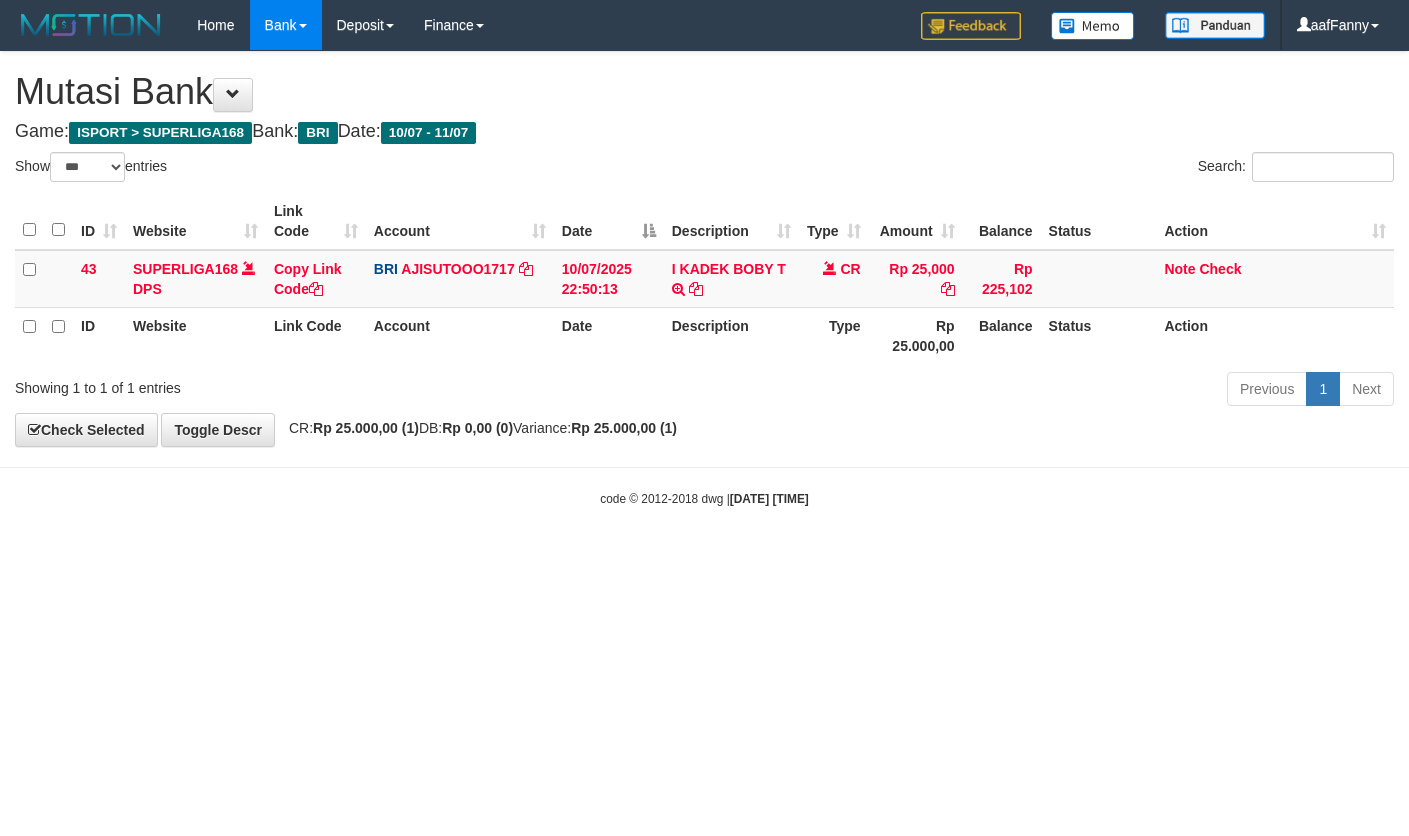 select on "***" 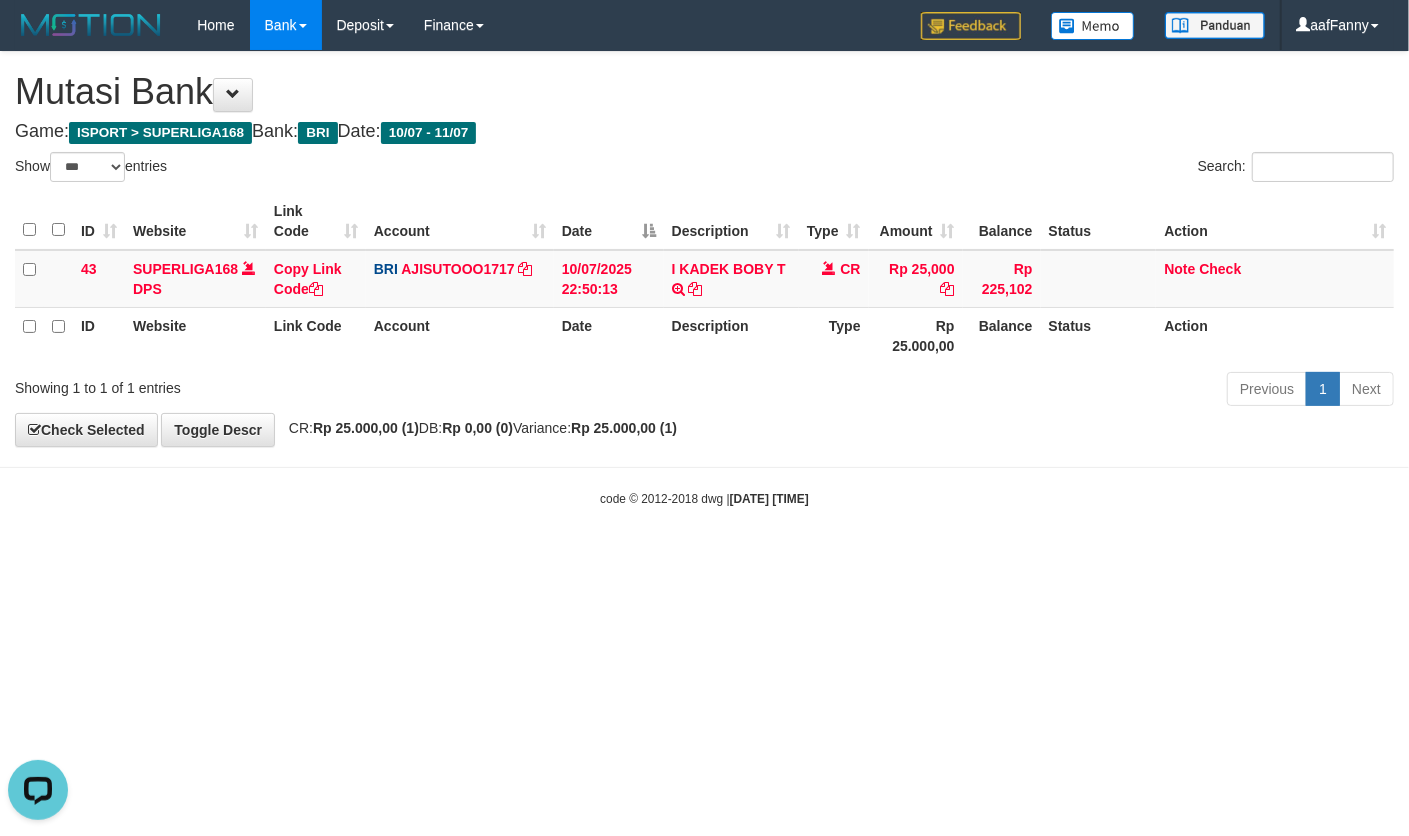 scroll, scrollTop: 0, scrollLeft: 0, axis: both 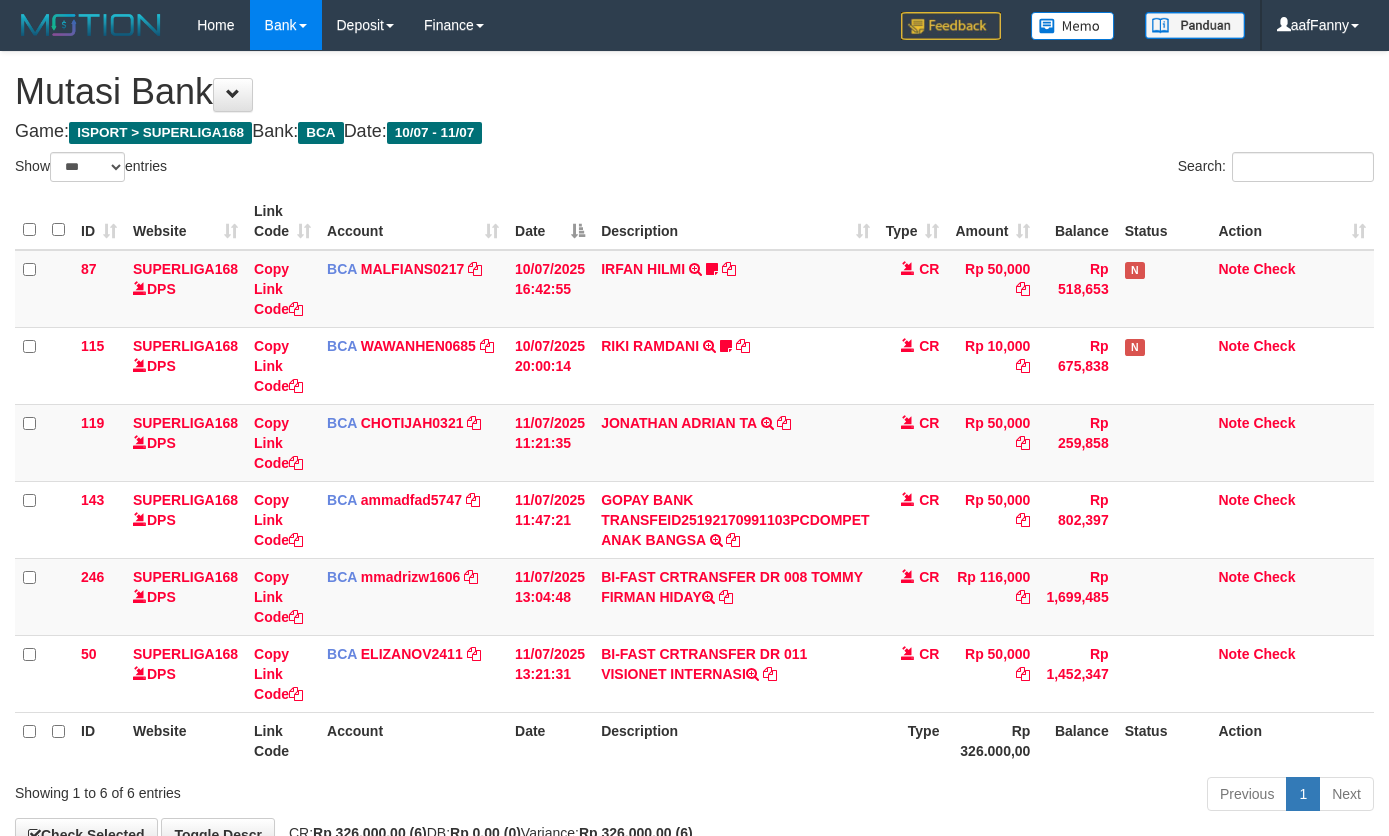 select on "***" 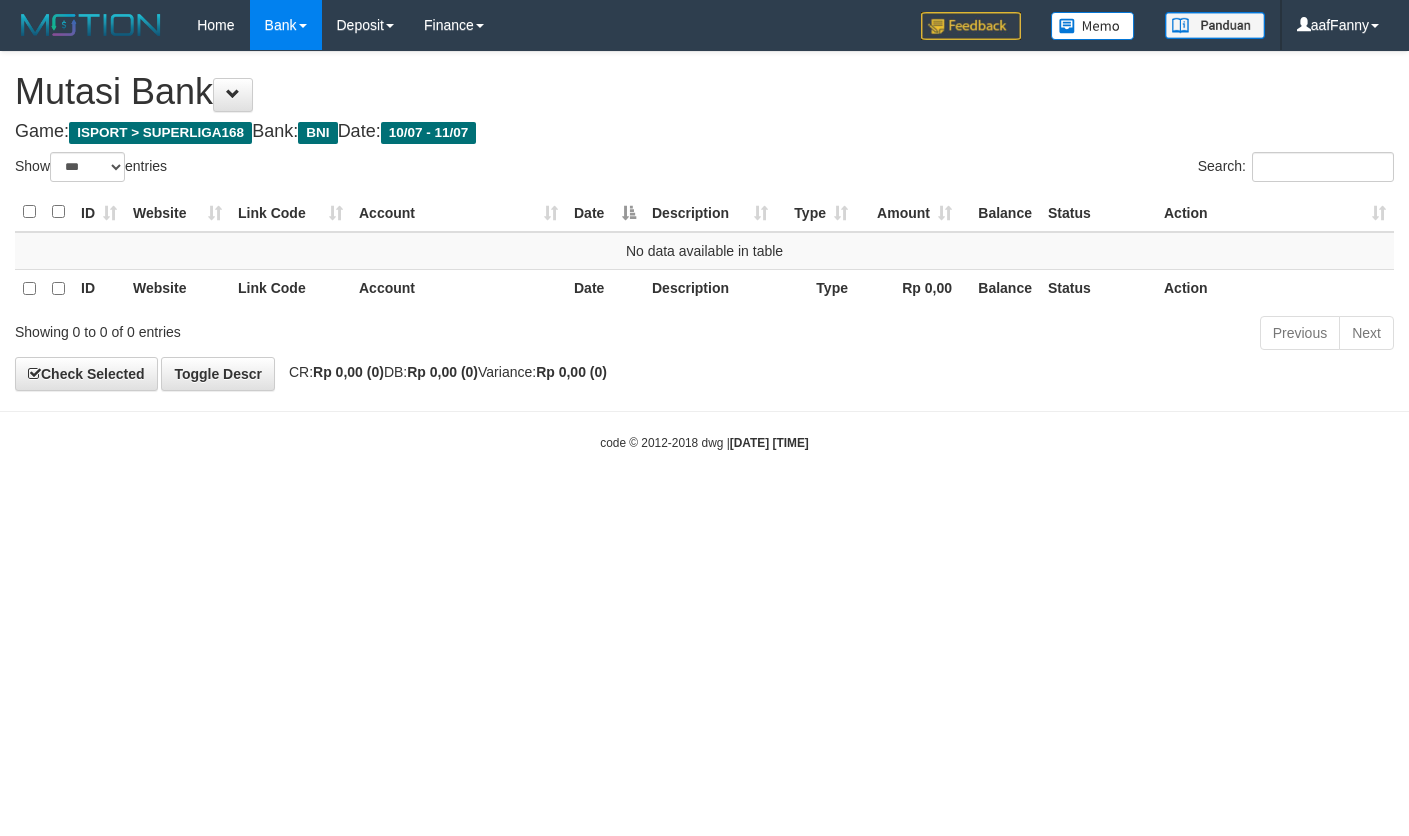 select on "***" 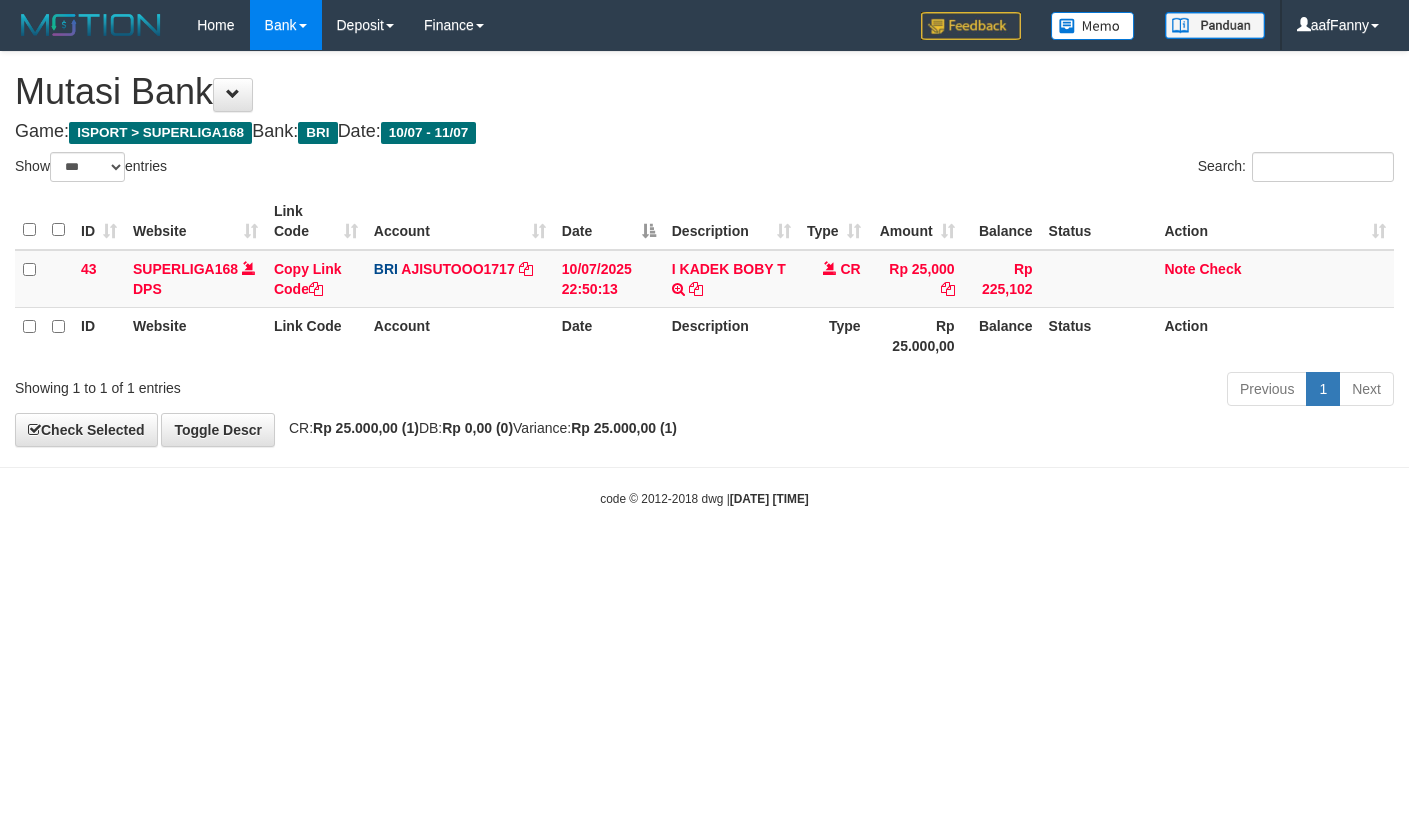select on "***" 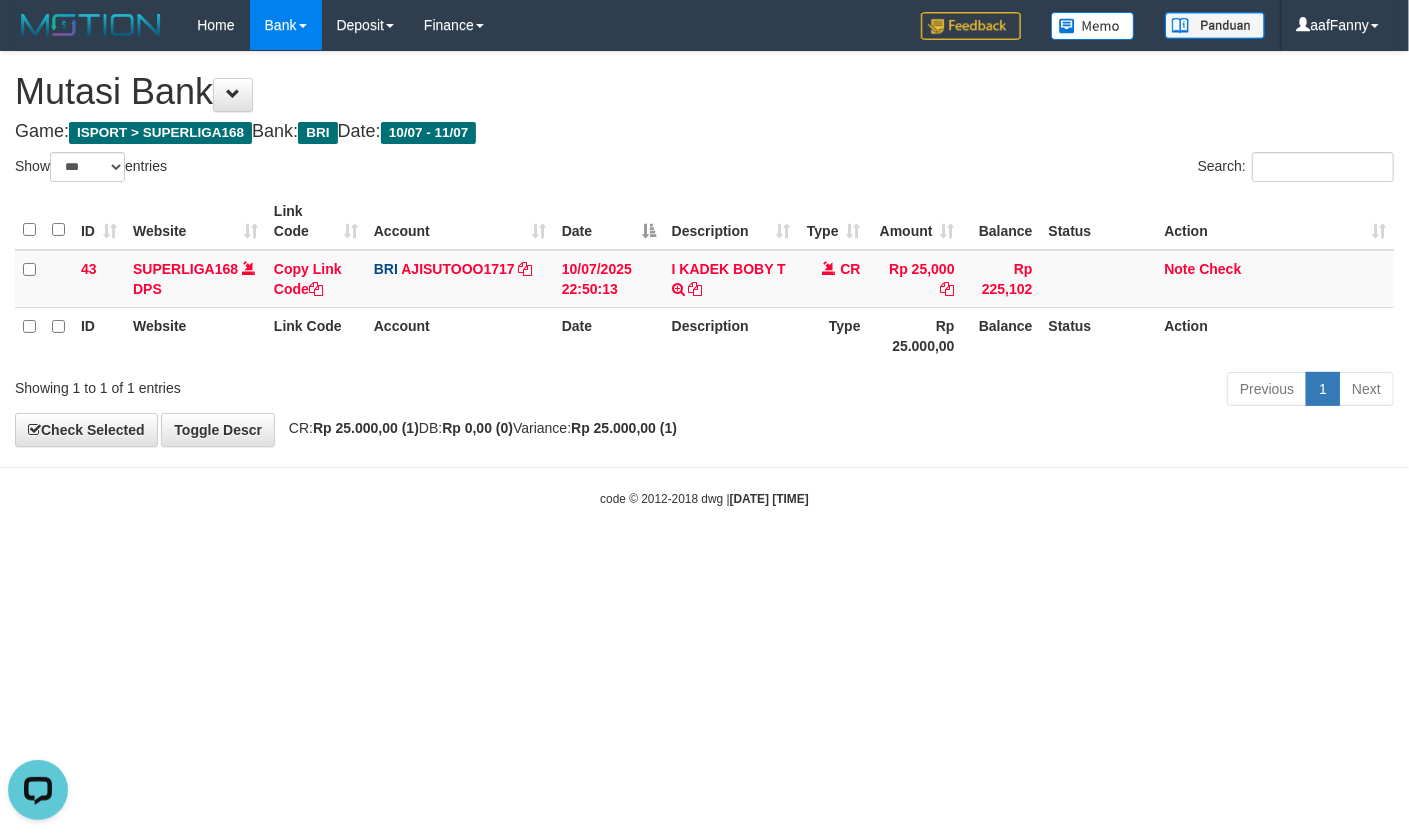 scroll, scrollTop: 0, scrollLeft: 0, axis: both 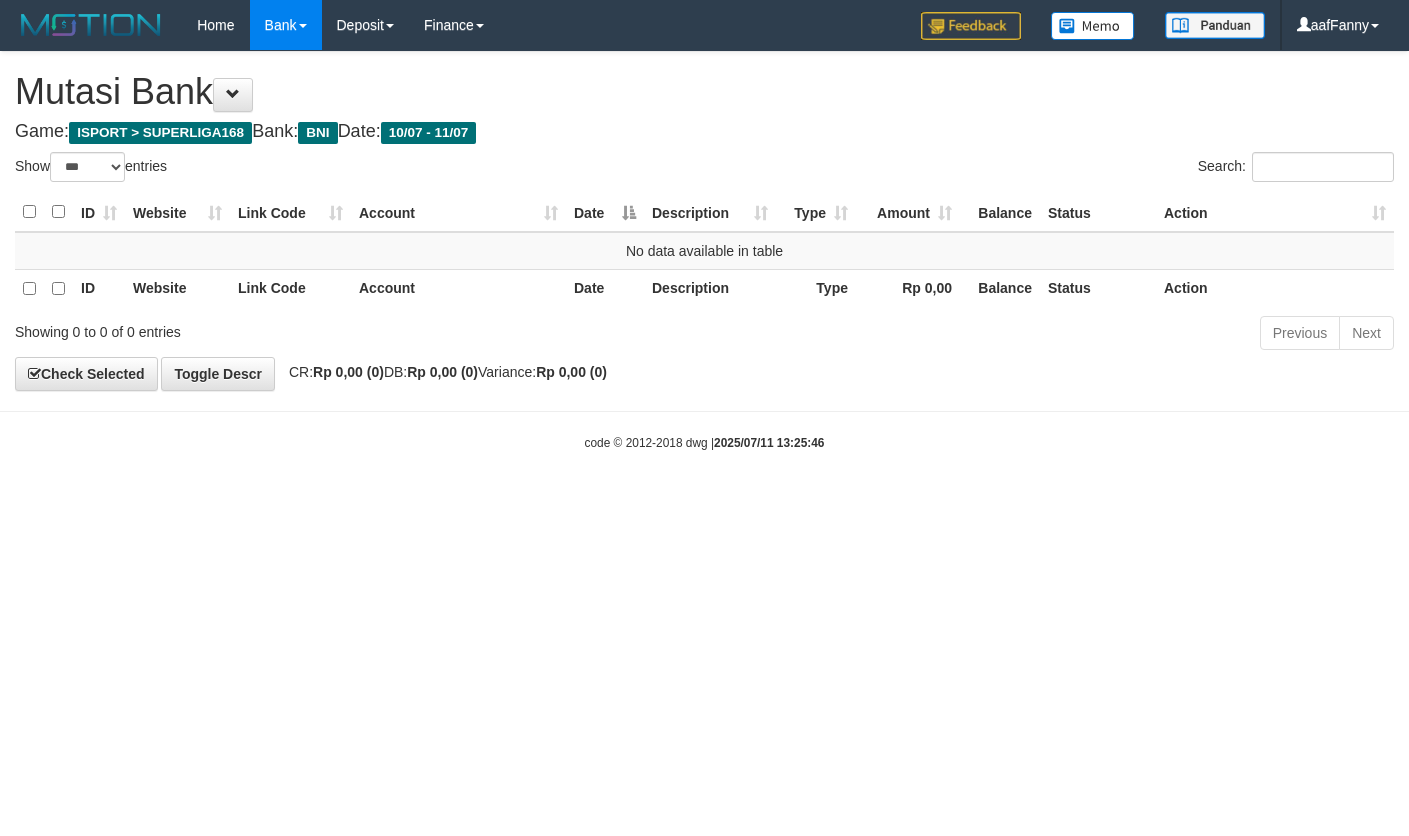 select on "***" 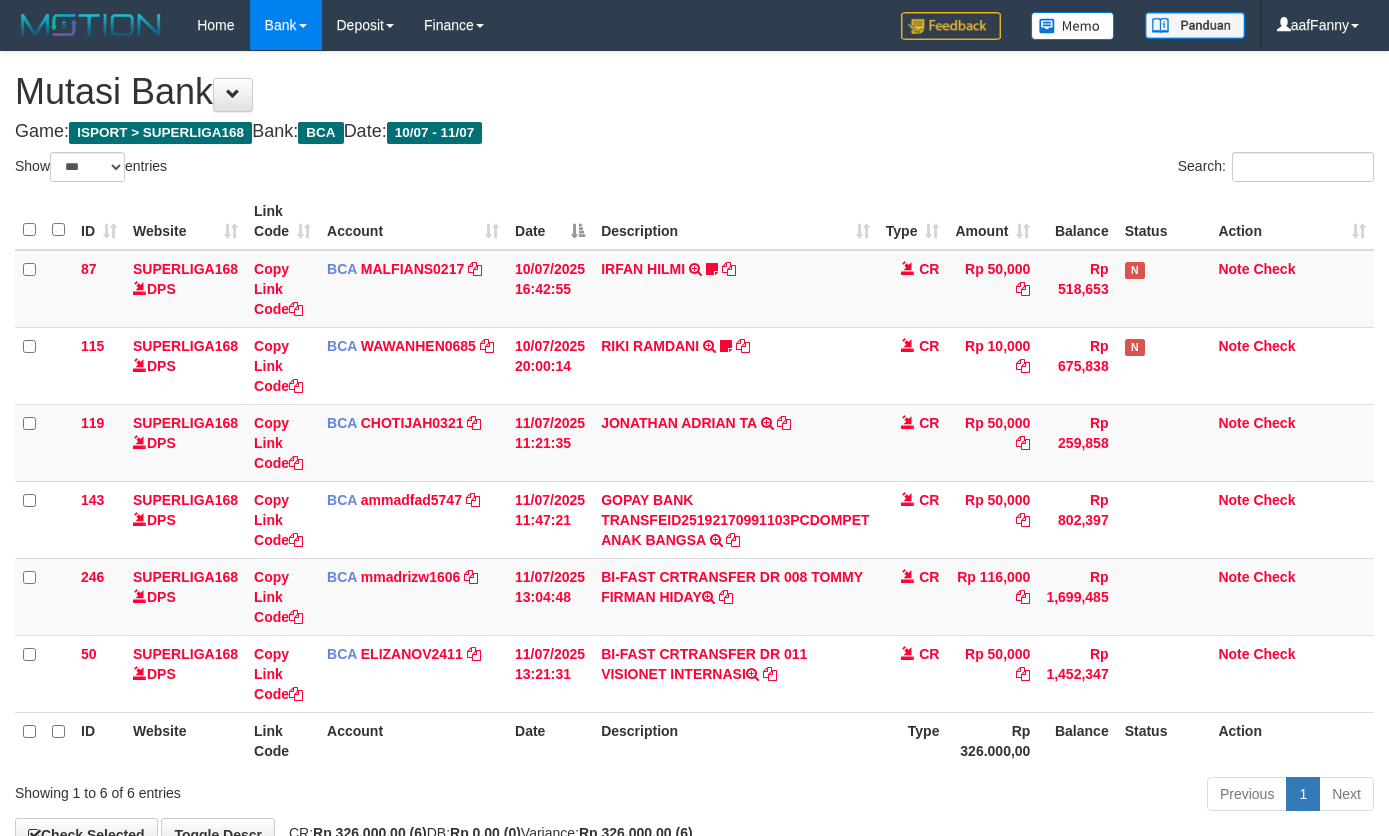 select on "***" 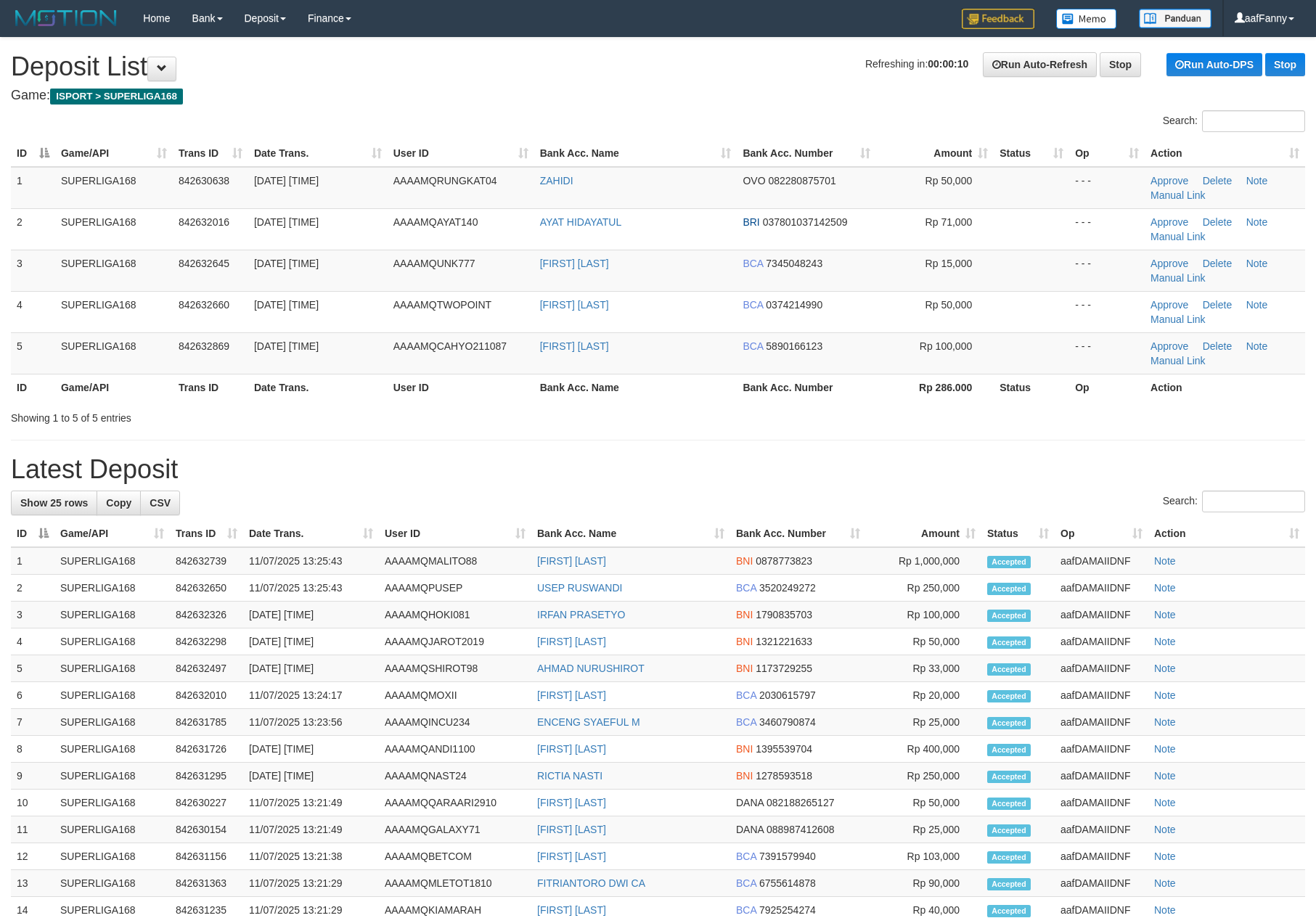 scroll, scrollTop: 0, scrollLeft: 0, axis: both 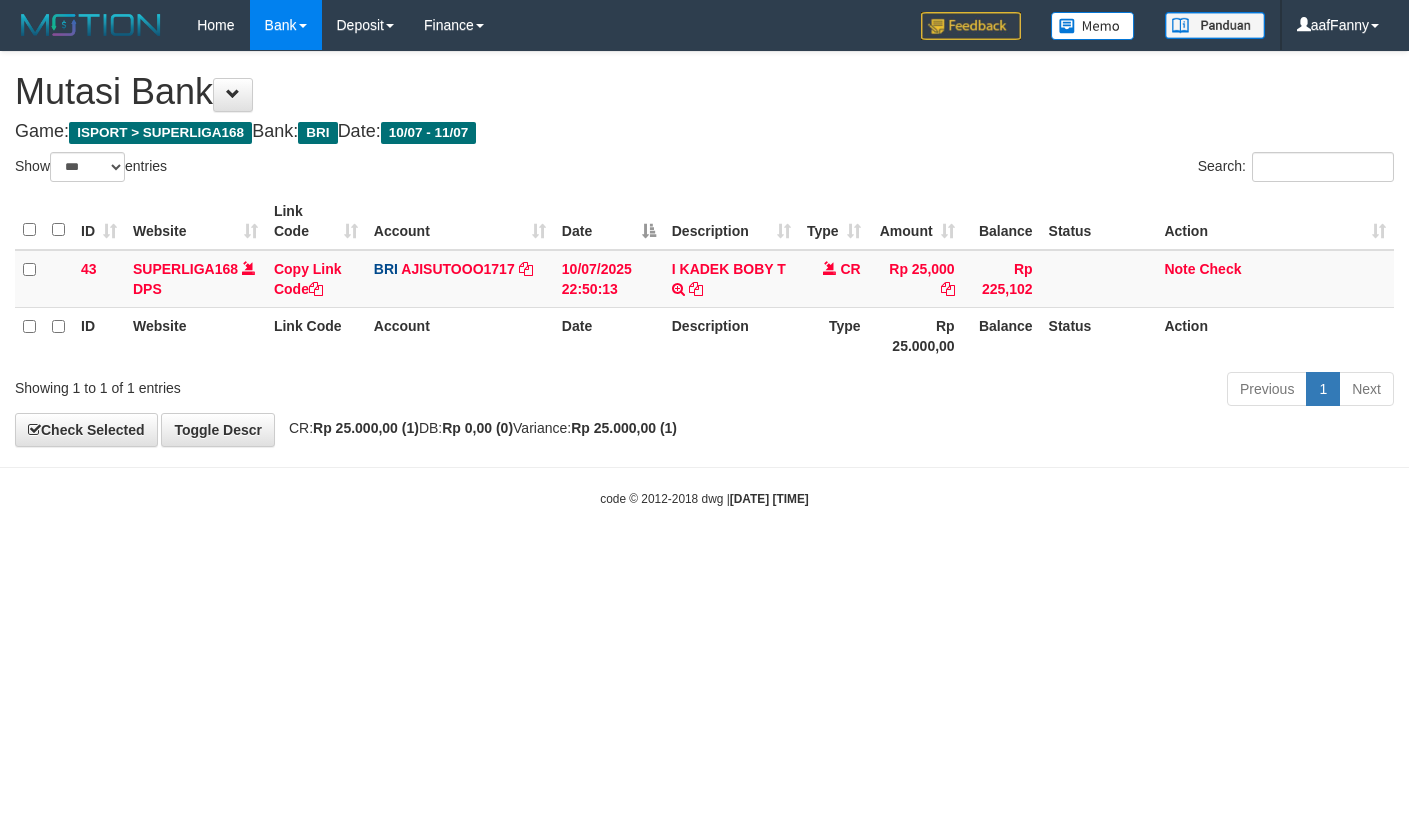 select on "***" 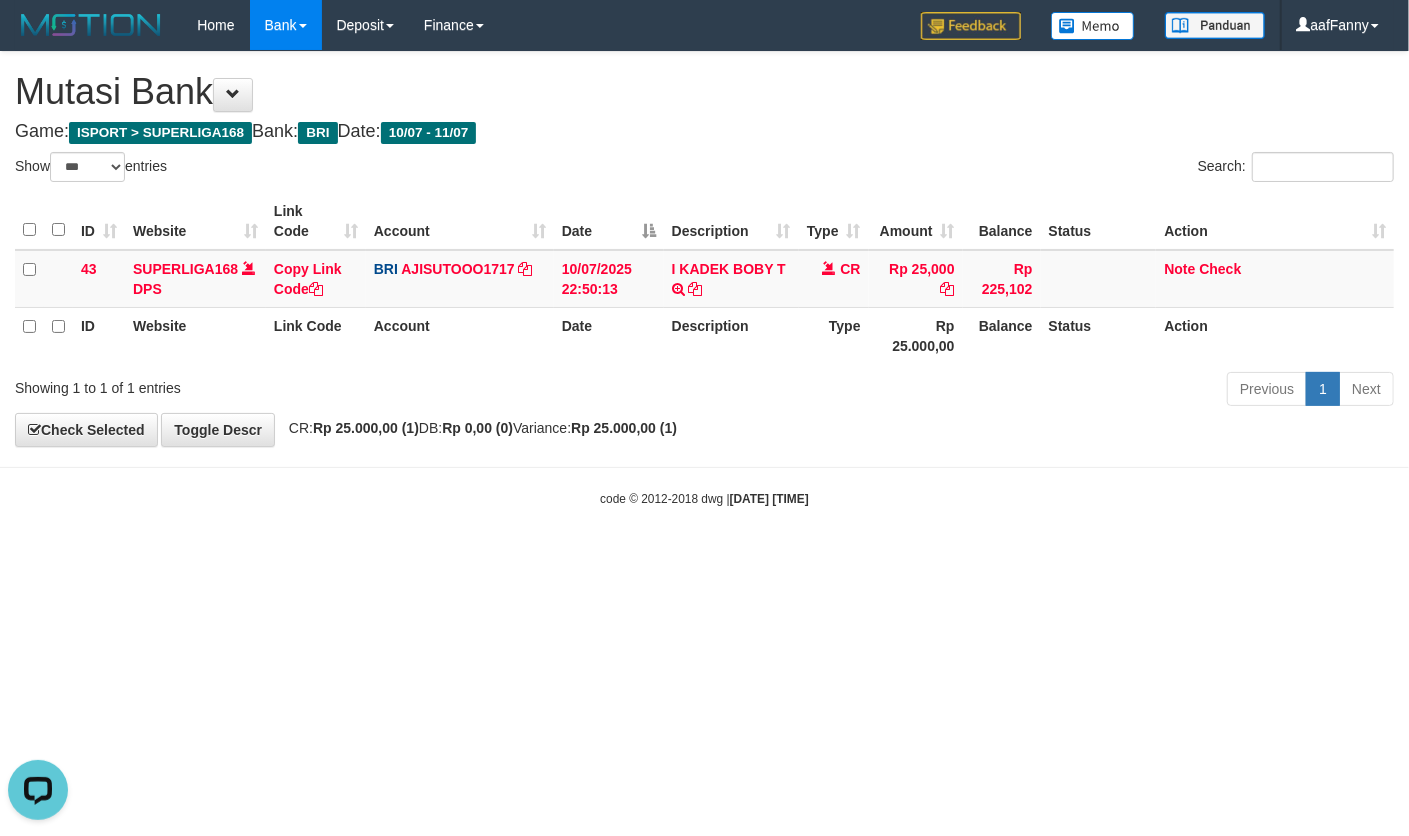 scroll, scrollTop: 0, scrollLeft: 0, axis: both 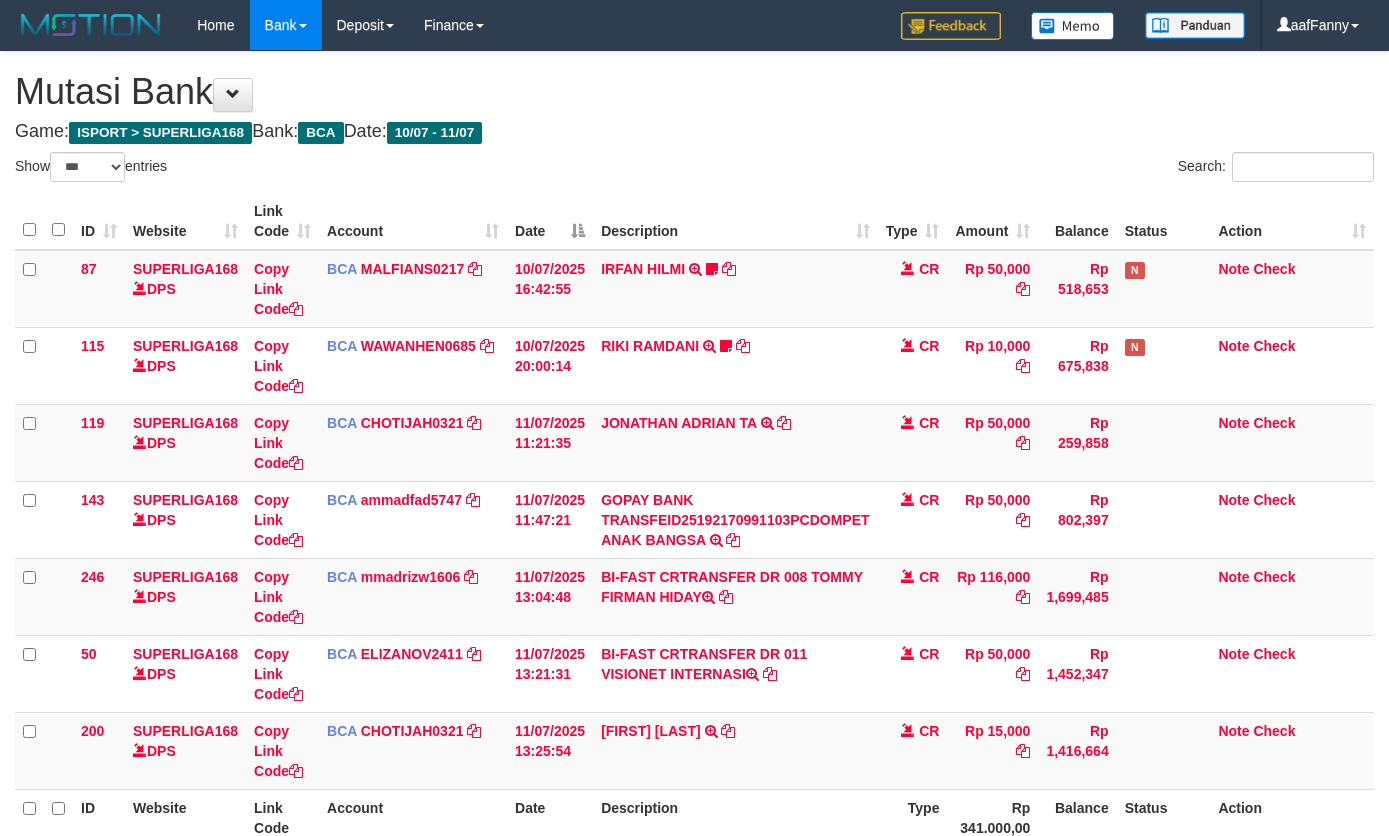 select on "***" 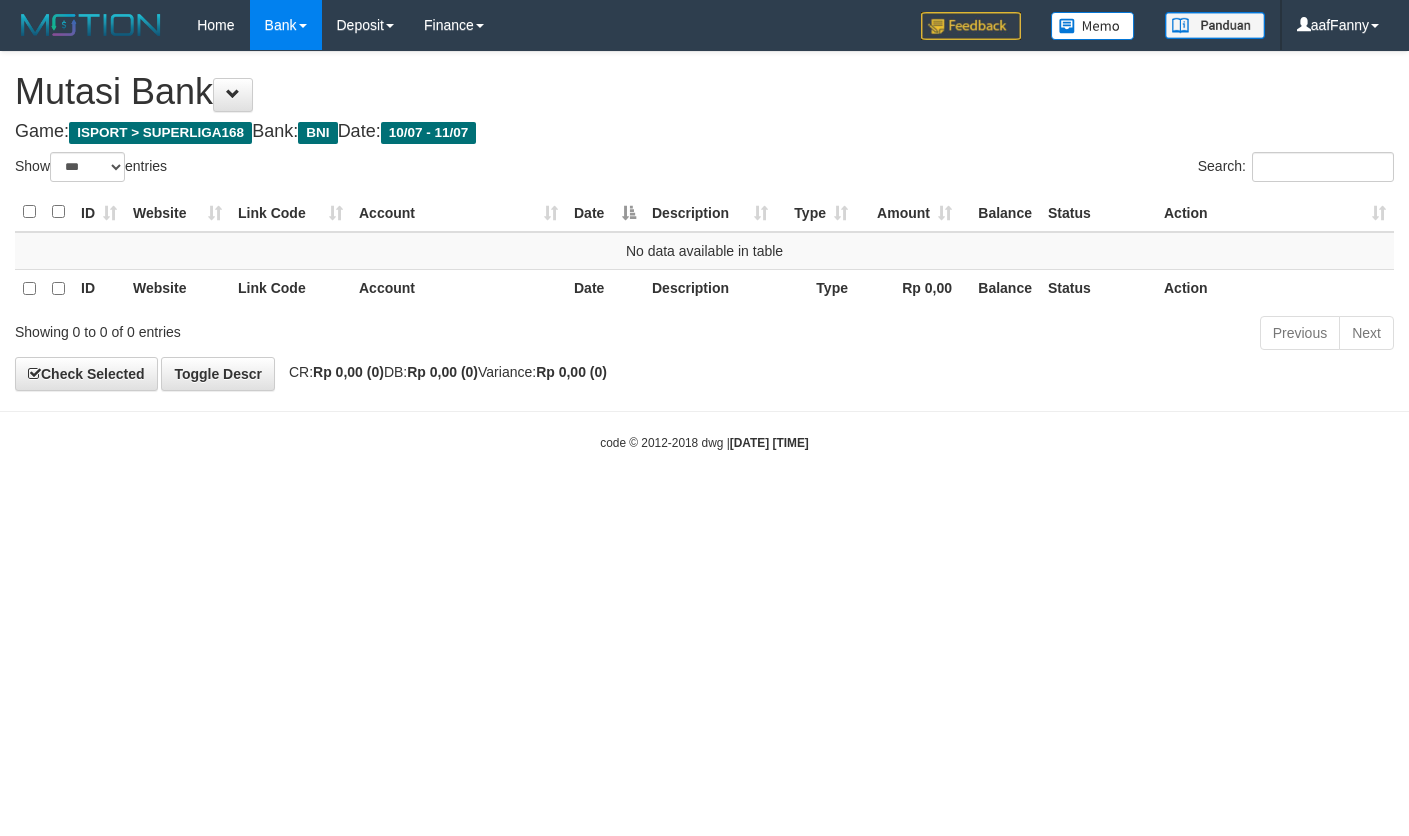select on "***" 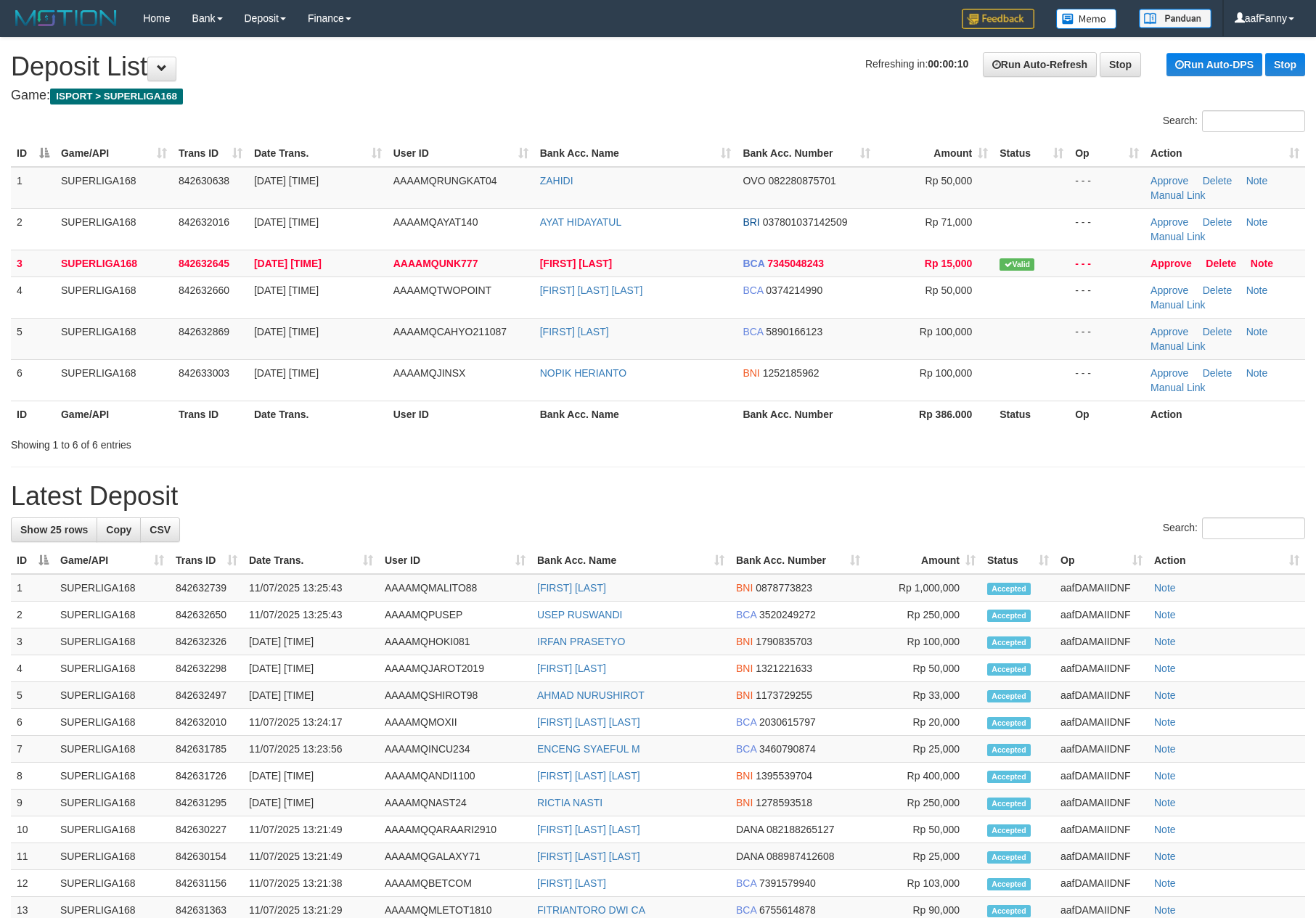 scroll, scrollTop: 0, scrollLeft: 0, axis: both 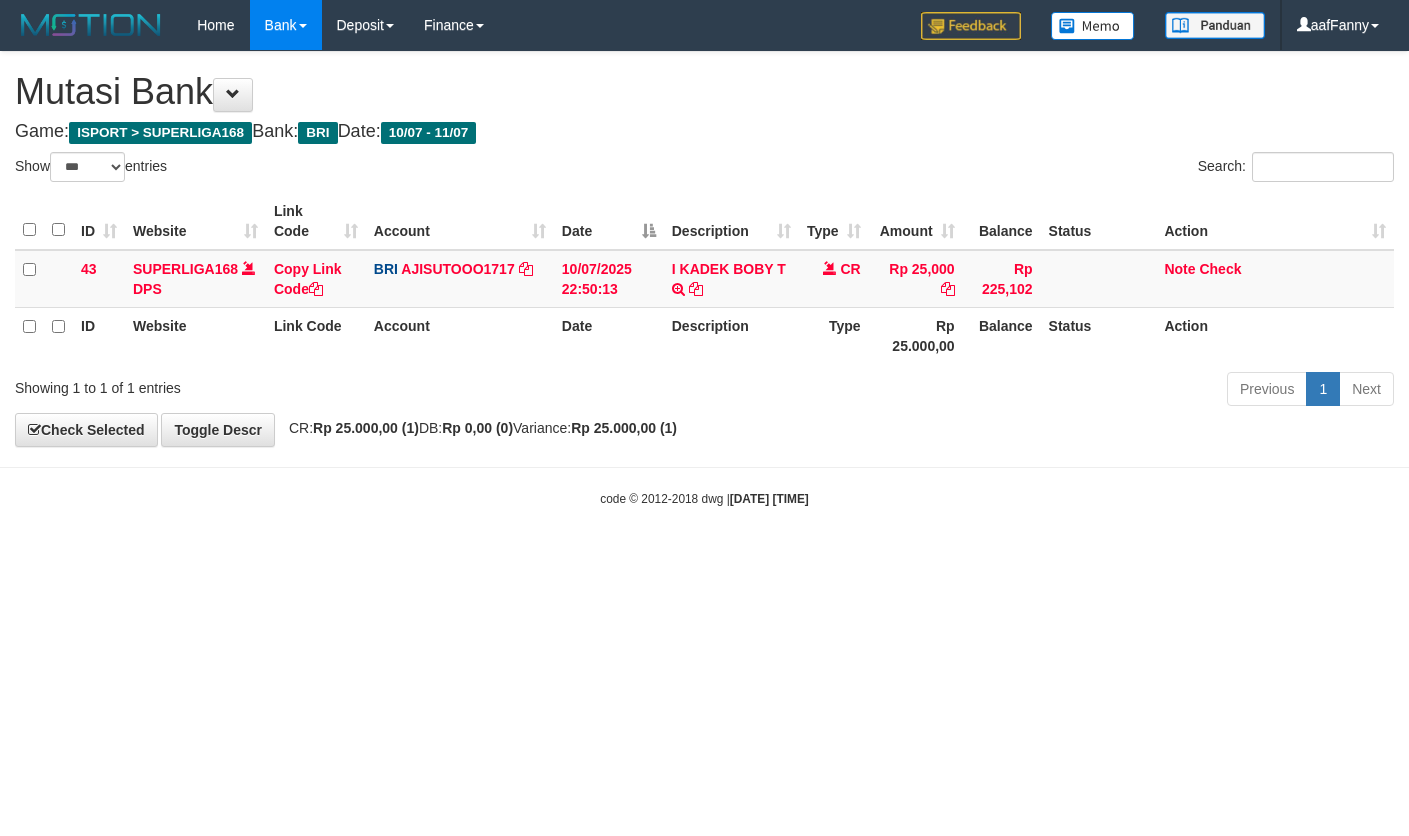 select on "***" 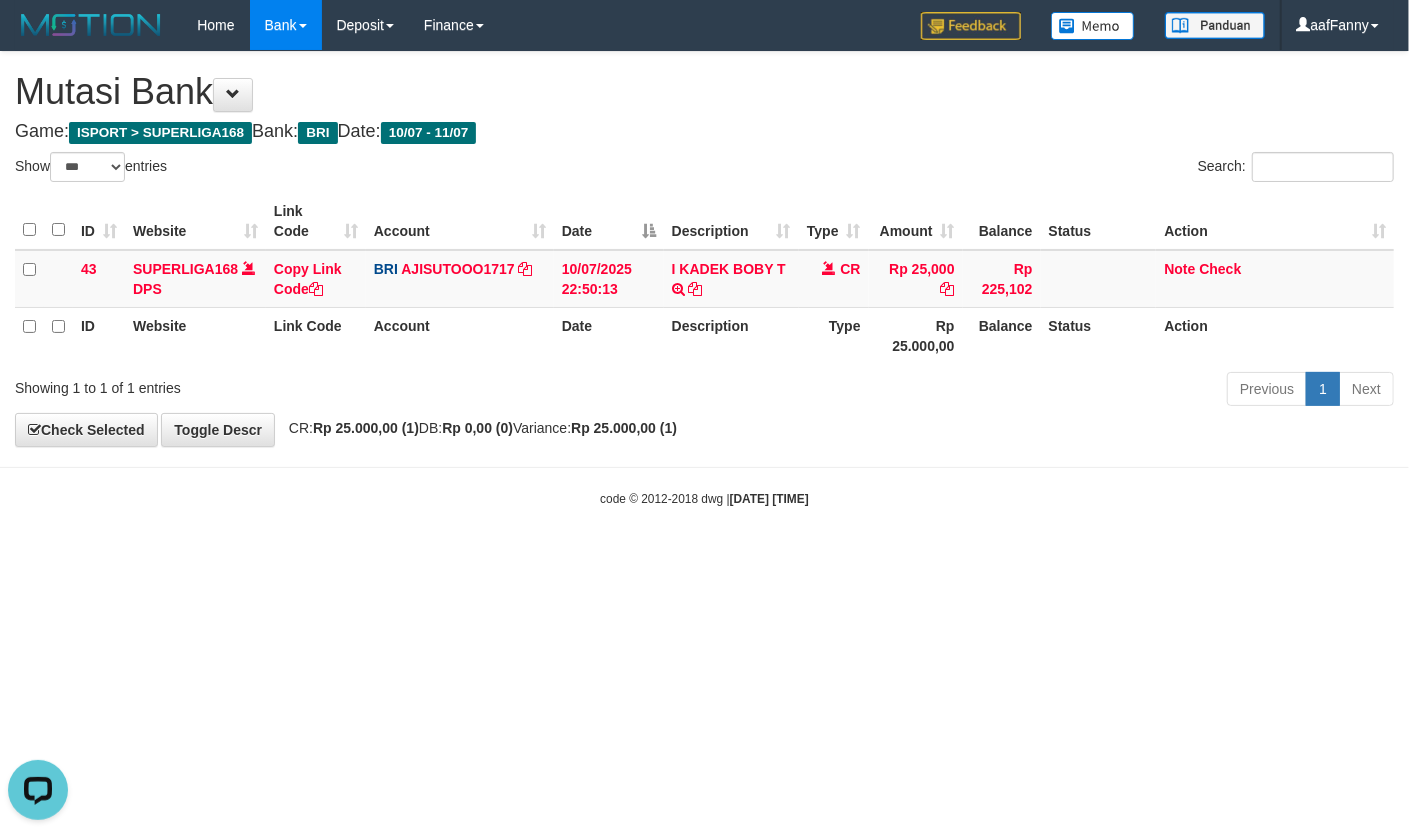 scroll, scrollTop: 0, scrollLeft: 0, axis: both 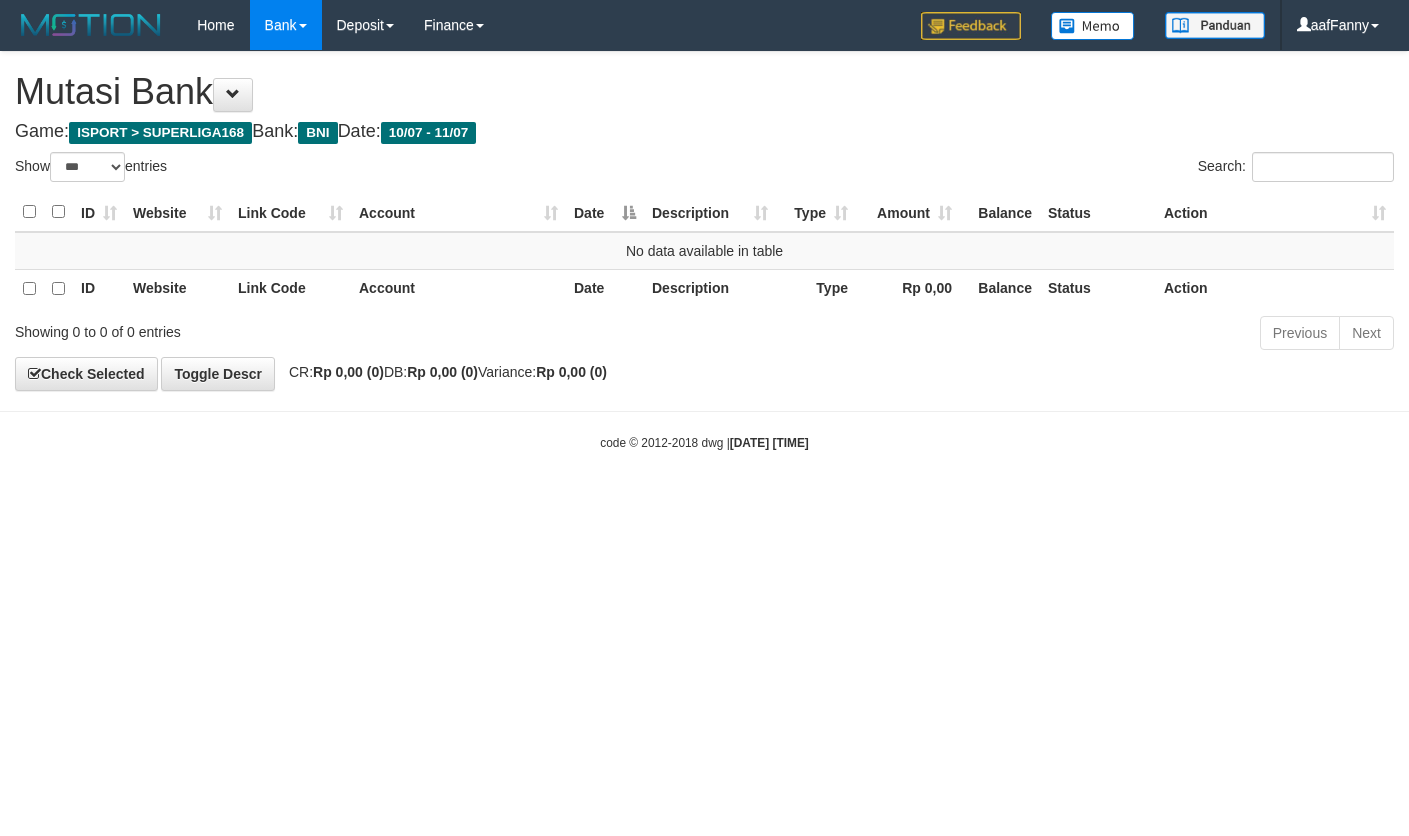 select on "***" 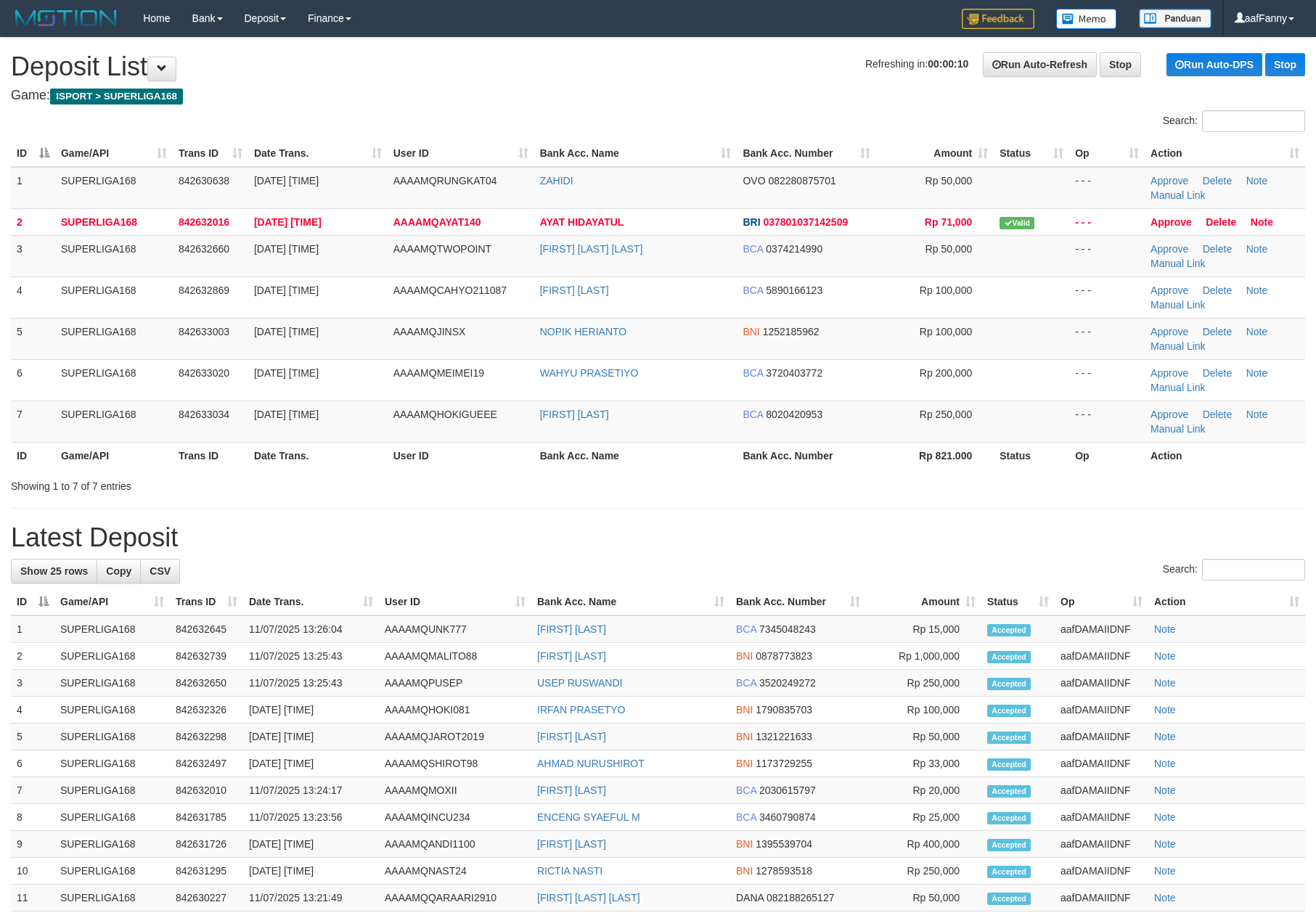 scroll, scrollTop: 0, scrollLeft: 0, axis: both 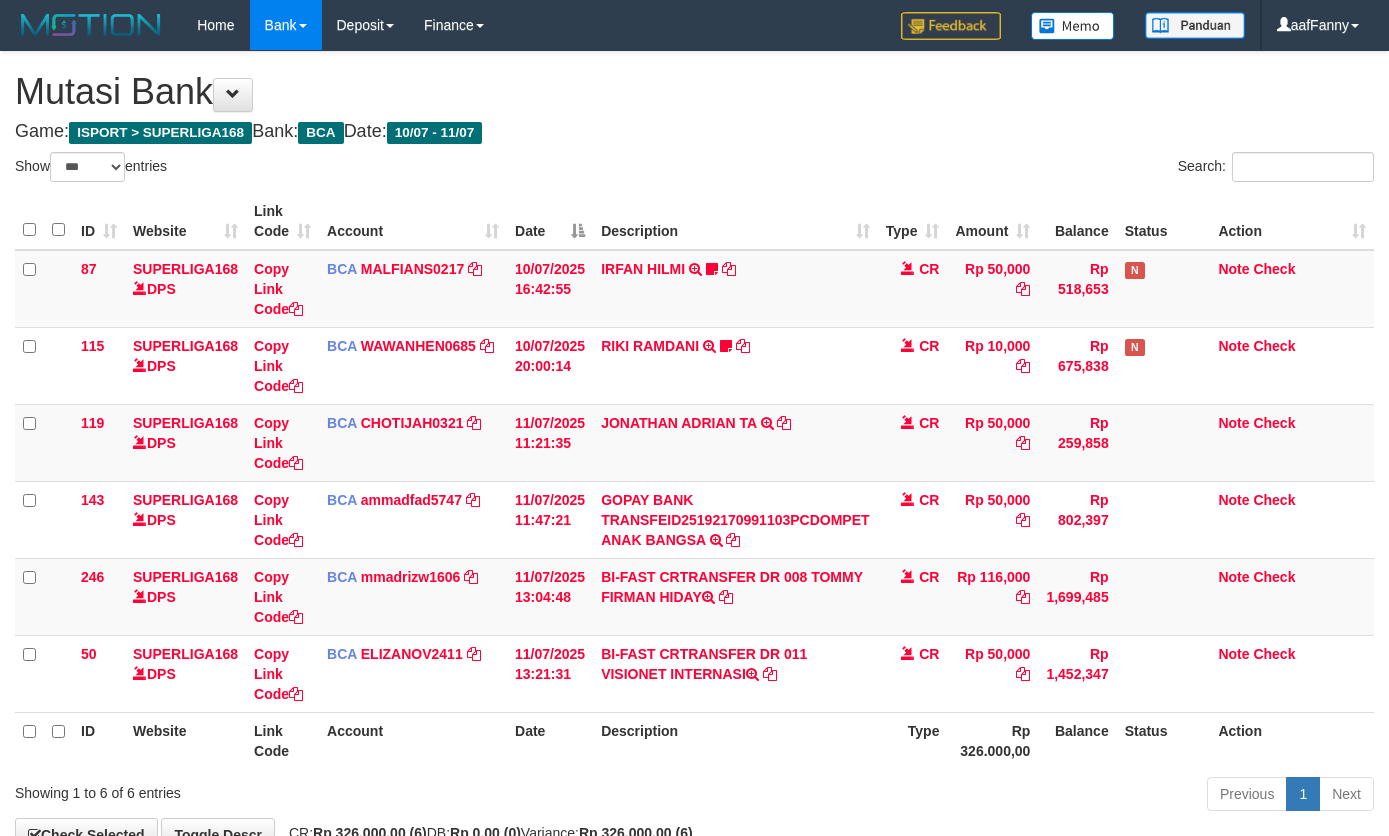 select on "***" 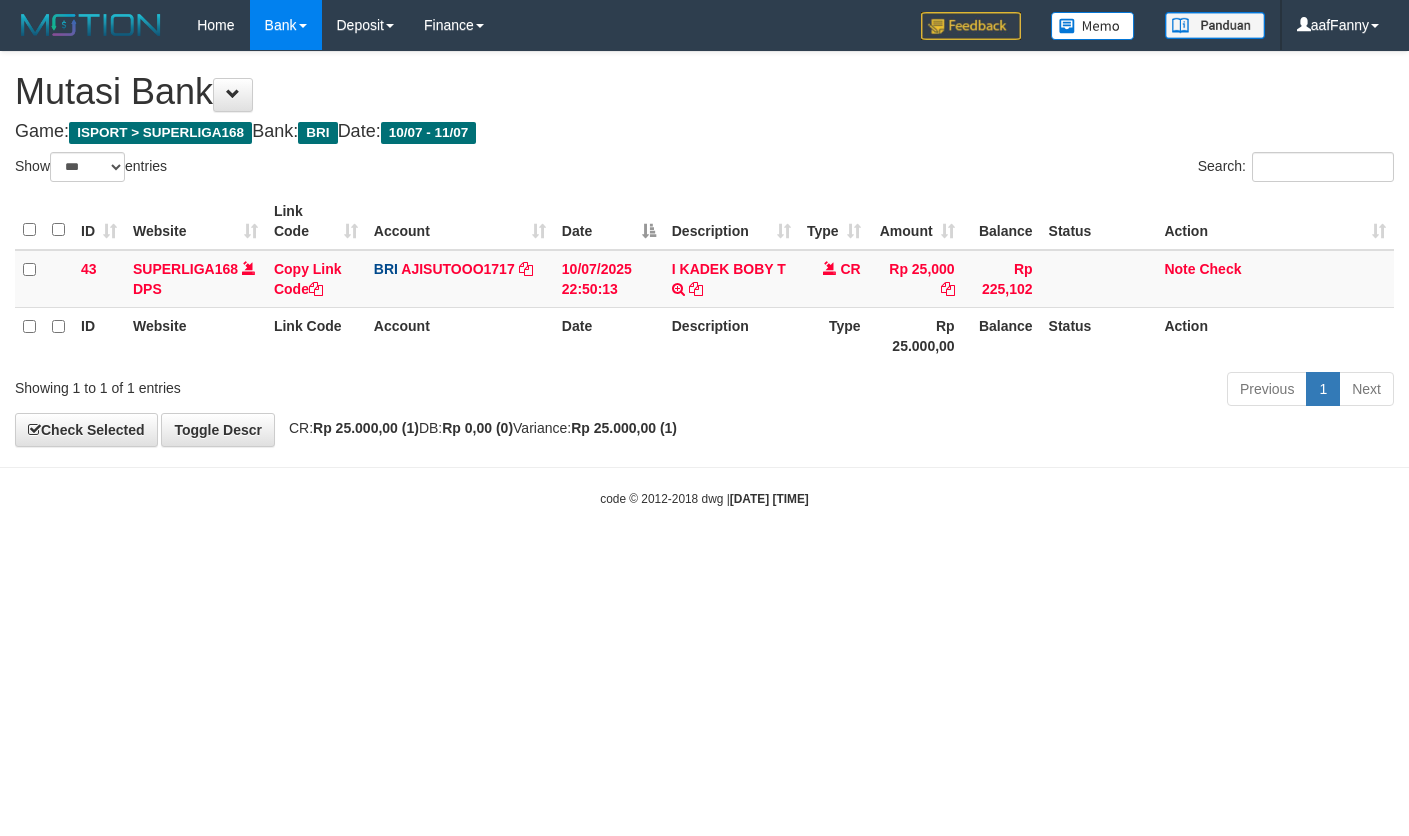 select on "***" 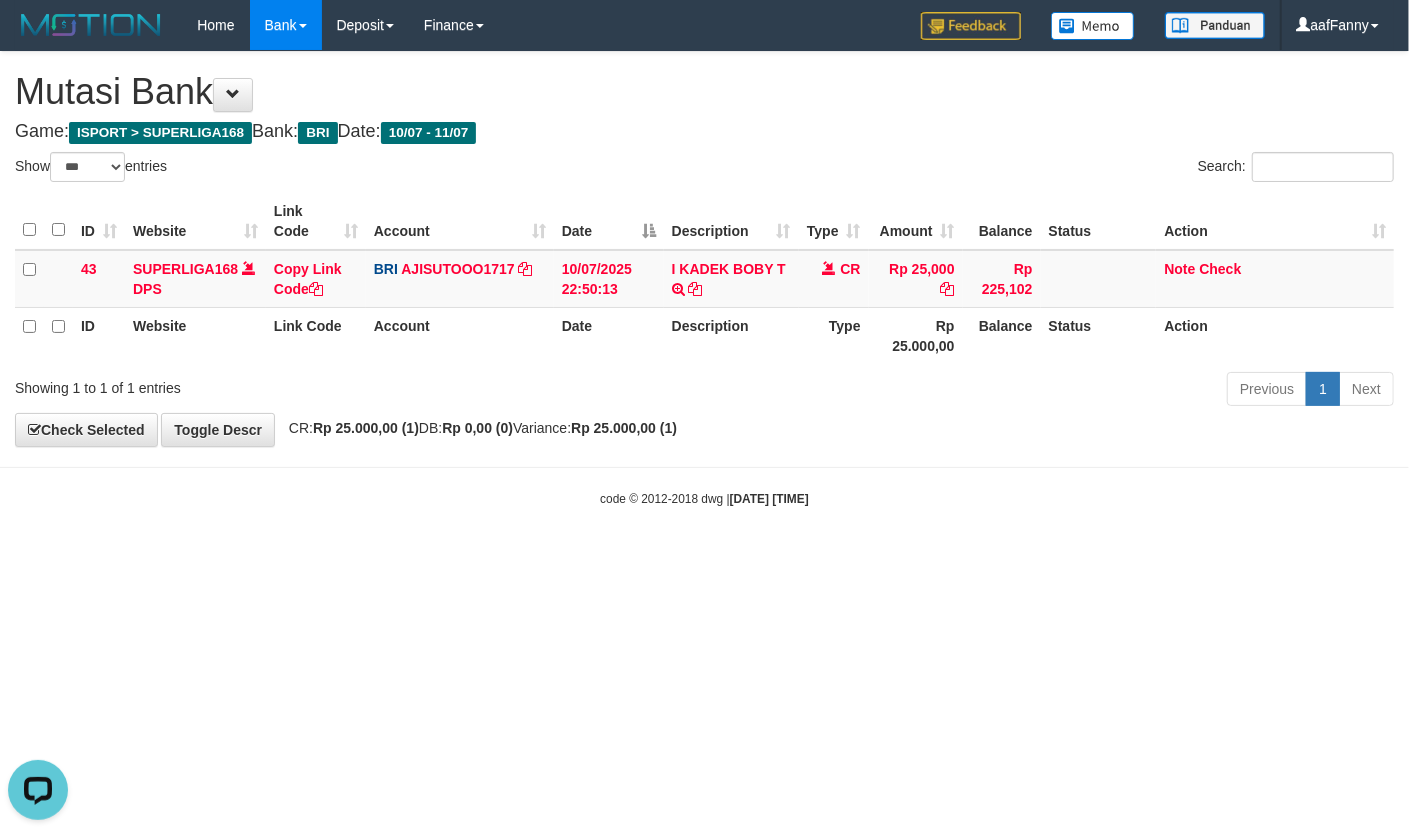 scroll, scrollTop: 0, scrollLeft: 0, axis: both 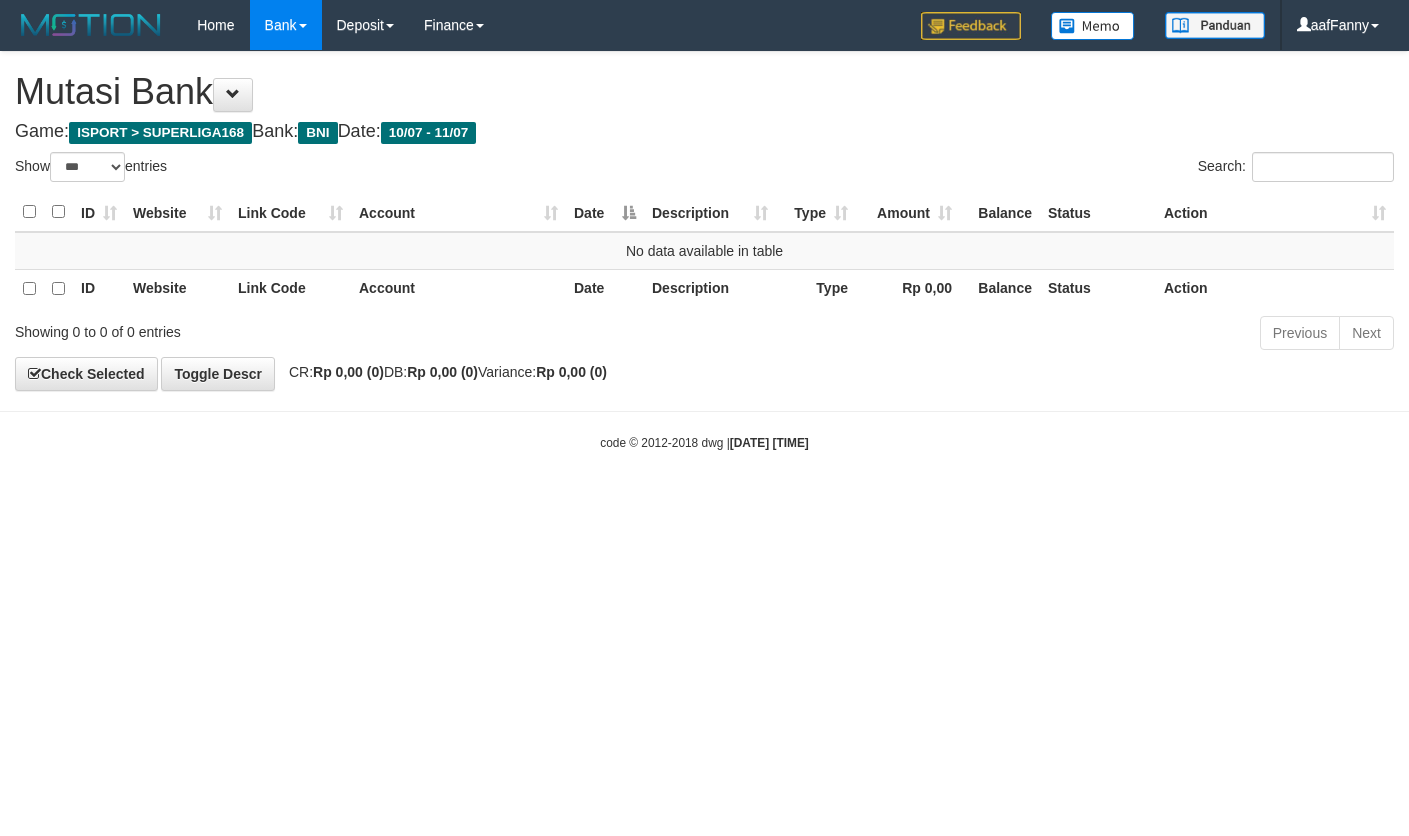 select on "***" 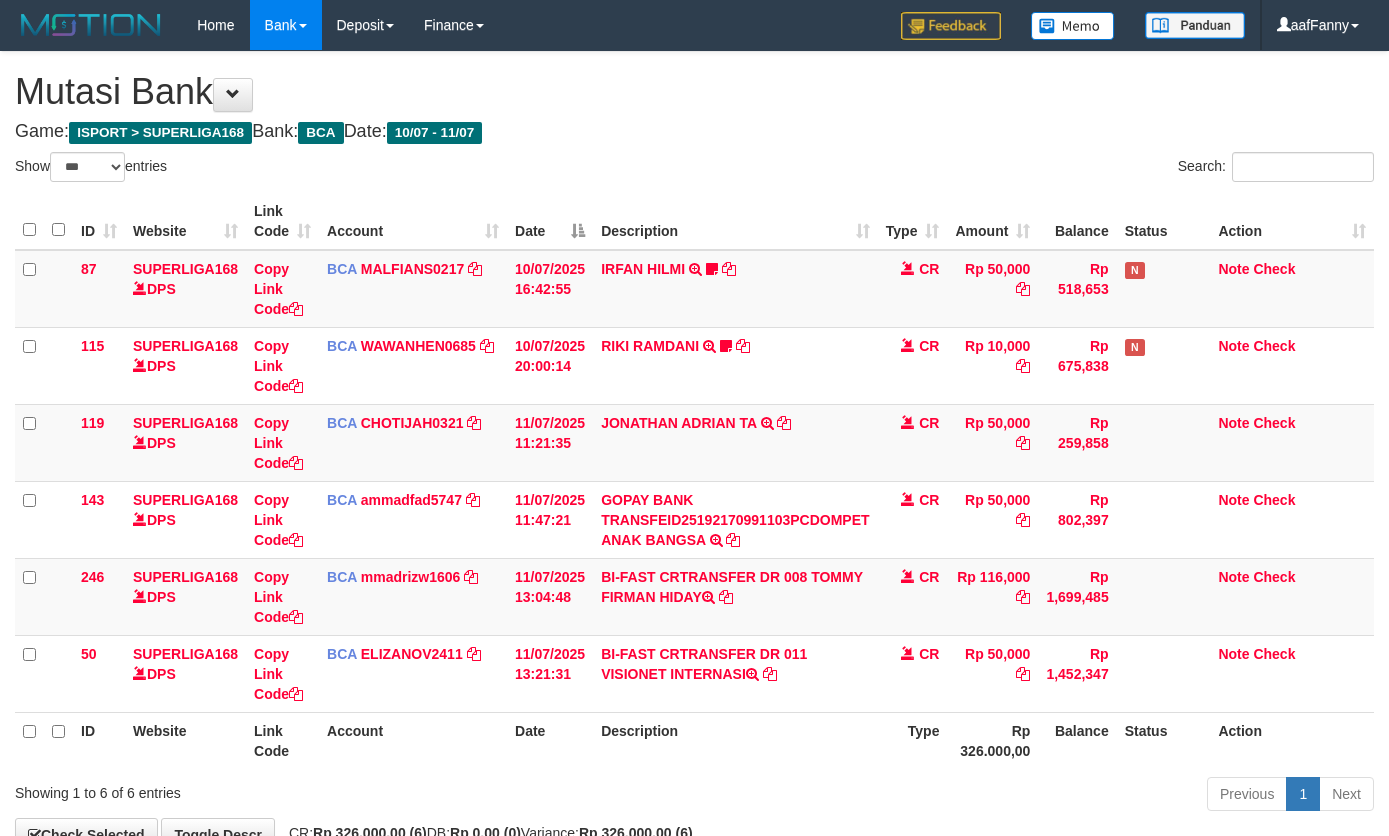 select on "***" 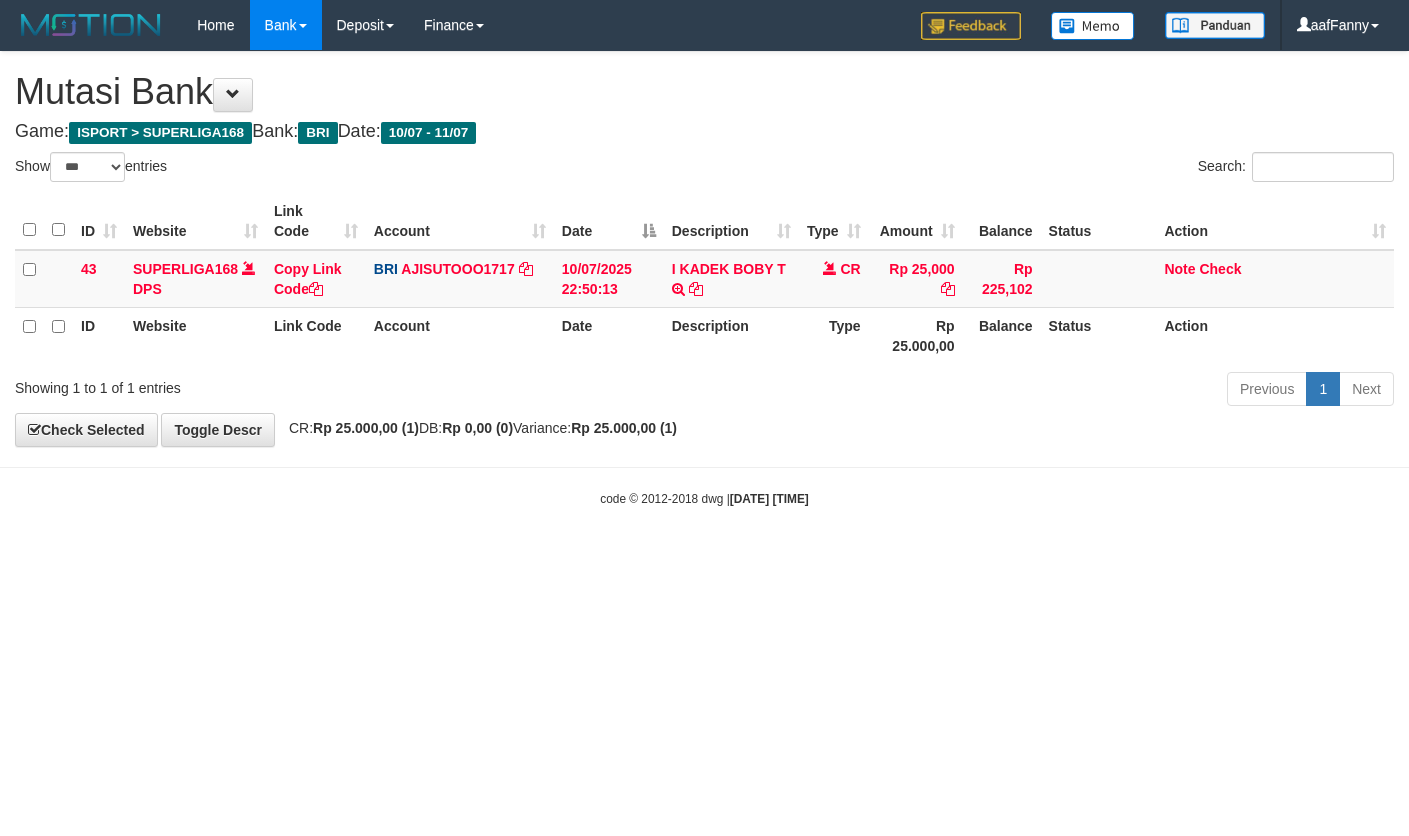 select on "***" 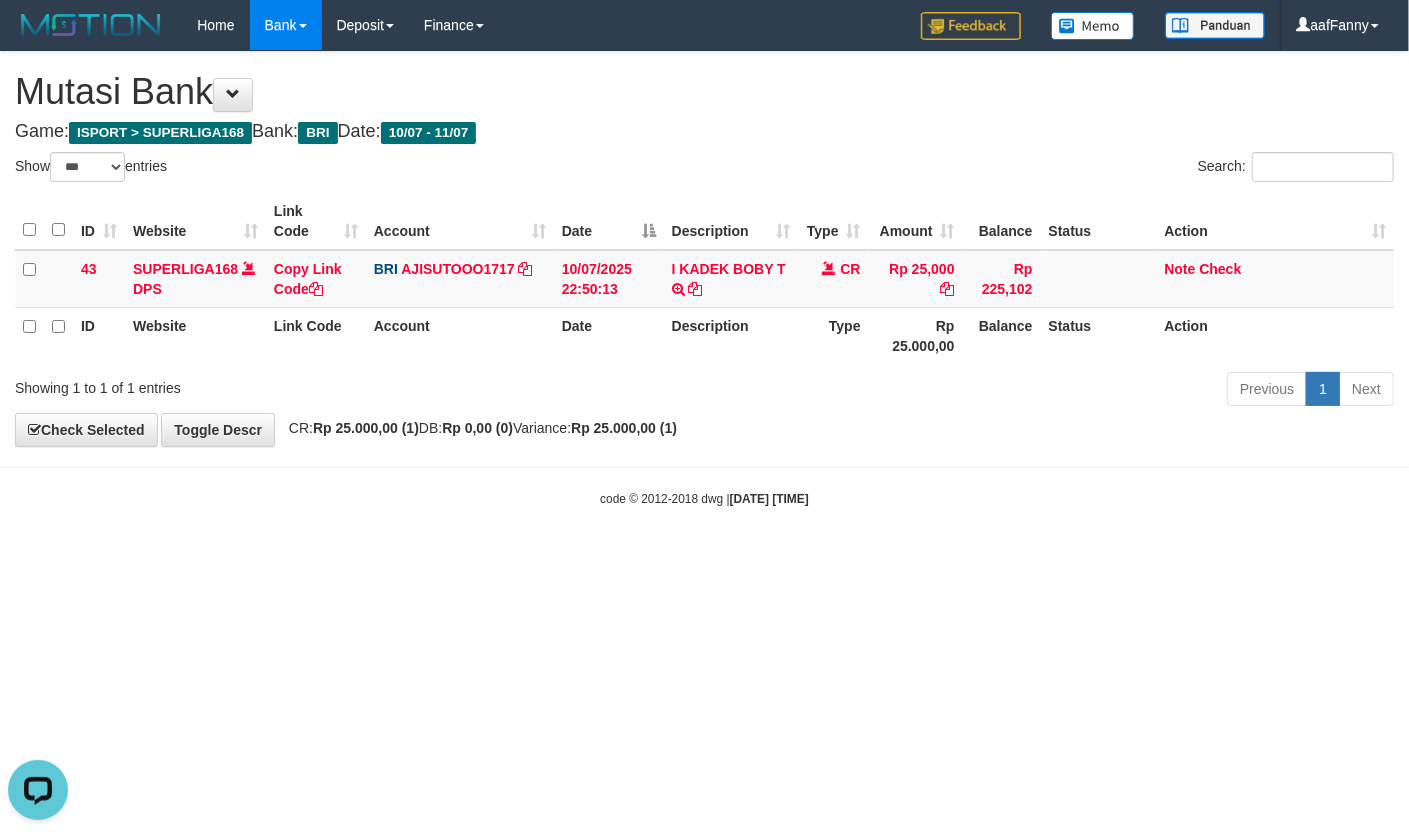 scroll, scrollTop: 0, scrollLeft: 0, axis: both 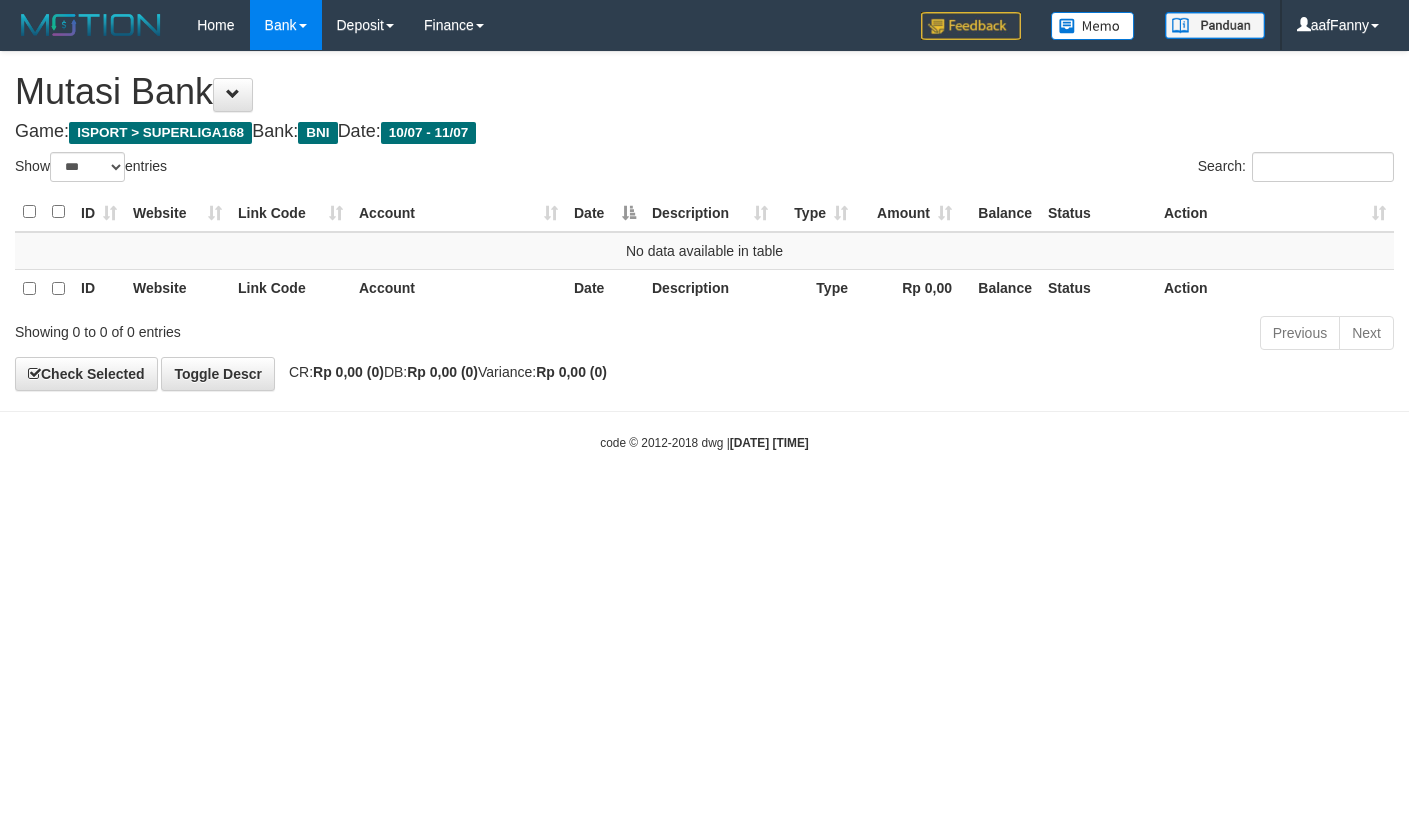select on "***" 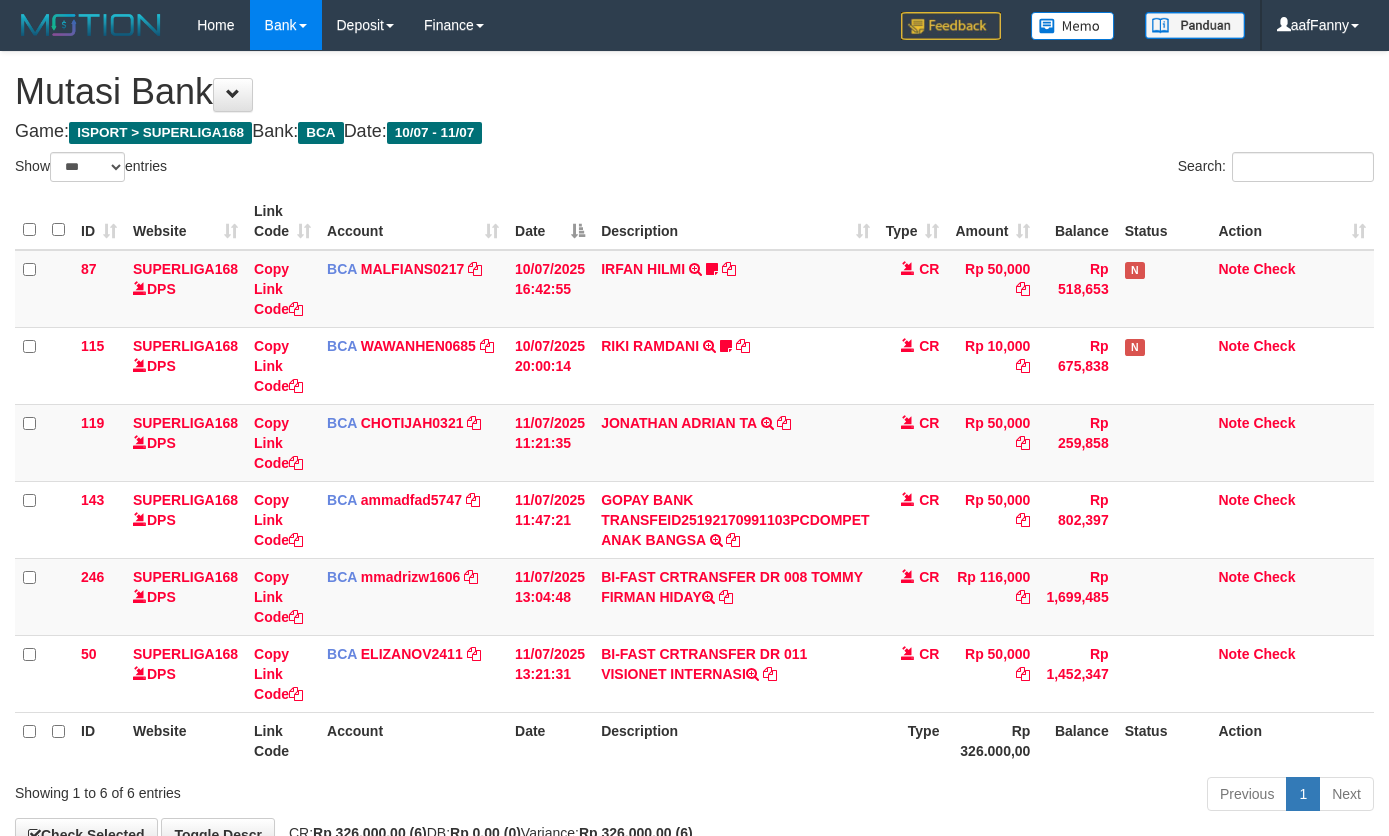 select on "***" 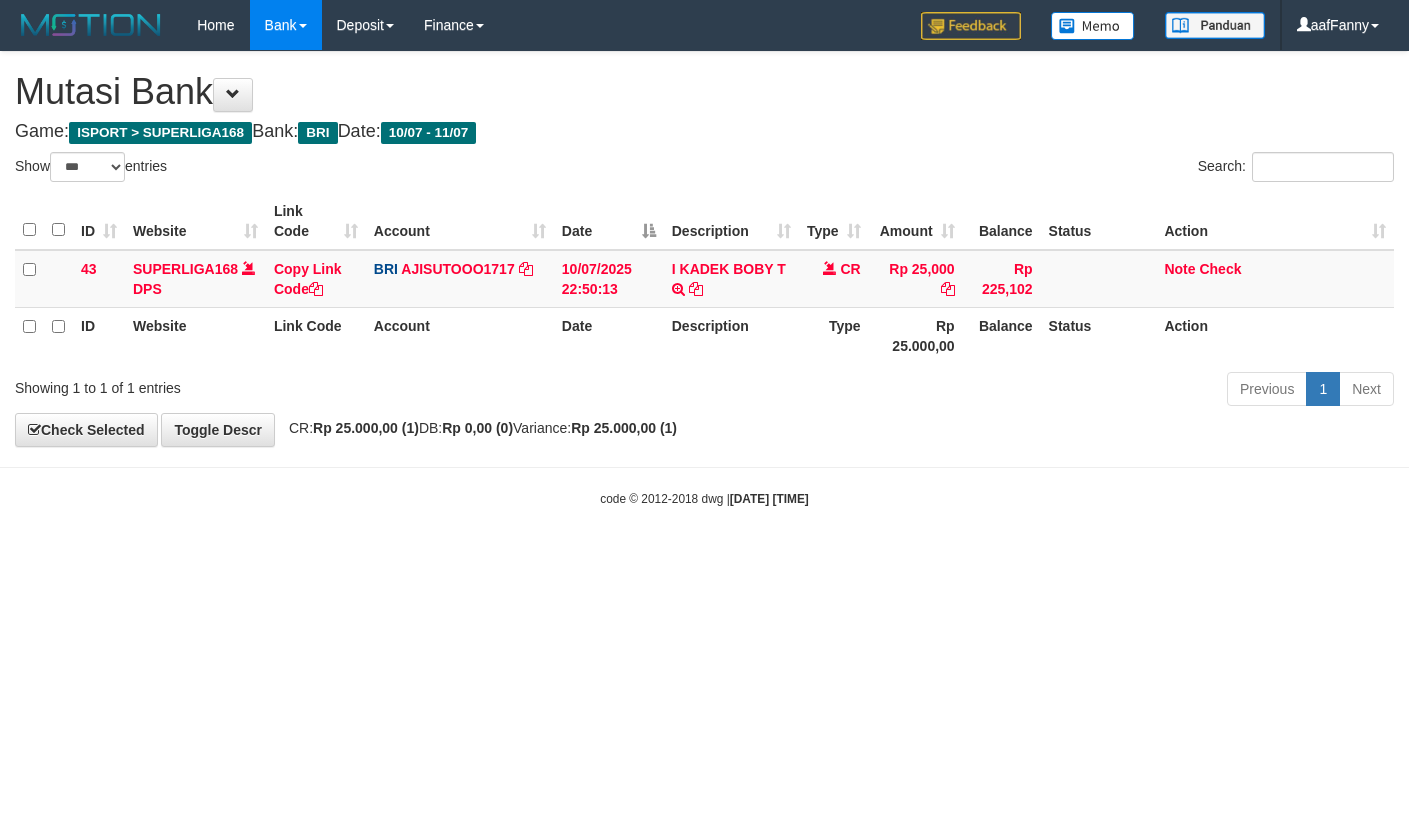 select on "***" 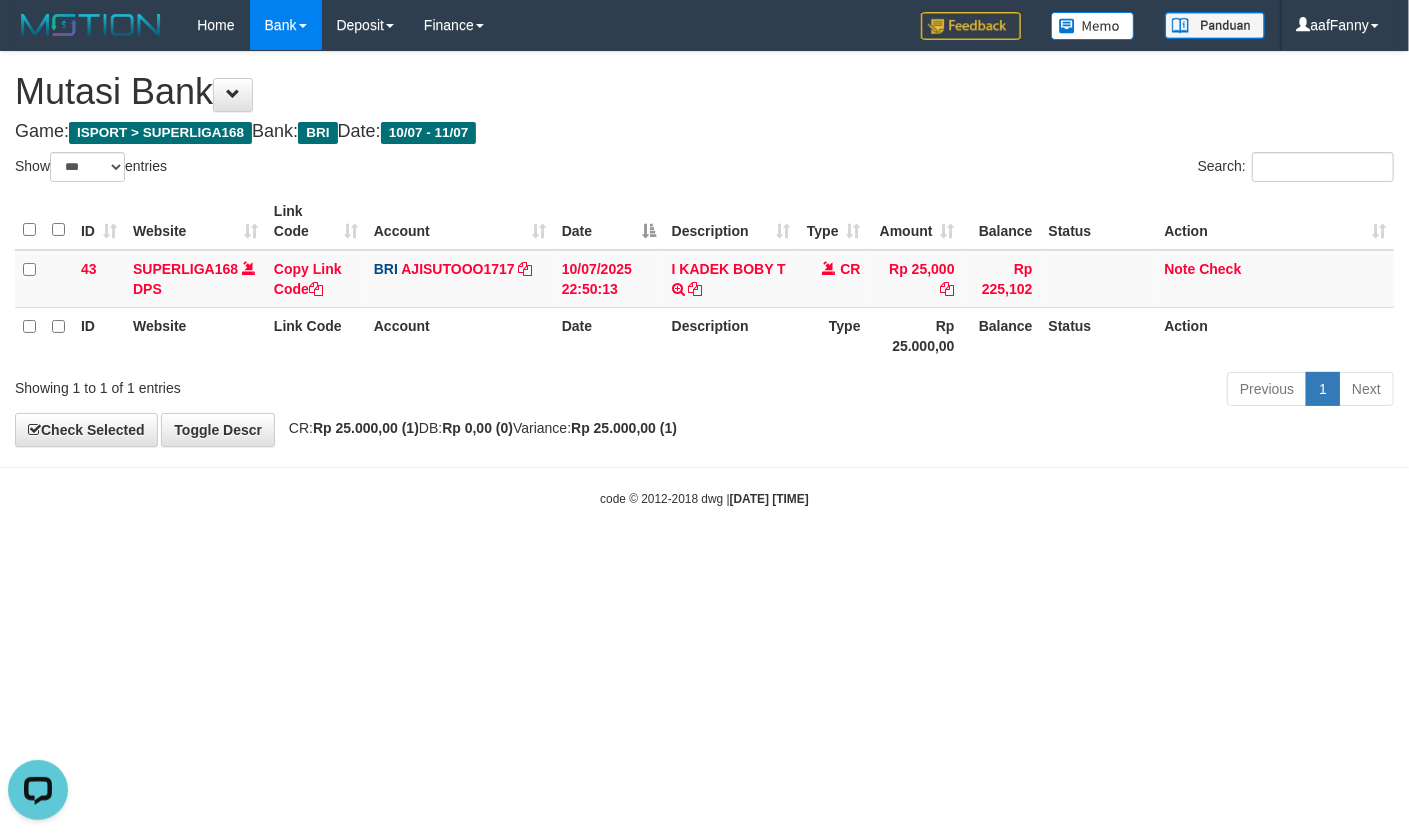 scroll, scrollTop: 0, scrollLeft: 0, axis: both 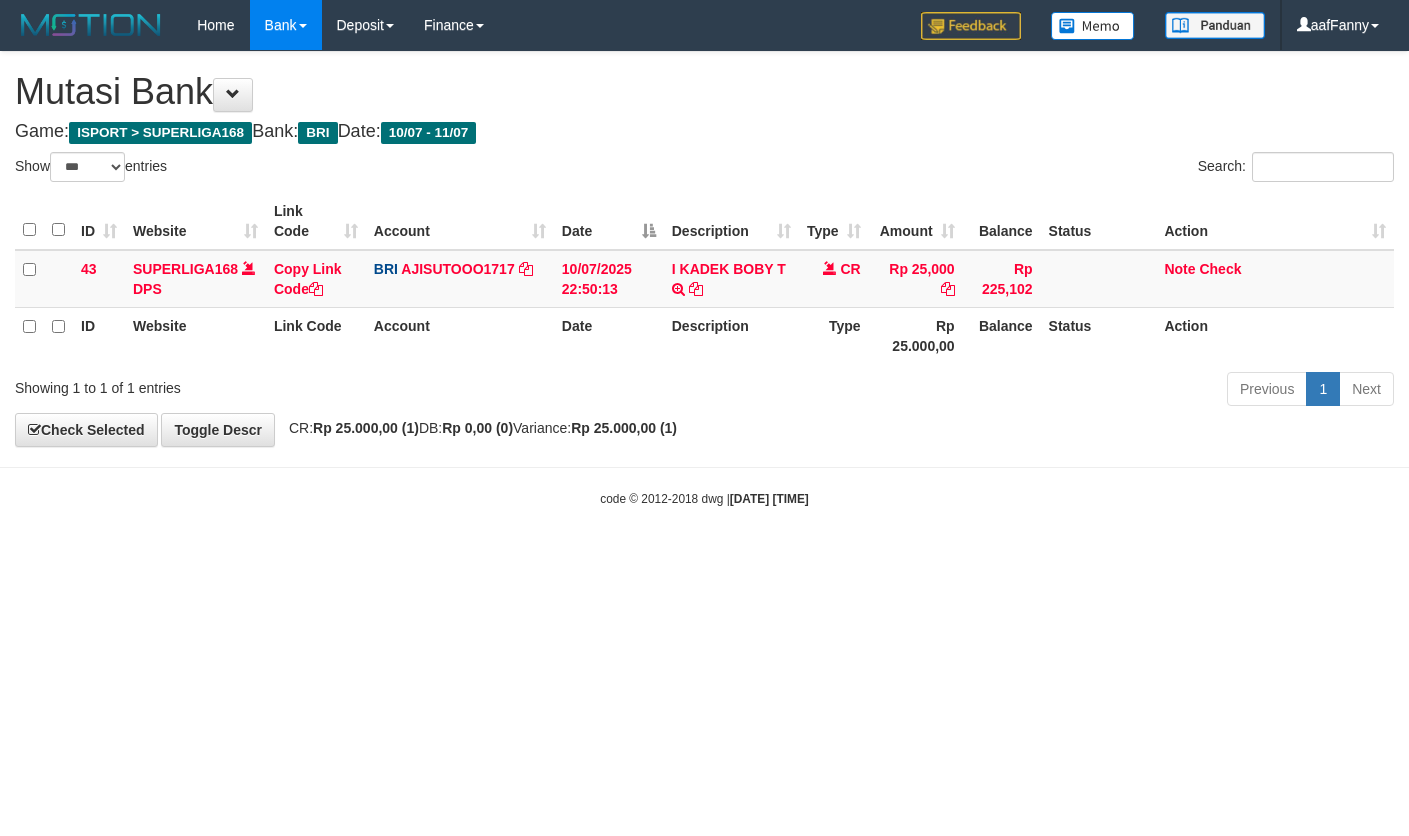 select on "***" 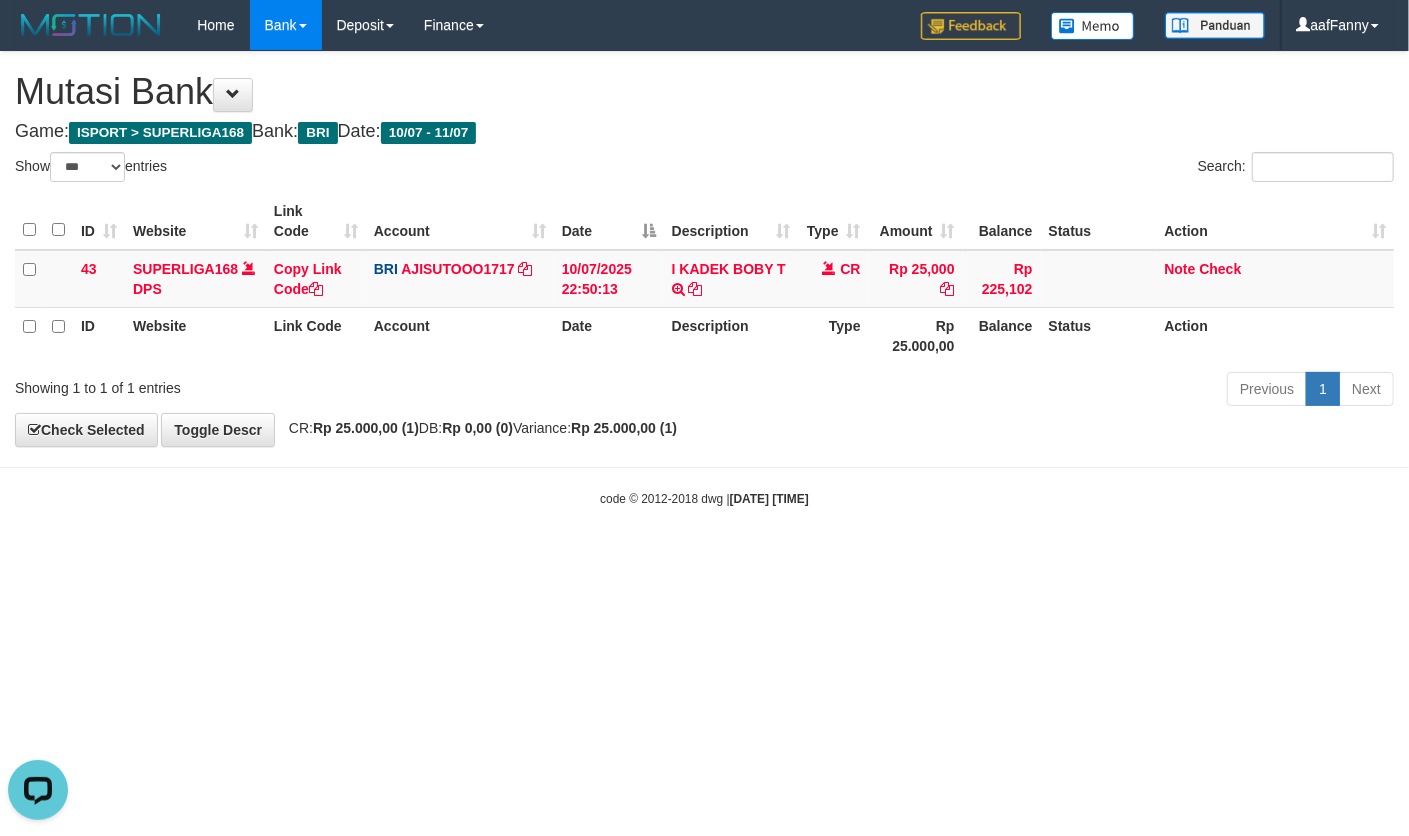 scroll, scrollTop: 0, scrollLeft: 0, axis: both 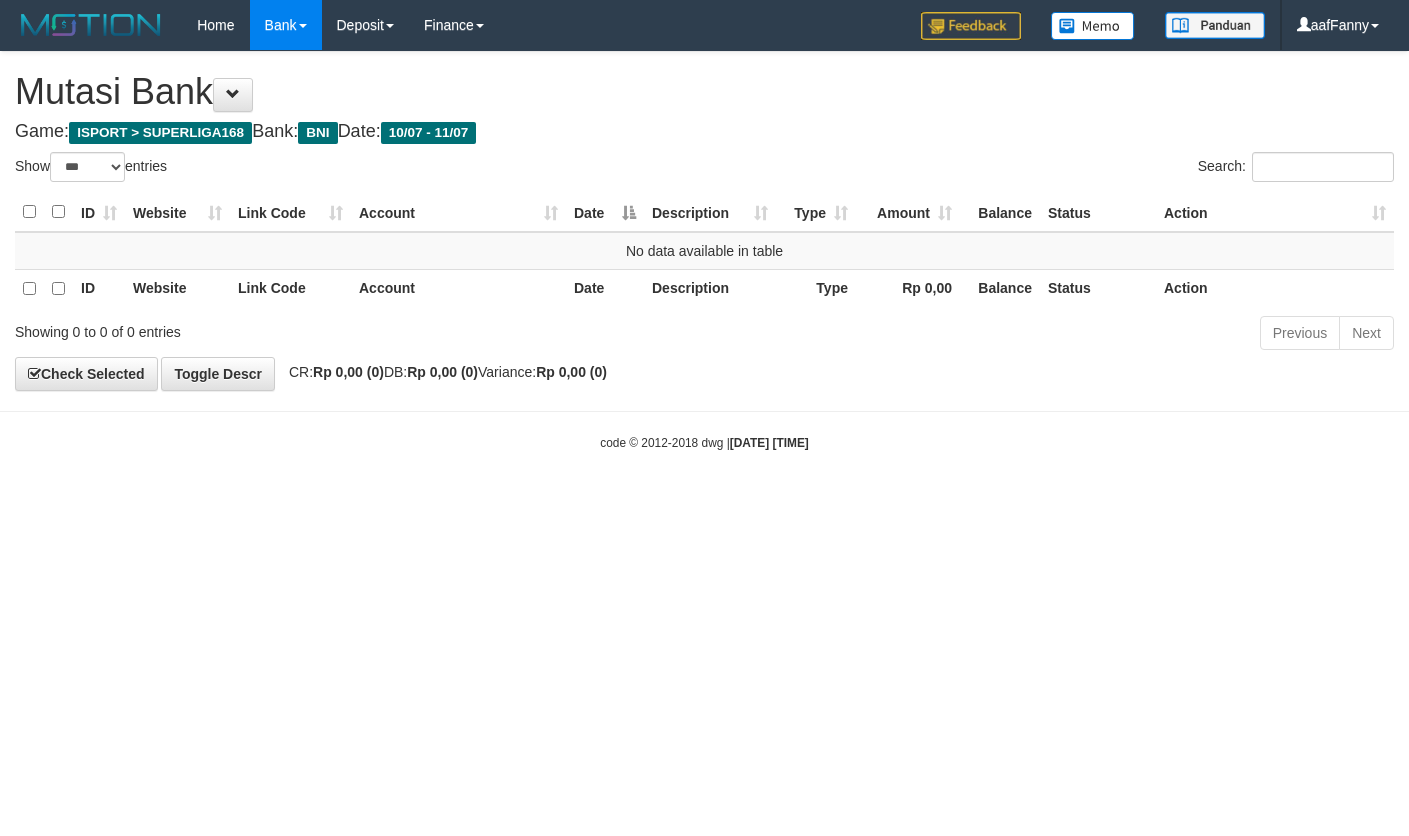 select on "***" 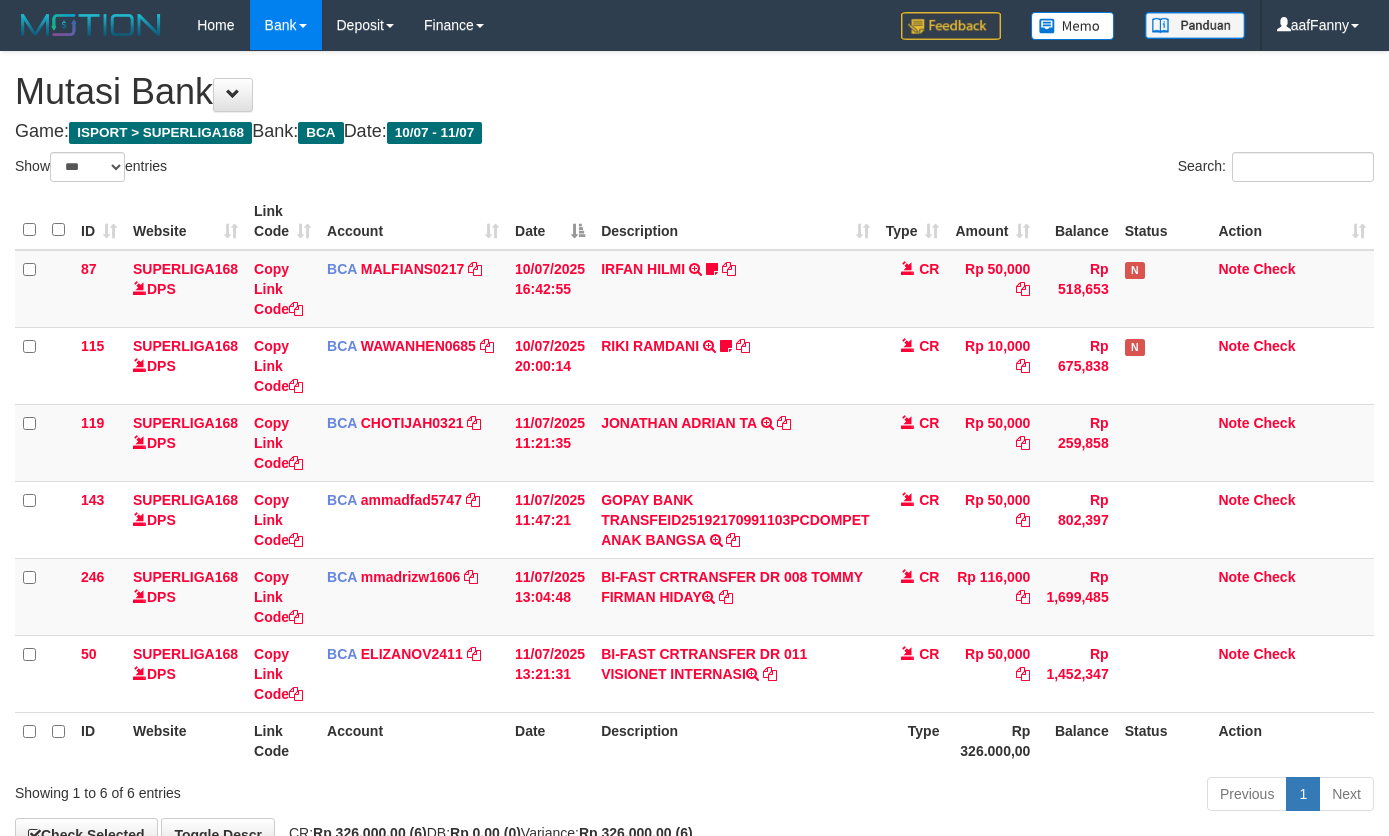 select on "***" 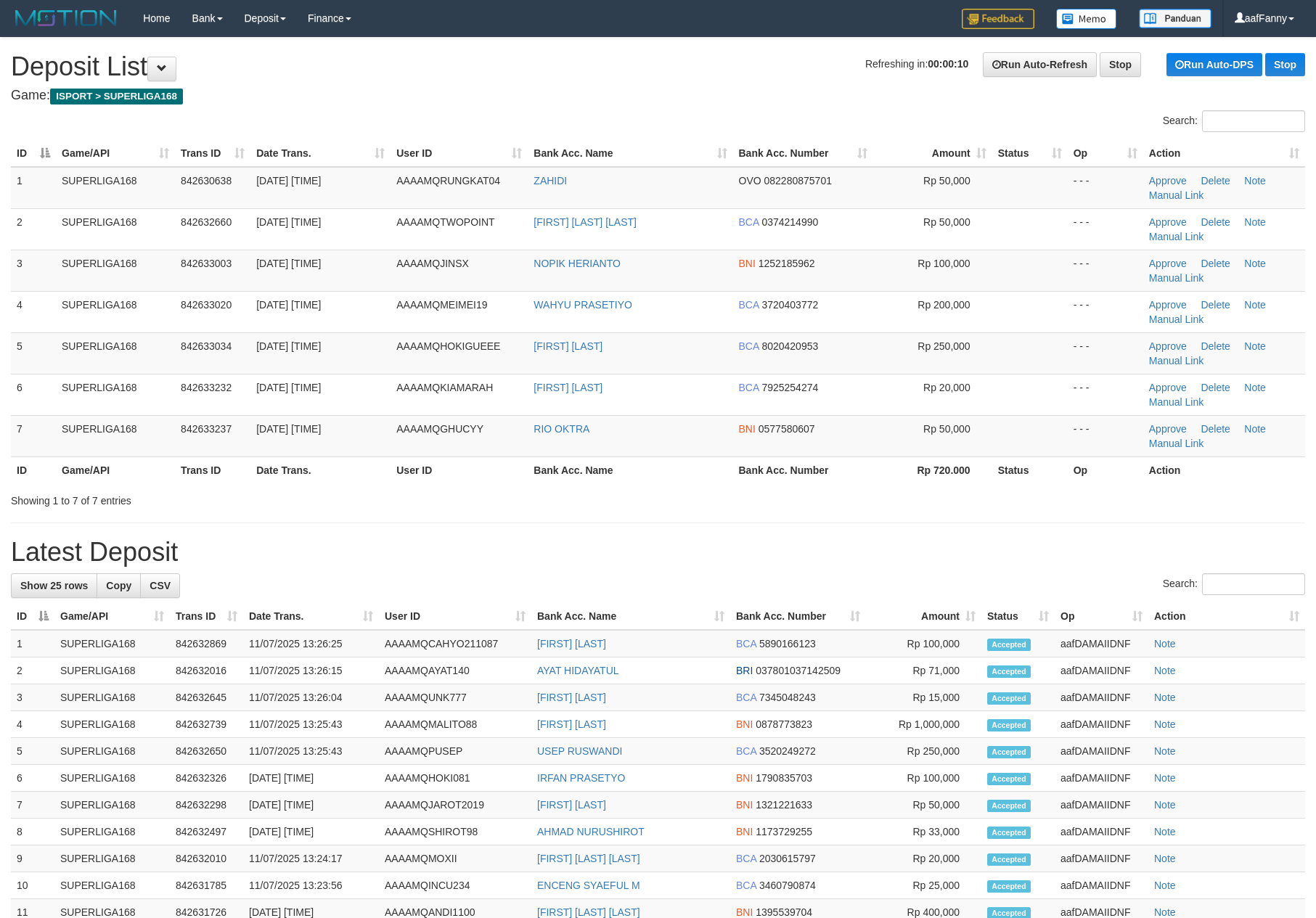 scroll, scrollTop: 0, scrollLeft: 0, axis: both 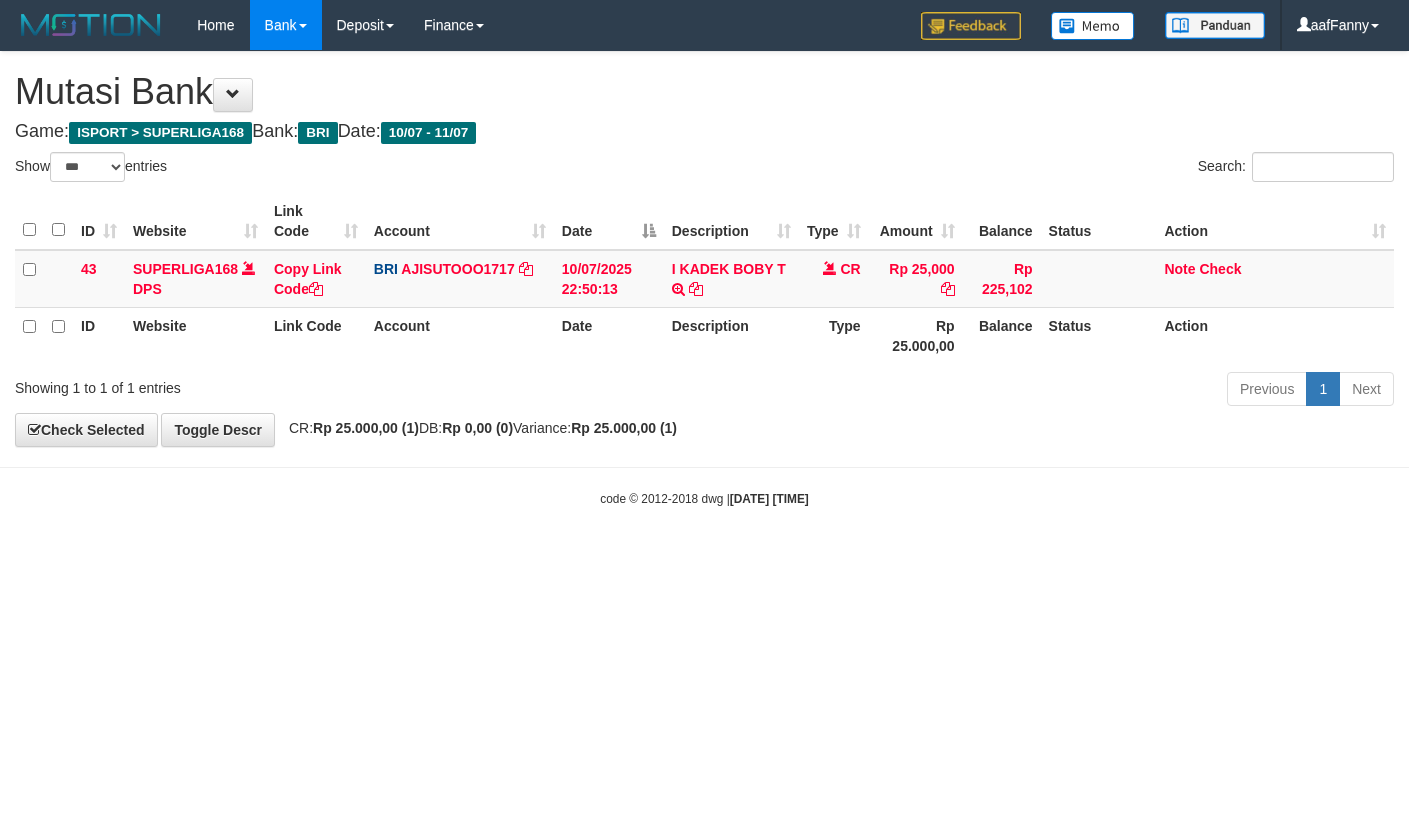select on "***" 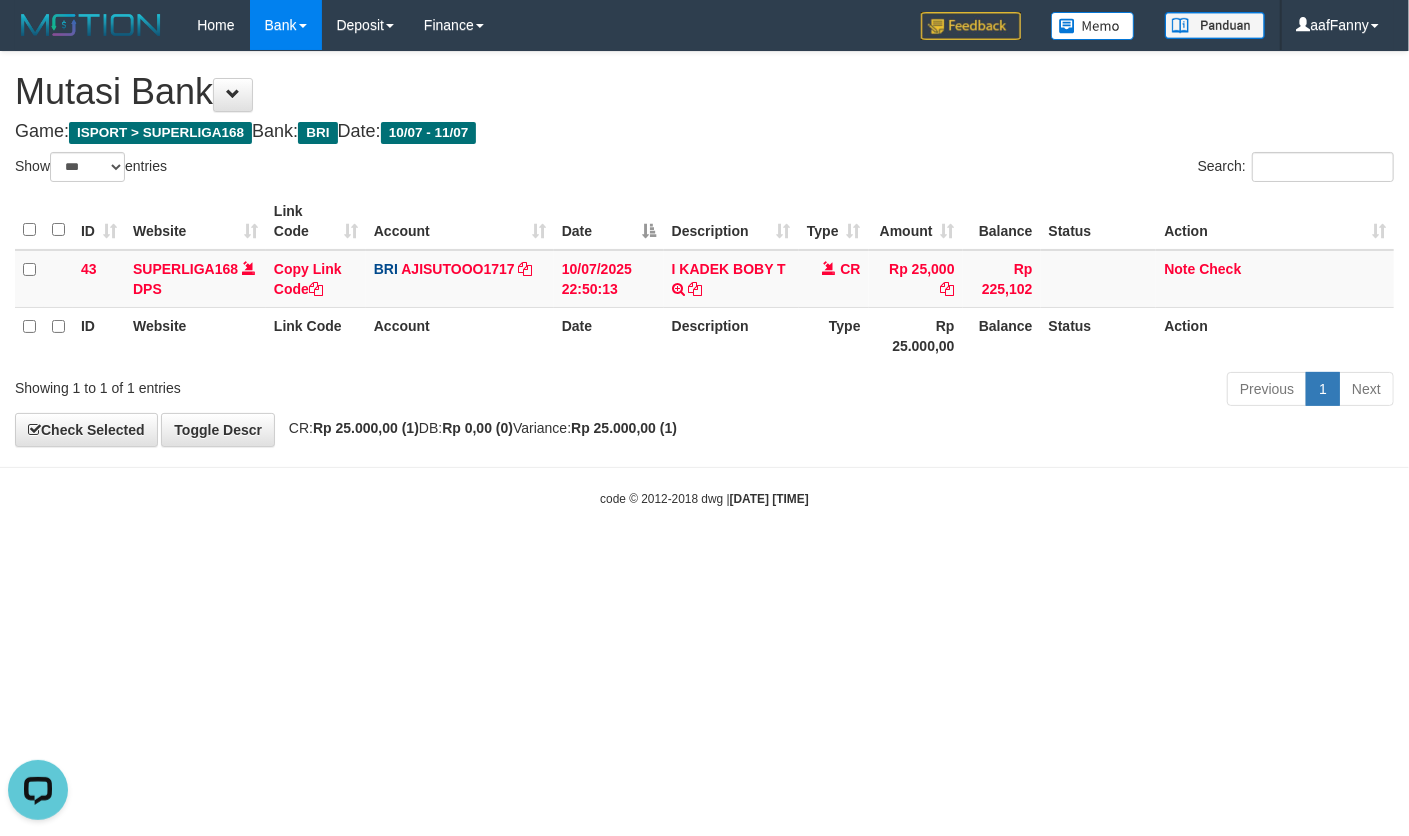scroll, scrollTop: 0, scrollLeft: 0, axis: both 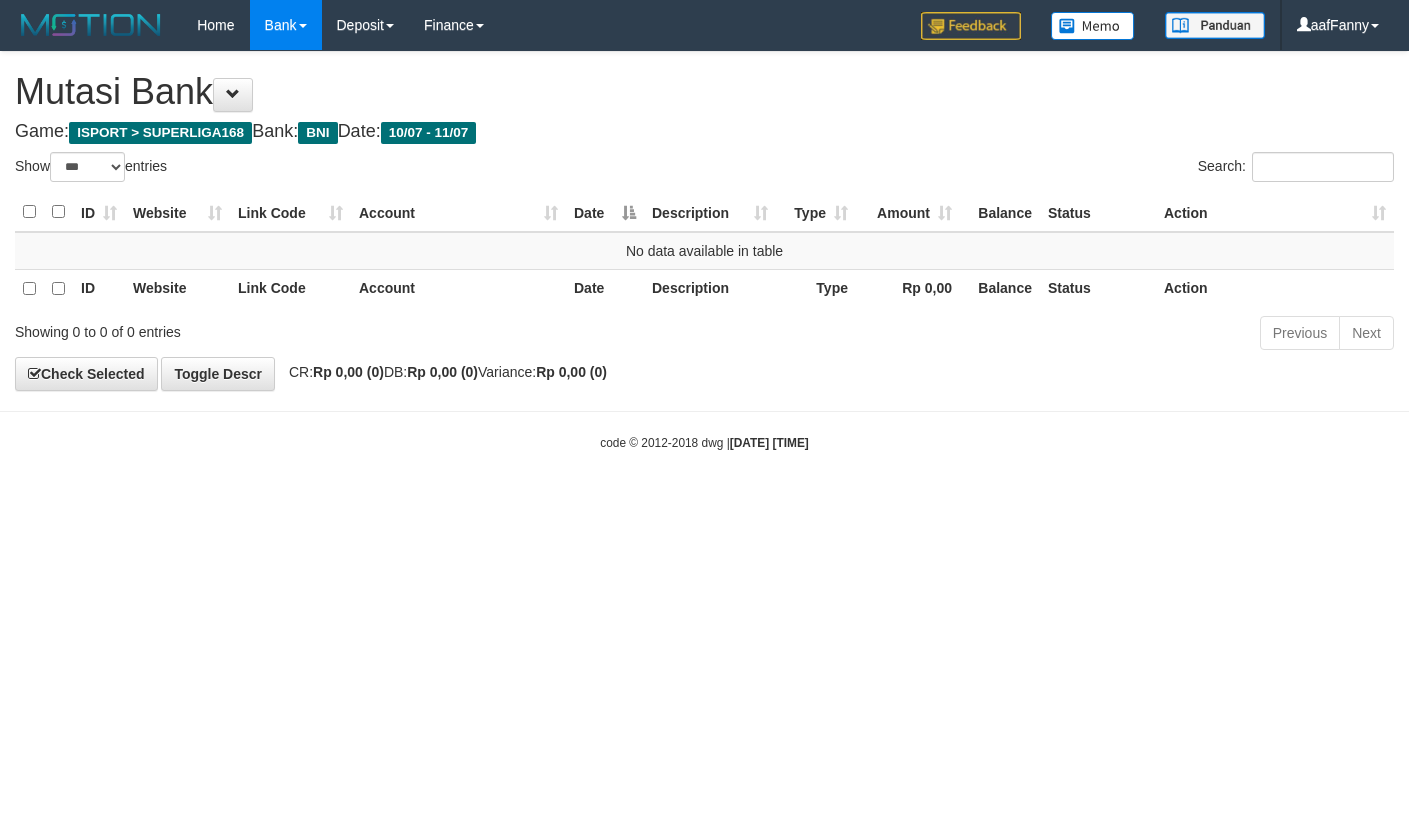 select on "***" 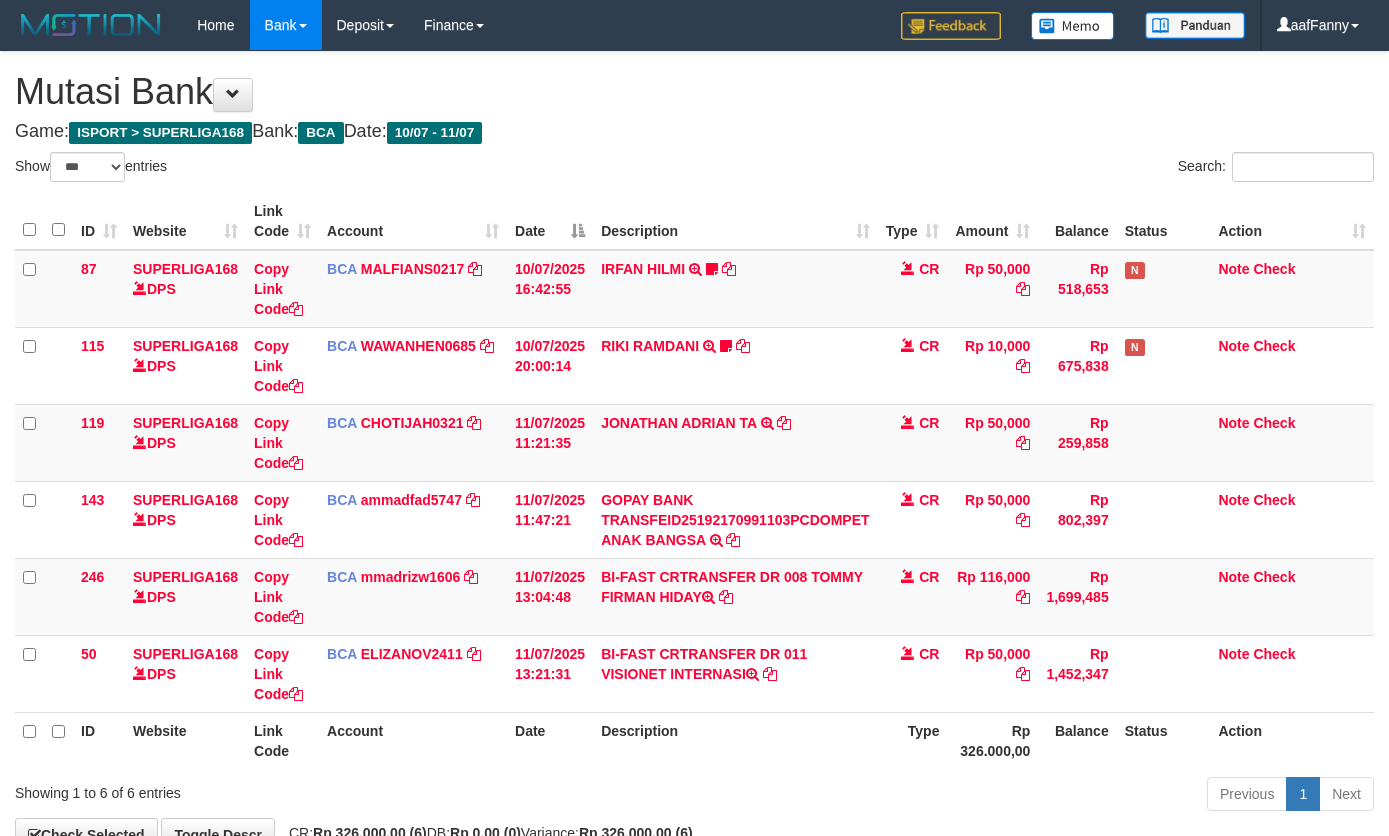 select on "***" 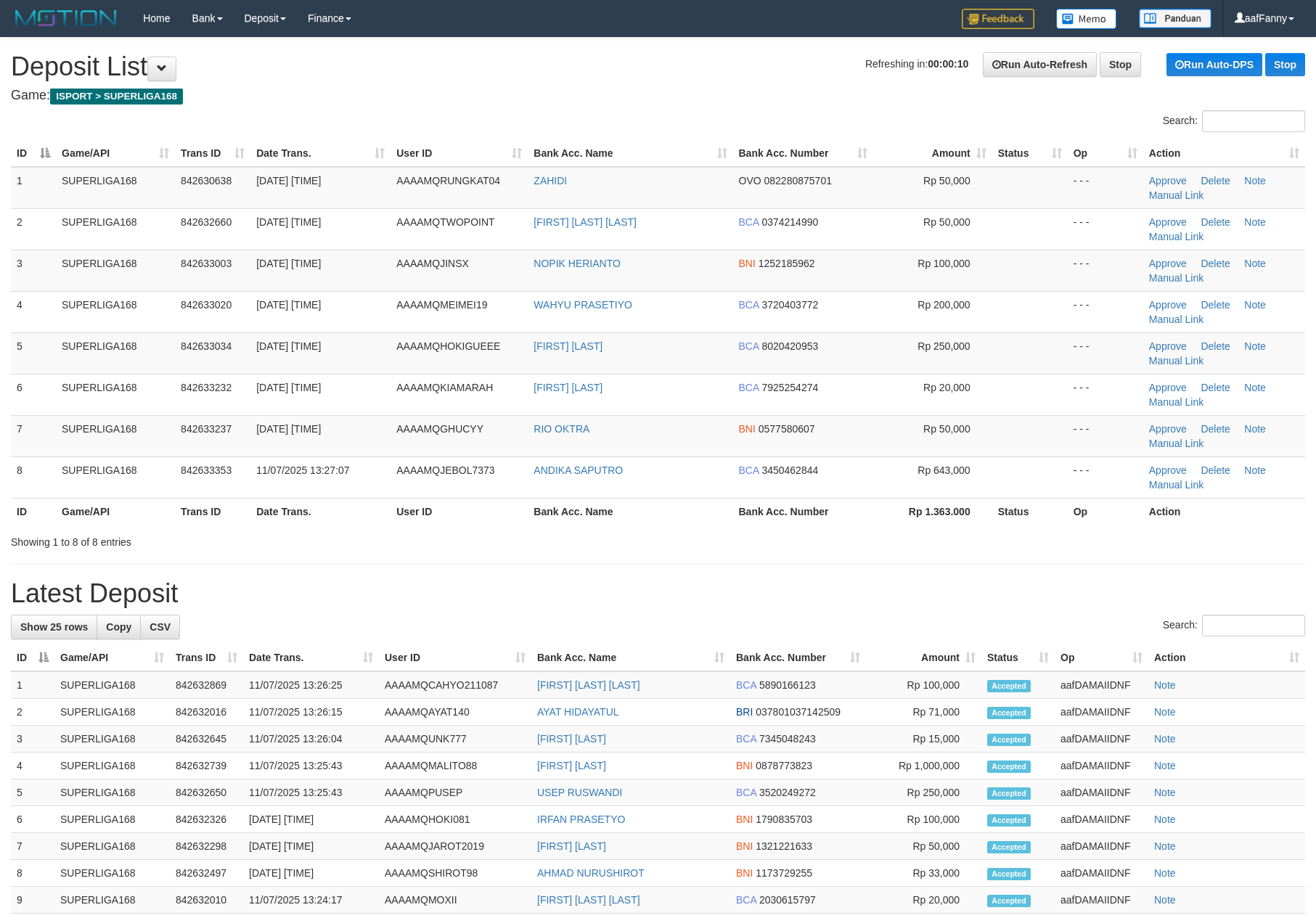 scroll, scrollTop: 0, scrollLeft: 0, axis: both 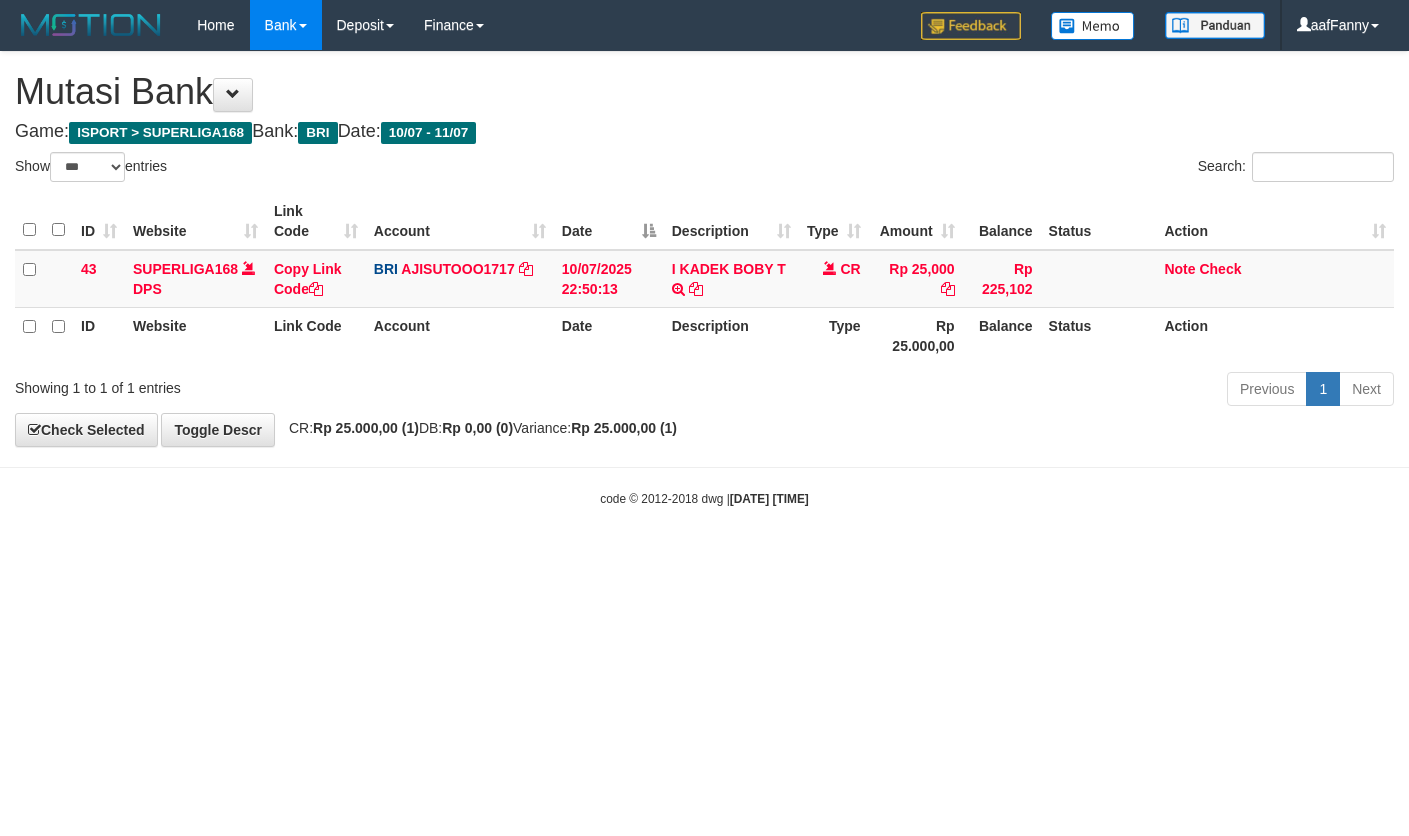 select on "***" 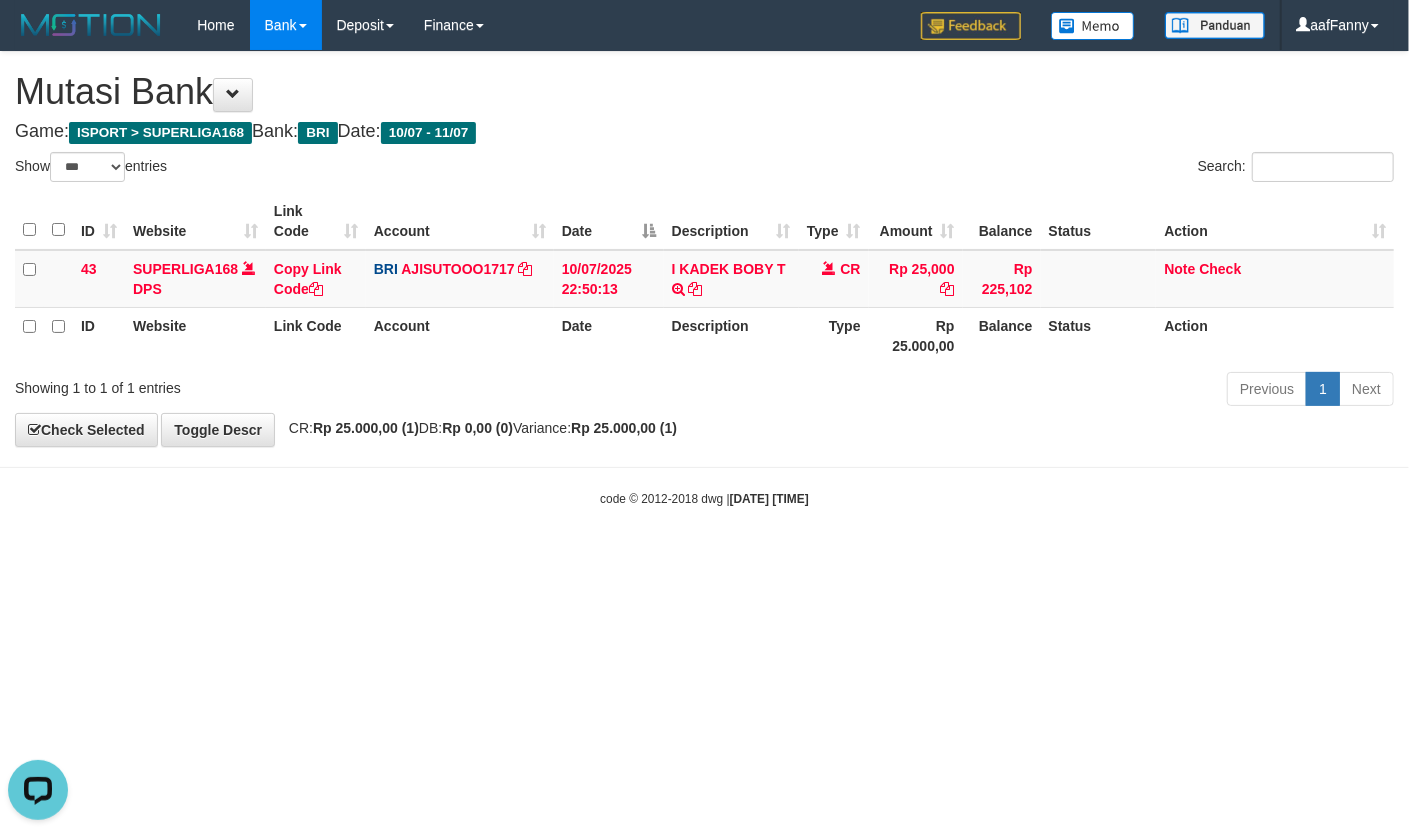 scroll, scrollTop: 0, scrollLeft: 0, axis: both 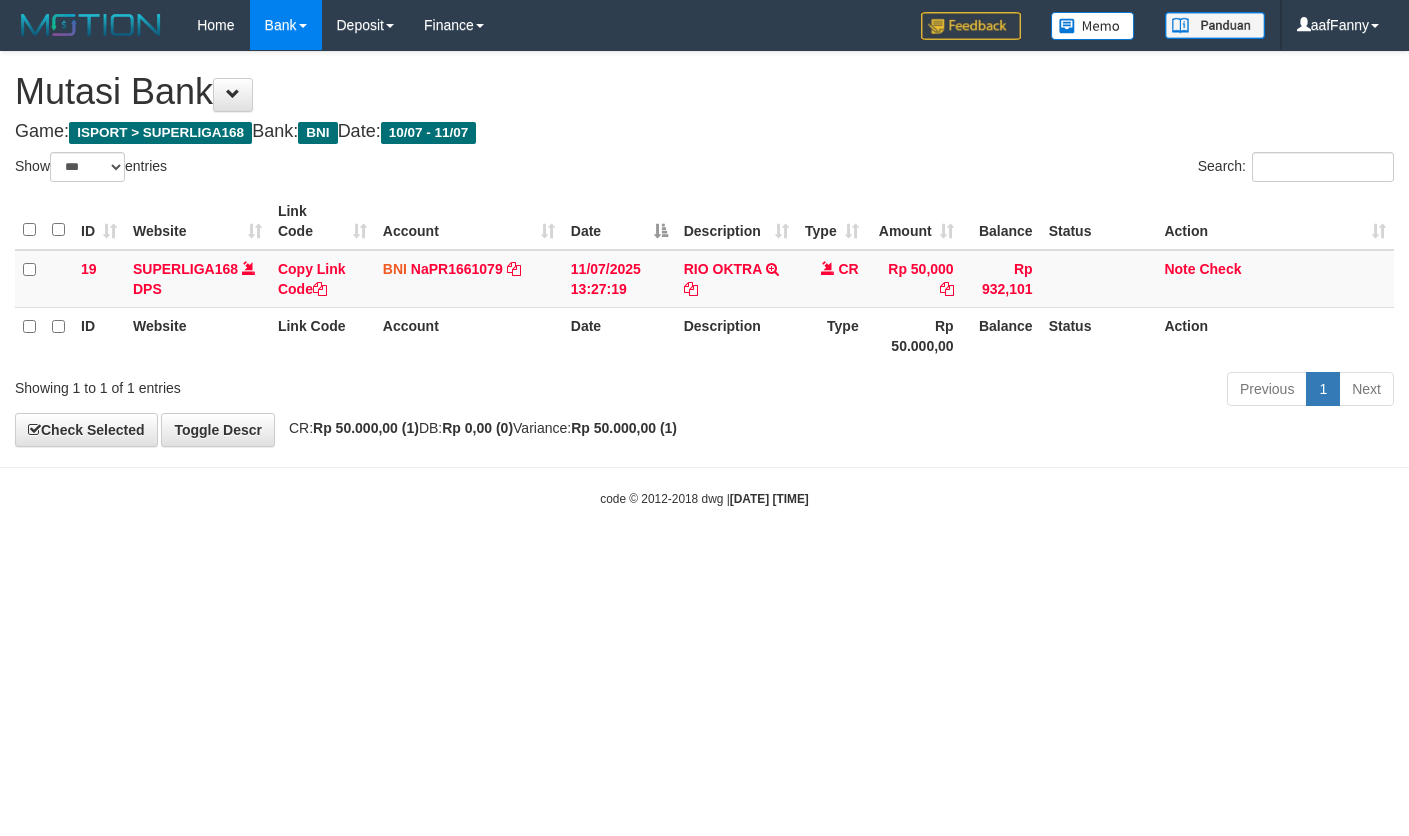 select on "***" 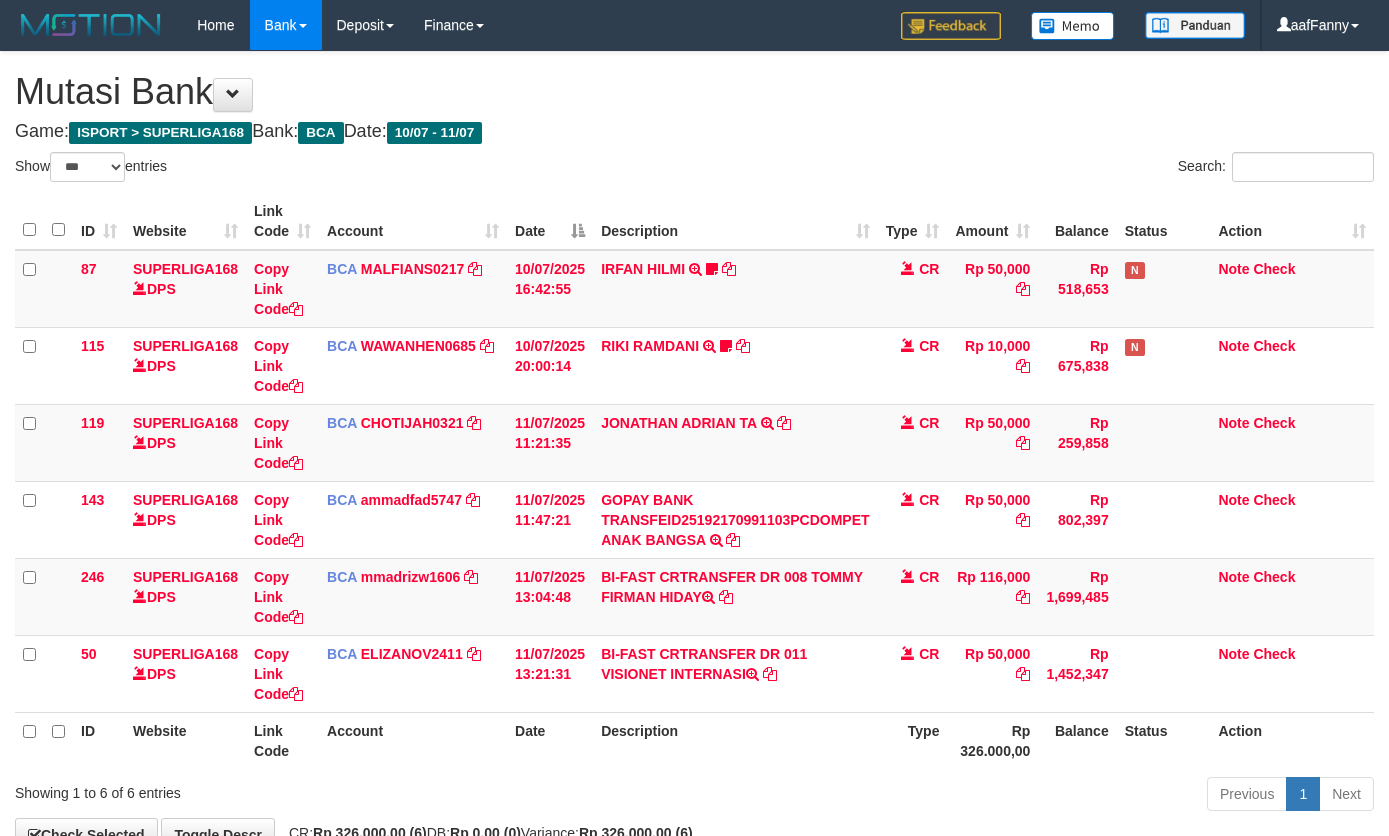 select on "***" 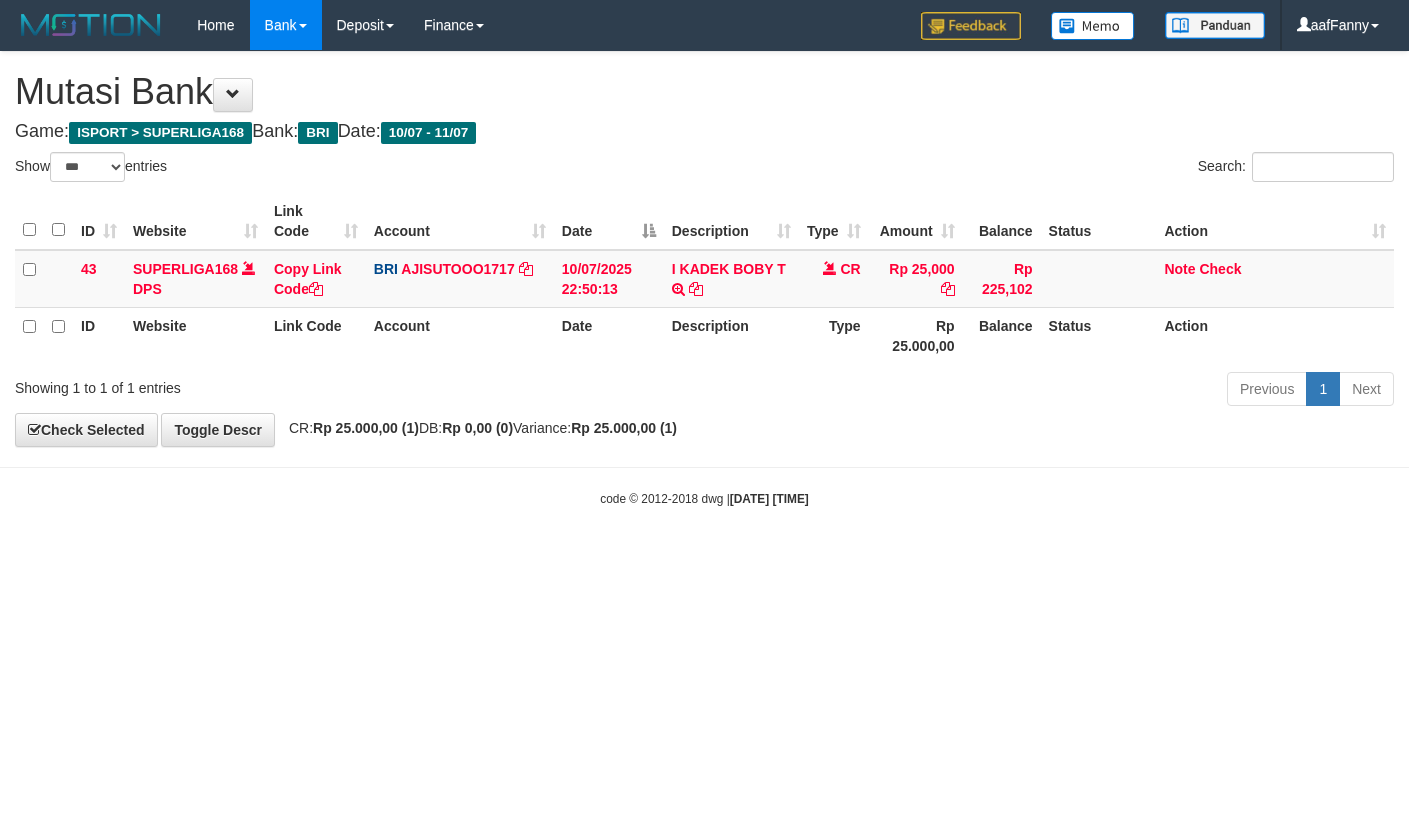 select on "***" 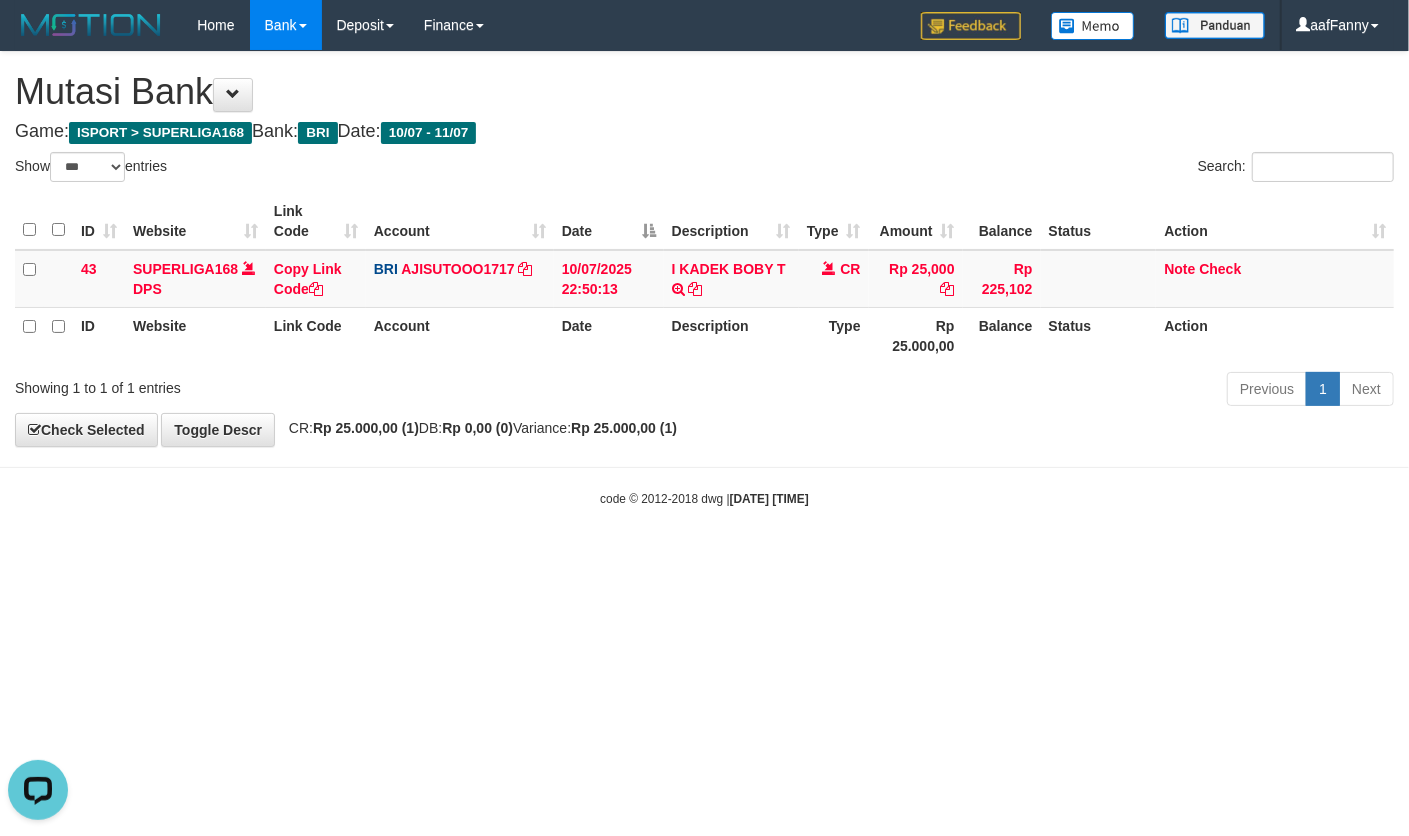 scroll, scrollTop: 0, scrollLeft: 0, axis: both 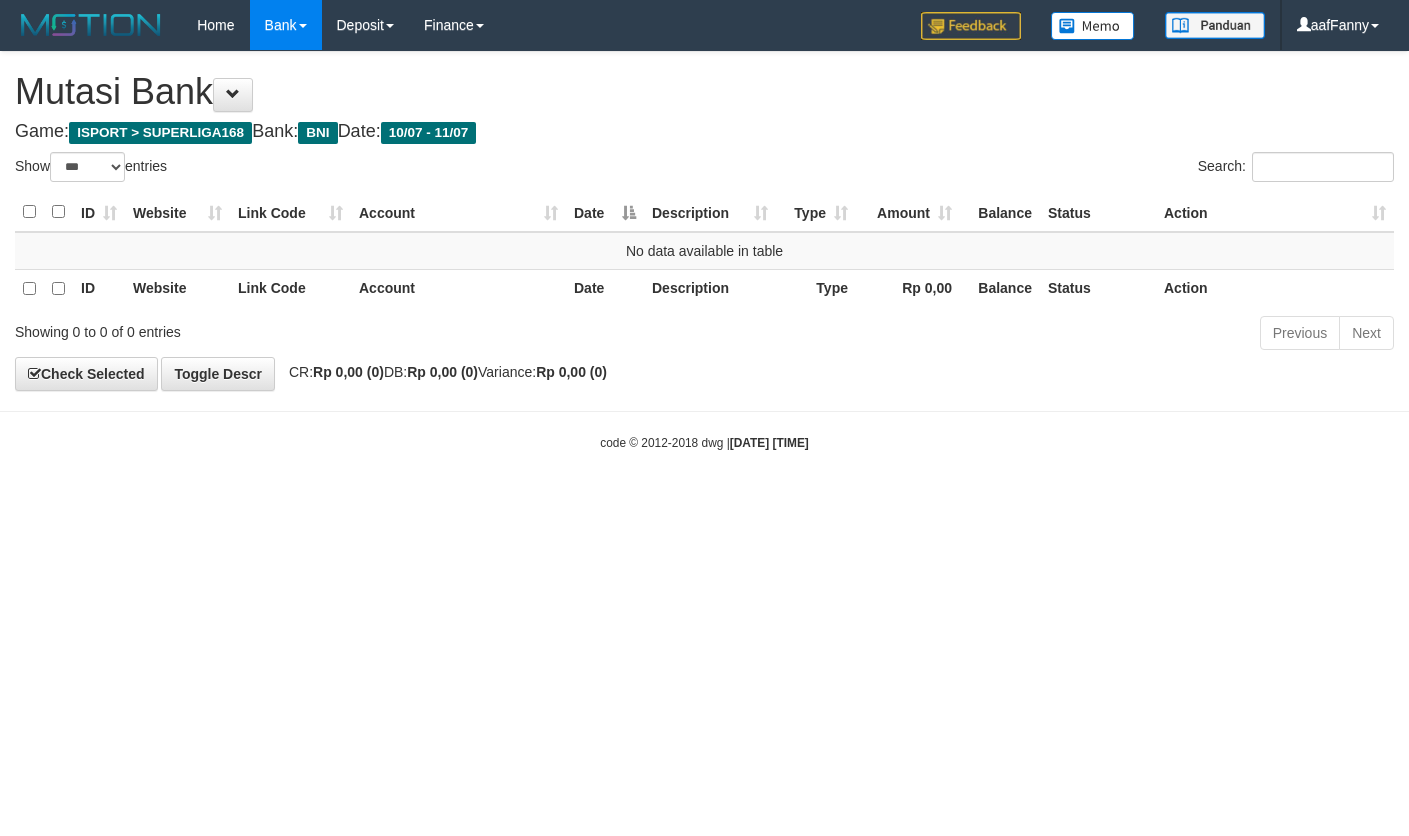 select on "***" 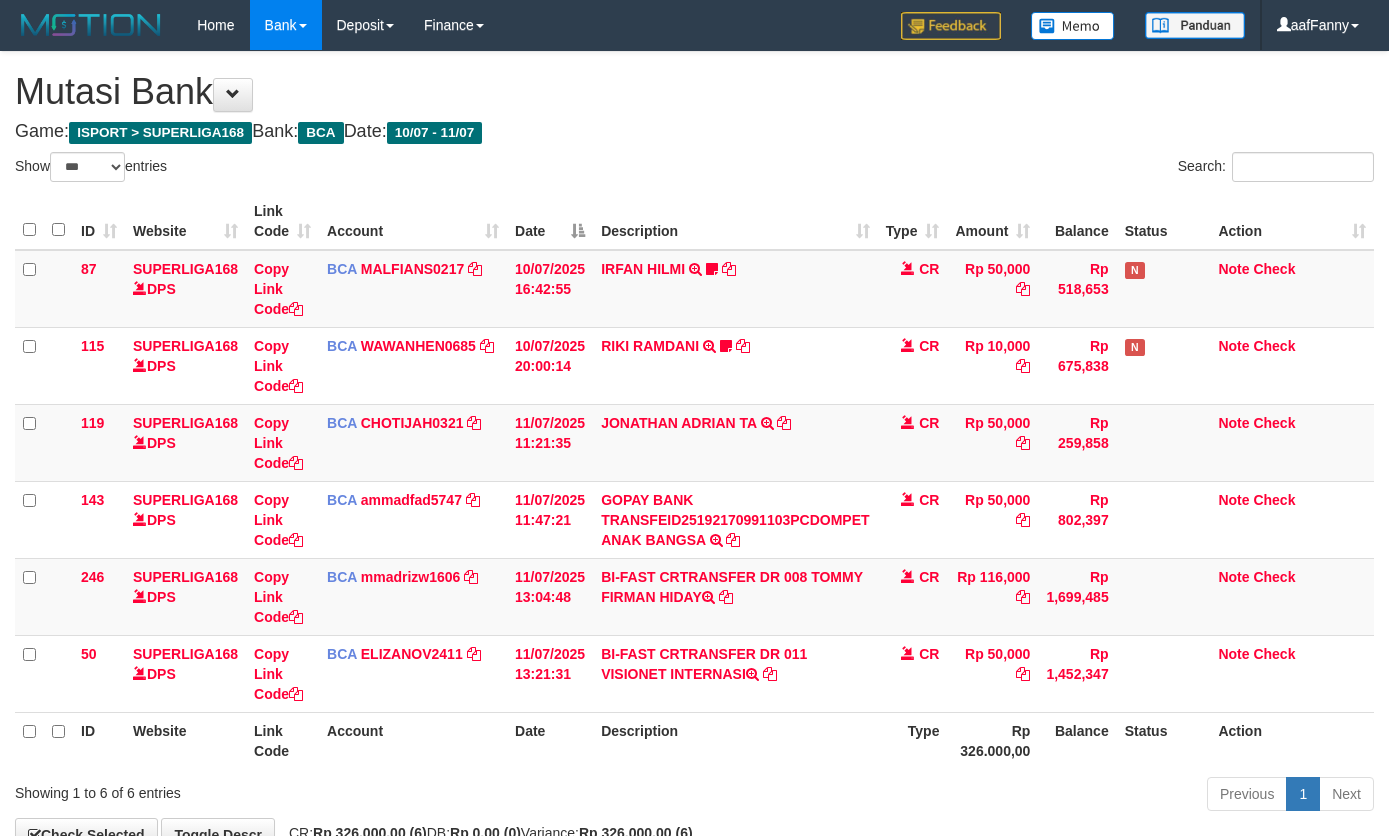 select on "***" 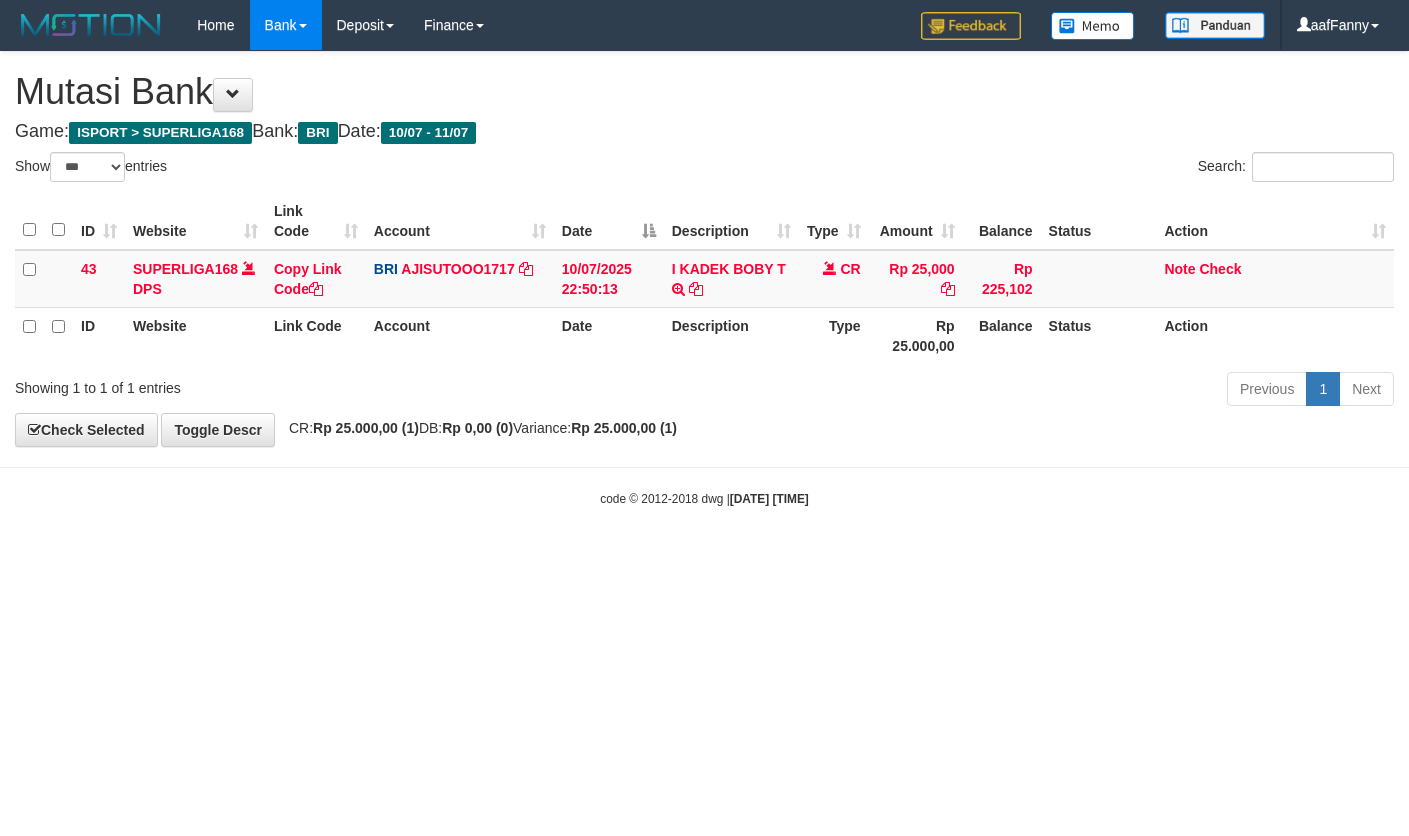 select on "***" 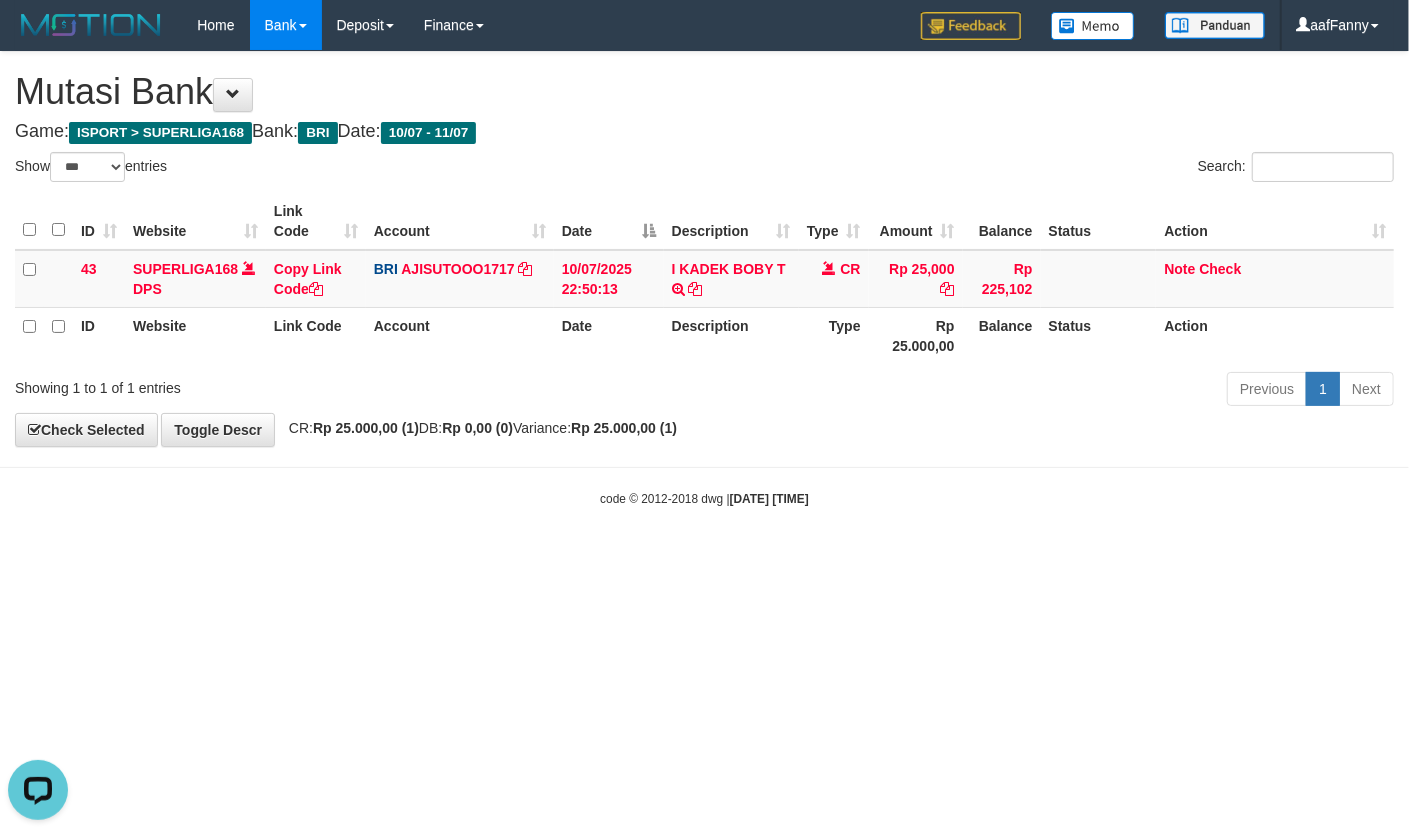 scroll, scrollTop: 0, scrollLeft: 0, axis: both 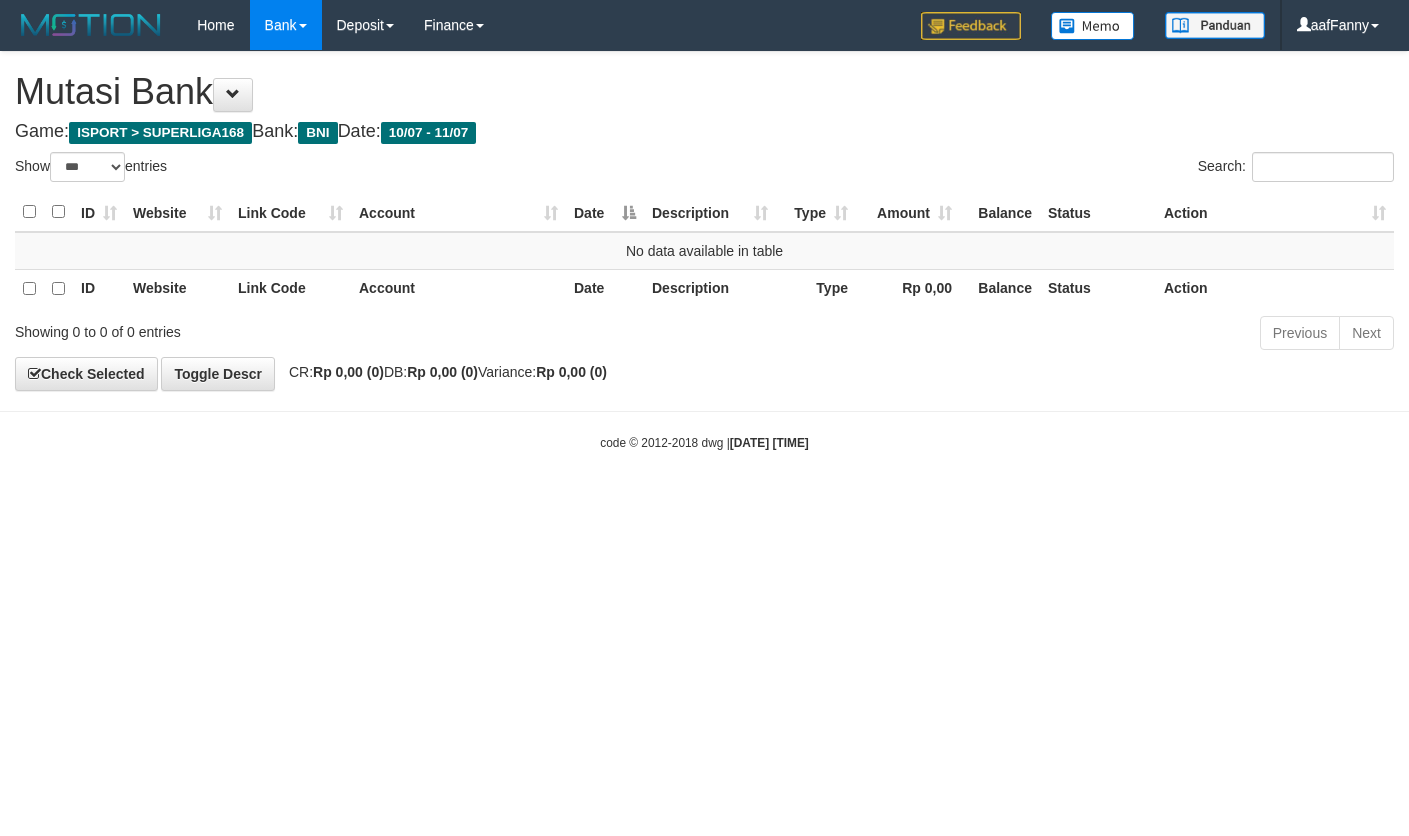 select on "***" 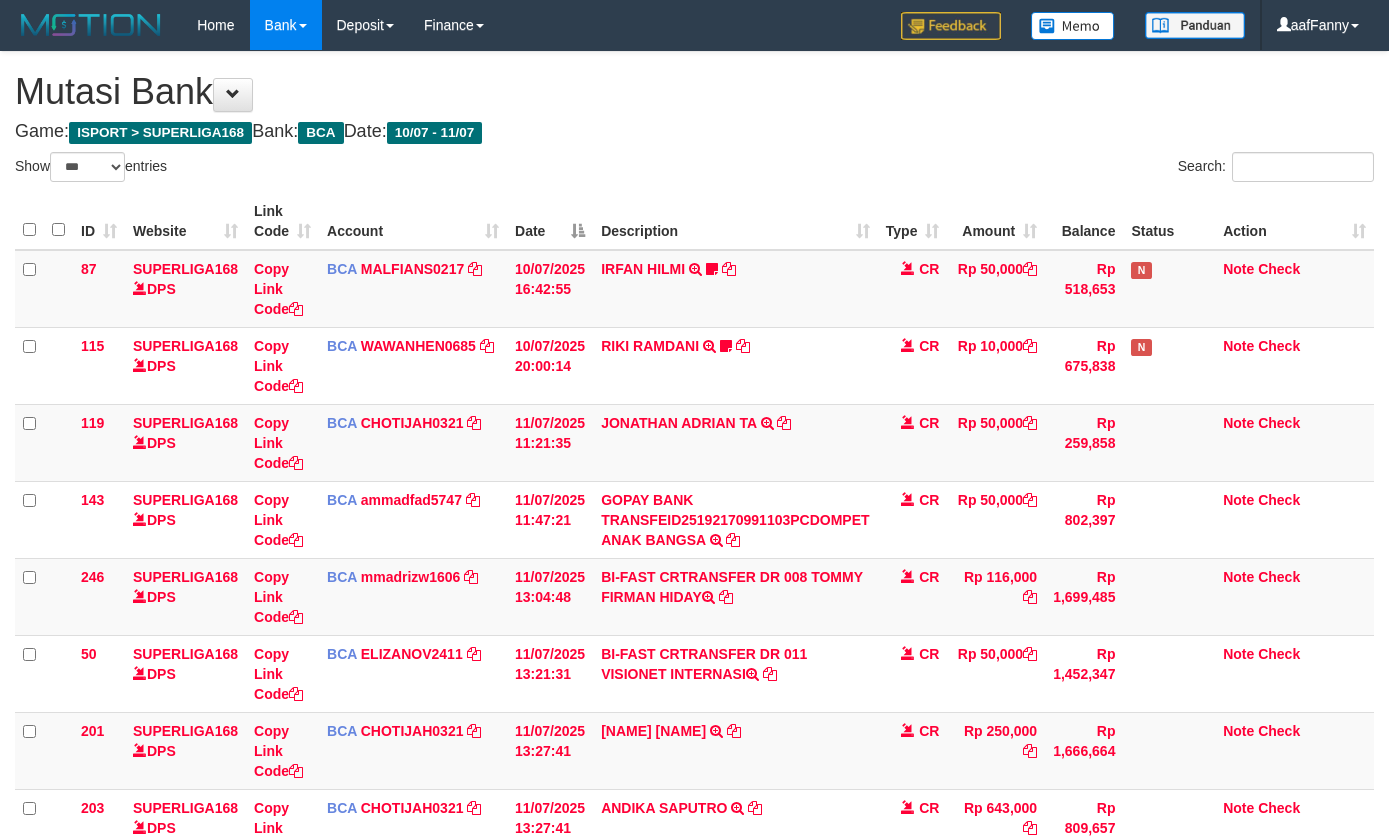 select on "***" 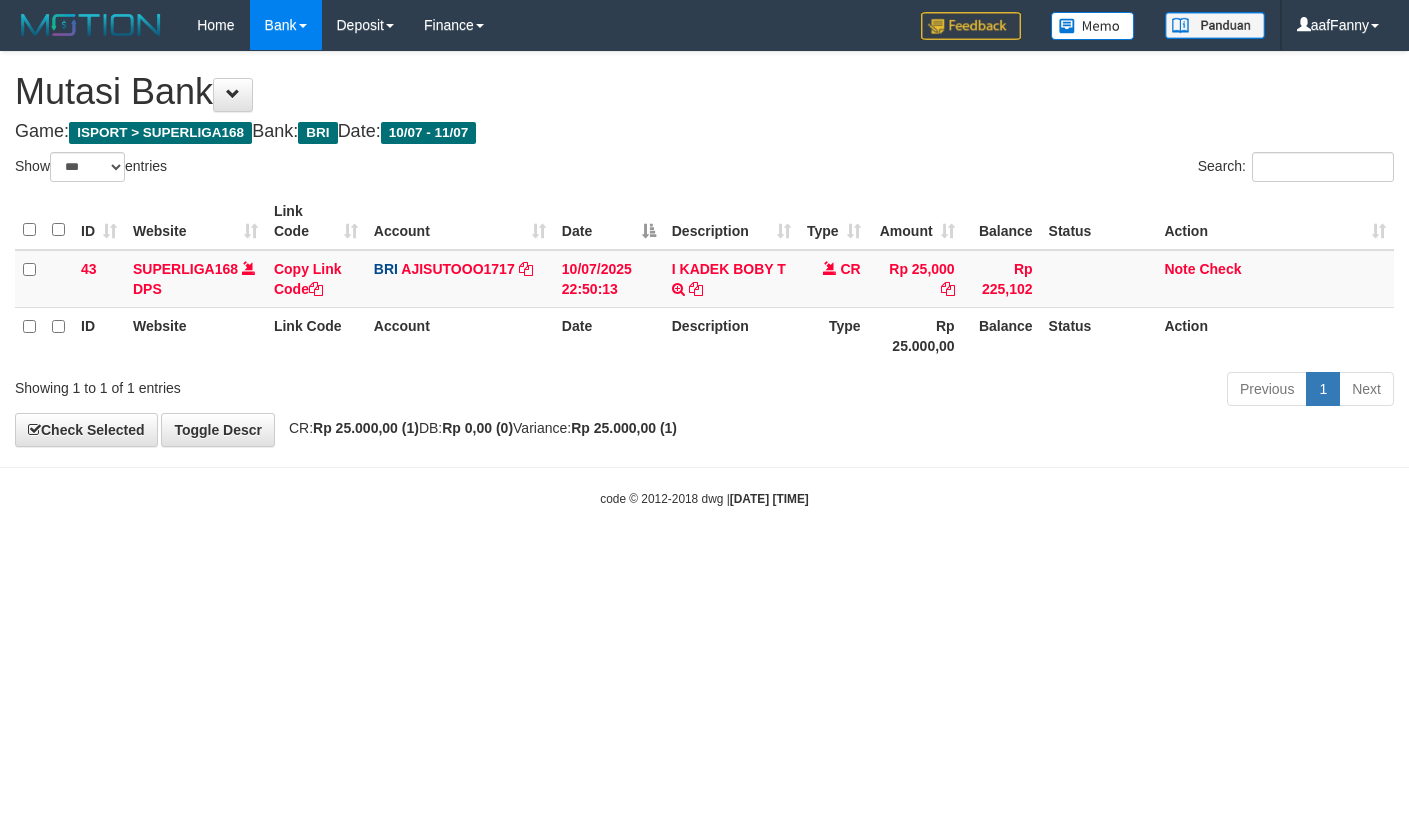 select on "***" 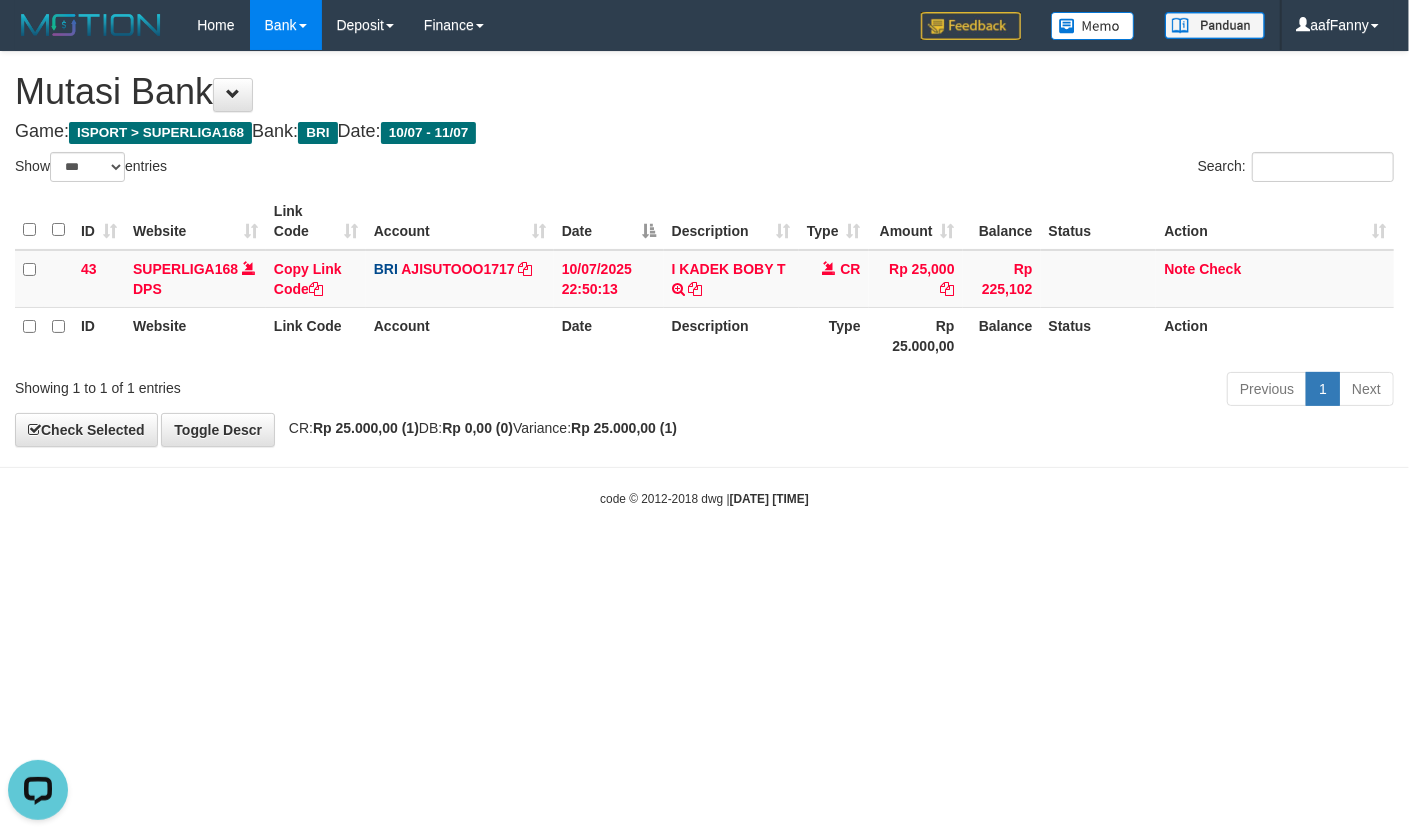 scroll, scrollTop: 0, scrollLeft: 0, axis: both 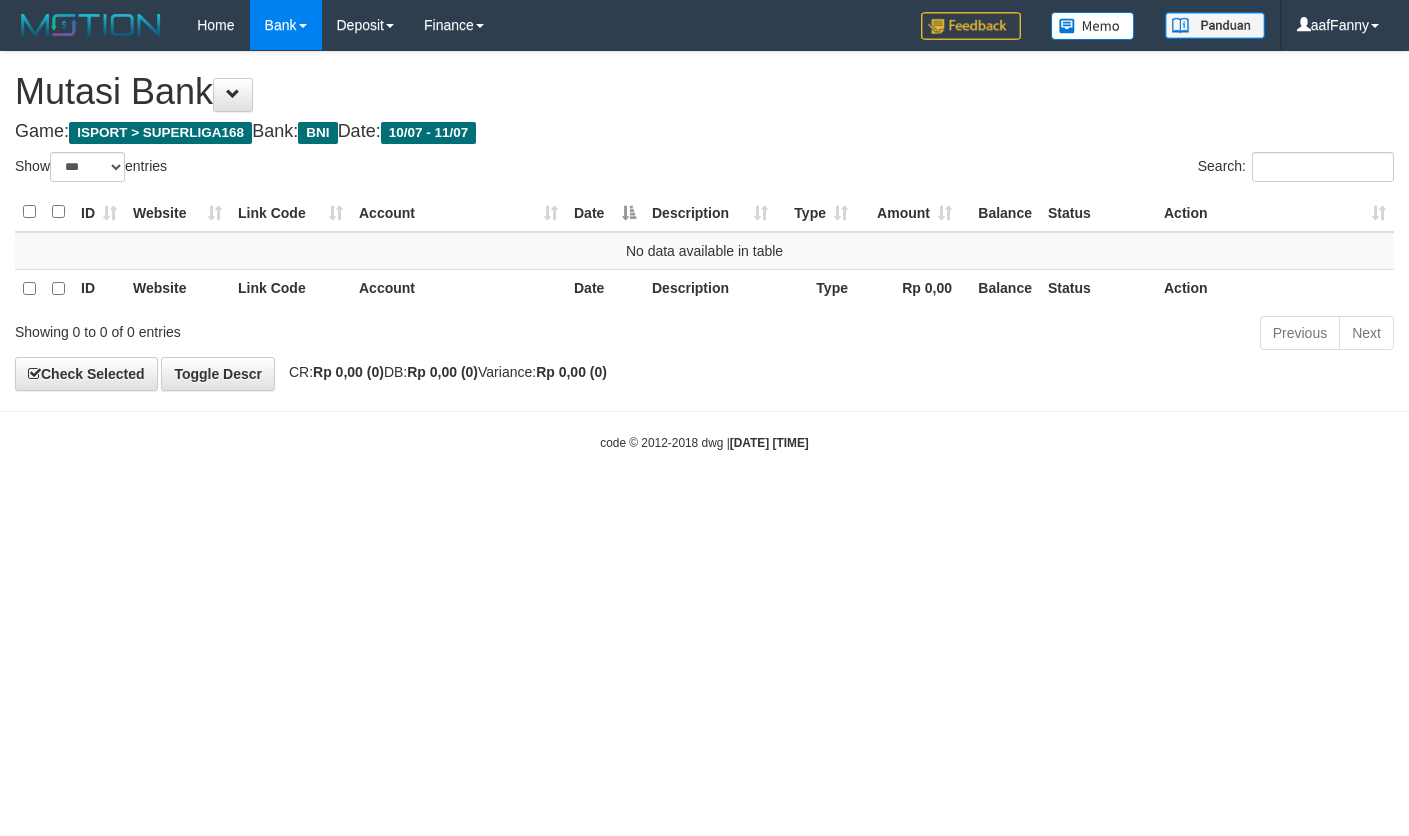 select on "***" 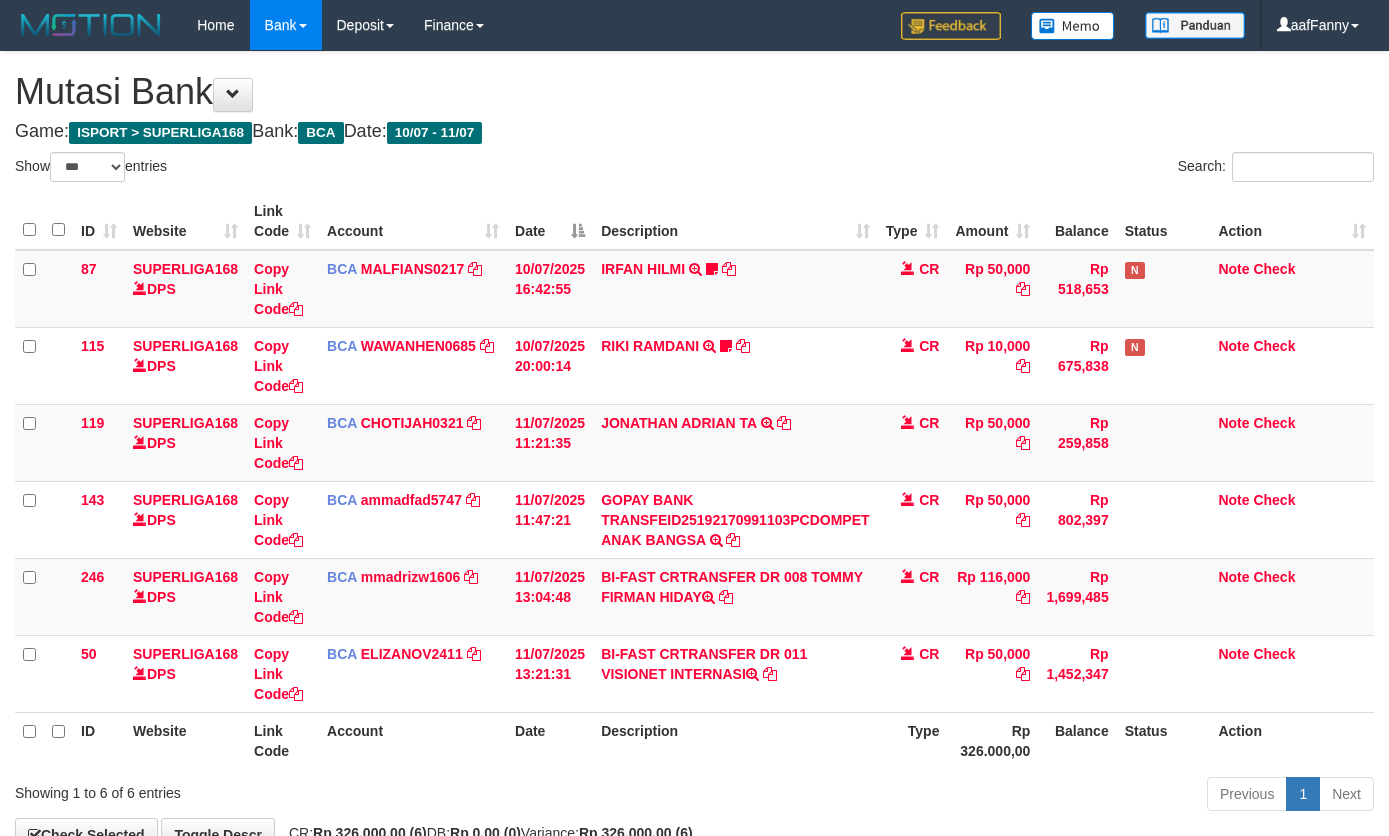 select on "***" 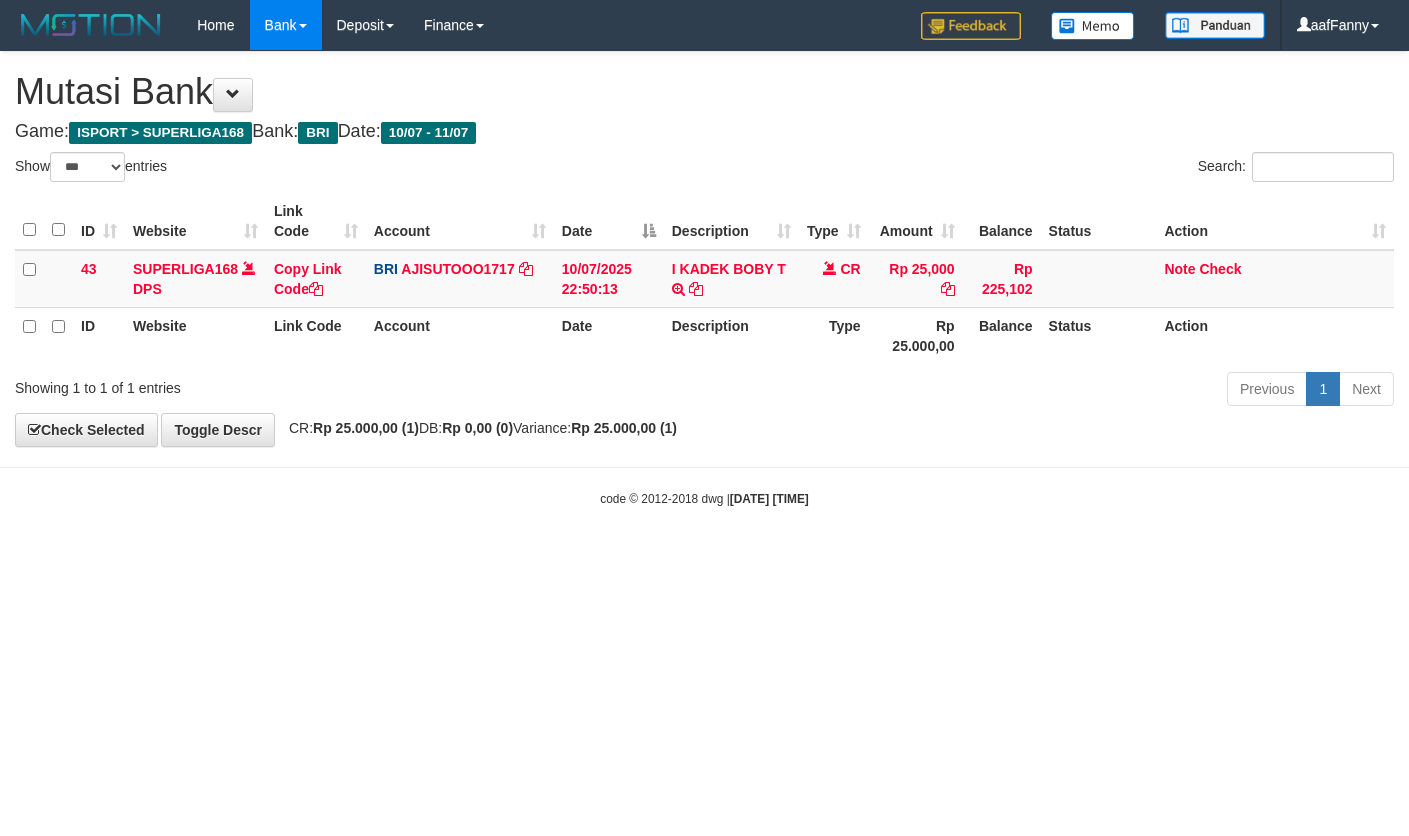 select on "***" 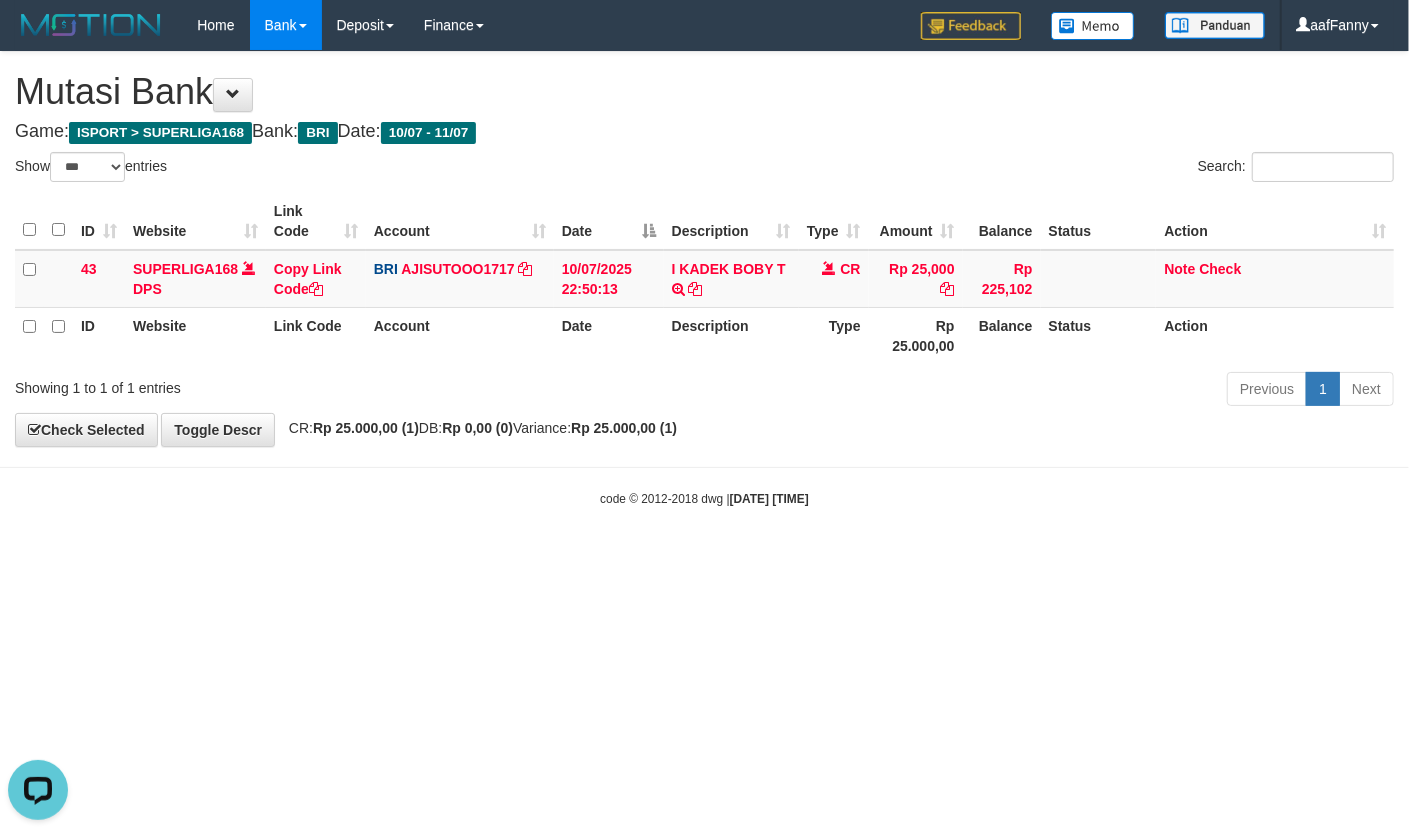 scroll, scrollTop: 0, scrollLeft: 0, axis: both 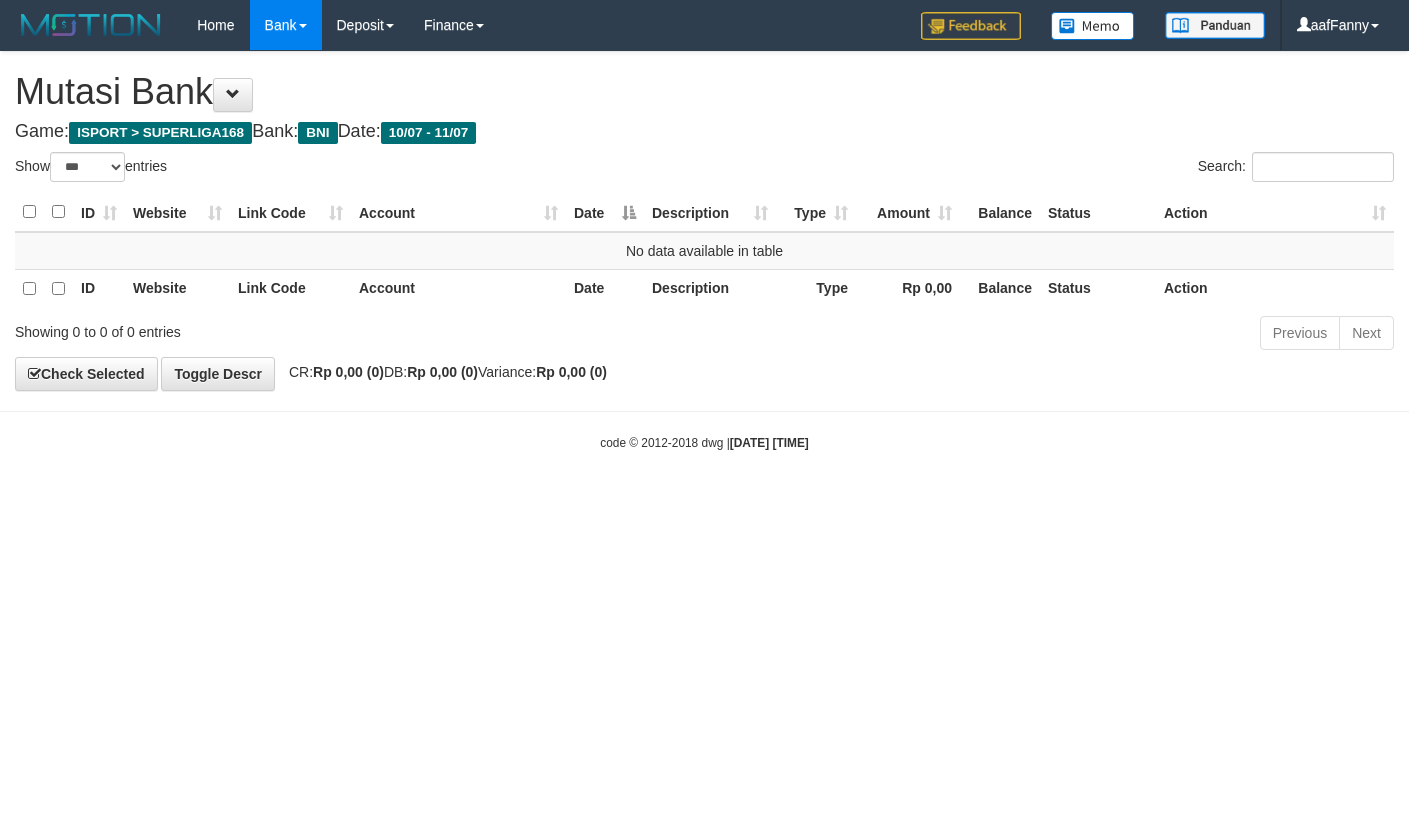 select on "***" 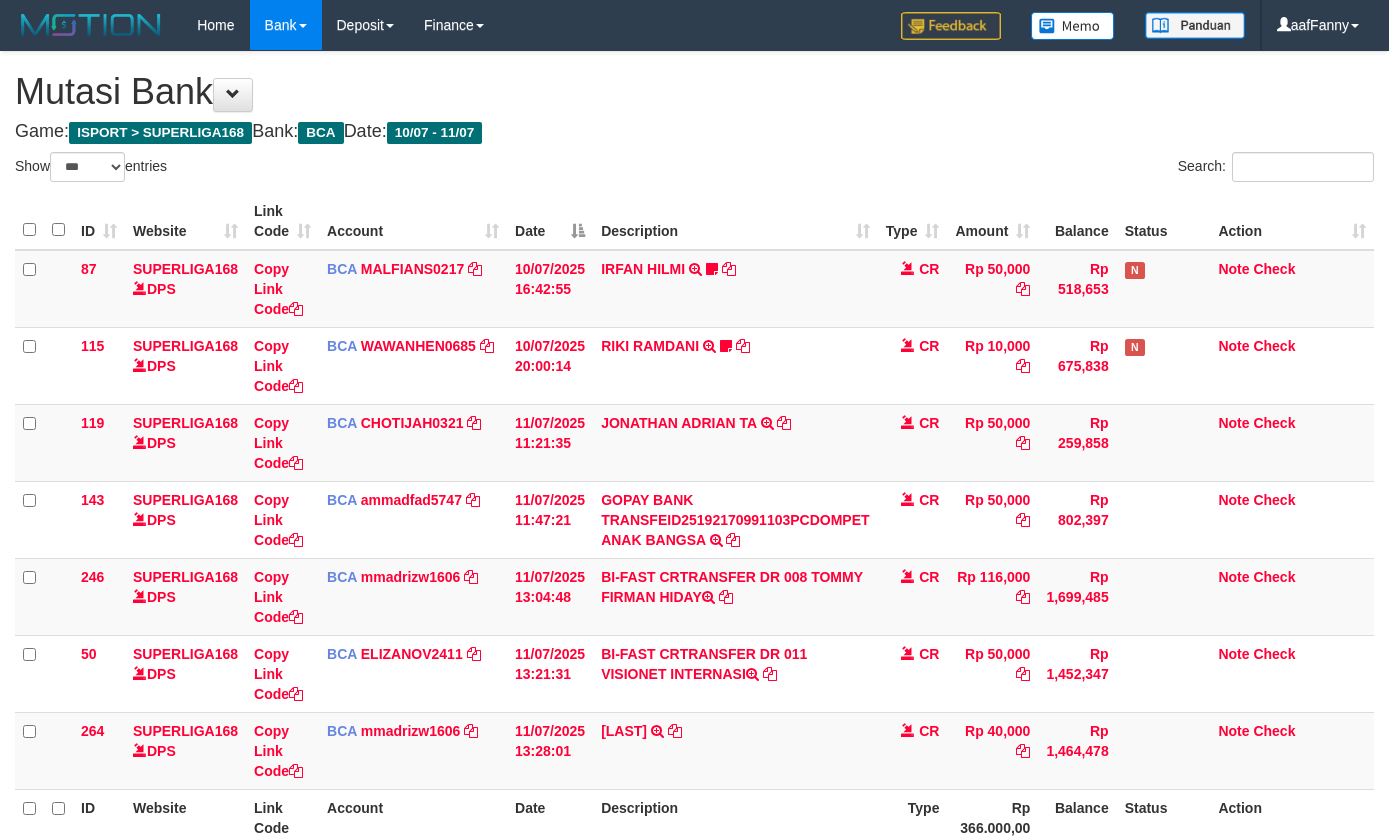 select on "***" 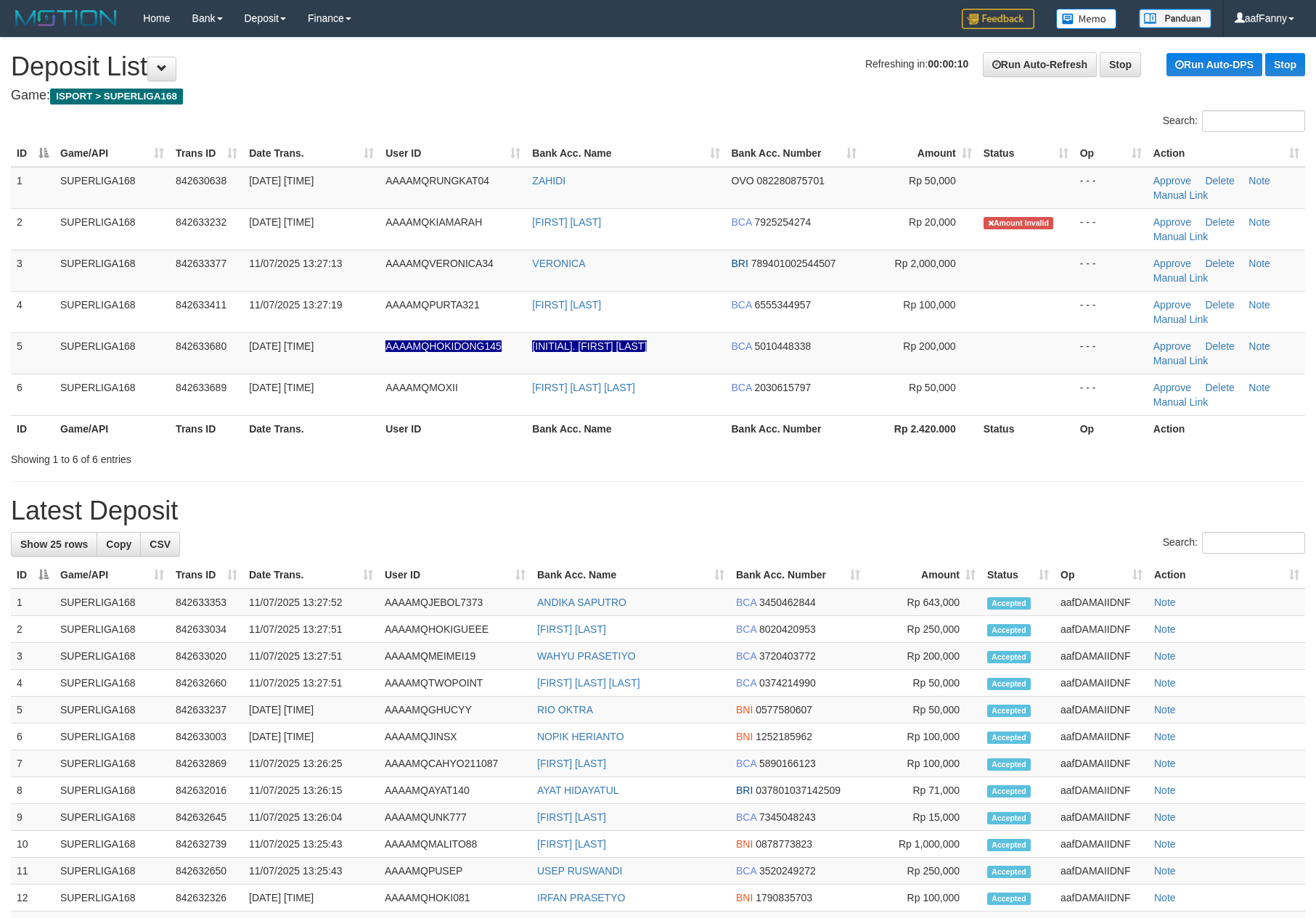 scroll, scrollTop: 0, scrollLeft: 0, axis: both 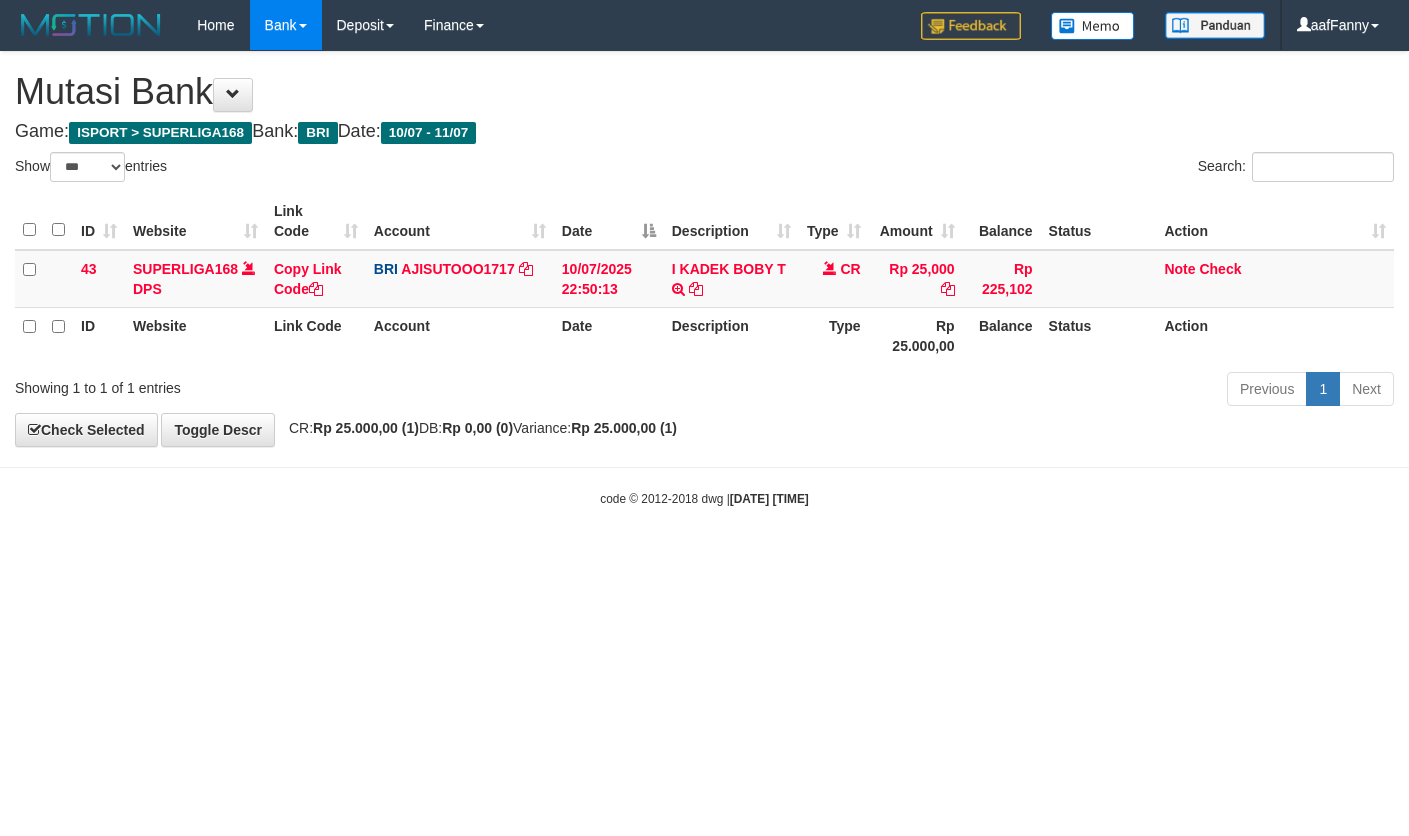 select on "***" 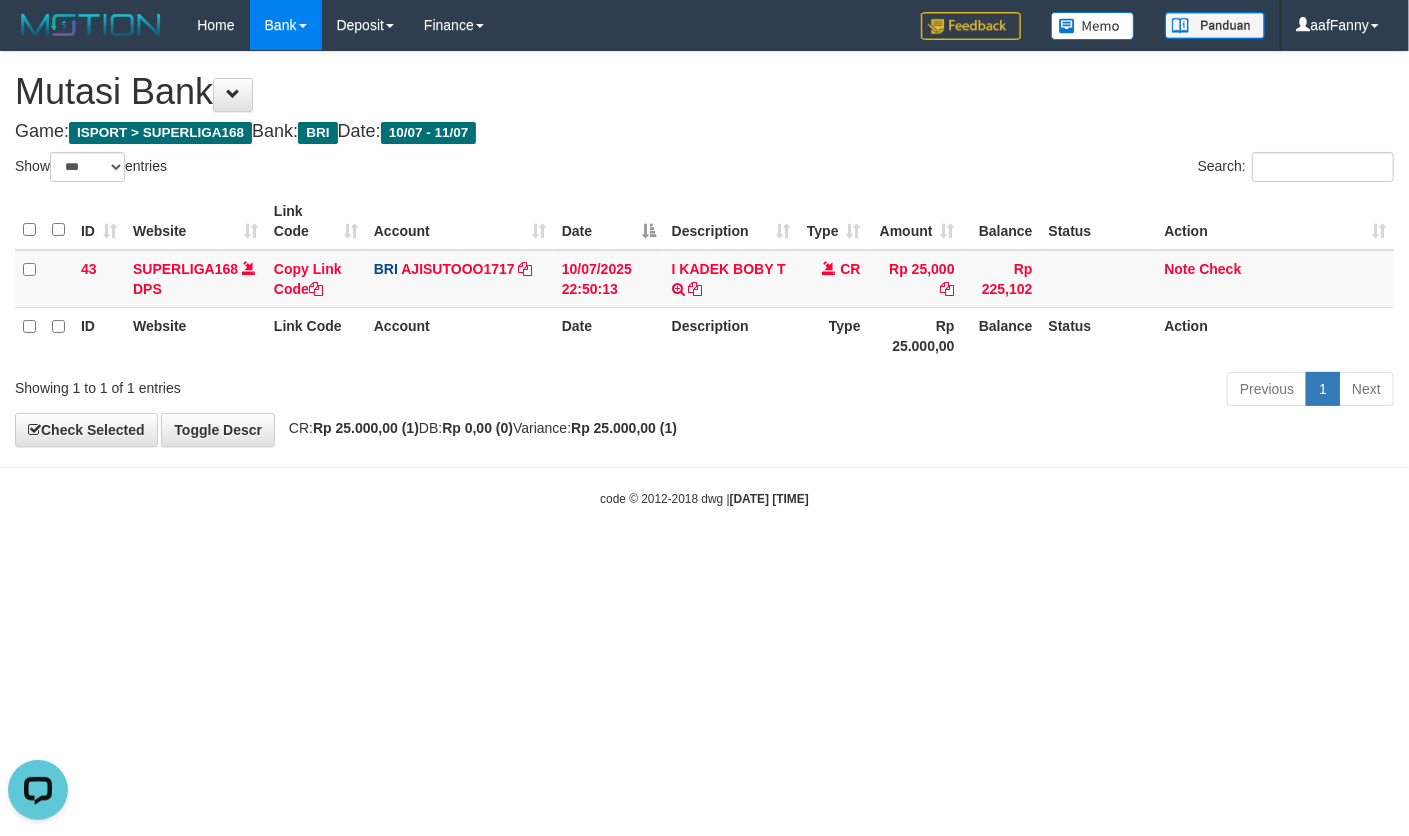 scroll, scrollTop: 0, scrollLeft: 0, axis: both 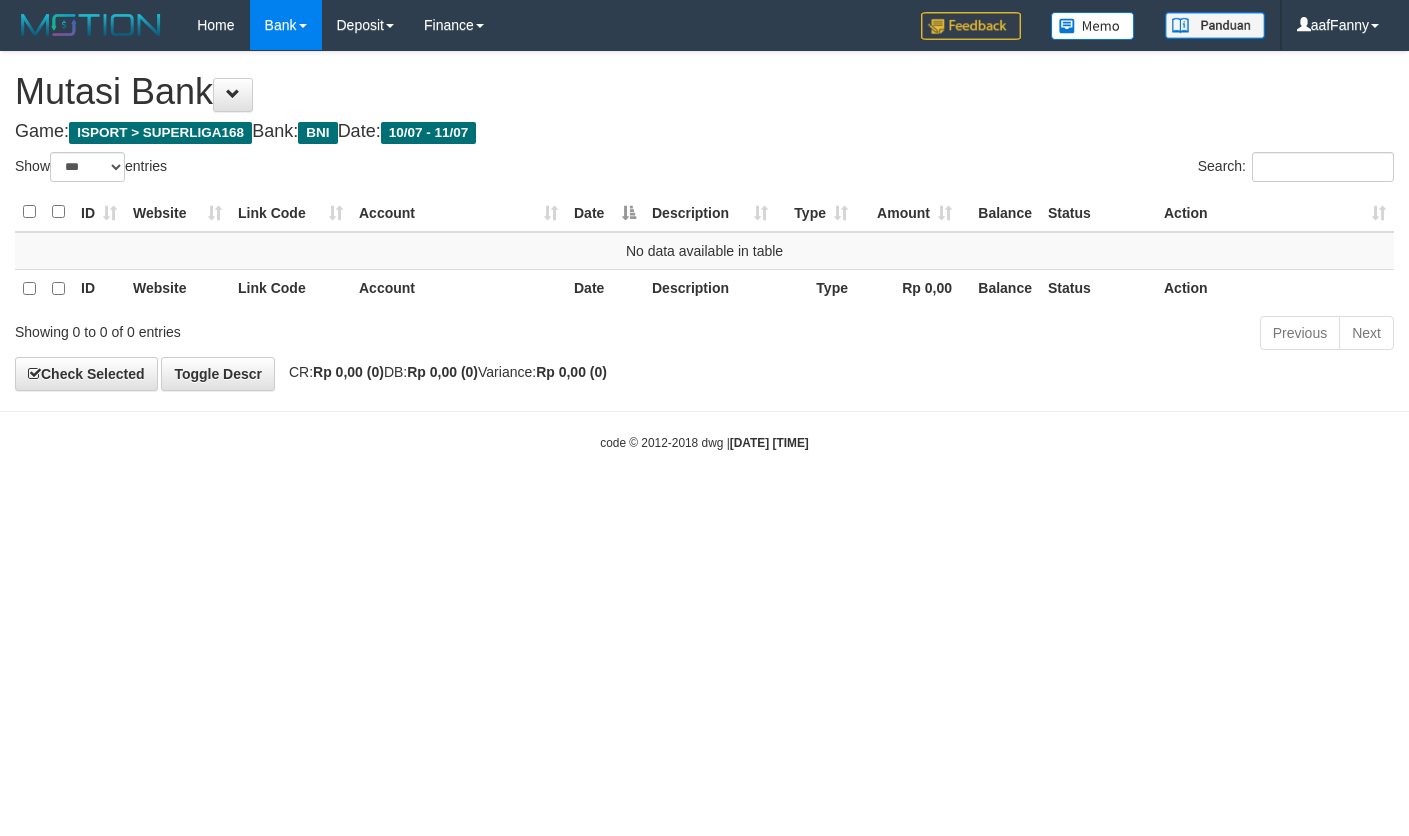 select on "***" 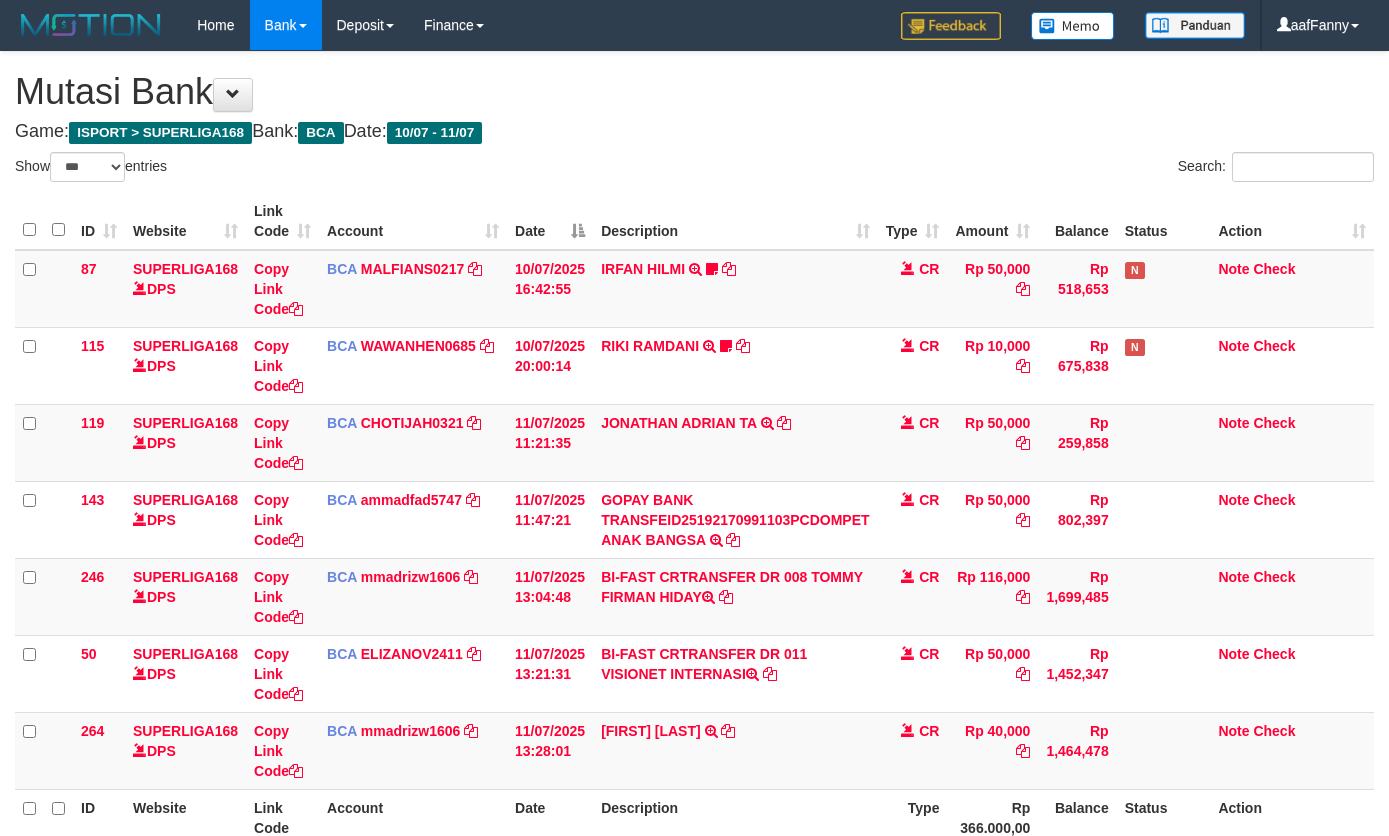 select on "***" 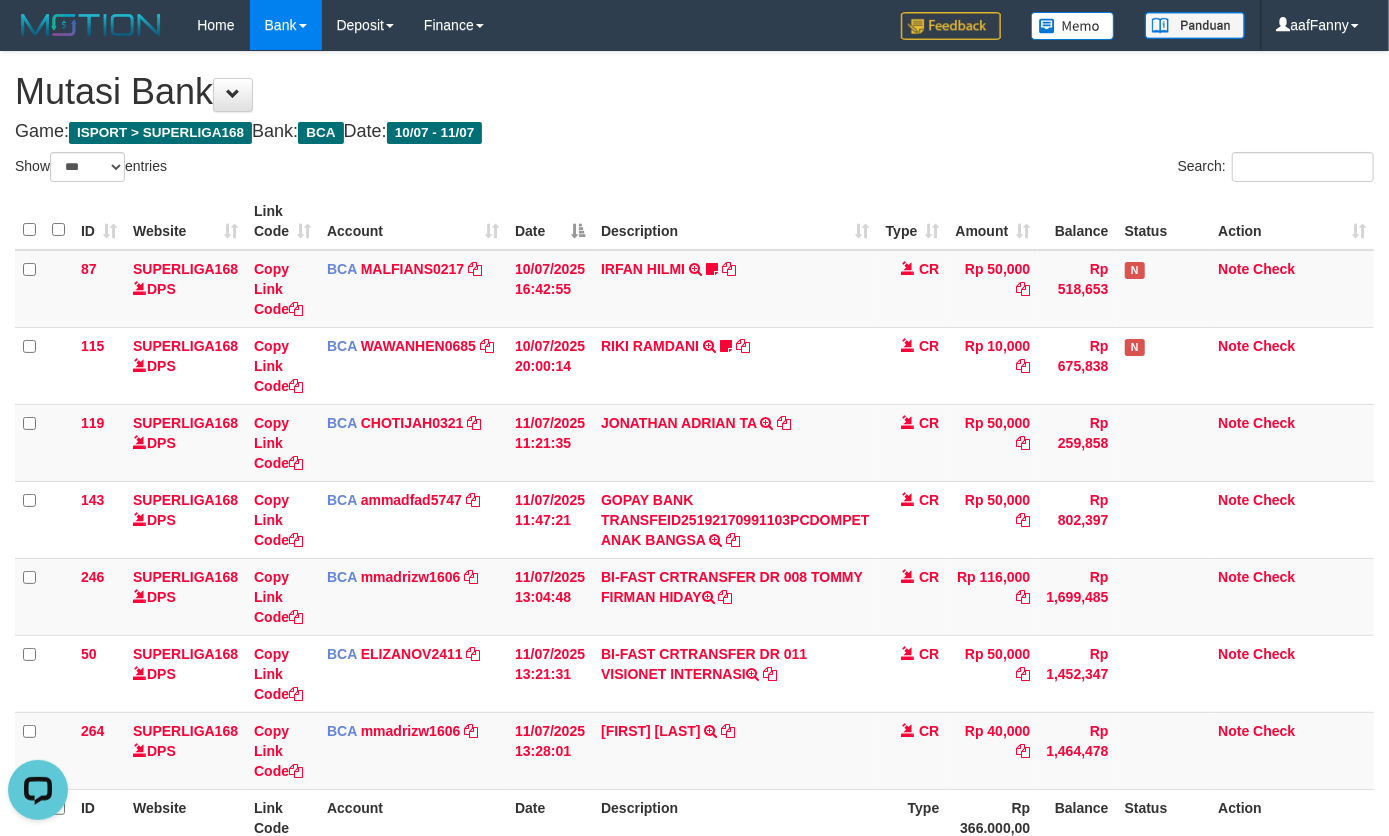 scroll, scrollTop: 0, scrollLeft: 0, axis: both 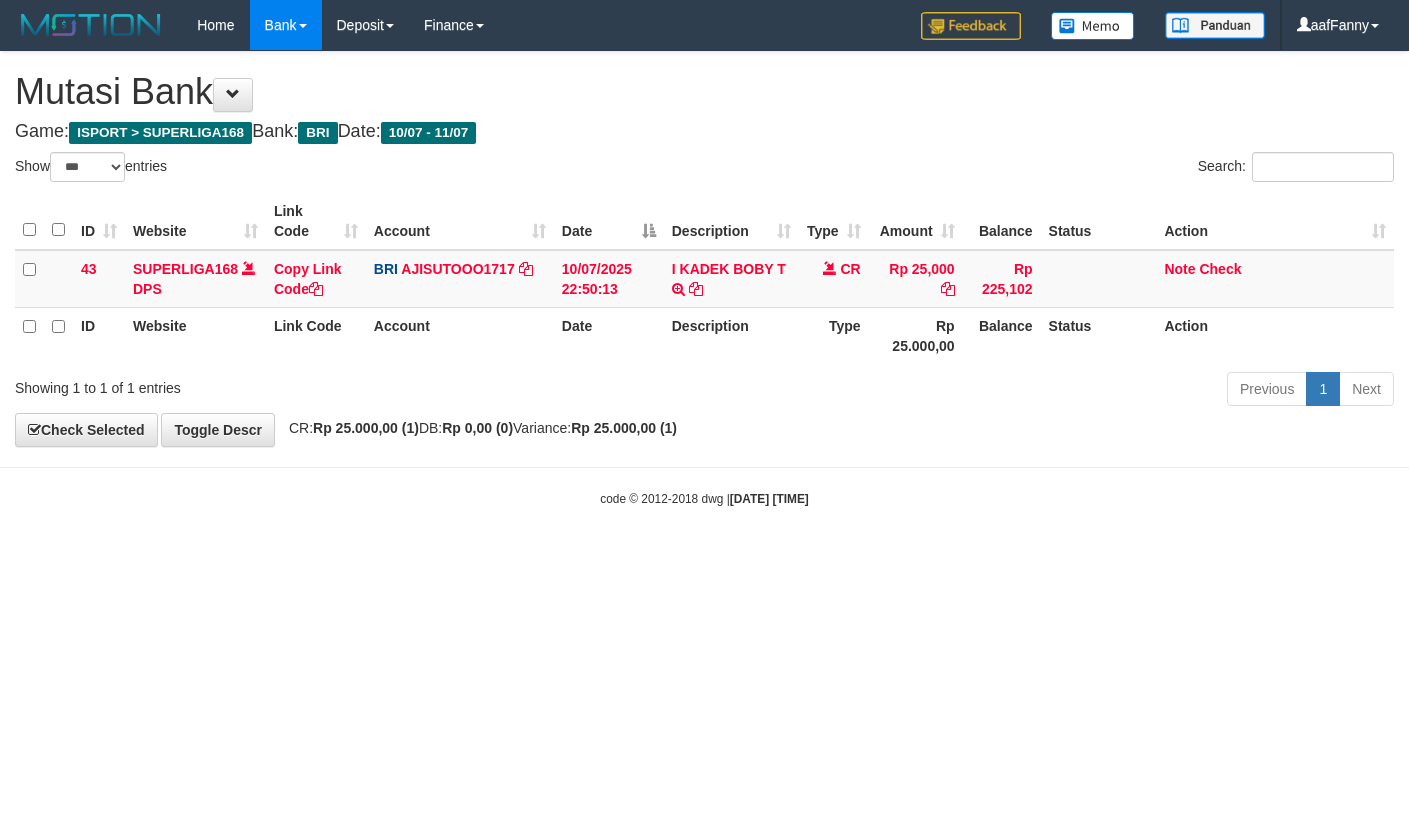 select on "***" 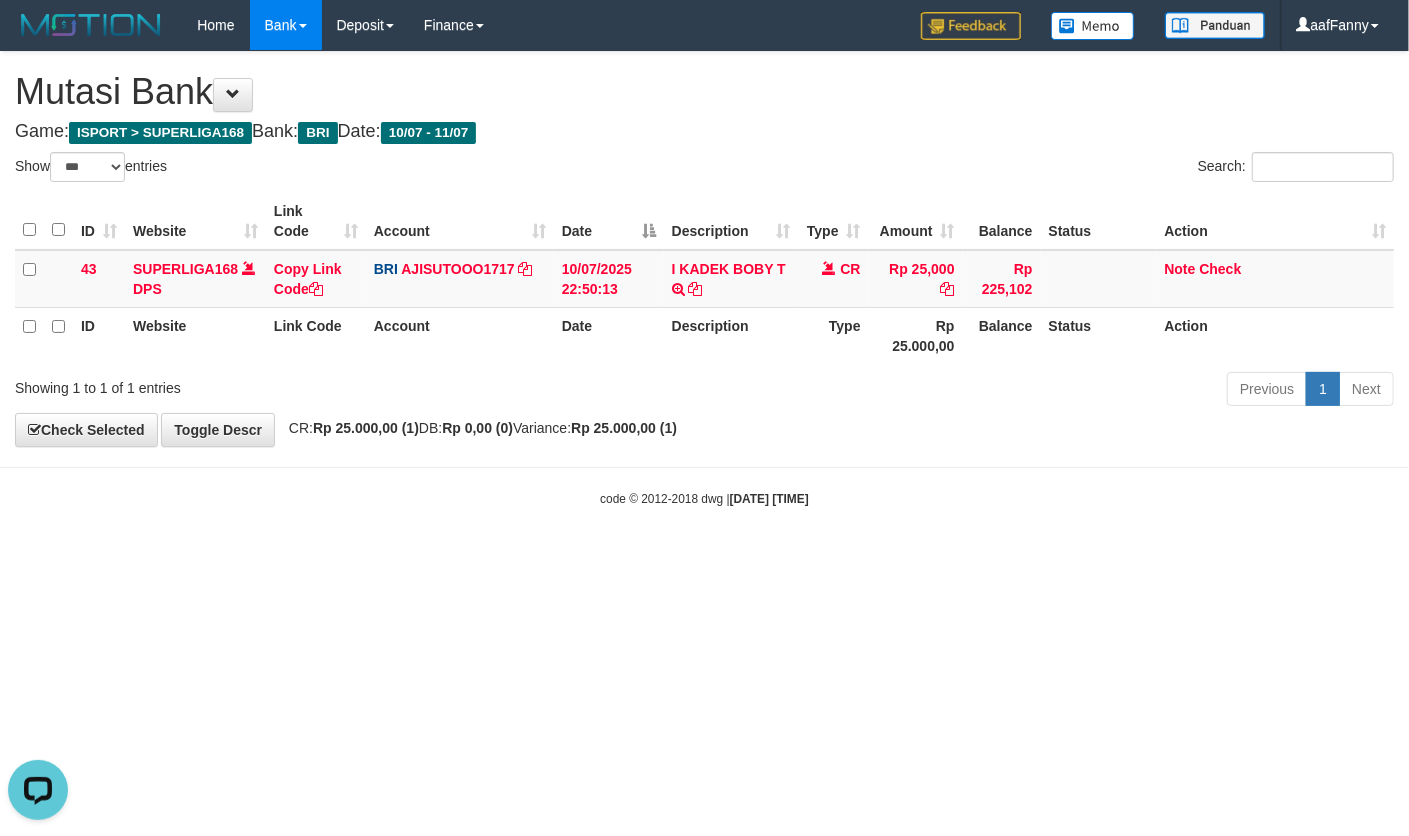 scroll, scrollTop: 0, scrollLeft: 0, axis: both 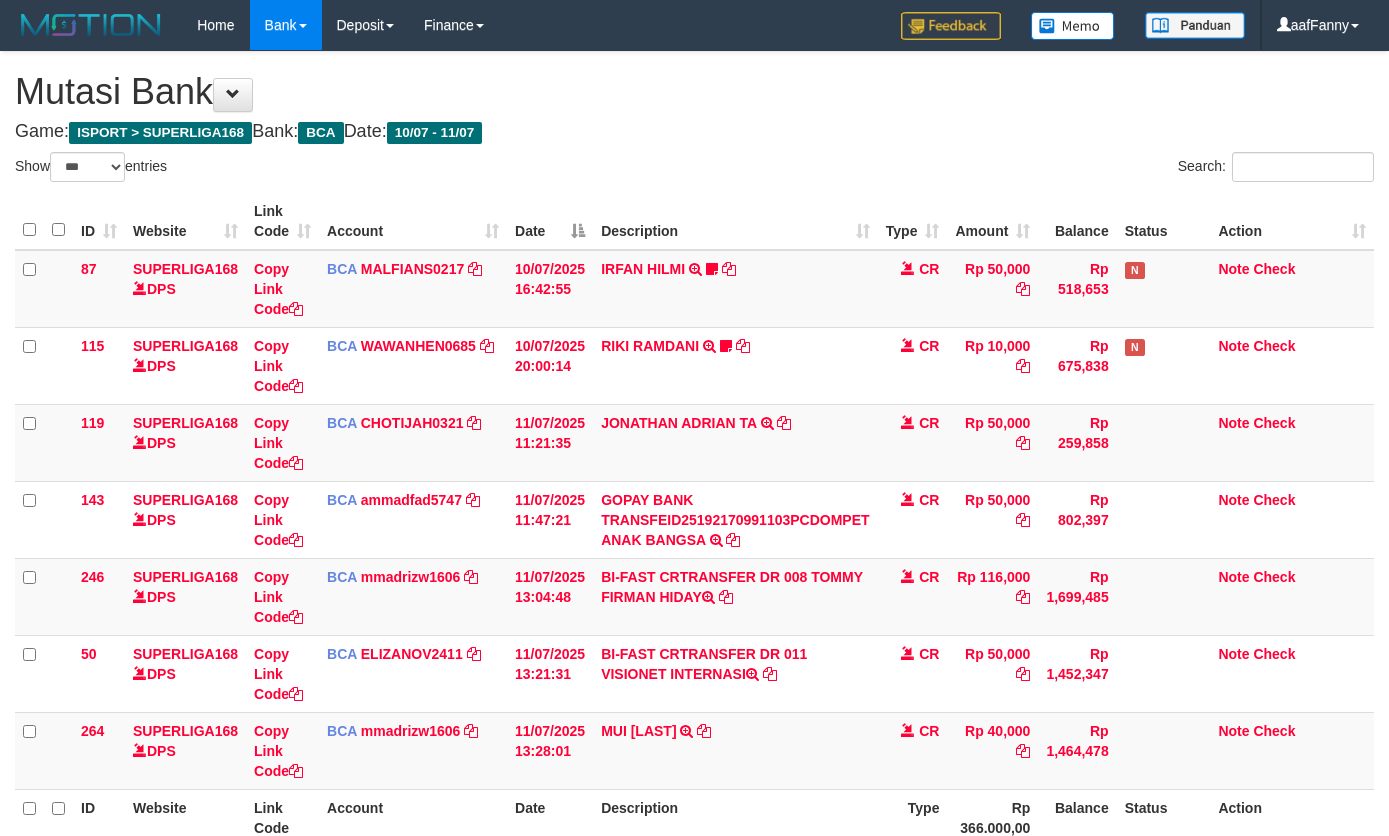 select on "***" 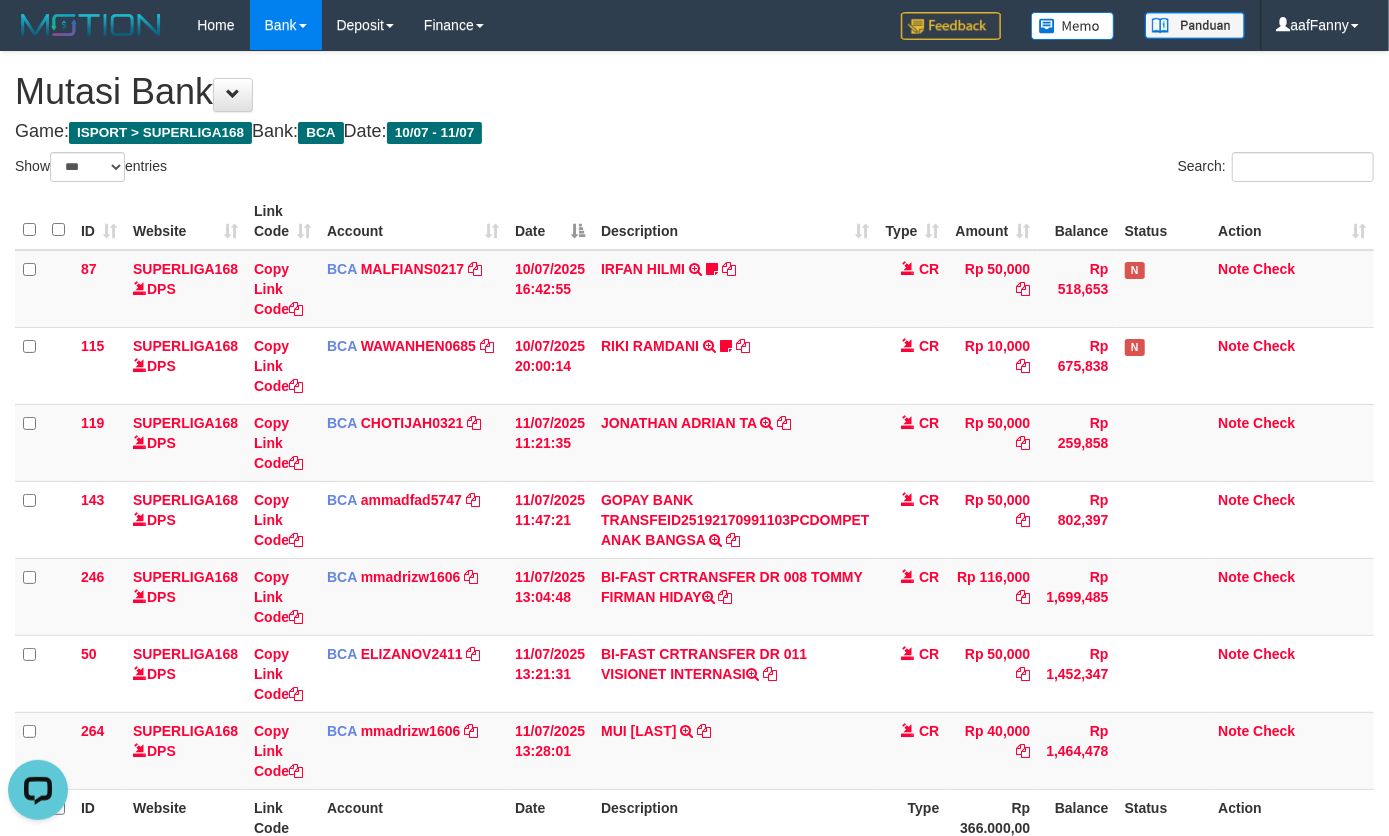 scroll, scrollTop: 0, scrollLeft: 0, axis: both 